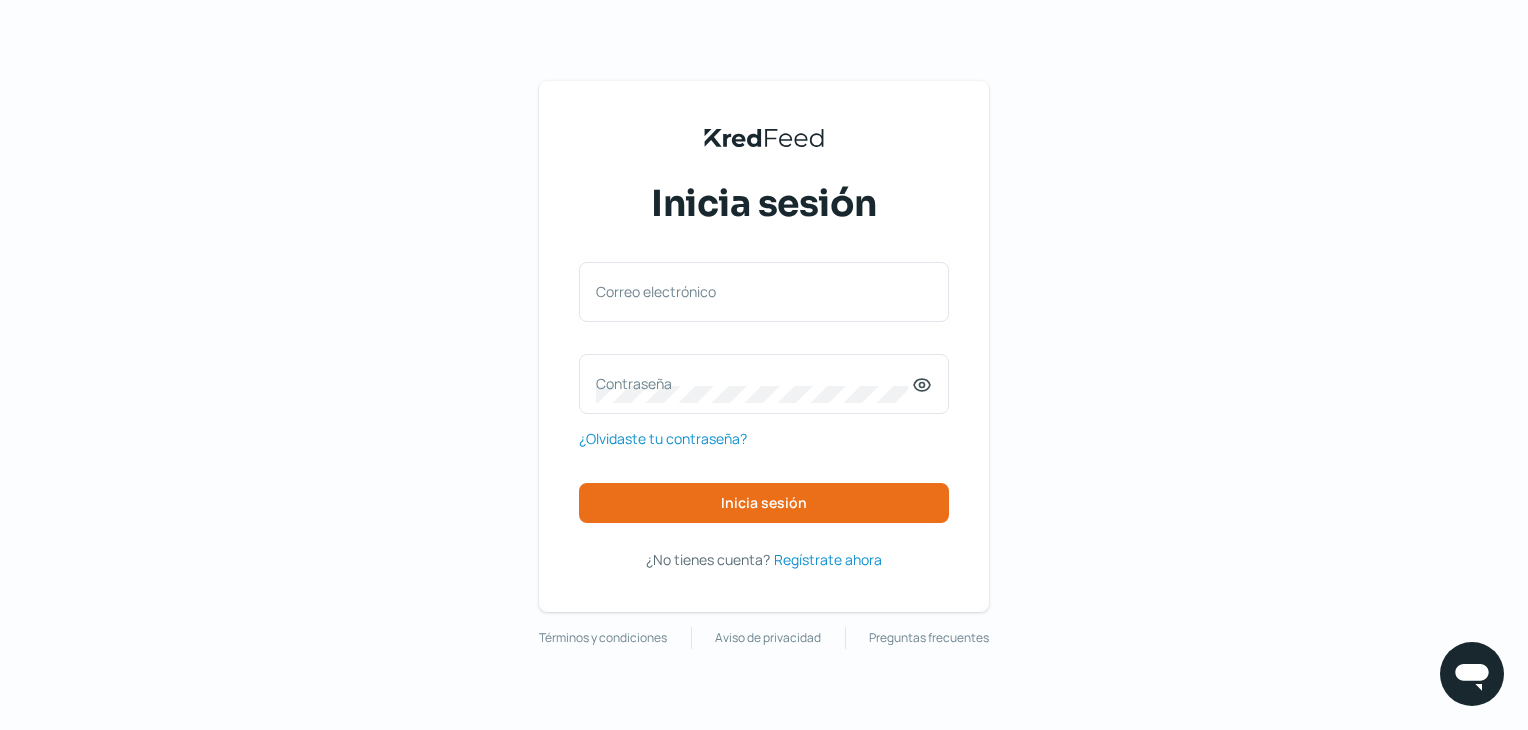 scroll, scrollTop: 0, scrollLeft: 0, axis: both 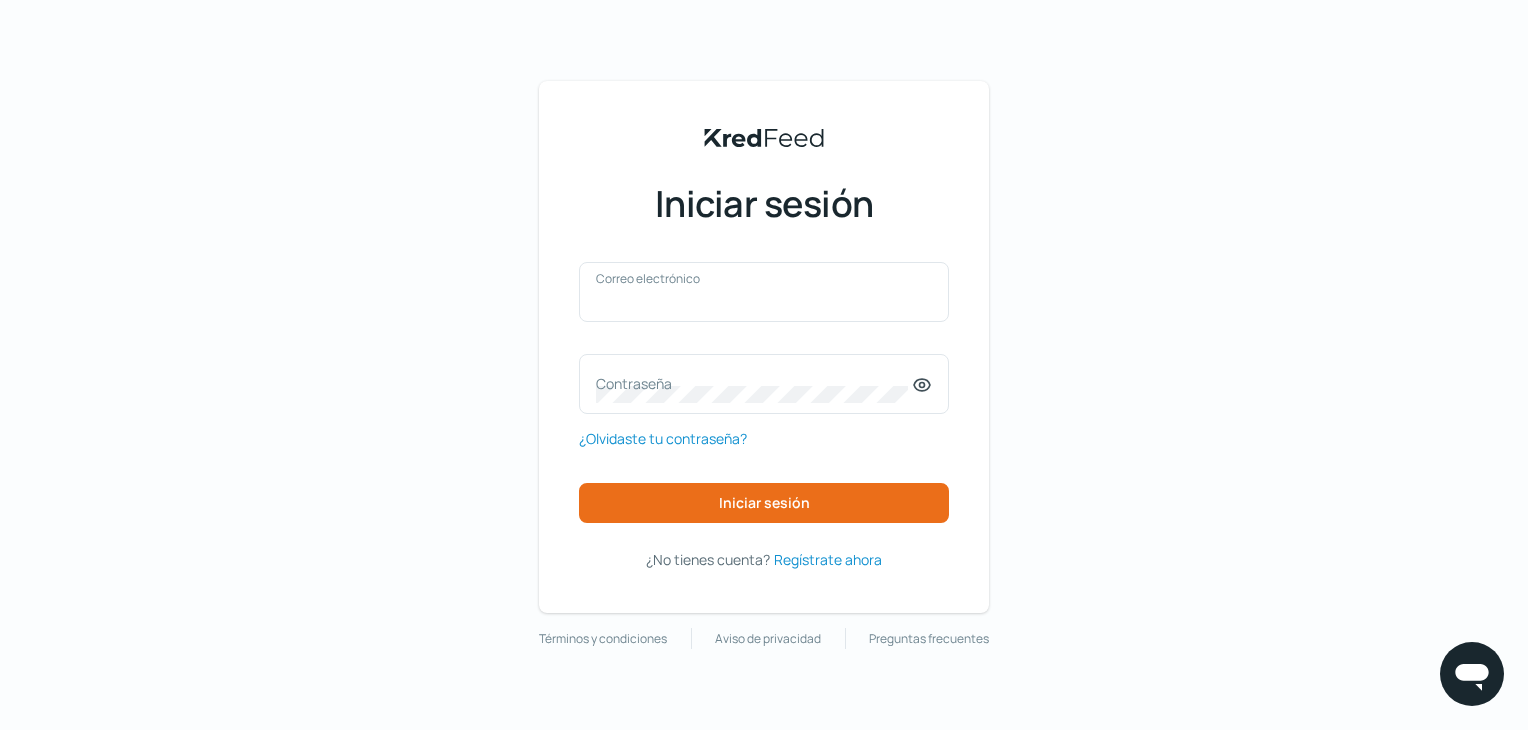 click on "Correo electrónico" at bounding box center [764, 302] 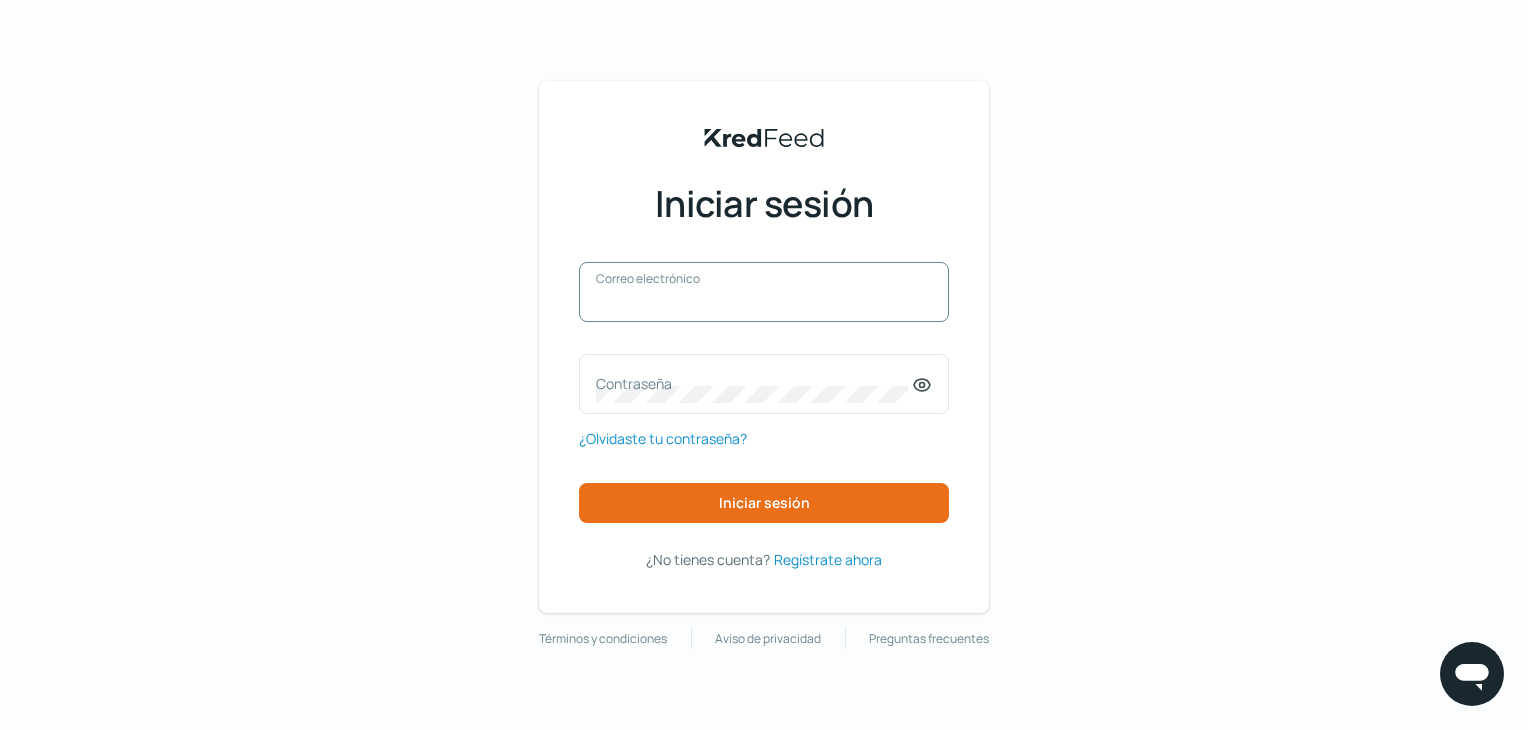 paste on "daniel.js@aviva.one" 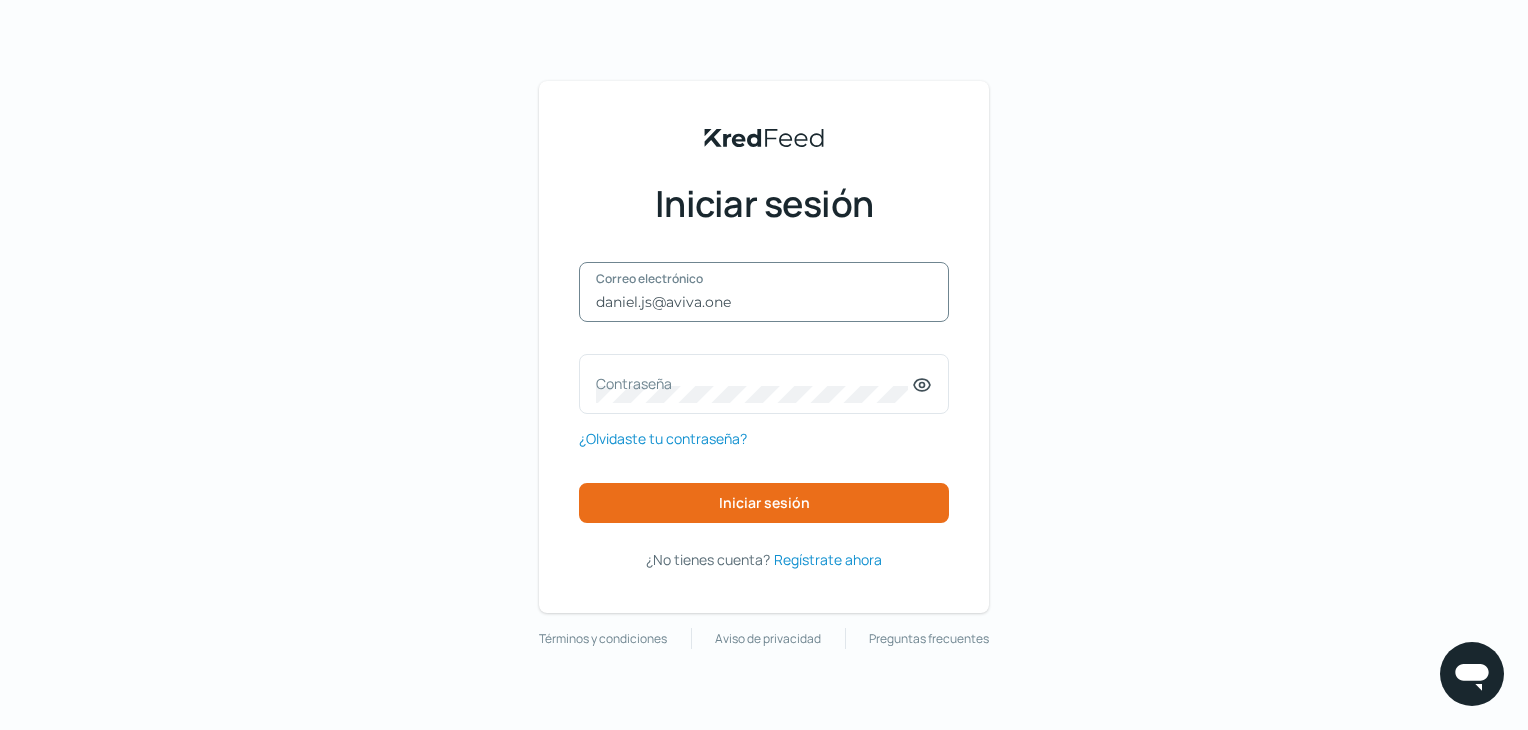type on "daniel.js@aviva.one" 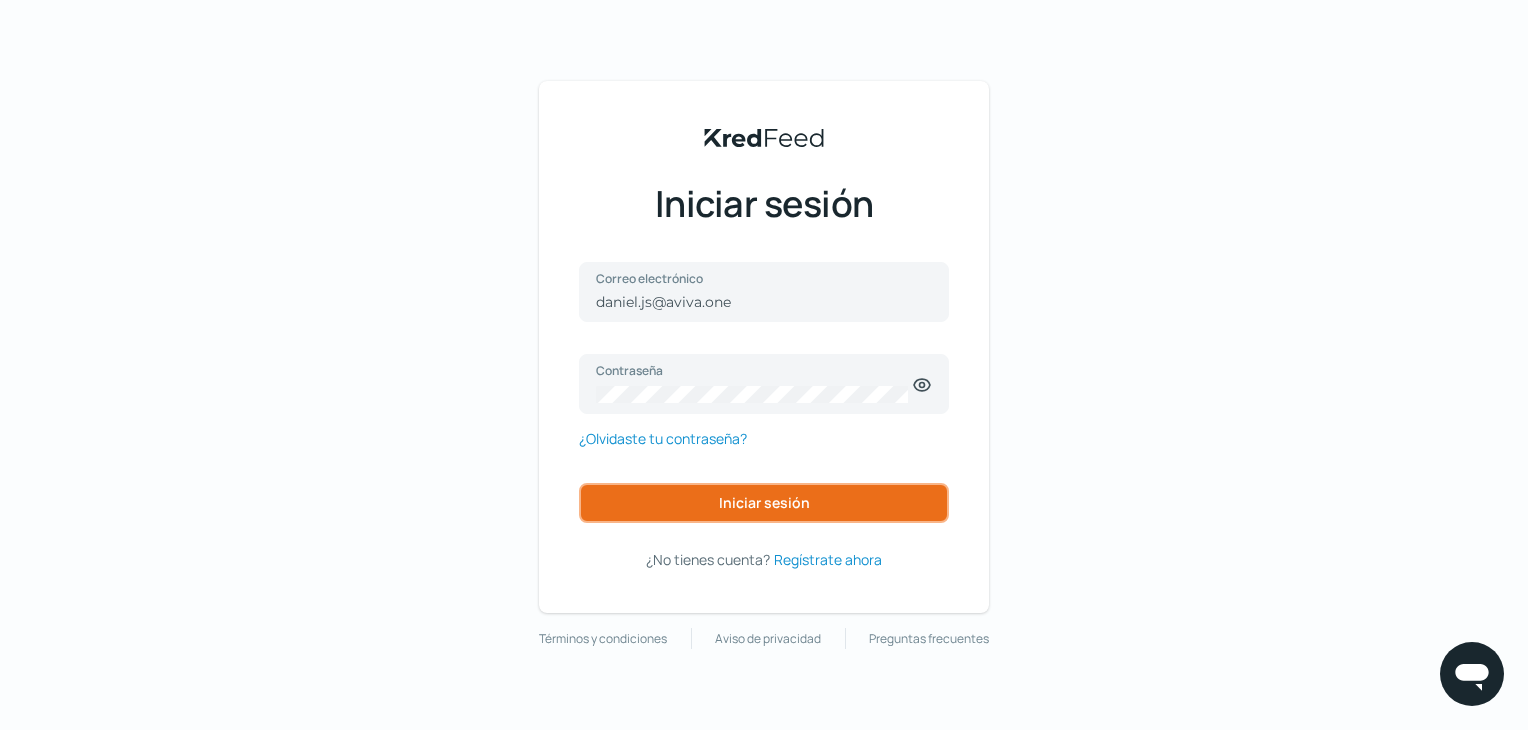 click on "Iniciar sesión" at bounding box center (764, 503) 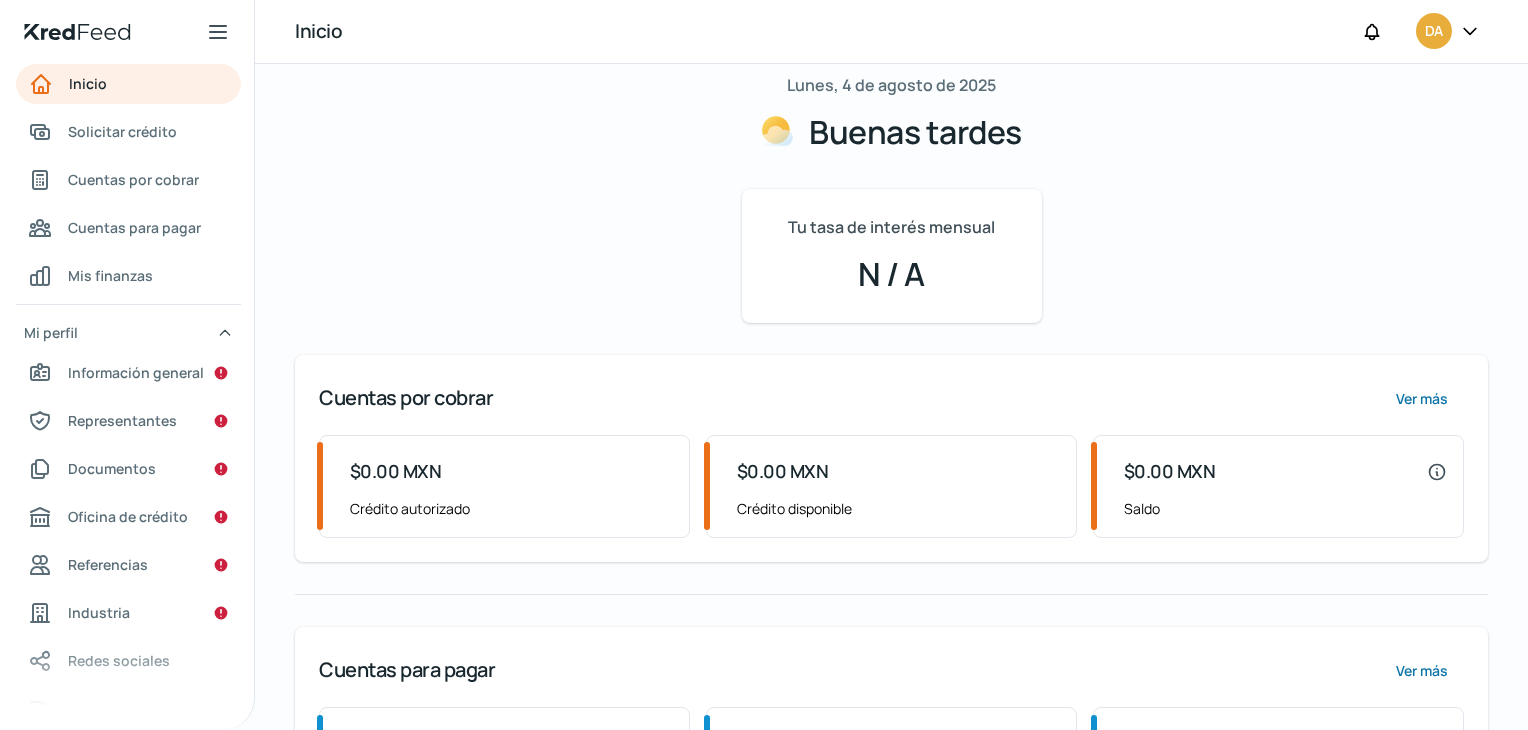 scroll, scrollTop: 0, scrollLeft: 0, axis: both 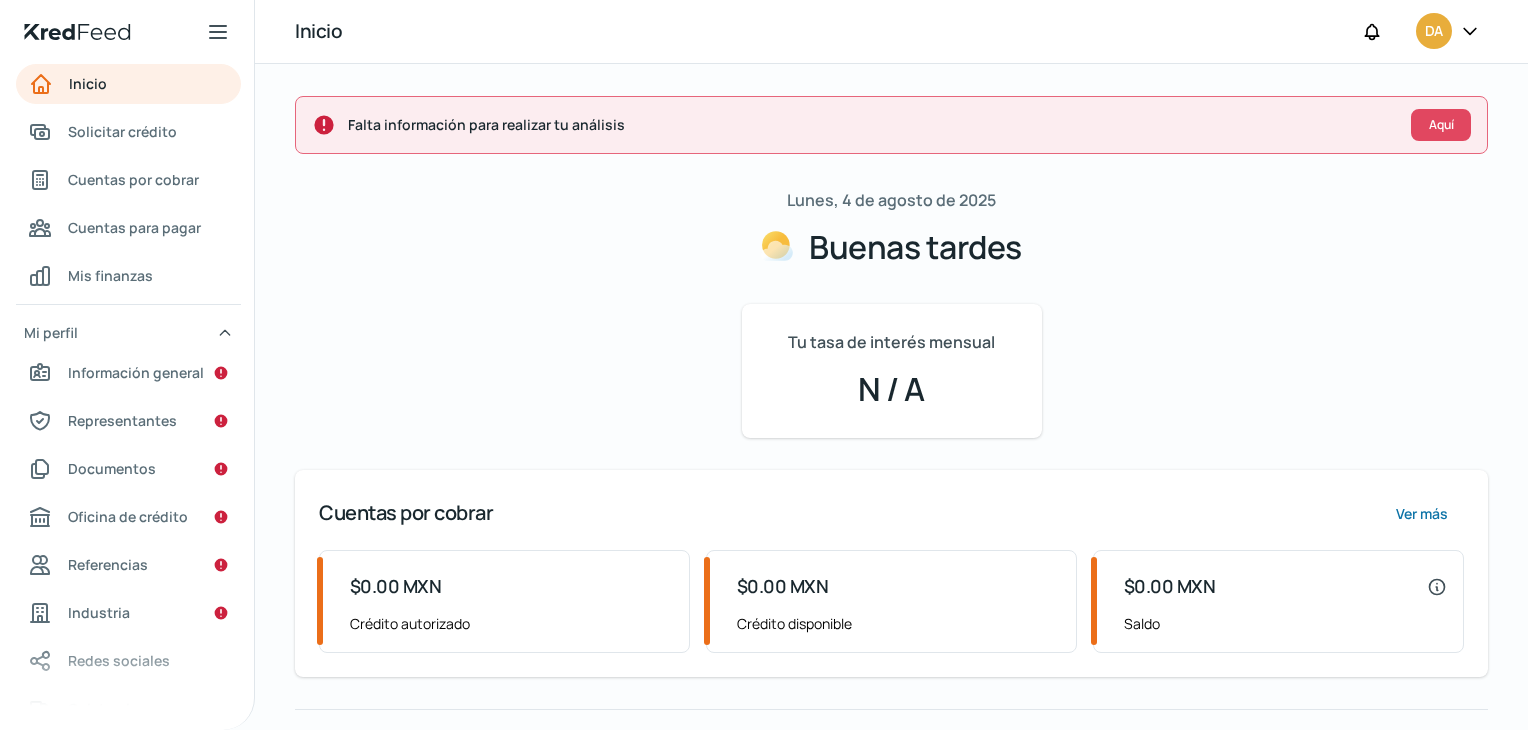 click on "[DAY], [DAY_NUMBER] de [MONTH] de [YEAR] Buenas tardes Tu tasa de interés mensual N / A Cuentas por cobrar Ver más $0.00 MXN Crédito autorizado $0.00 MXN Crédito disponible $0.00 MXN Saldo Cuentas para pagar Ver más $0.00 MXN Crédito autorizado $0.00 MXN Crédito disponible $0.00 MXN Saldo" at bounding box center [891, 567] 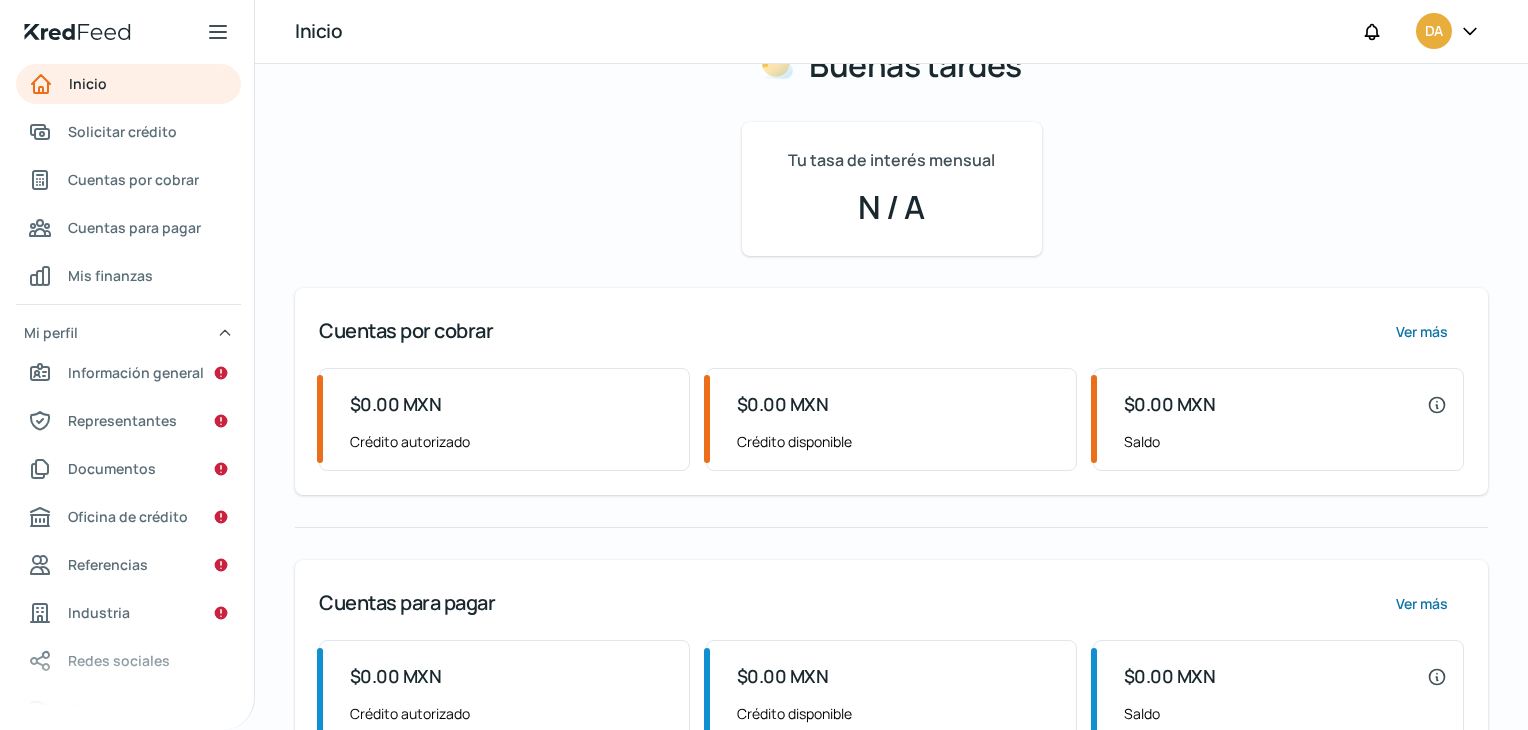 scroll, scrollTop: 50, scrollLeft: 0, axis: vertical 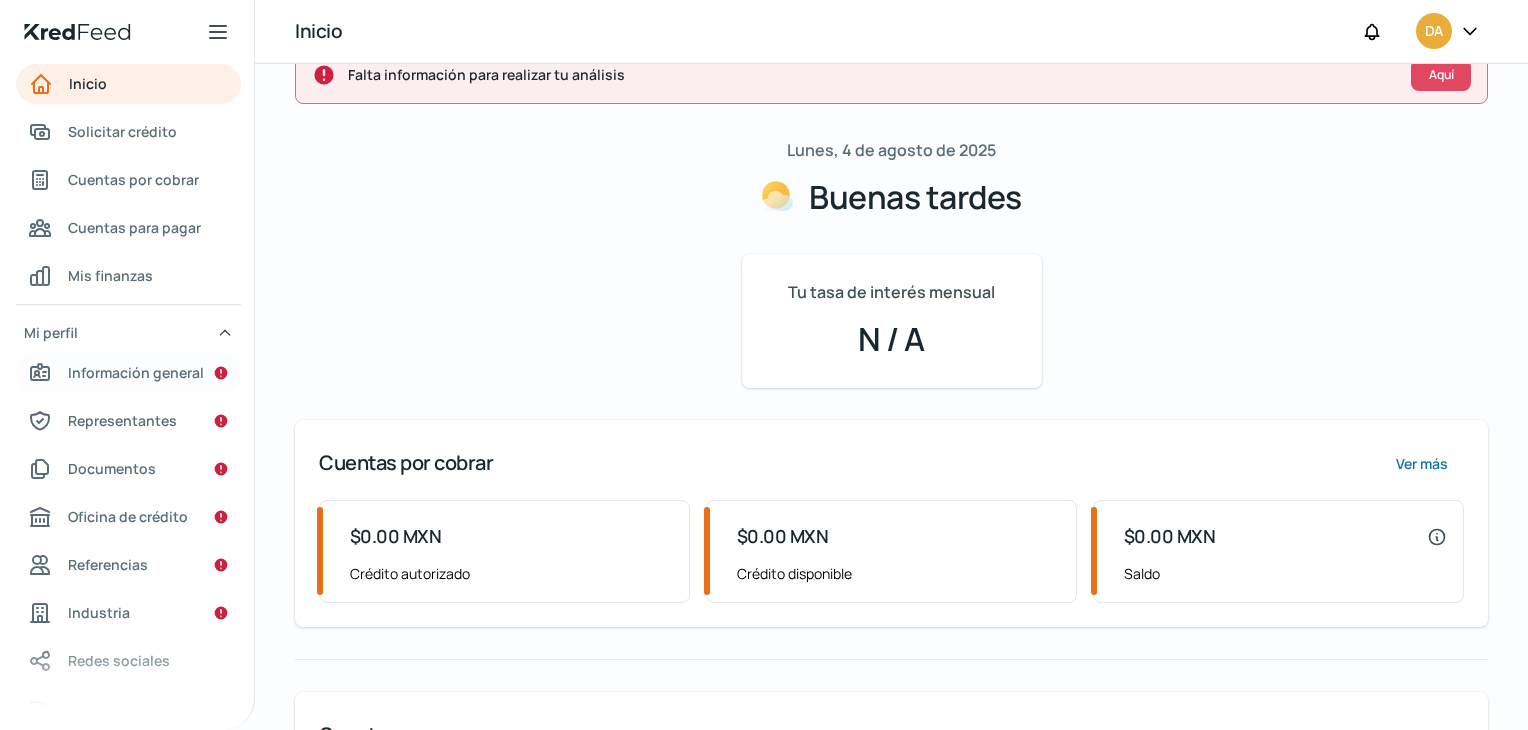 click on "Información general" at bounding box center [128, 373] 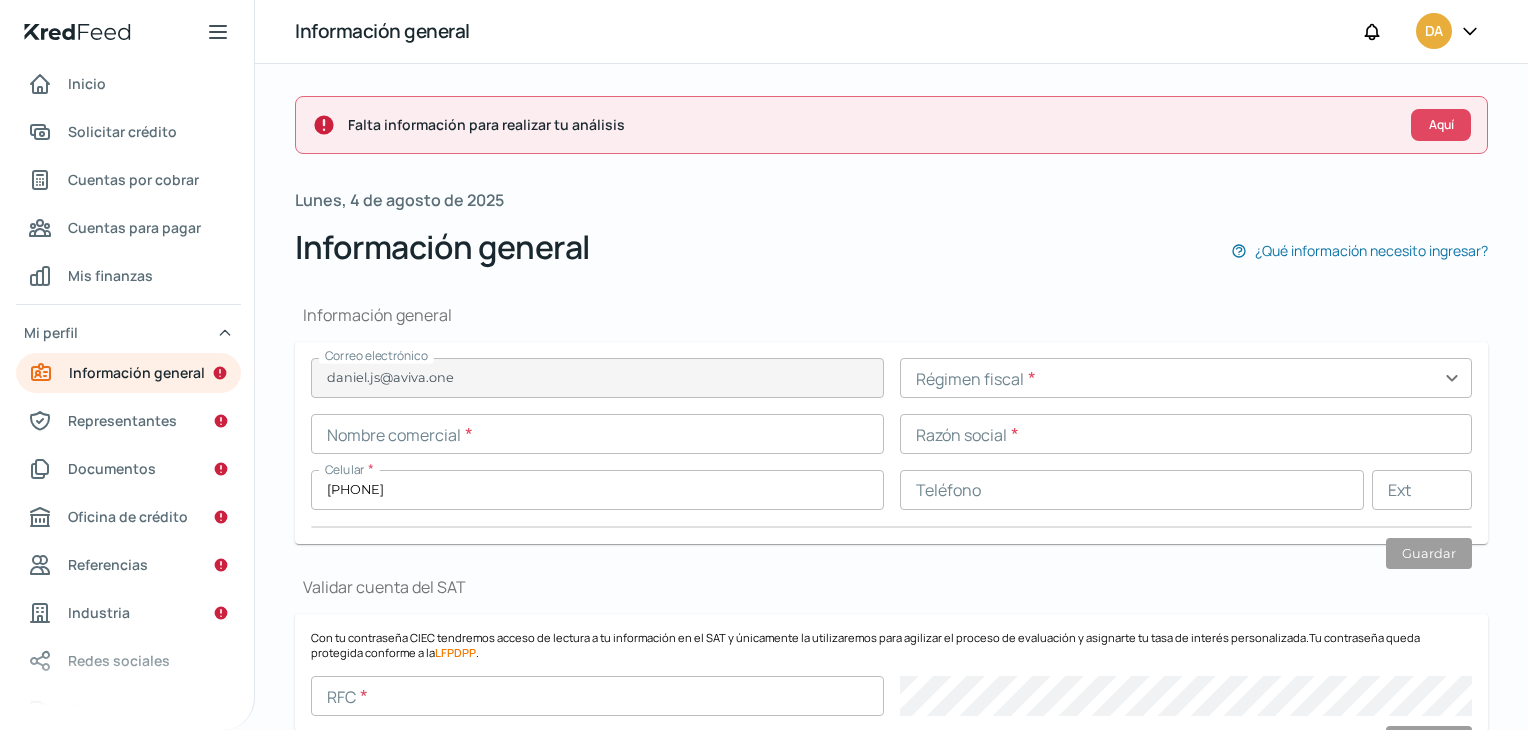 type on "daniel.js@aviva.one" 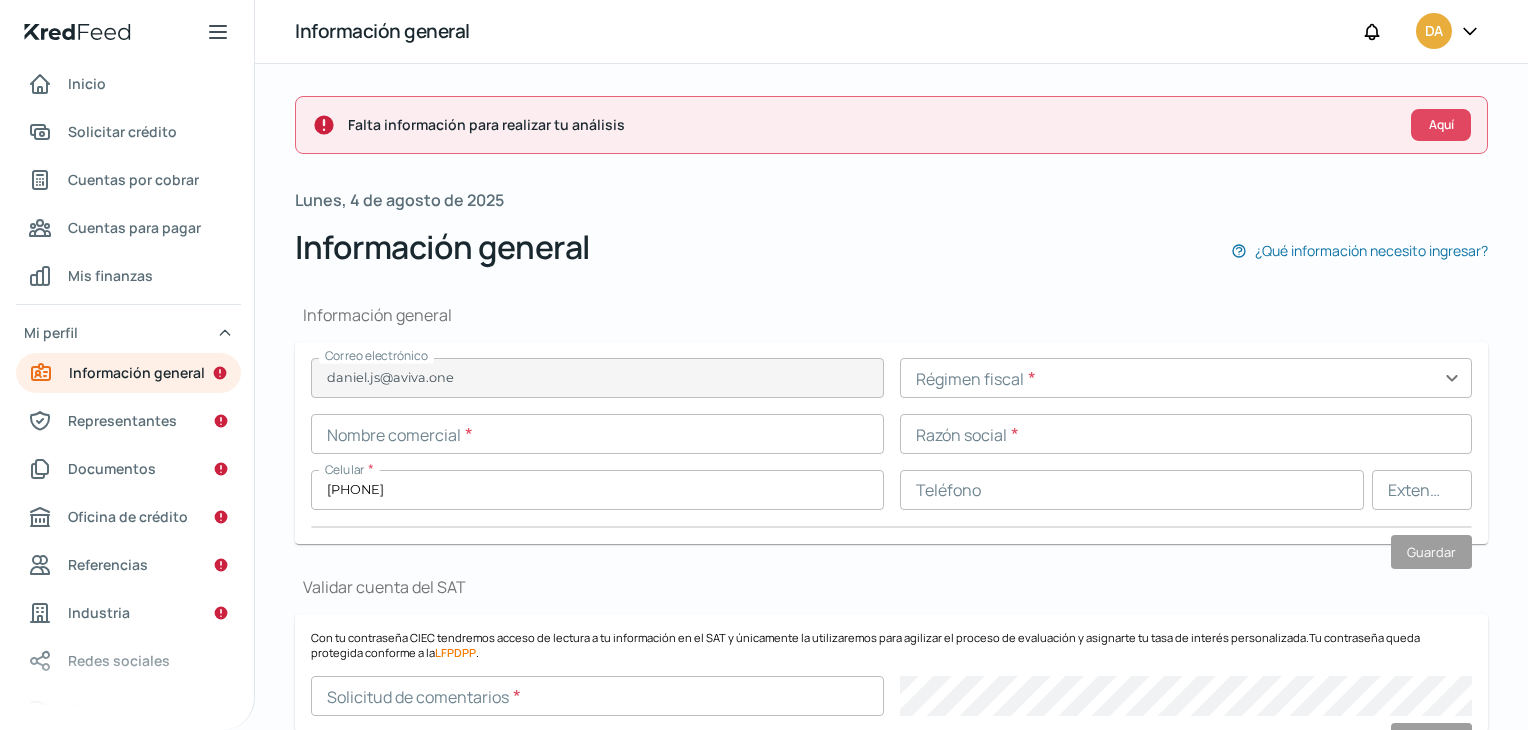scroll, scrollTop: 100, scrollLeft: 0, axis: vertical 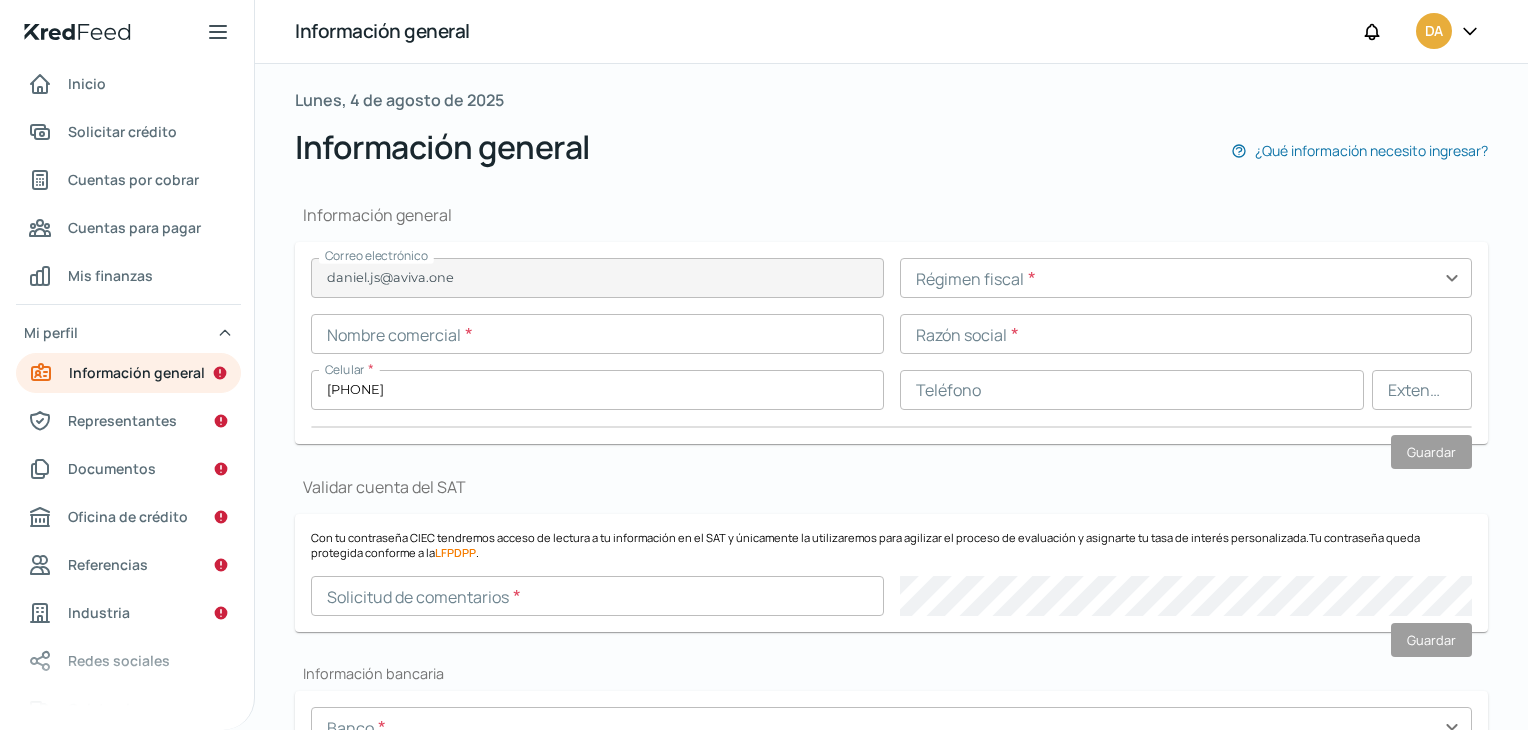 click at bounding box center [1186, 278] 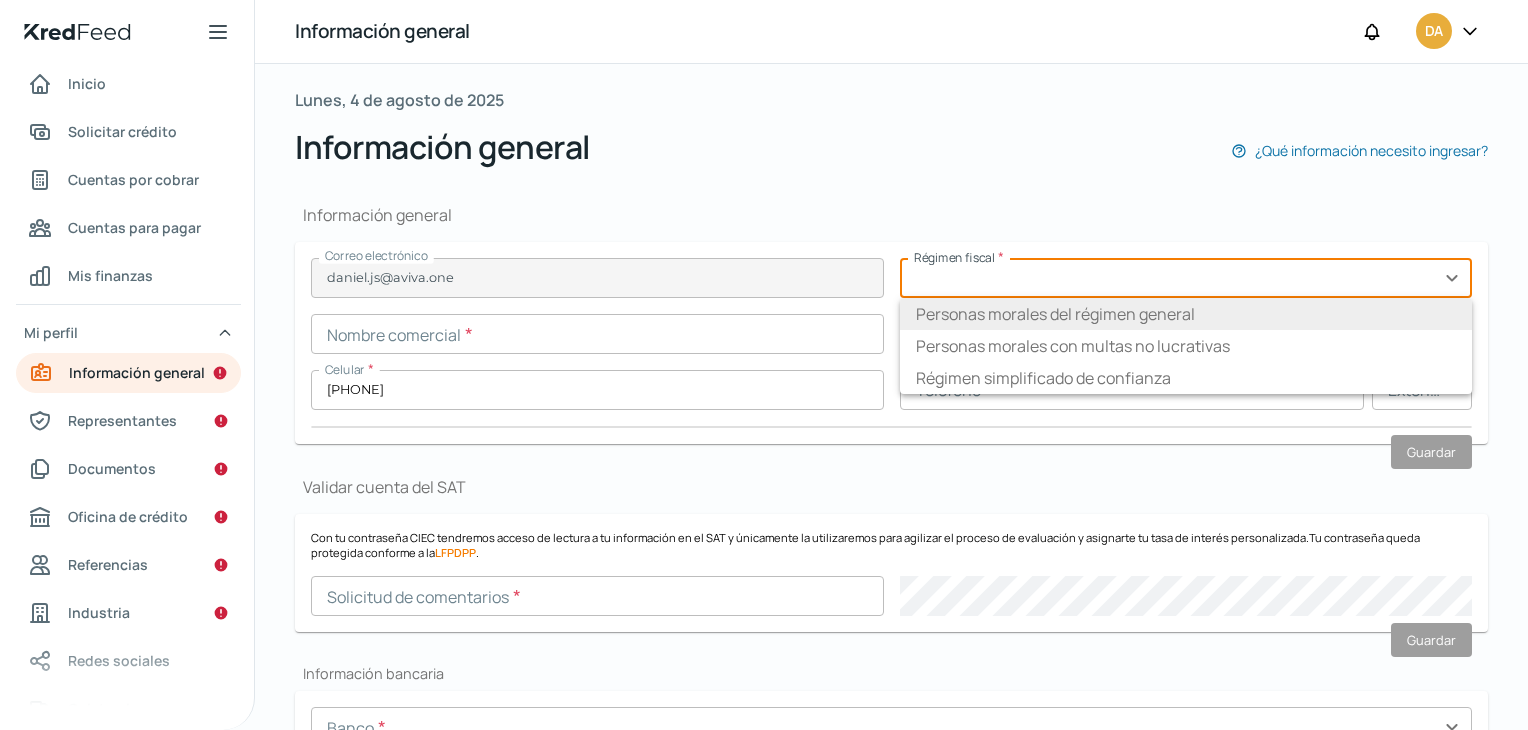 click on "Personas morales del régimen general" at bounding box center (1186, 314) 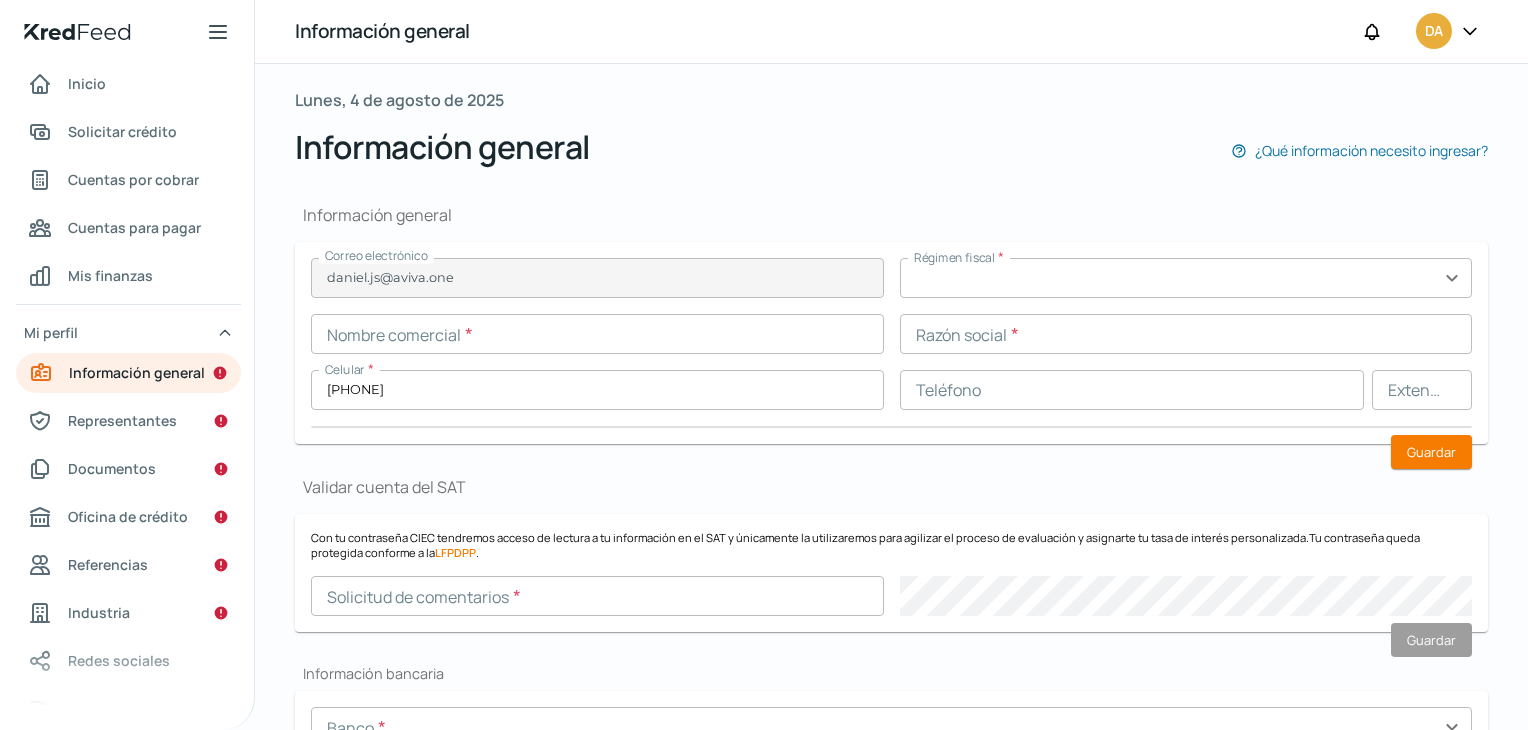 drag, startPoint x: 1227, startPoint y: 261, endPoint x: 1248, endPoint y: 277, distance: 26.400757 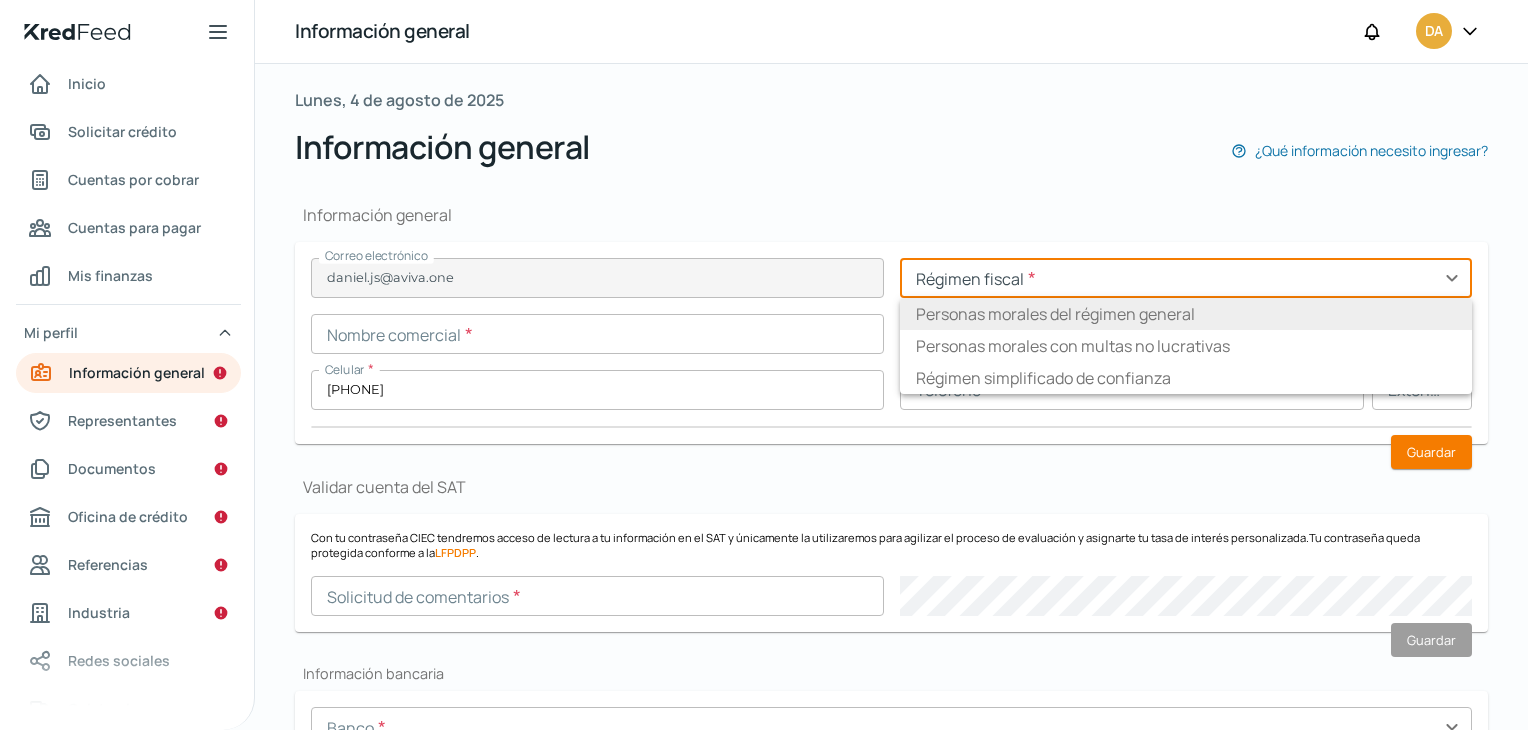 click on "Personas morales del régimen general" at bounding box center [1055, 314] 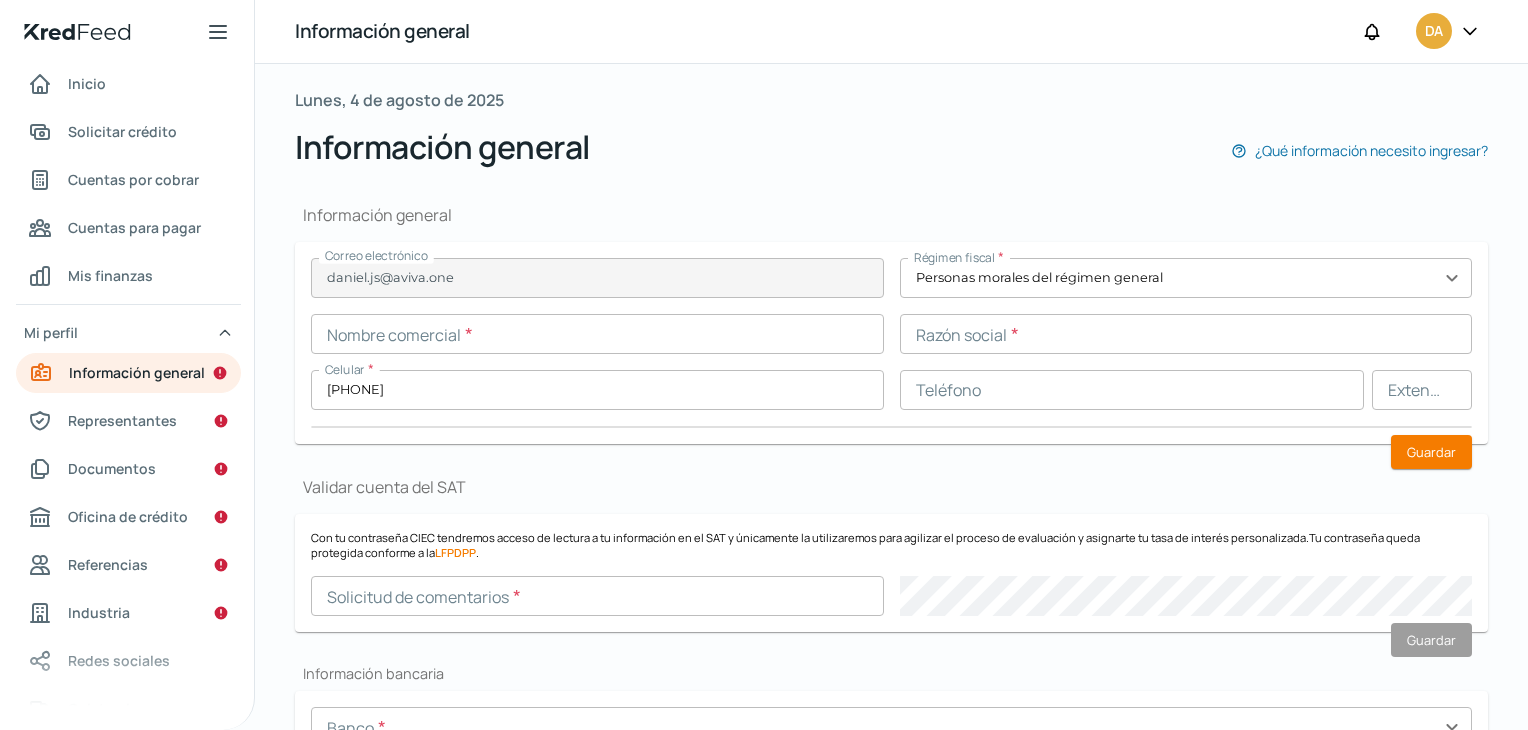 click at bounding box center [597, 334] 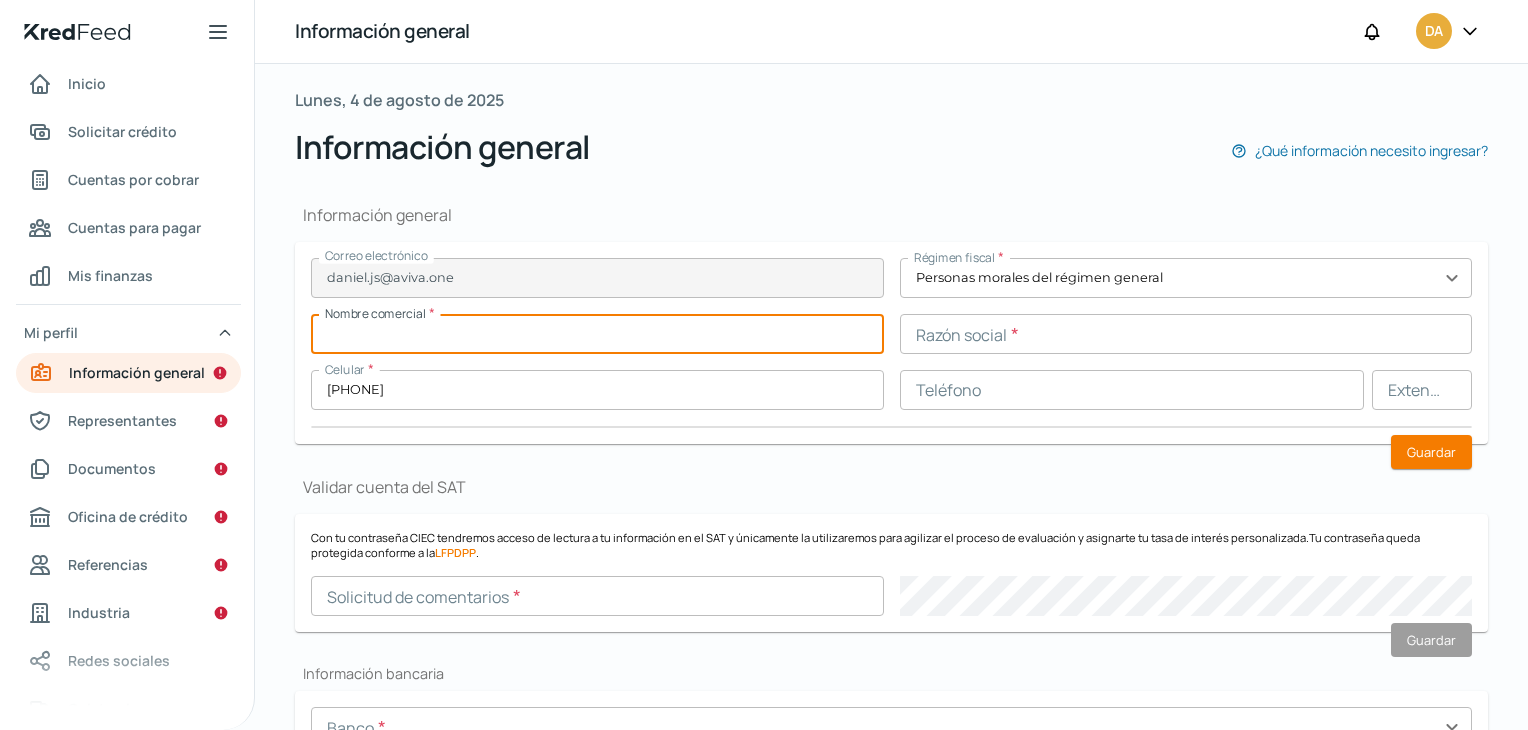 type on "a" 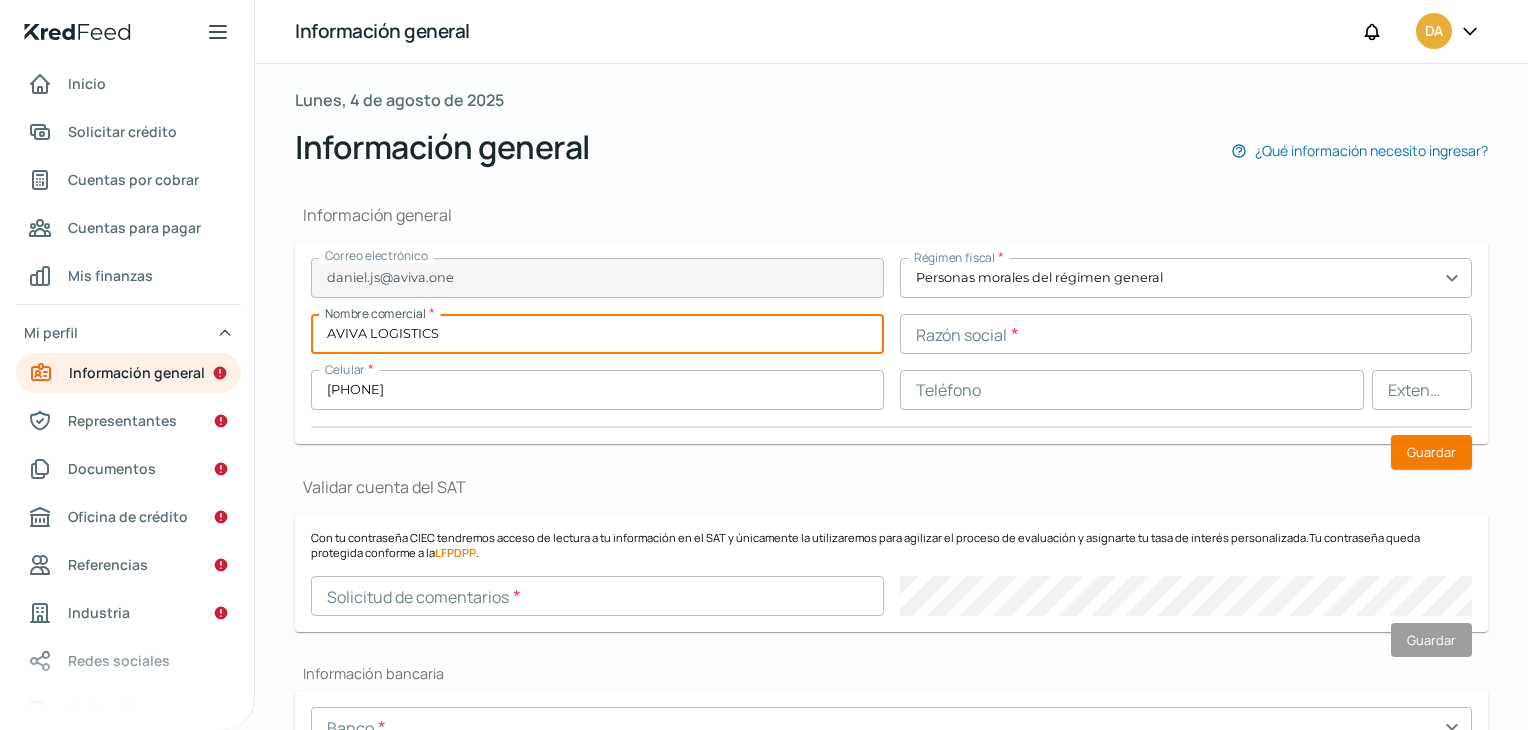 type on "AVIVA LOGISTICS" 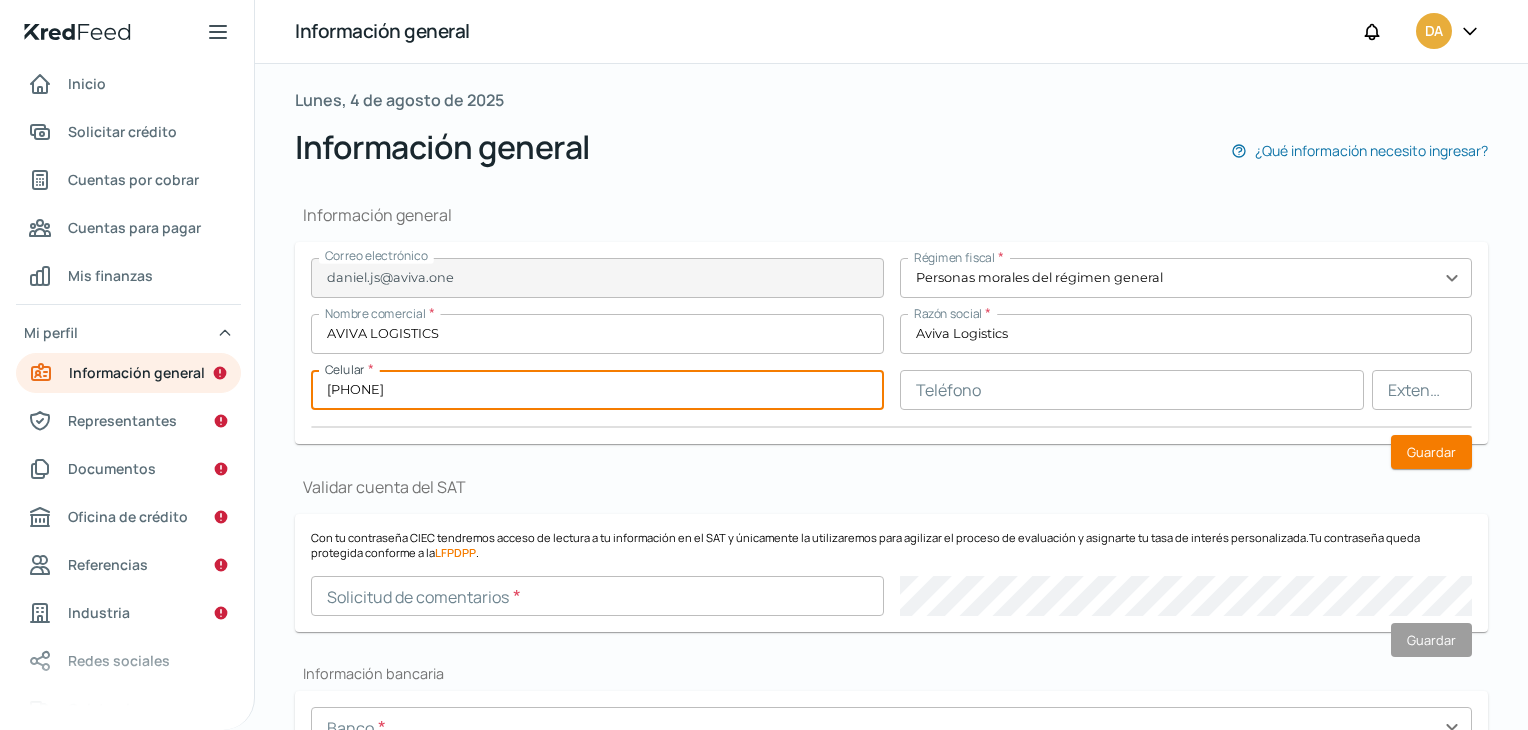 click on "Aviva Logistics" at bounding box center (1186, 334) 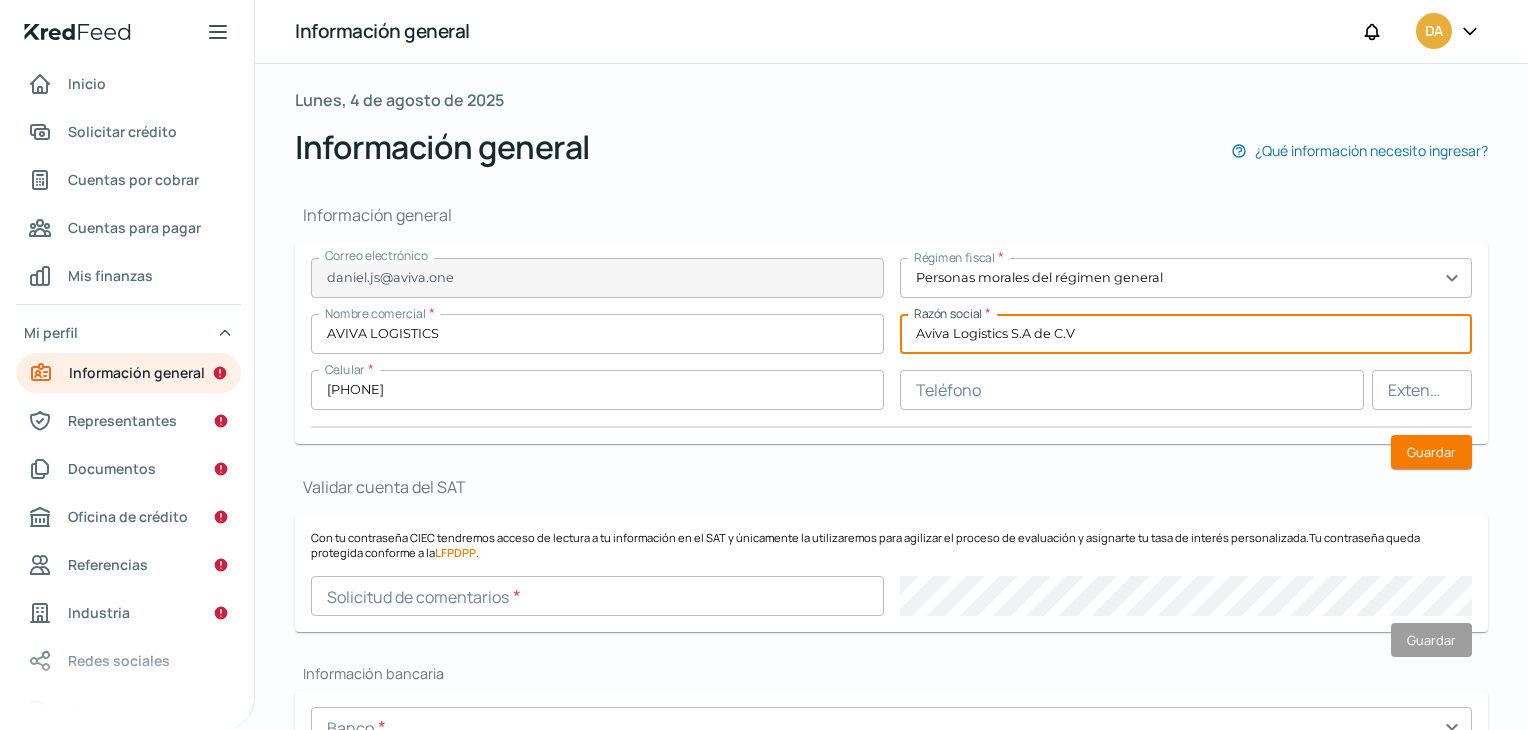 type on "Aviva Logistics S.A de C.V" 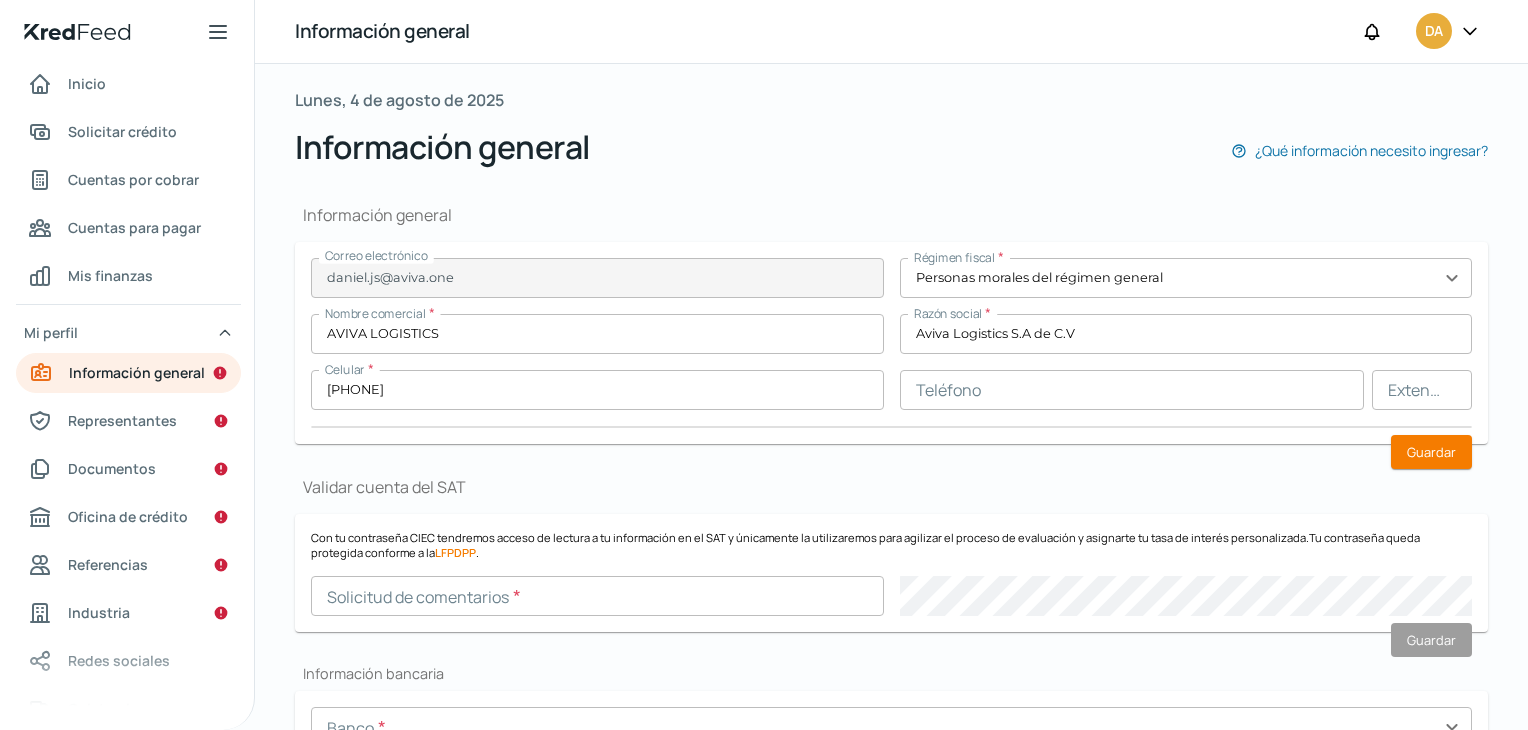 type 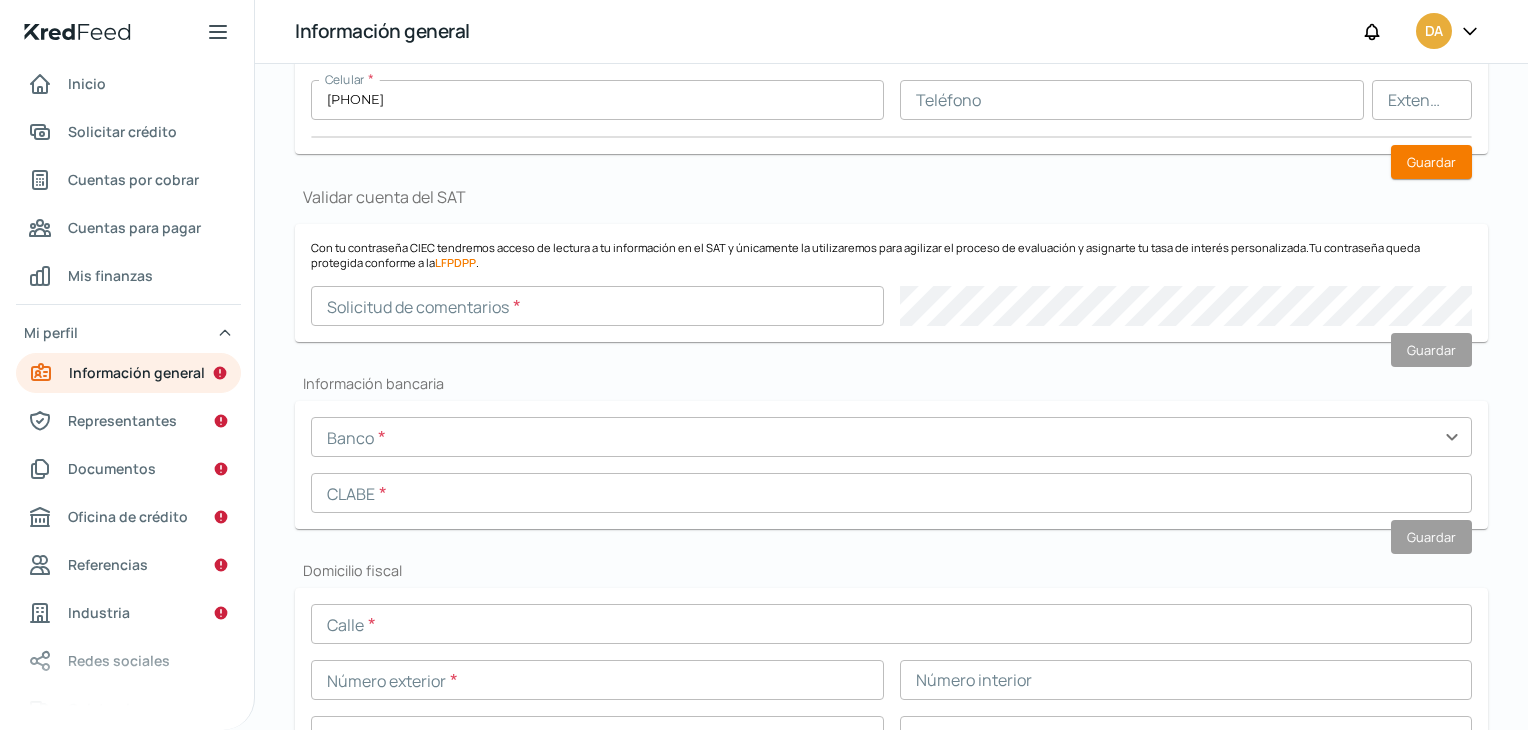 scroll, scrollTop: 400, scrollLeft: 0, axis: vertical 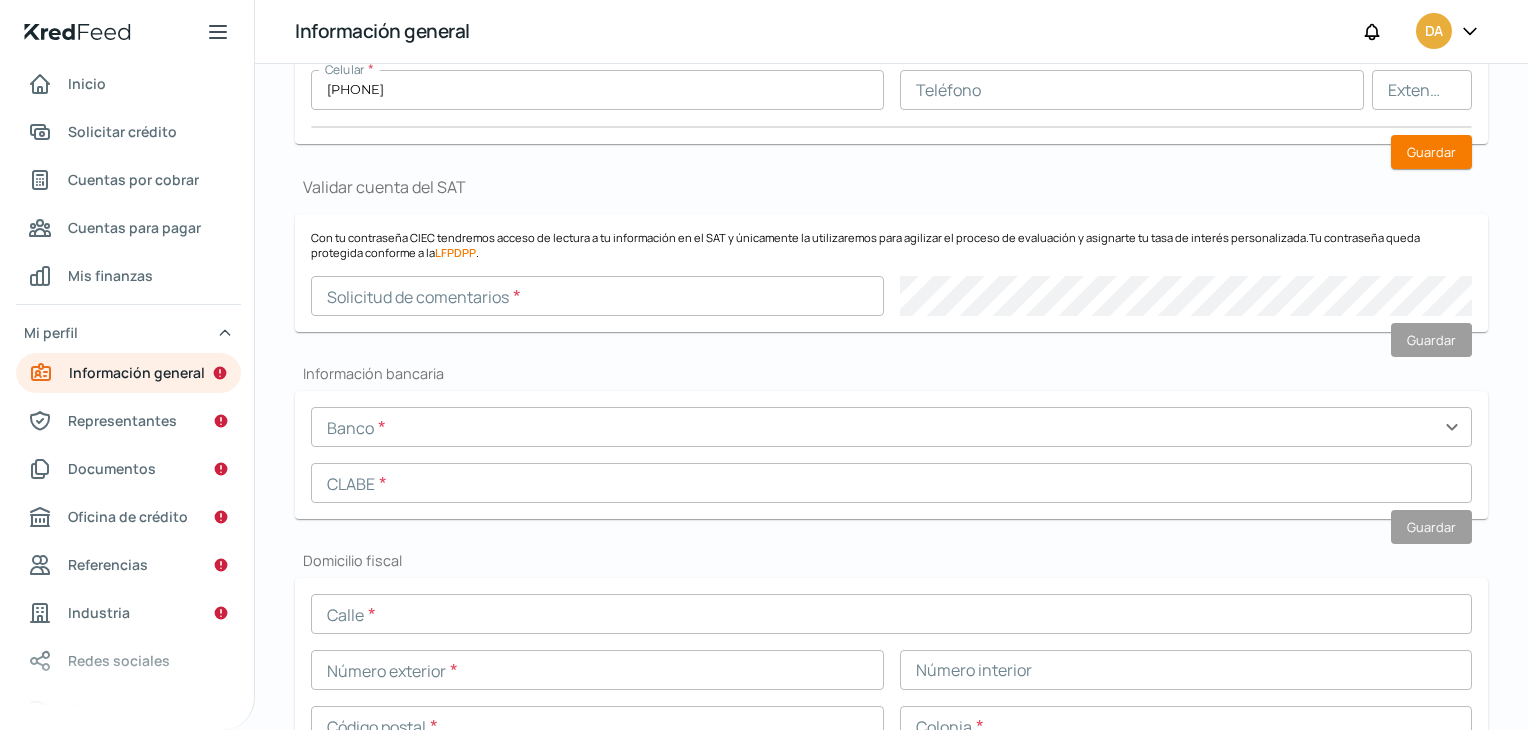 click at bounding box center (597, 296) 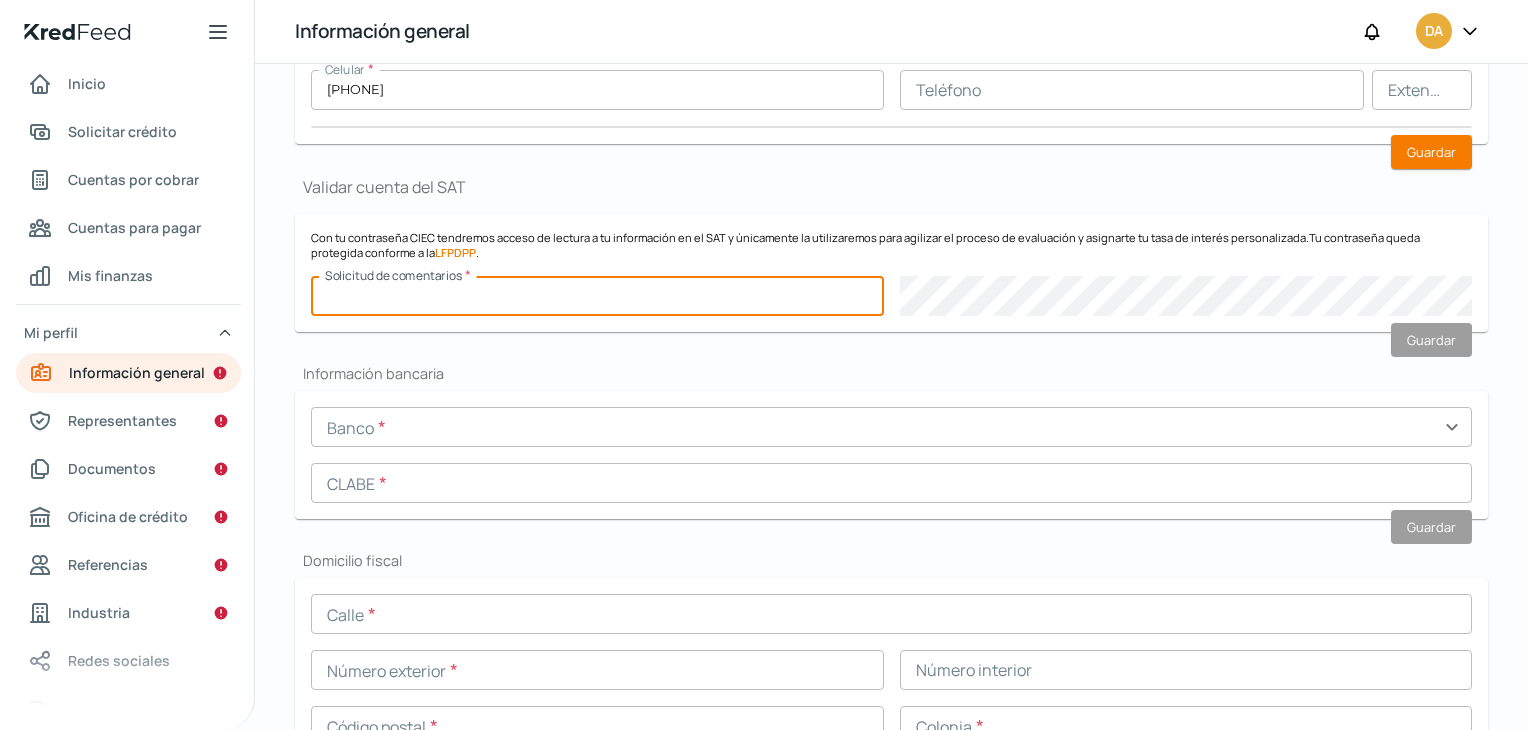 click on "Con tu contraseña CIEC tendremos acceso de lectura a tu información en el SAT y únicamente la utilizaremos para agilizar el proceso de evaluación y asignarte tu tasa de interés personalizada. Tu contraseña queda protegida conforme a la LFPDPP . Solicitud de comentarios * Contraseña CIEC * Guardar" at bounding box center (891, 273) 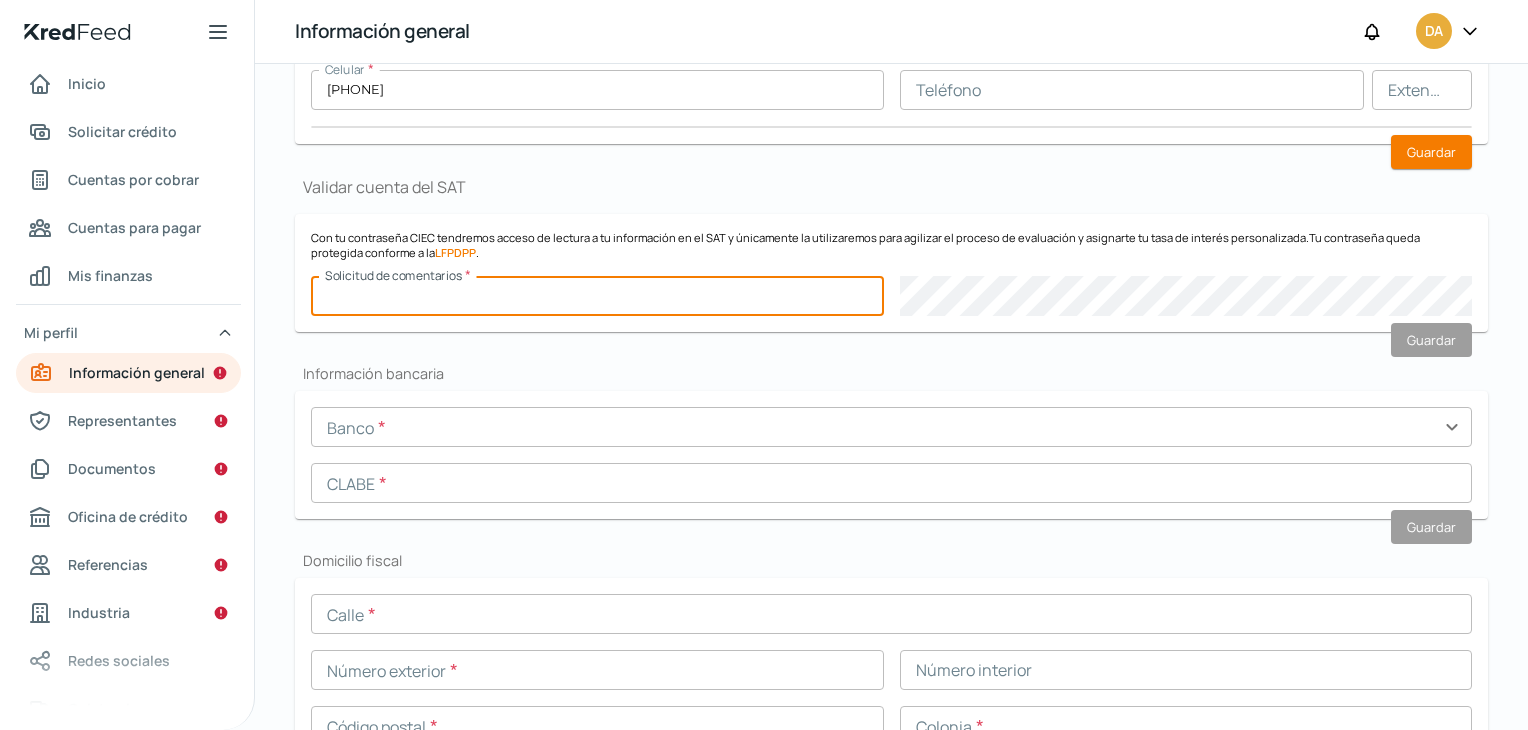 paste on "[ID_NUMBER]" 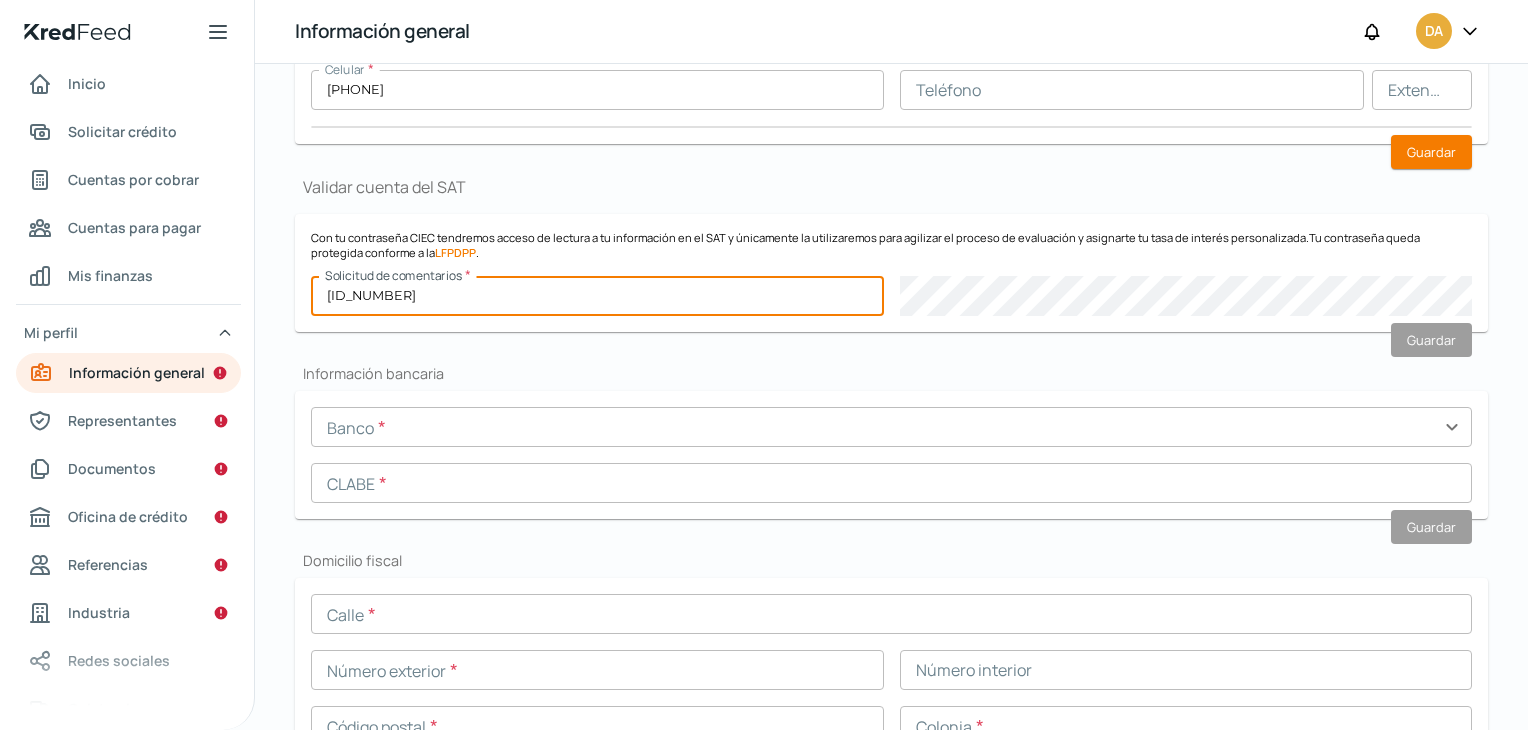 type on "[ID_NUMBER]" 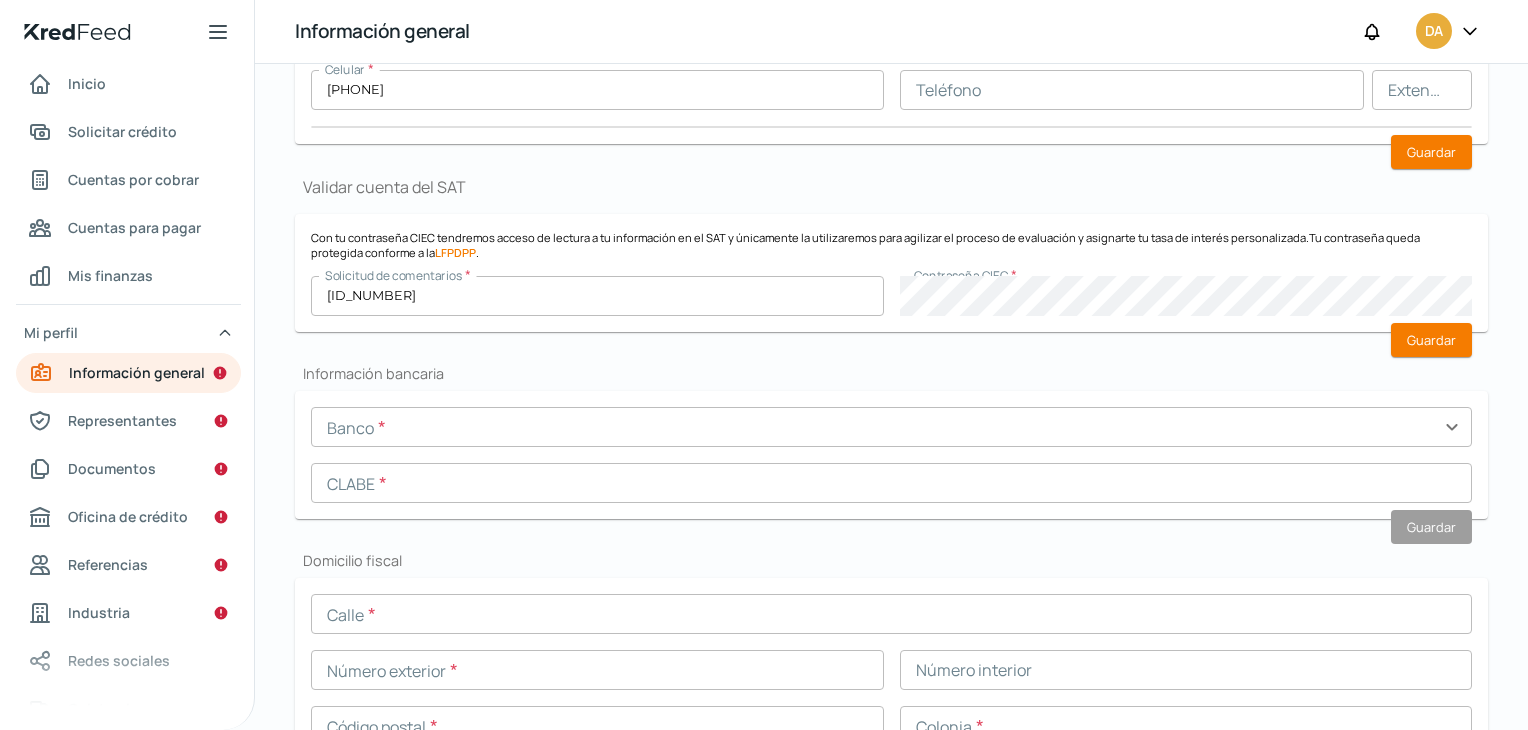 type 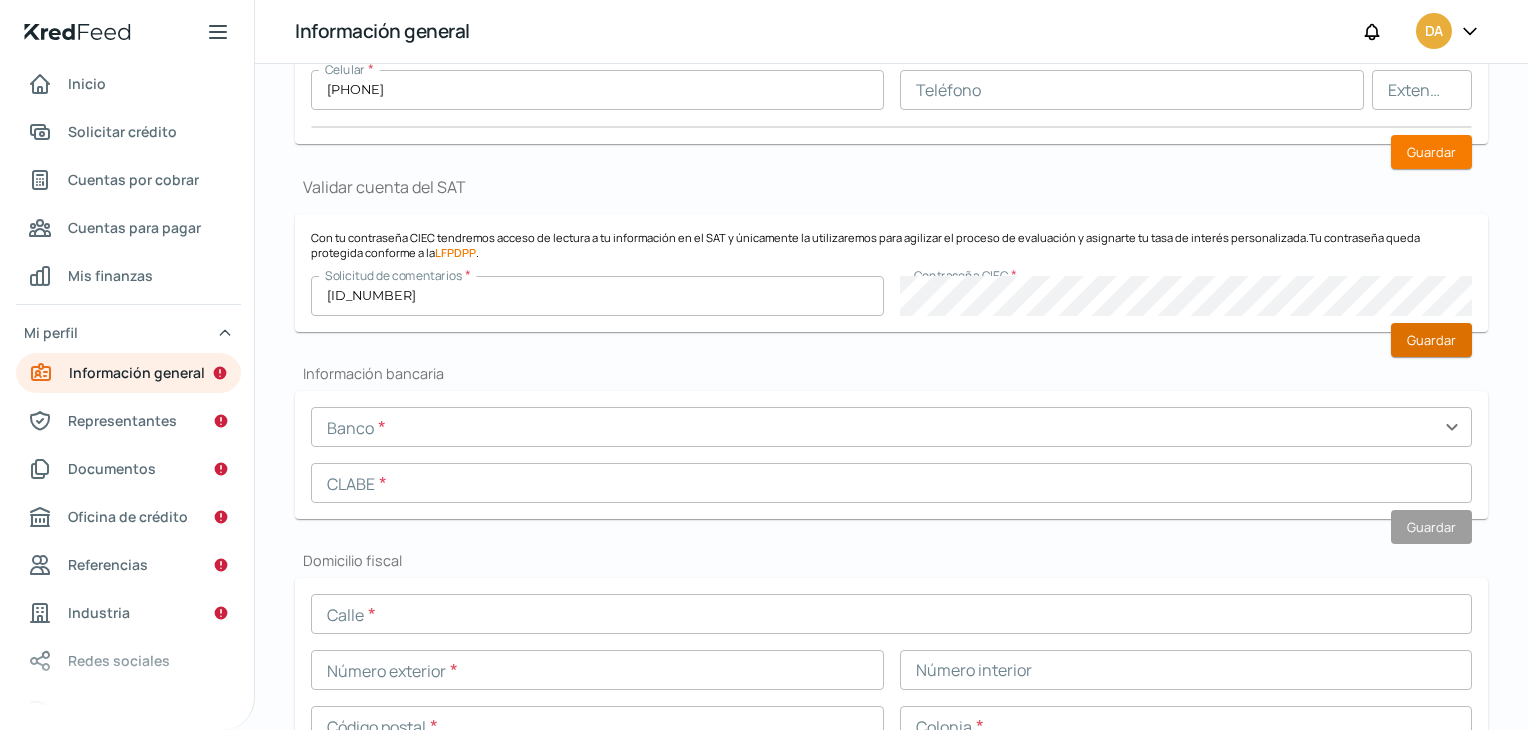 click on "Guardar" at bounding box center (1431, 340) 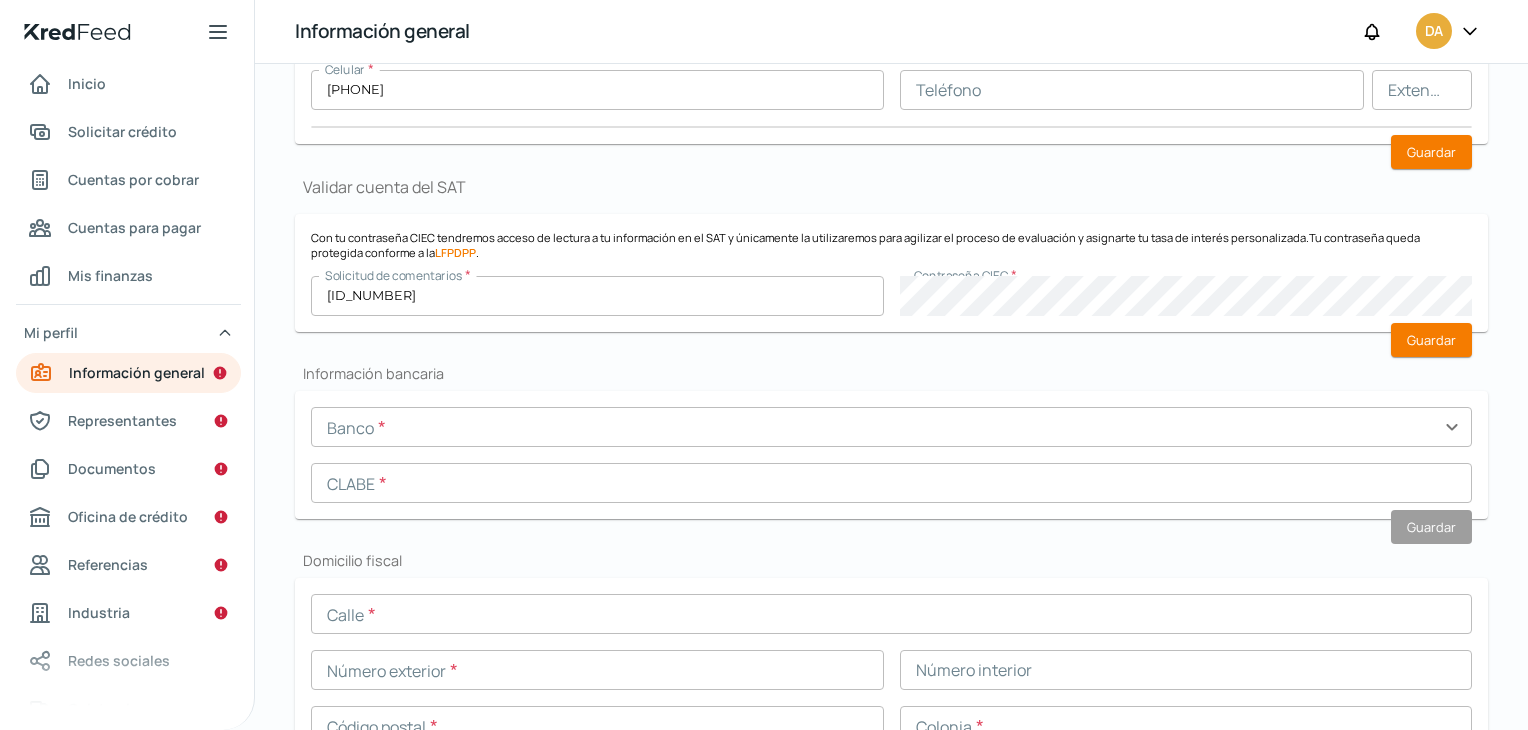 type 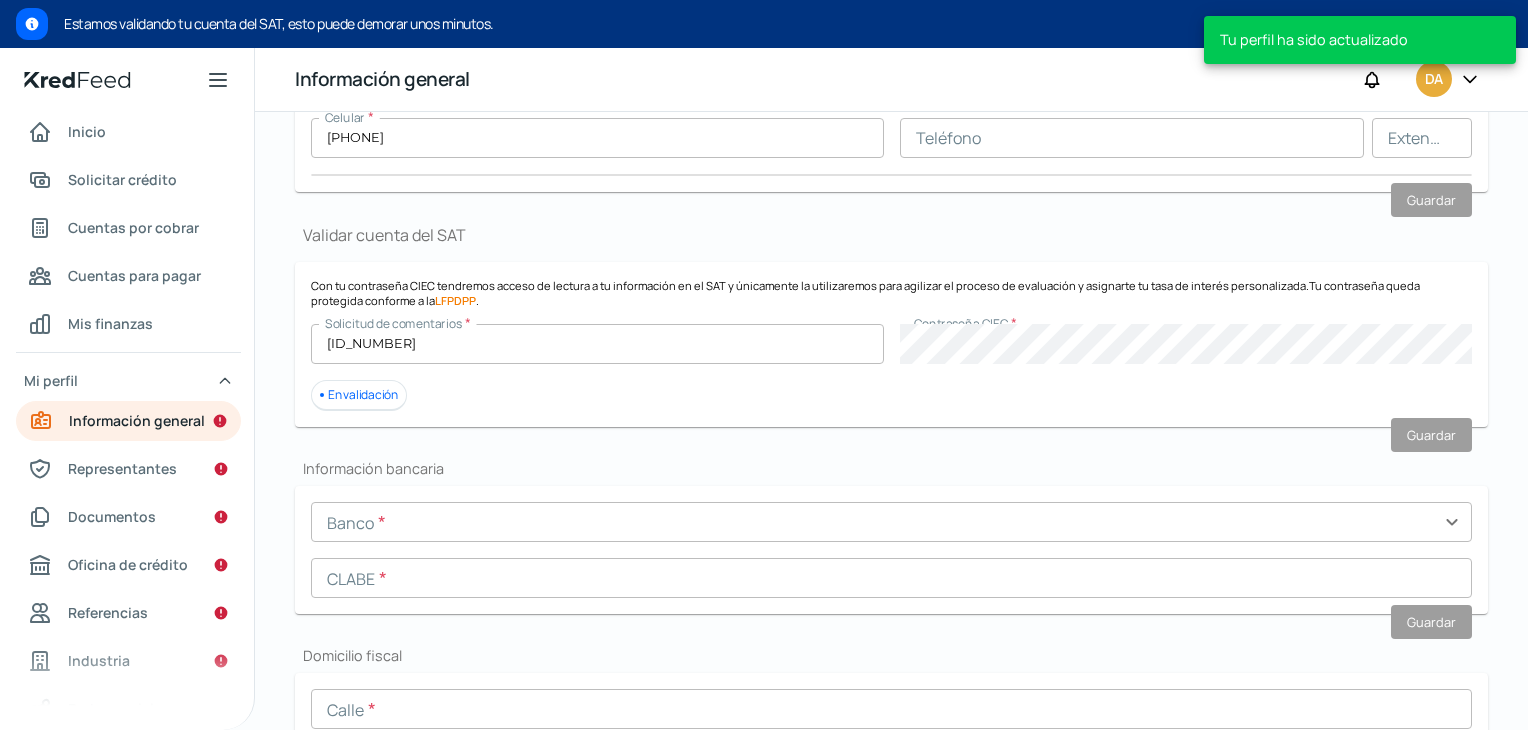 scroll, scrollTop: 0, scrollLeft: 8, axis: horizontal 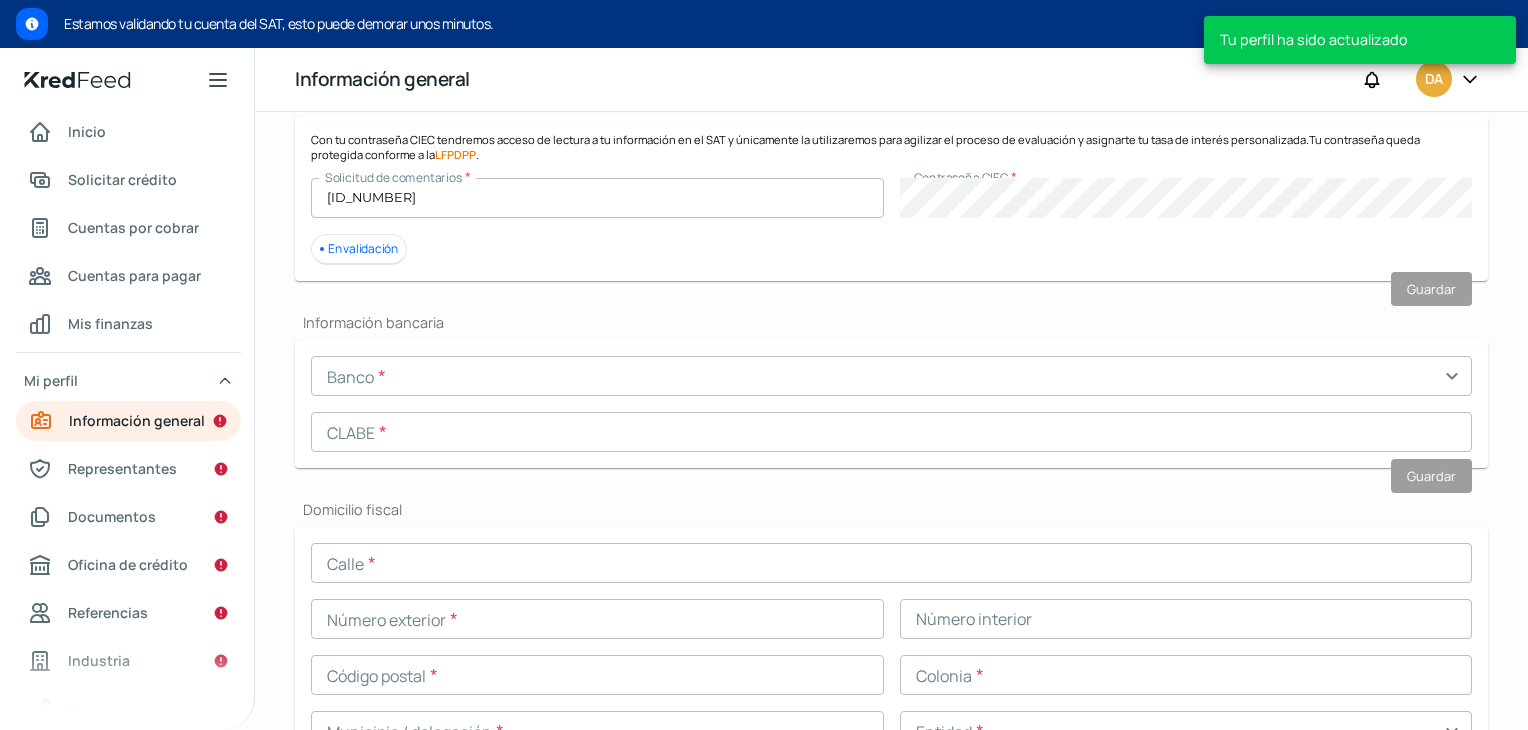 click at bounding box center (891, 376) 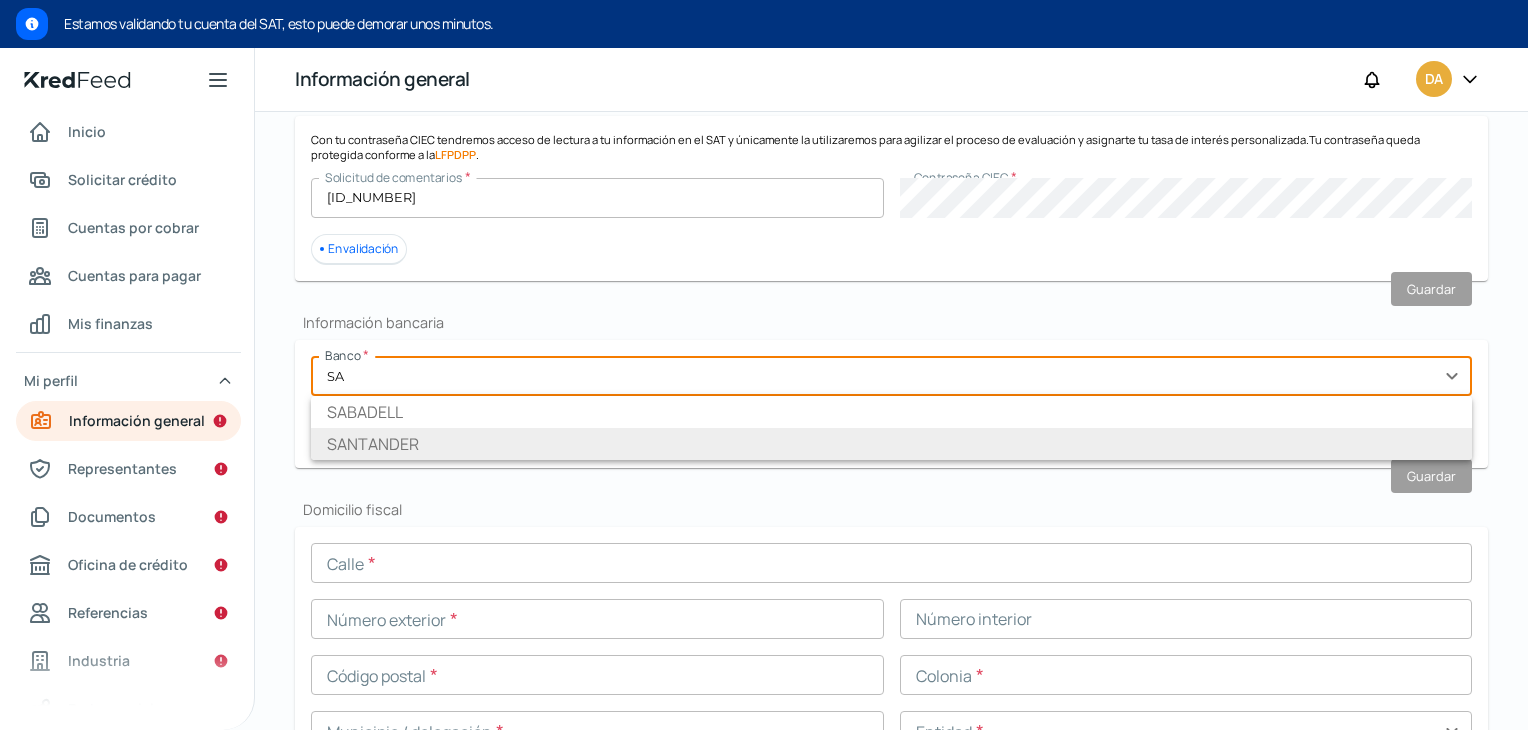 click on "SANTANDER" at bounding box center (891, 444) 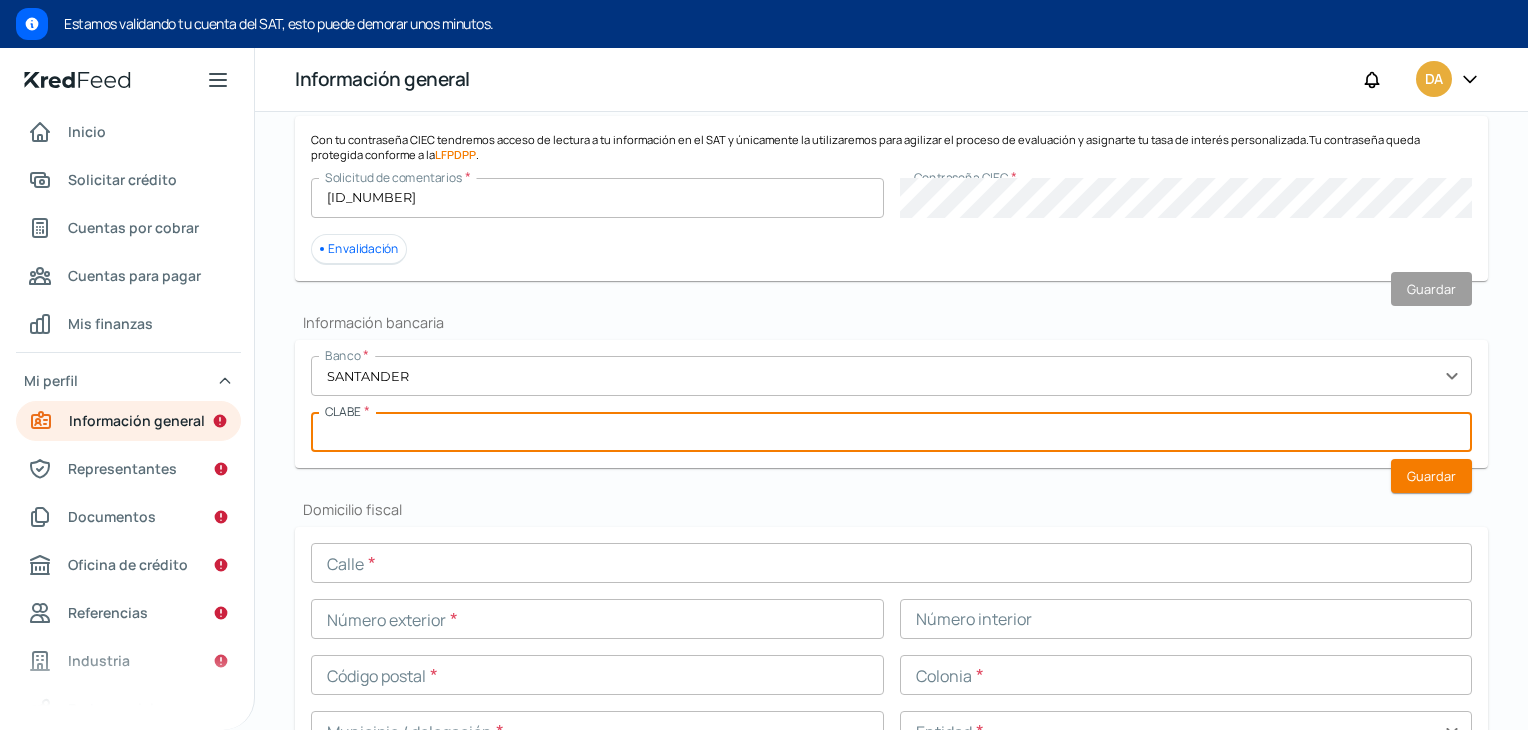 click at bounding box center (891, 432) 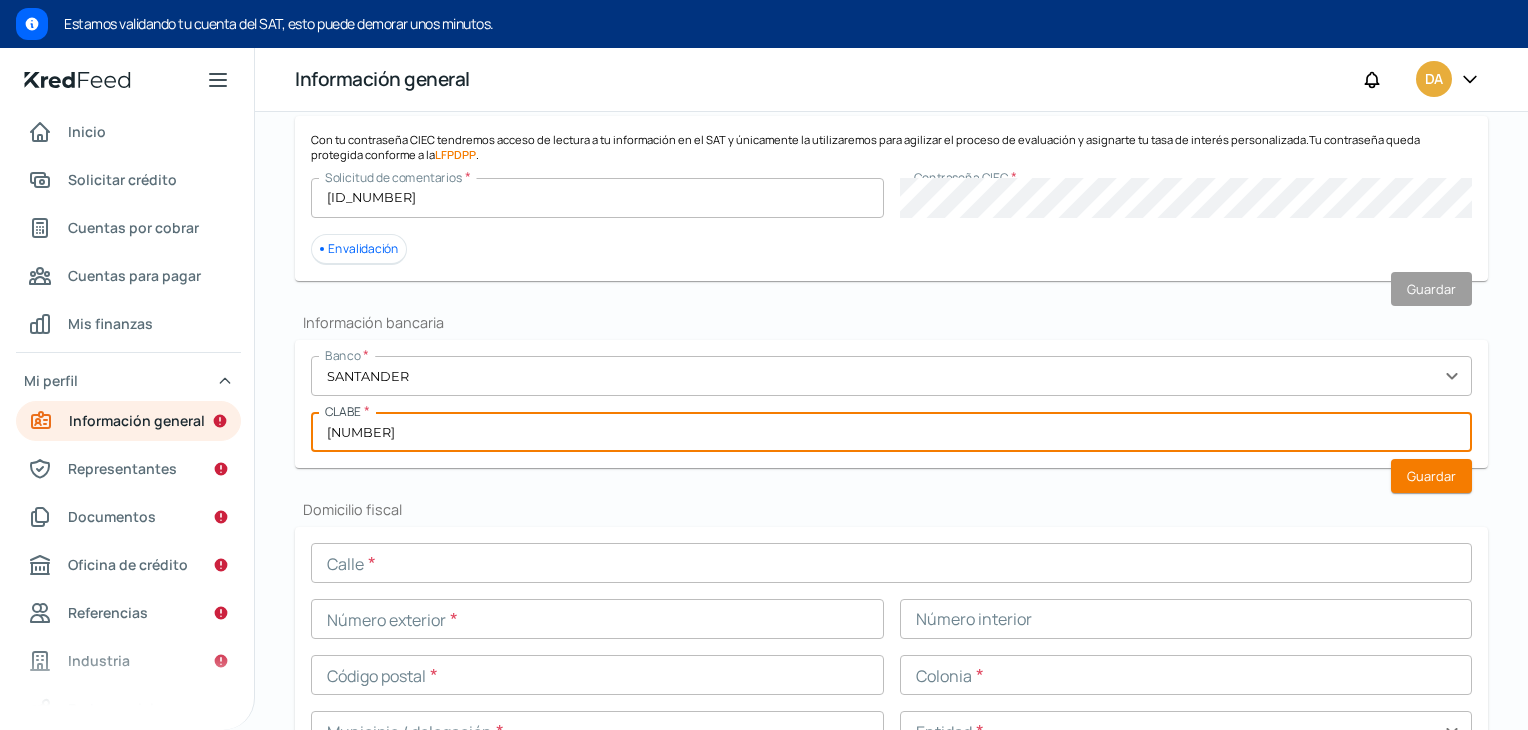 type on "[NUMBER]" 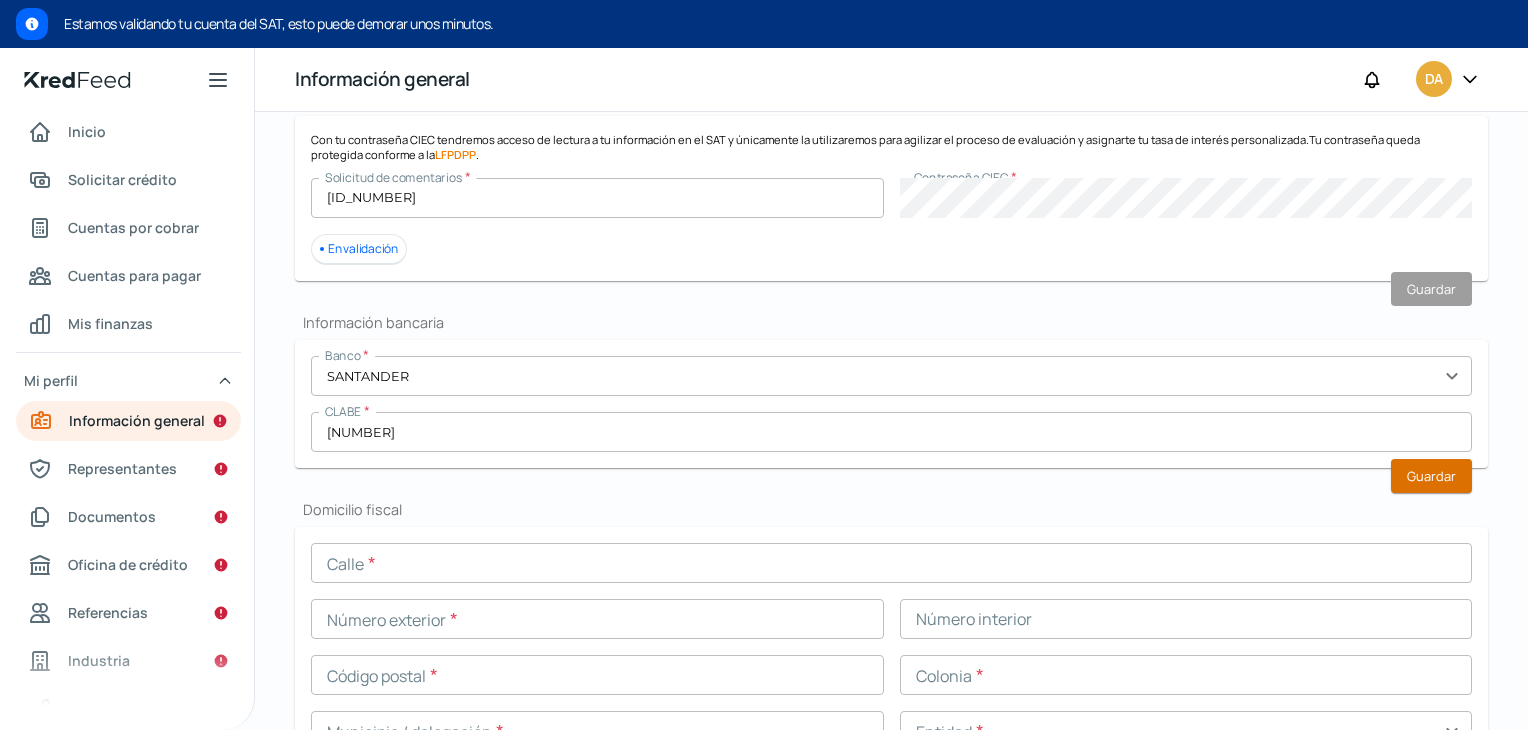 click on "Guardar" at bounding box center [1431, 476] 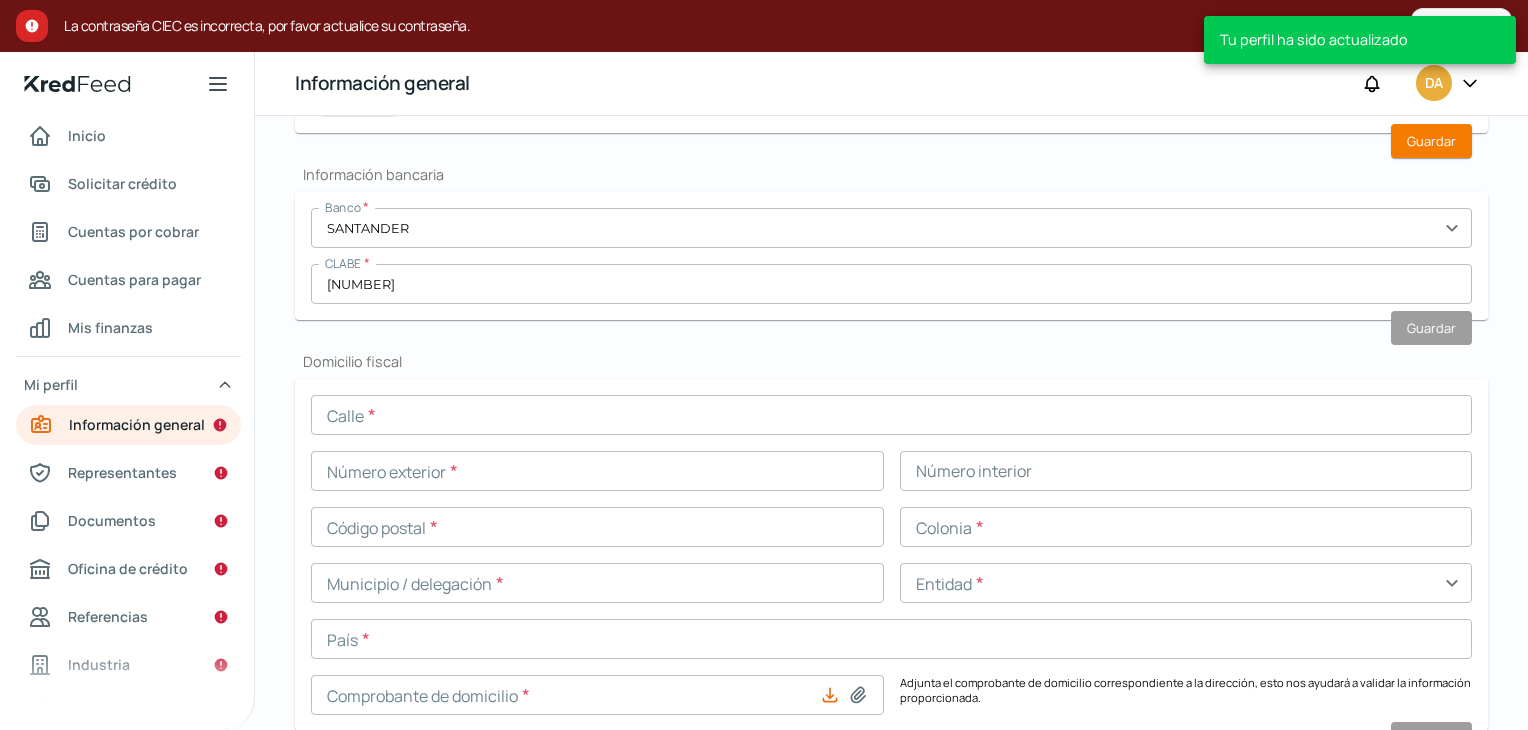 scroll, scrollTop: 746, scrollLeft: 0, axis: vertical 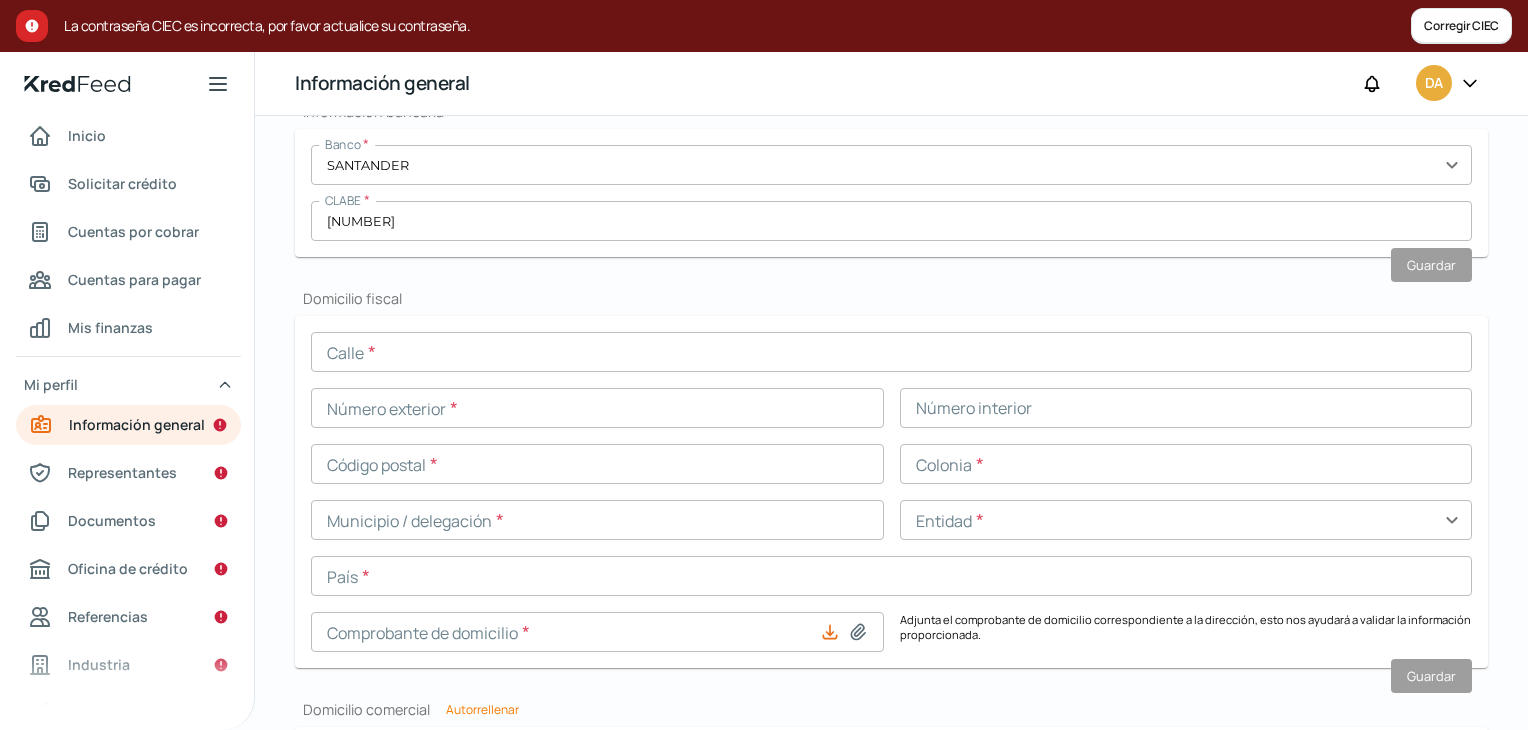 drag, startPoint x: 484, startPoint y: 366, endPoint x: 528, endPoint y: 369, distance: 44.102154 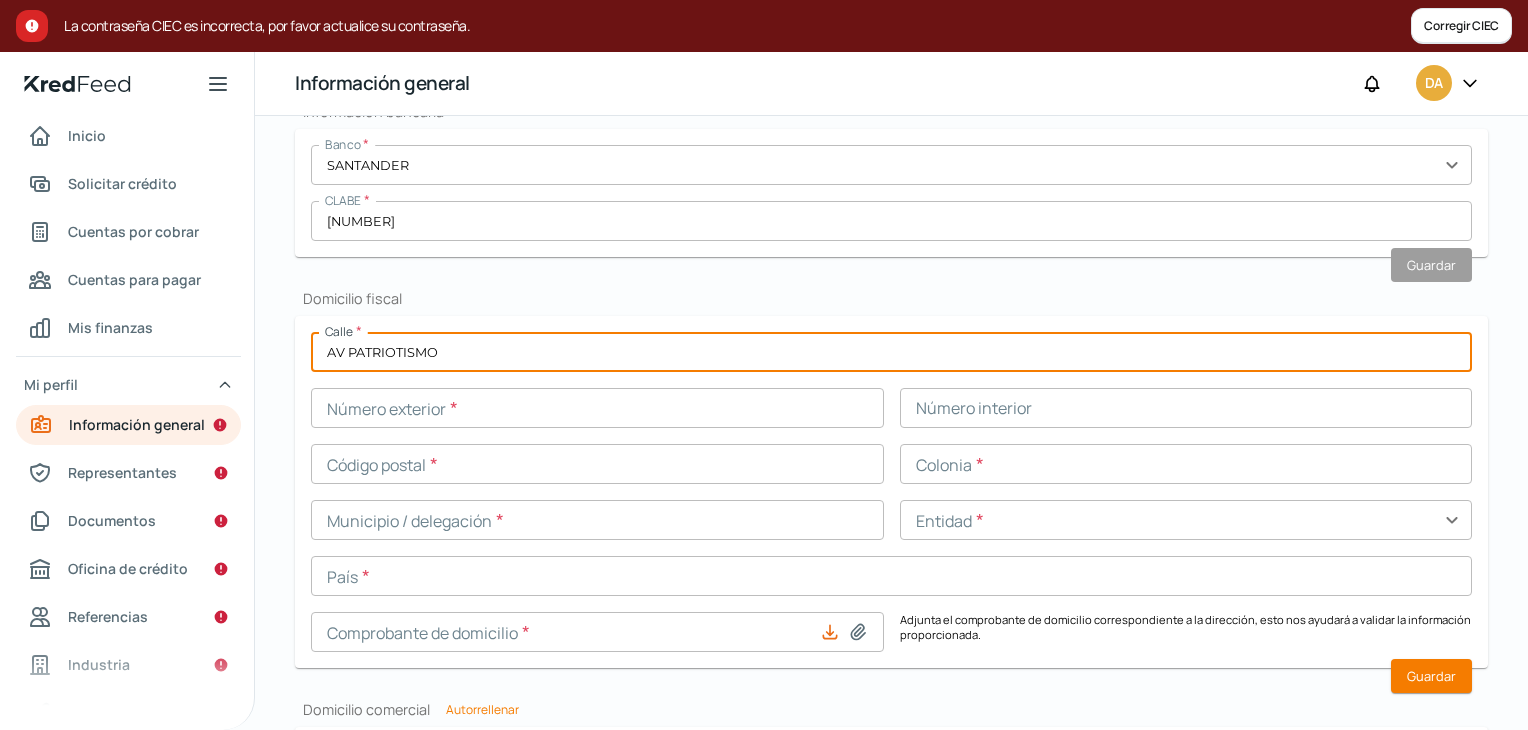 type on "AV PATRIOTISMO" 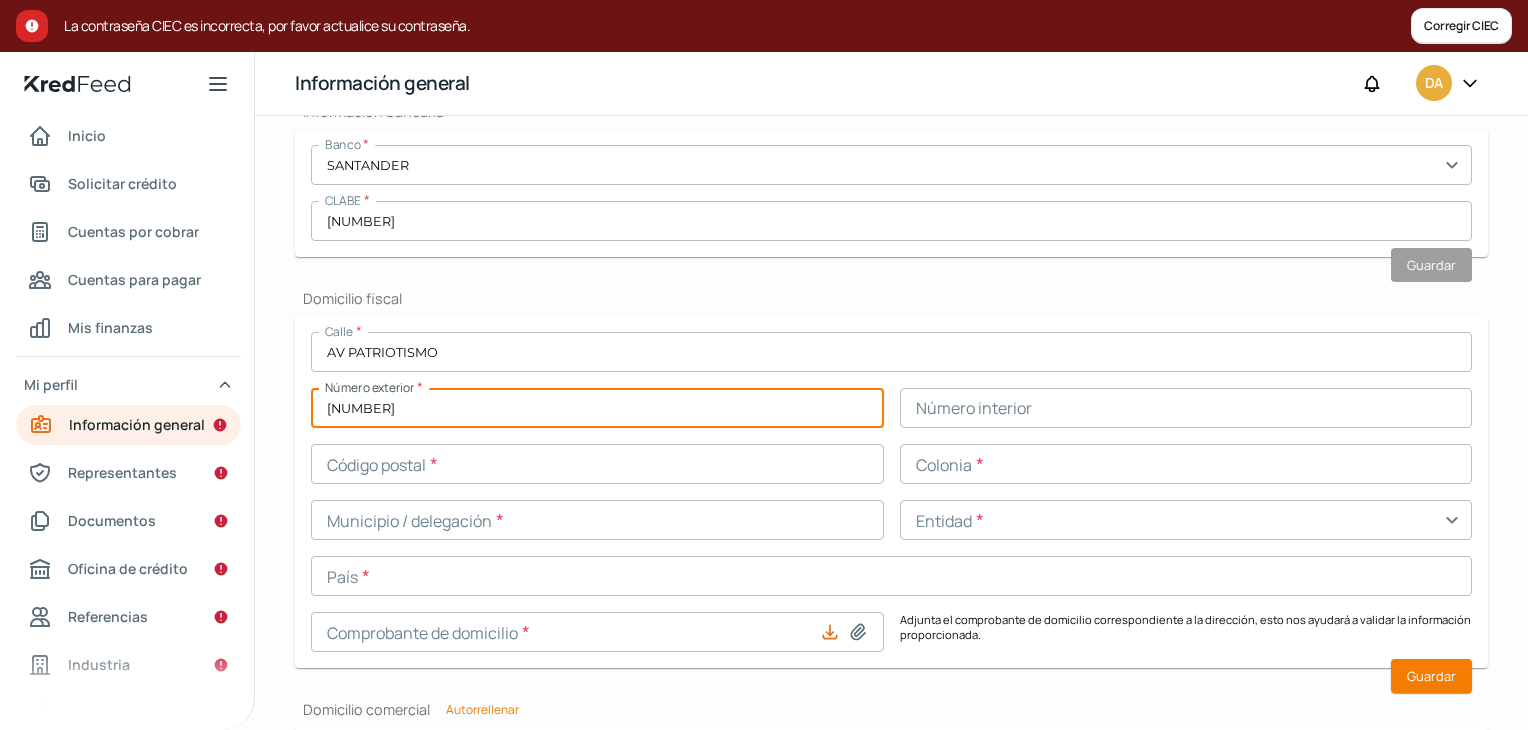 type on "[NUMBER]" 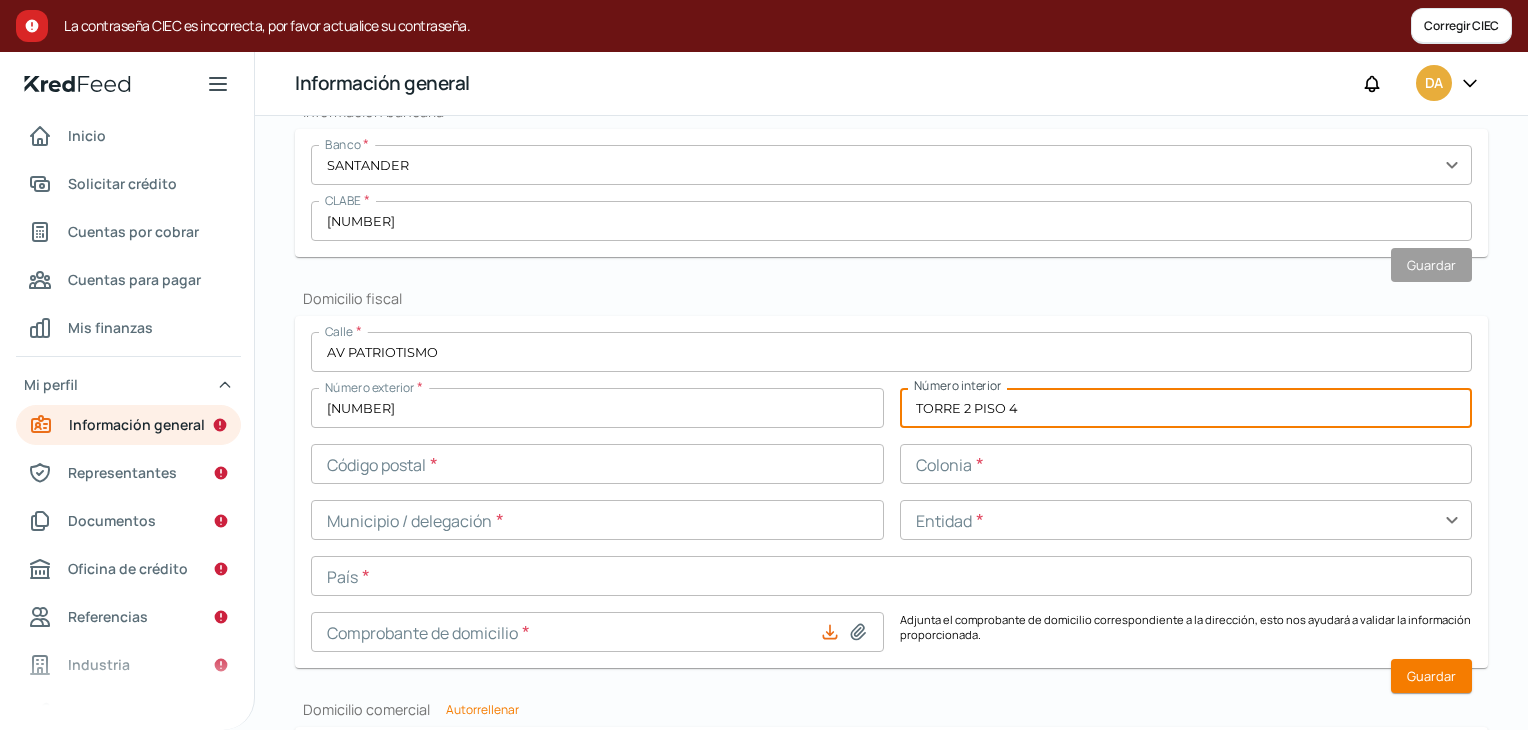 type on "TORRE 2 PISO 4" 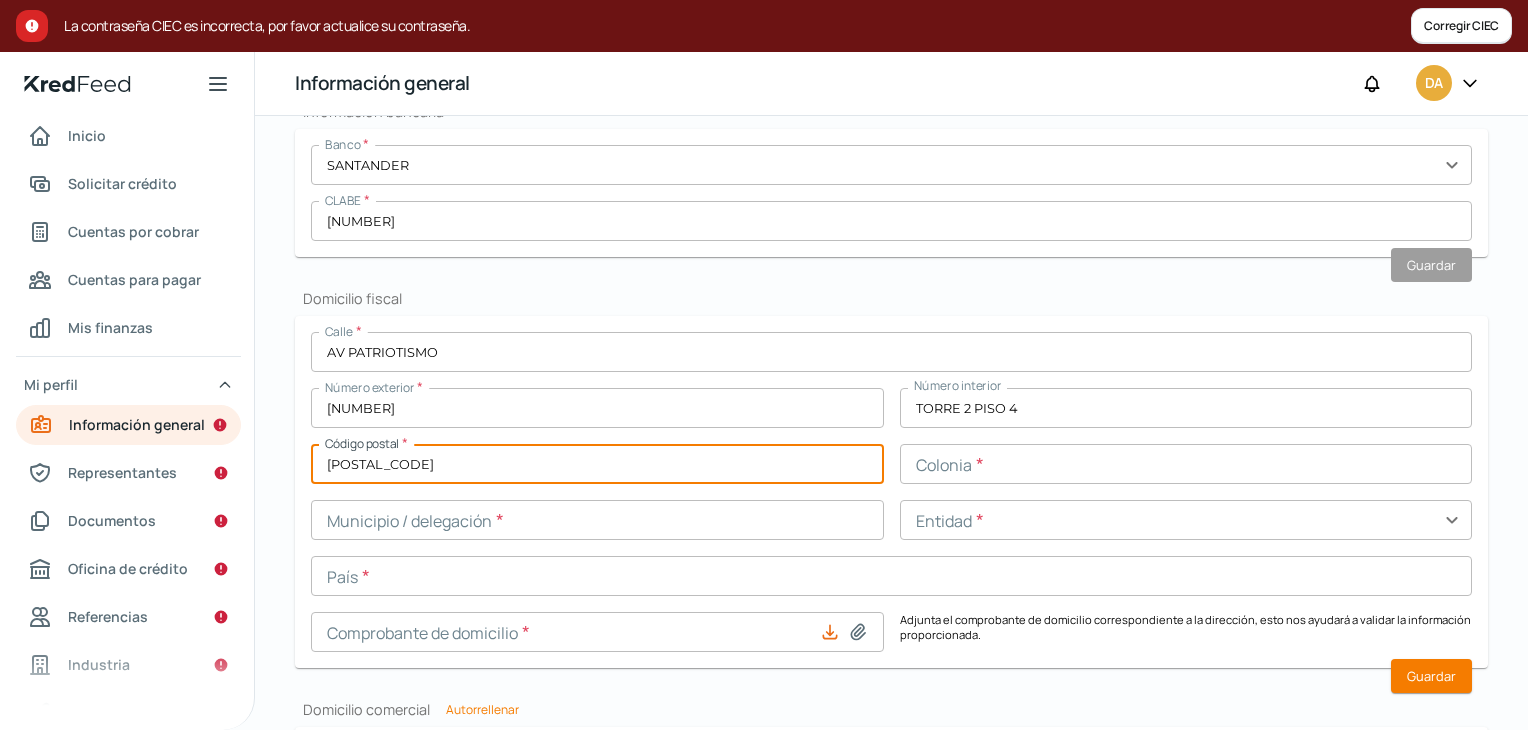 type on "[POSTAL_CODE]" 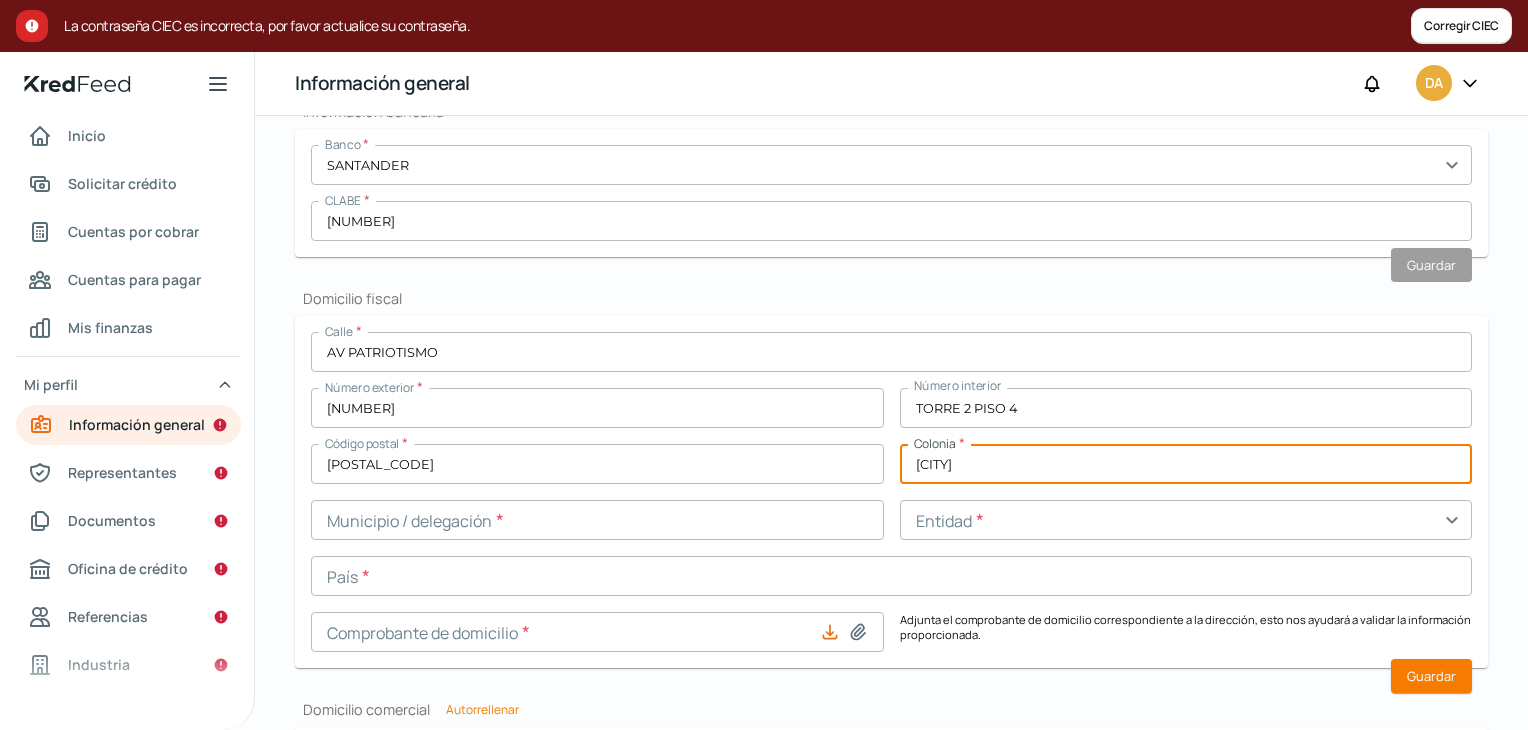 click on "[CITY]" at bounding box center [1186, 464] 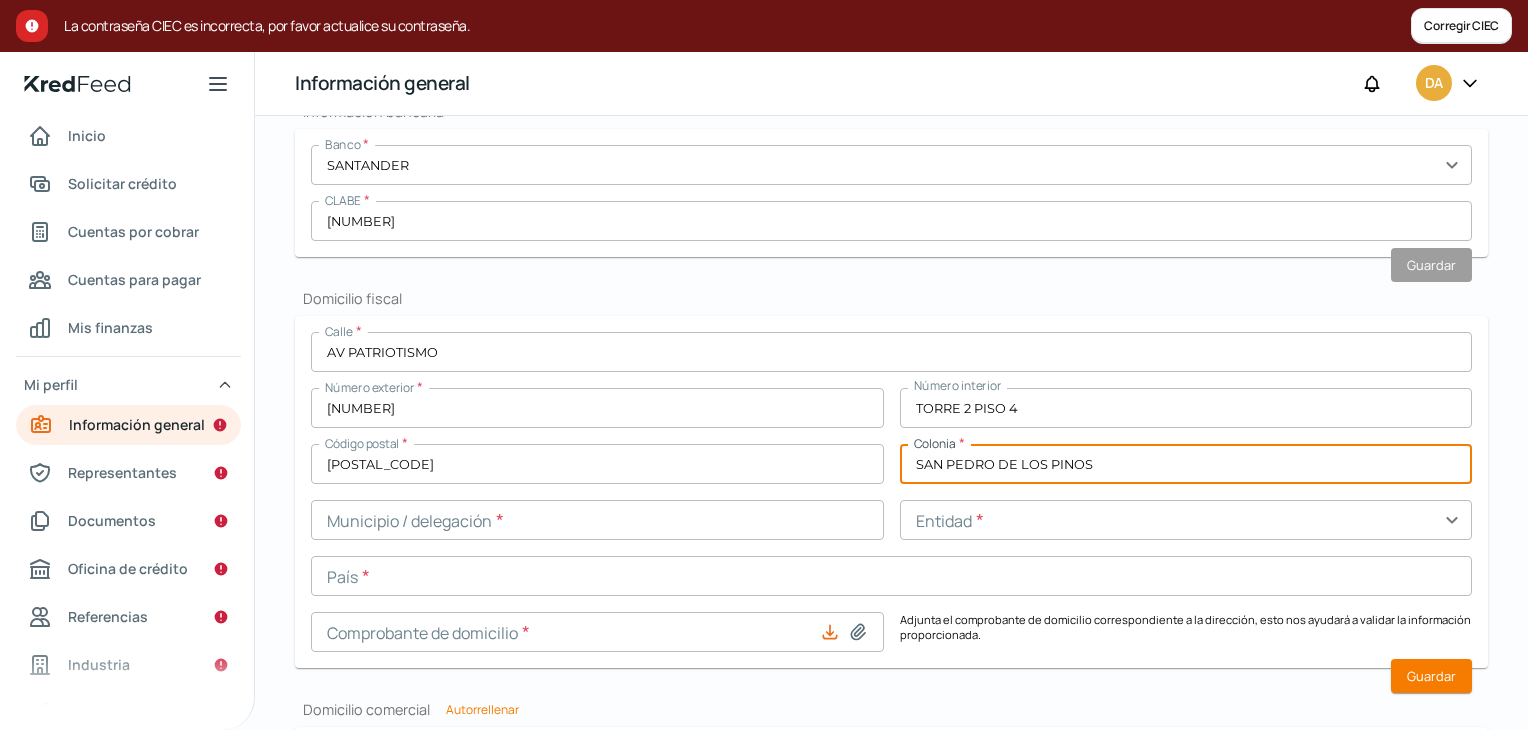 type on "SAN PEDRO DE LOS PINOS" 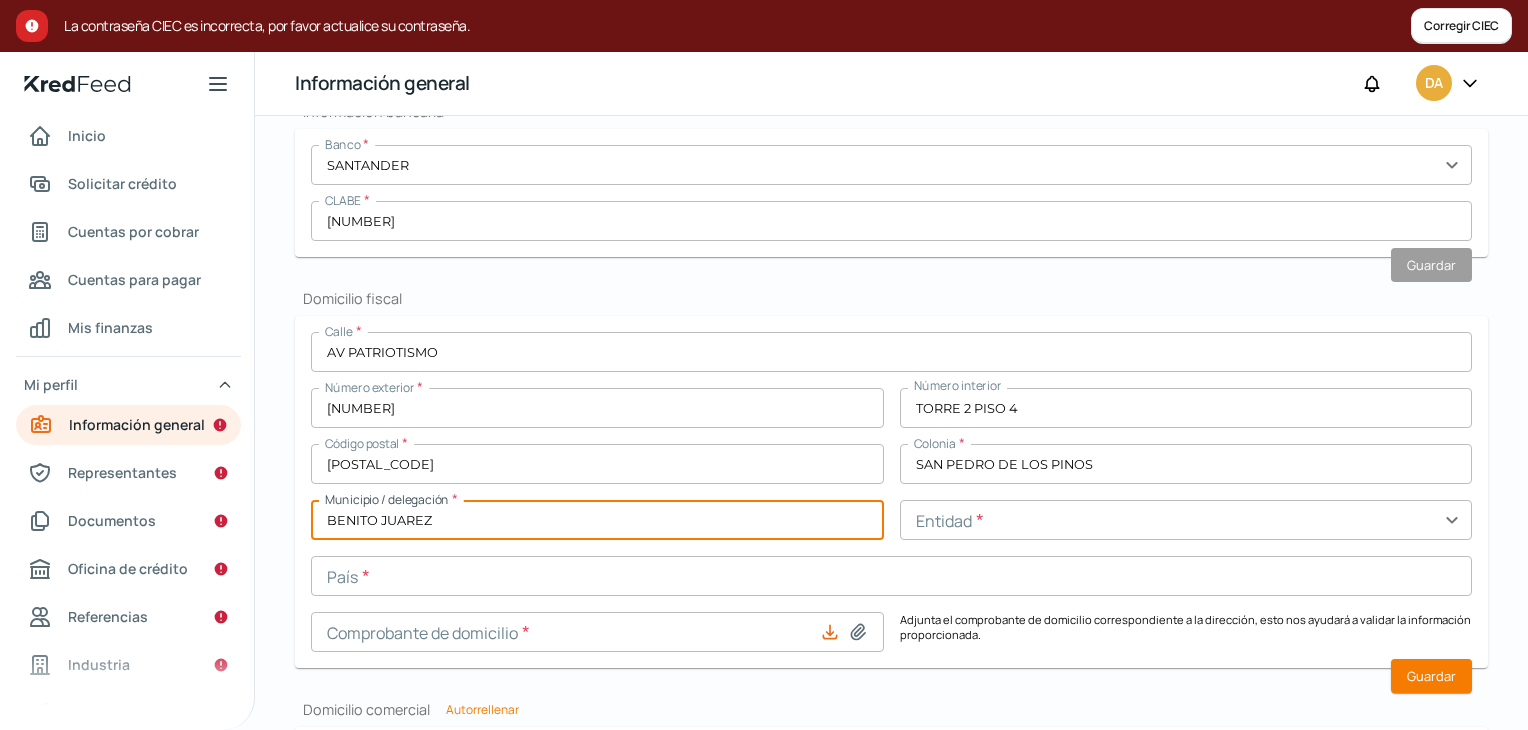type on "BENITO JUAREZ" 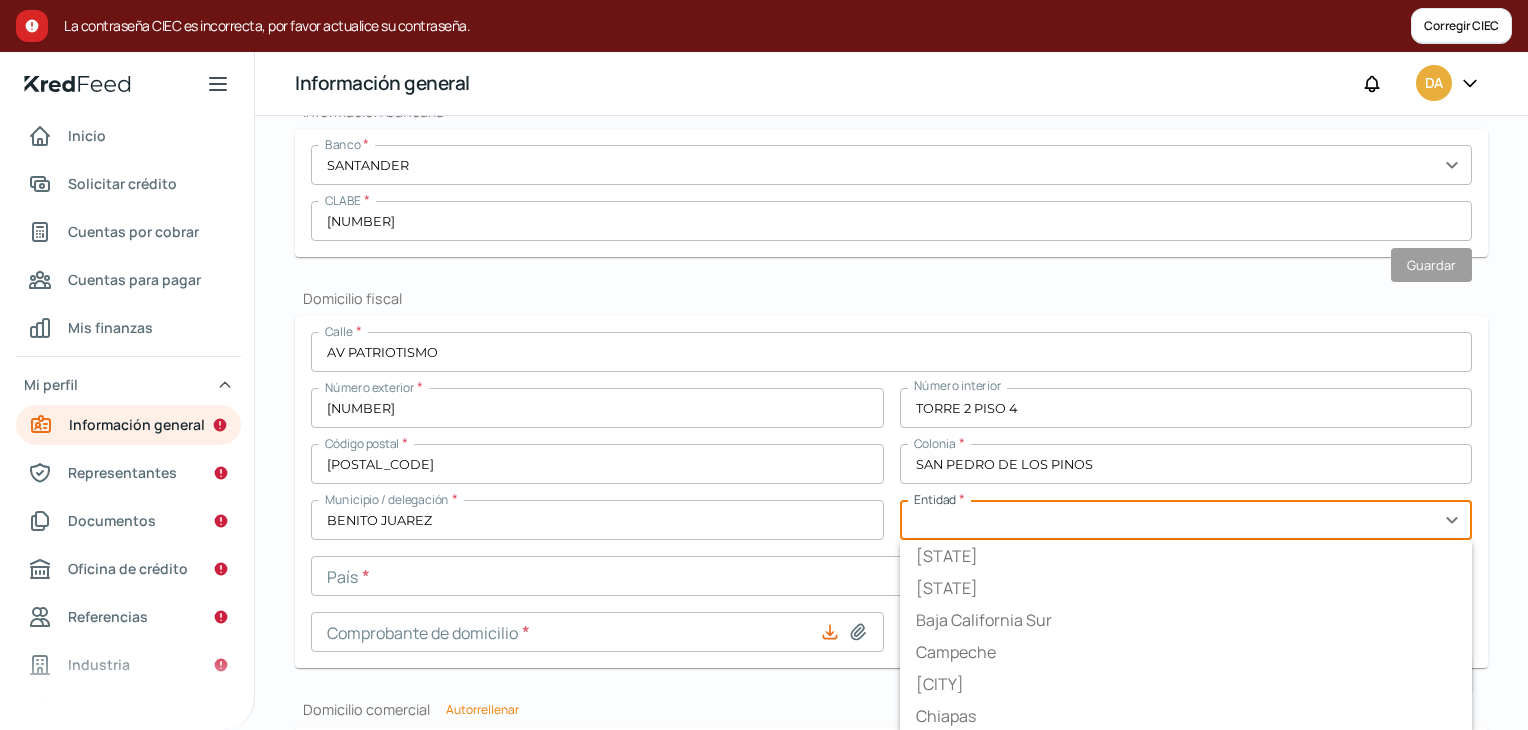 type on "M" 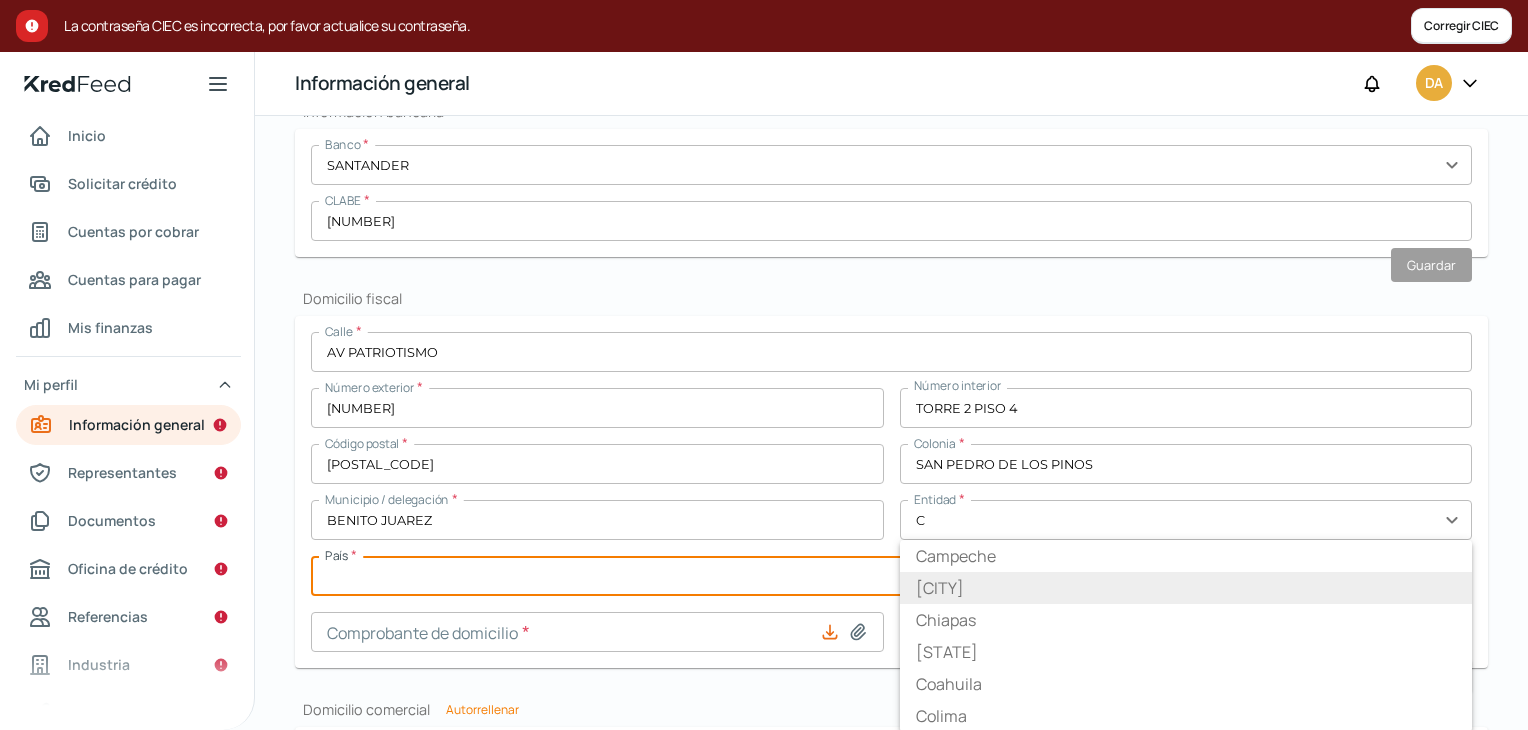 click on "[CITY]" at bounding box center (940, 588) 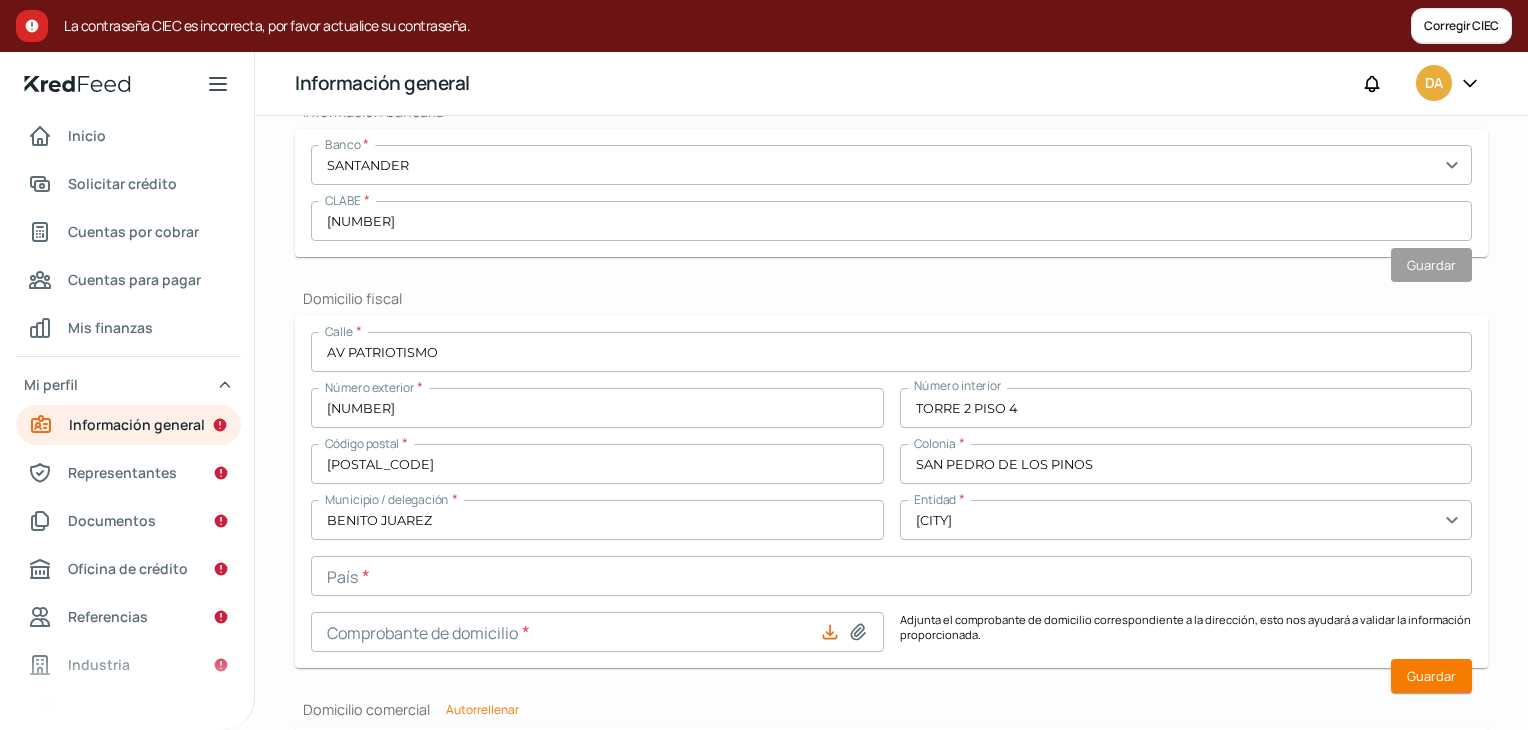 drag, startPoint x: 424, startPoint y: 573, endPoint x: 460, endPoint y: 578, distance: 36.345562 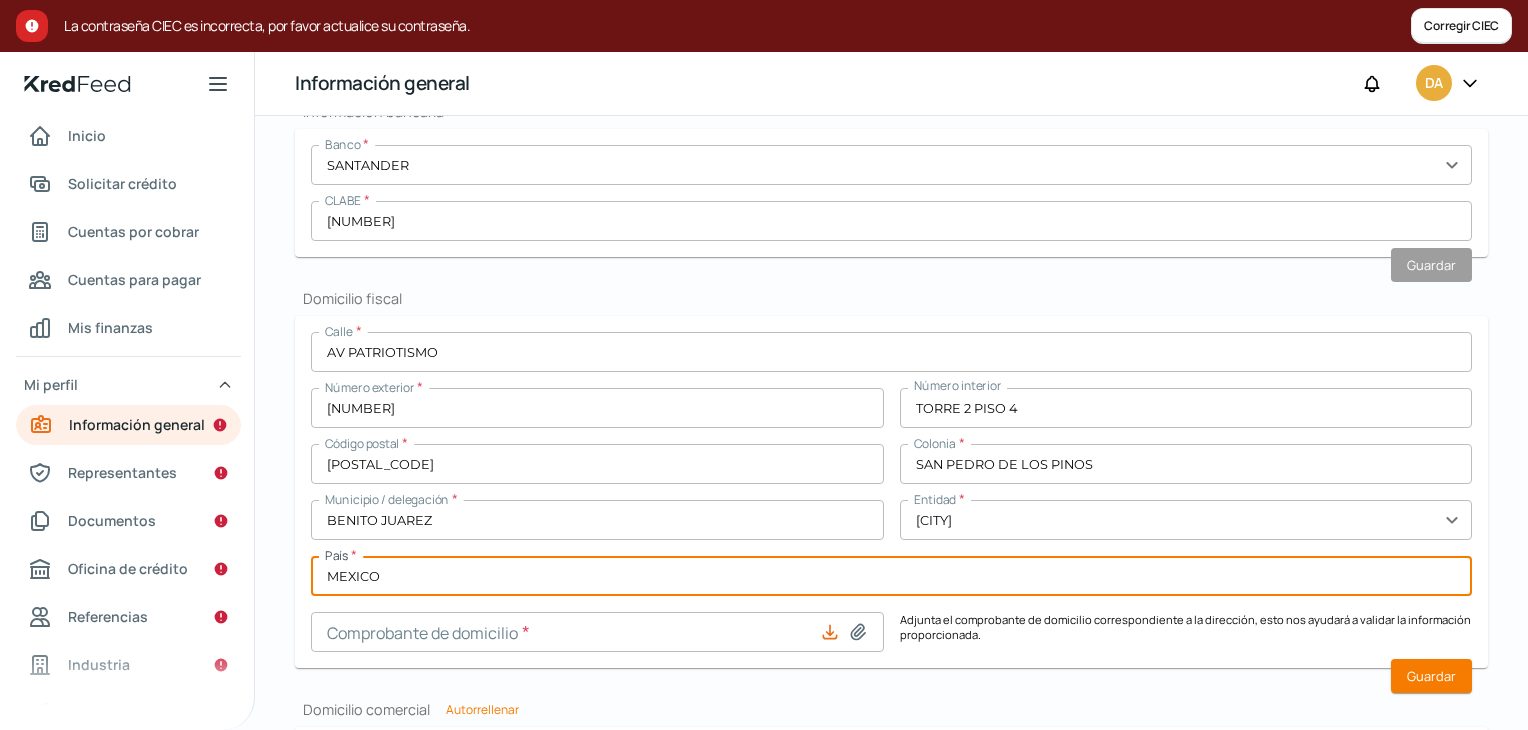 type on "MEXICO" 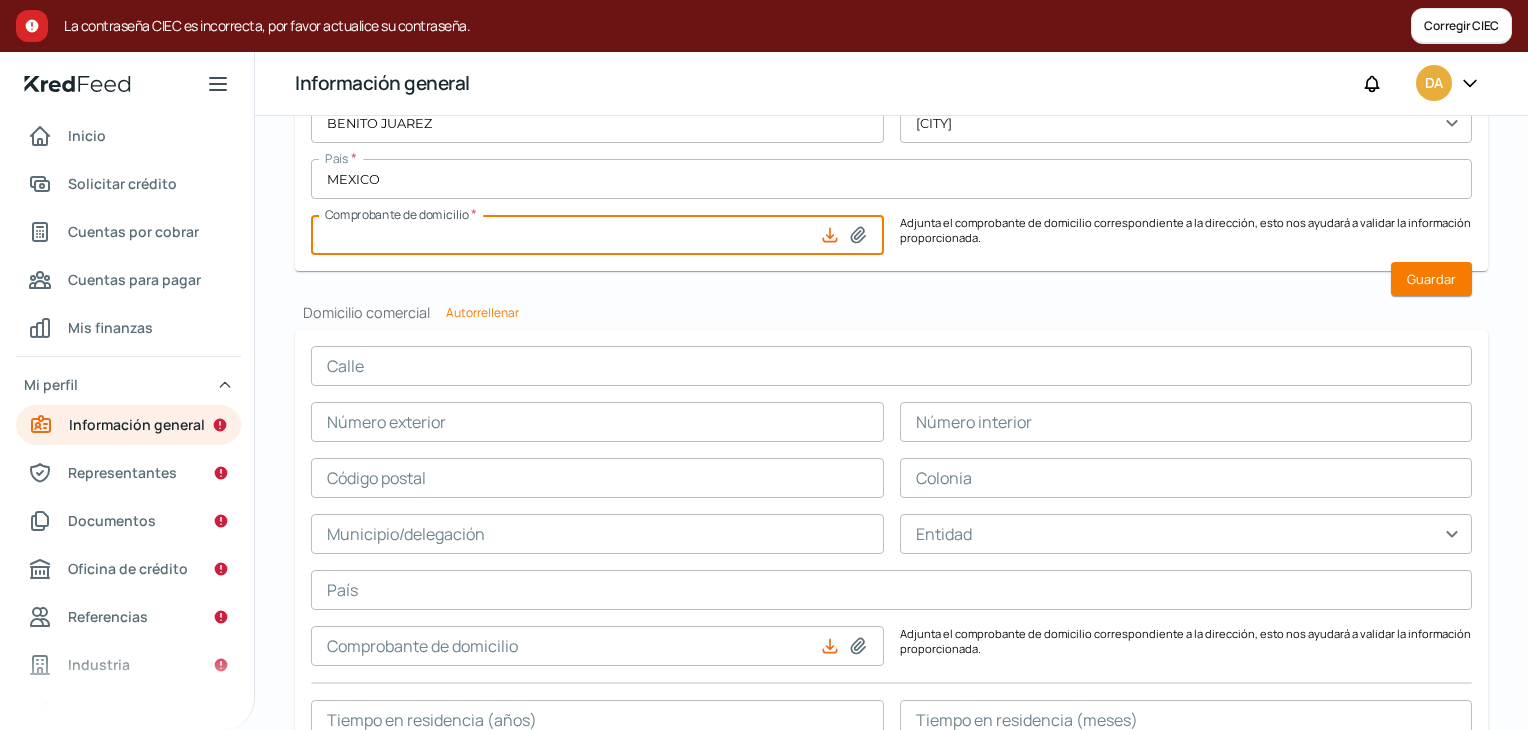 scroll, scrollTop: 1161, scrollLeft: 0, axis: vertical 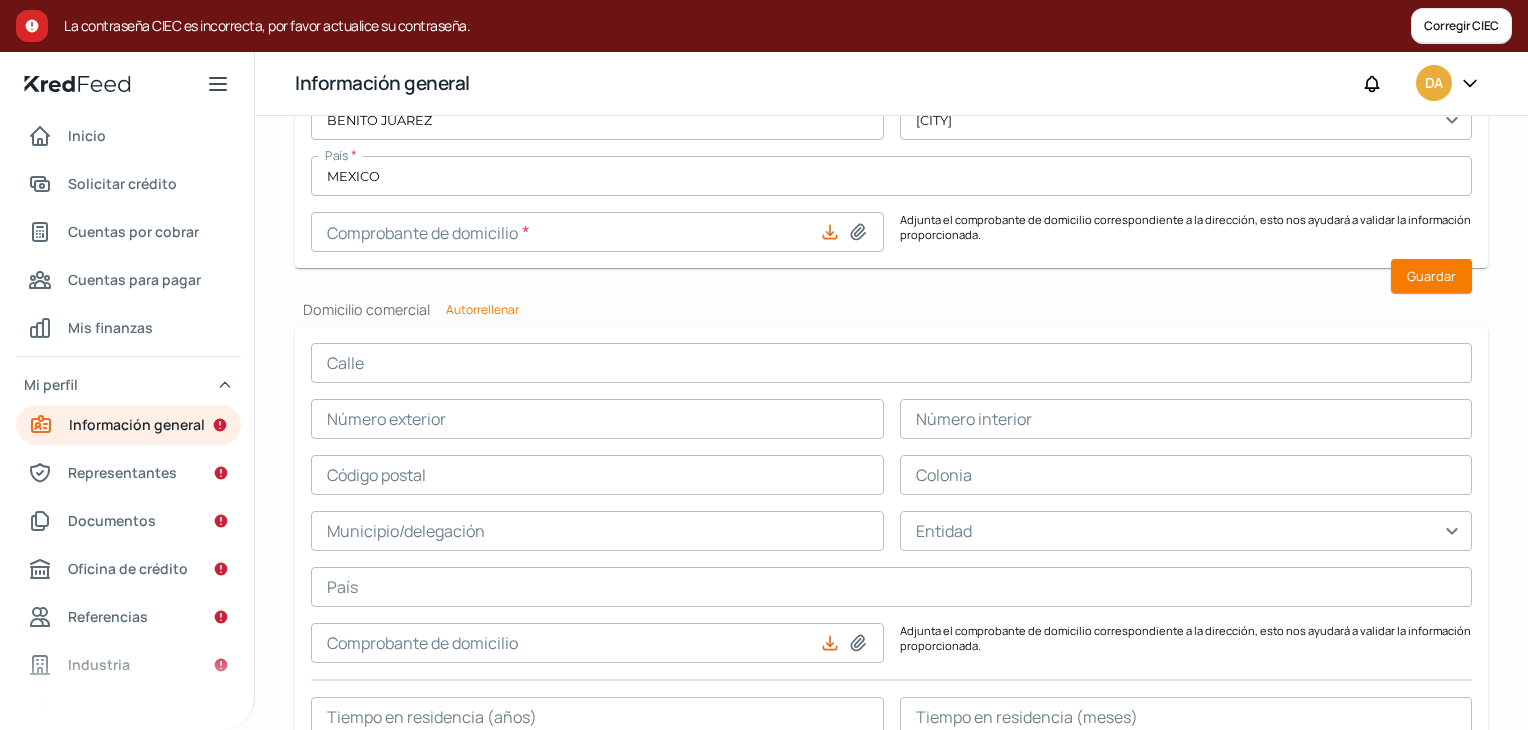 click 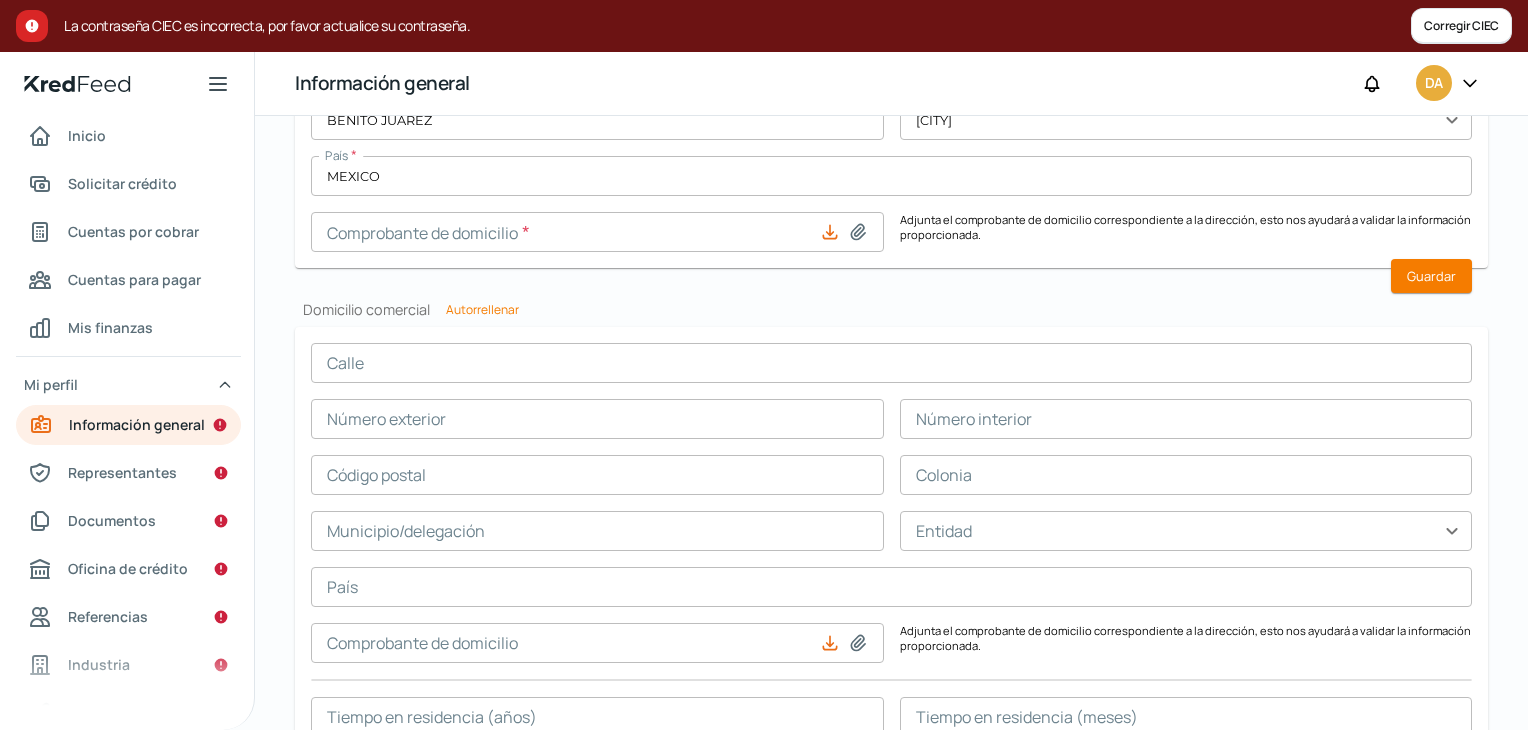 click 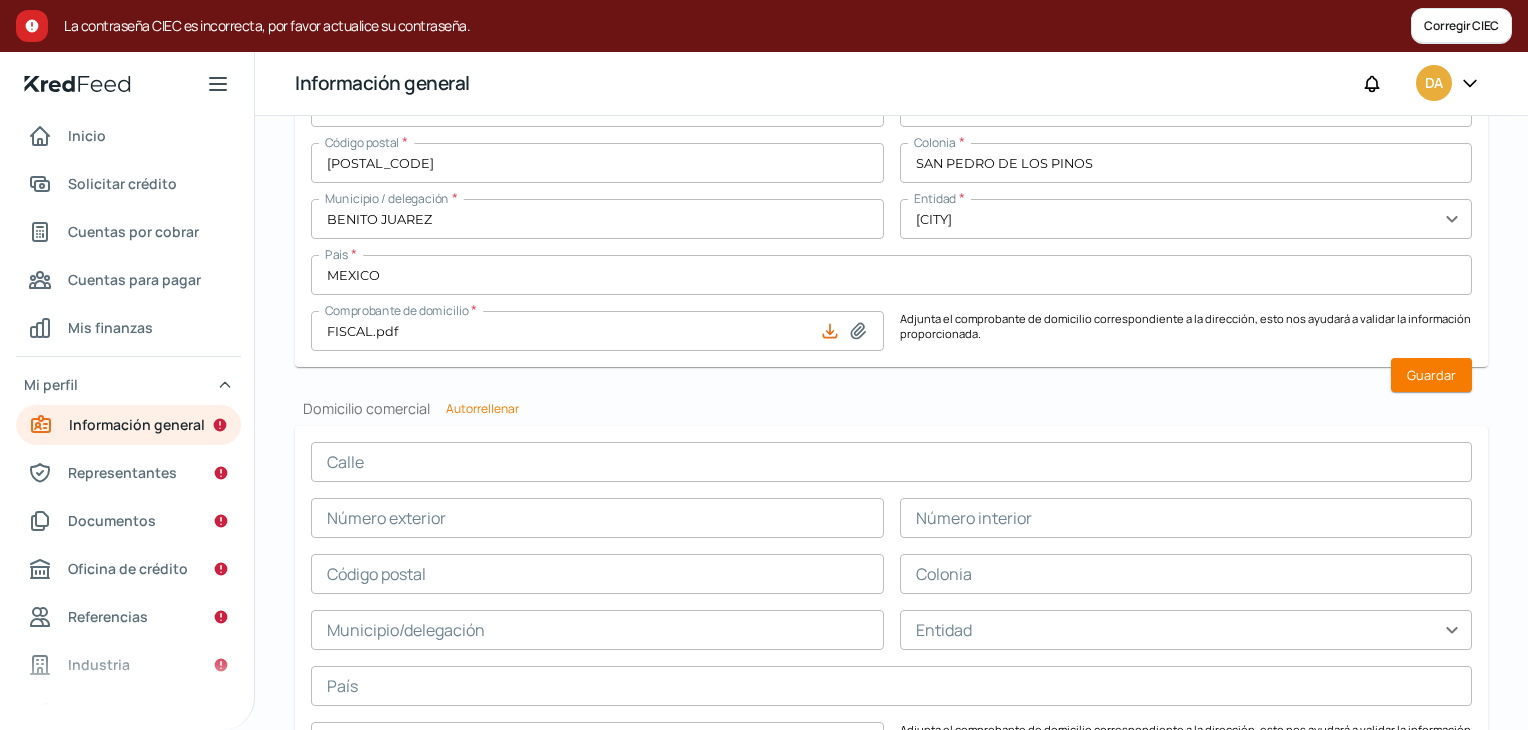 scroll, scrollTop: 961, scrollLeft: 0, axis: vertical 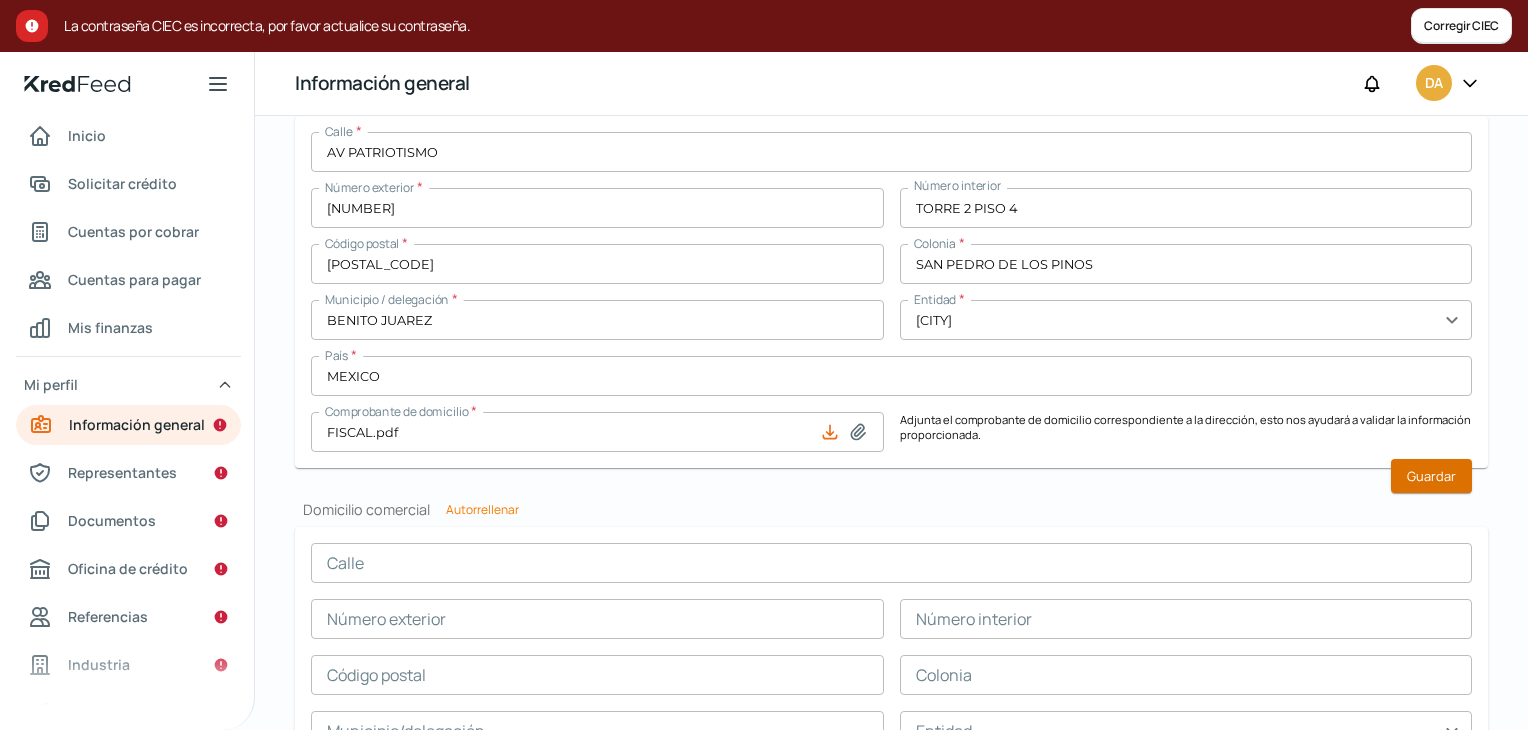click on "Guardar" at bounding box center [1431, 476] 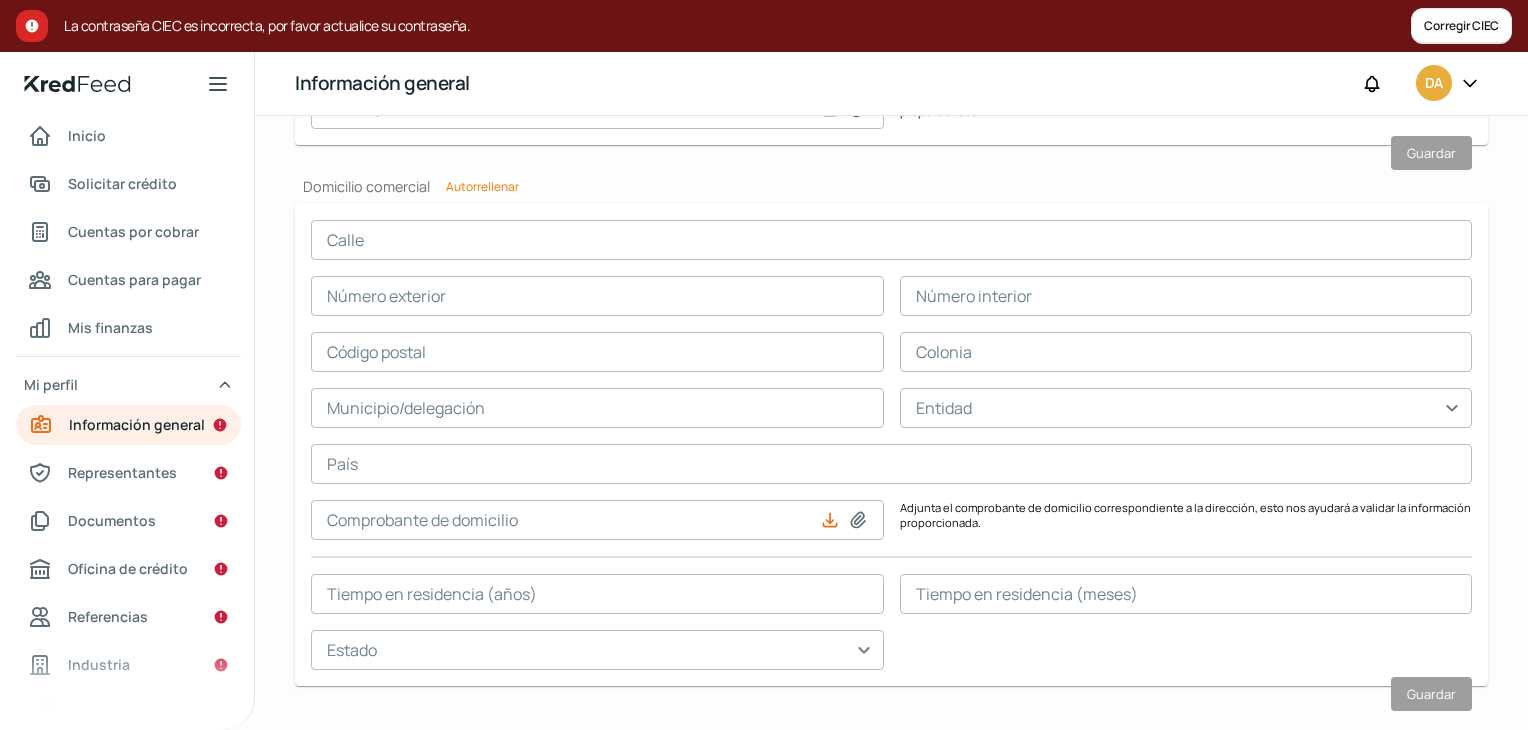 scroll, scrollTop: 1319, scrollLeft: 0, axis: vertical 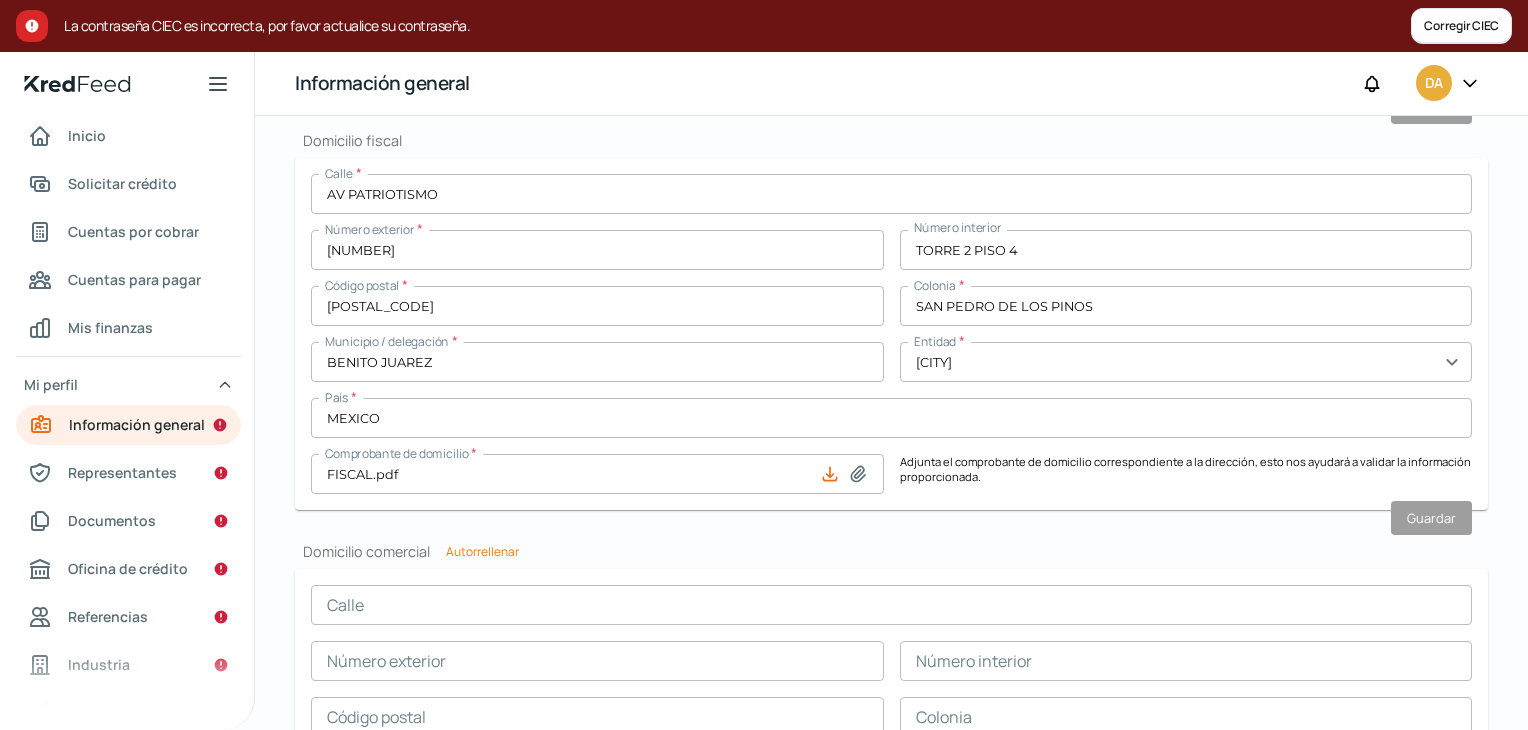 click on "Información general Correo electrónico [EMAIL] Régimen fiscal  * expand_more Nombre comercial  * Razón social  * Celular  * [PHONE] Teléfono Extensión Guardar Validar cuenta del SAT Con tu contraseña CIEC tendremos acceso de lectura a tu información en el SAT y únicamente la utilizaremos para agilizar el proceso de evaluación y asignarte tu tasa de interés personalizada.  Tu contraseña queda protegida conforme a la  LFPDPP  . Solicitud de comentarios  * ALO180606L68 Contraseña CIEC  * En validación Guardar Información bancaria Banco  * SANTANDER expand_more CLABE  * 014180655110729008 Guardar Domicilio fiscal Calle  * AV PATRIOTISMO Número exterior  * 201 Número interior TORRE 2 PISO 4 Código postal  * 03800 Colonia  * SAN PEDRO DE LOS PINOS Municipio / delegación  * BENITO JUAREZ Entidad  * CDMX expand_more País  * MEXICO Comprobante de domicilio  * FISCAL.pdf Guardar Domicilio comercial Autorrellenar Calle Número exterior Número interior Código postal Colonia" at bounding box center [891, 252] 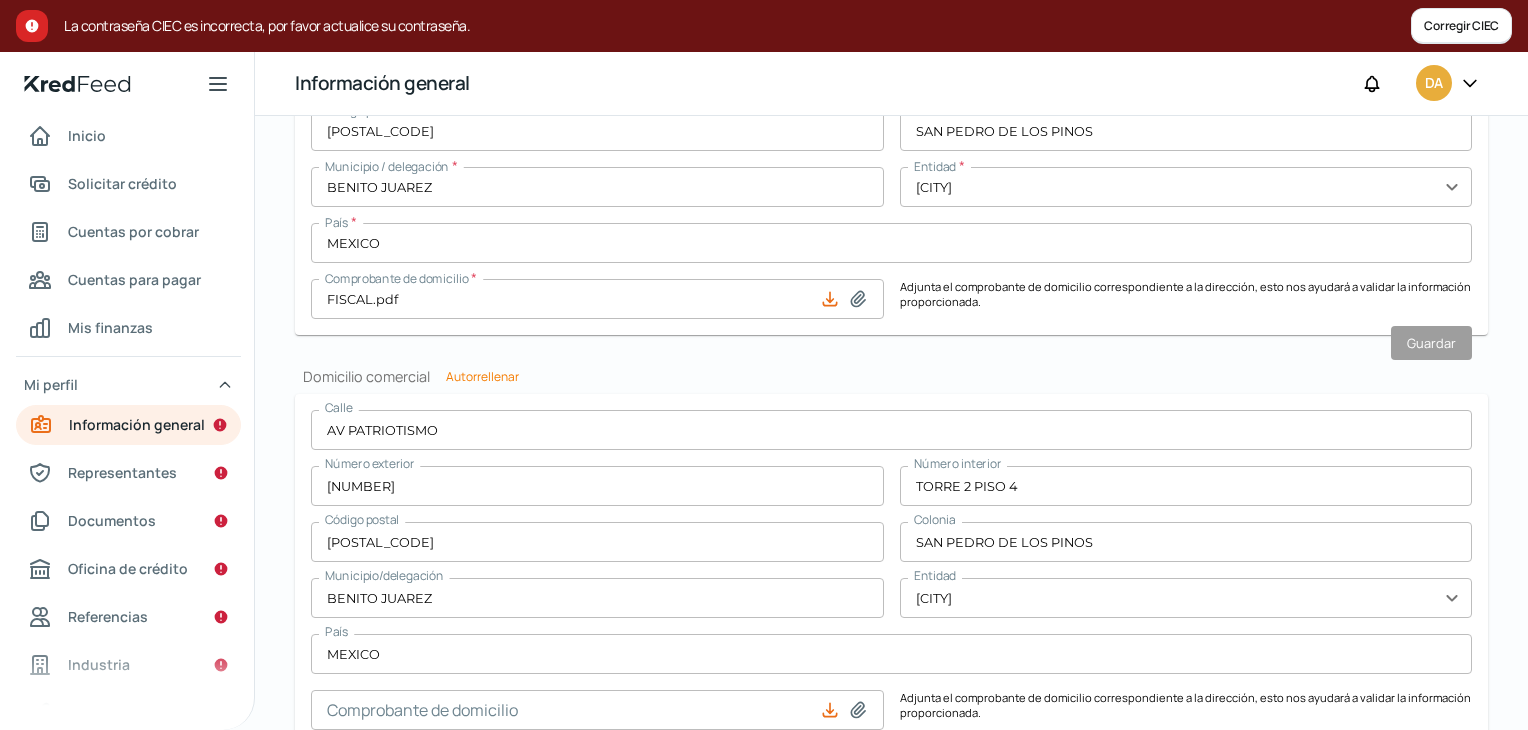 scroll, scrollTop: 1319, scrollLeft: 0, axis: vertical 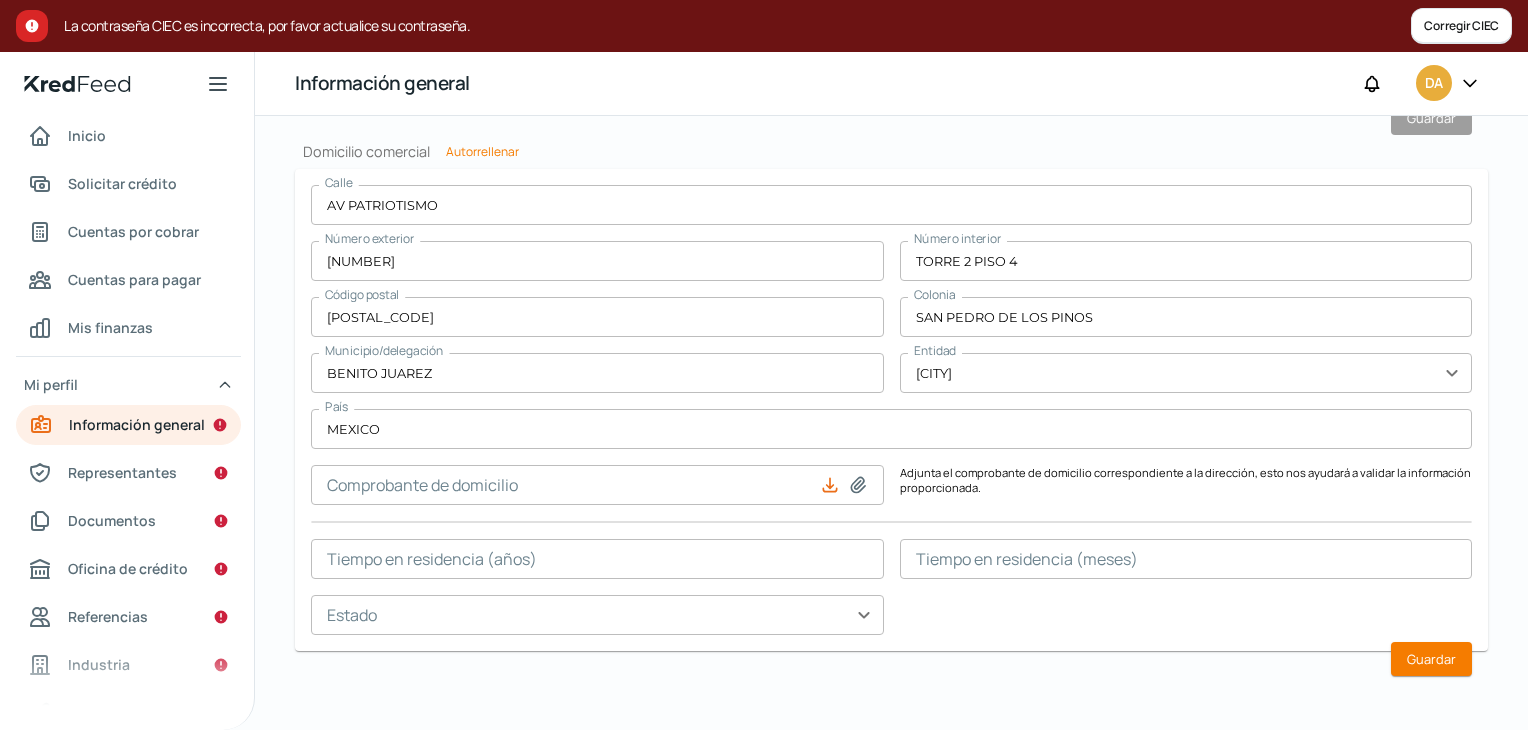 click on "Calle AV PATRIOTISMO Número exterior 201 Número interior TORRE 2 PISO 4 Código postal 03800 Colonia SAN PEDRO DE LOS PINOS Municipio/delegación BENITO JUAREZ Entidad CDMX expand_more País MEXICO Comprobante de domicilio Adjunta el comprobante de domicilio correspondiente a la dirección, esto nos ayudará a validar la información proporcionada. Tiempo en residencia (años) Tiempo en residencia (meses) Estado expand_more" at bounding box center [891, 410] 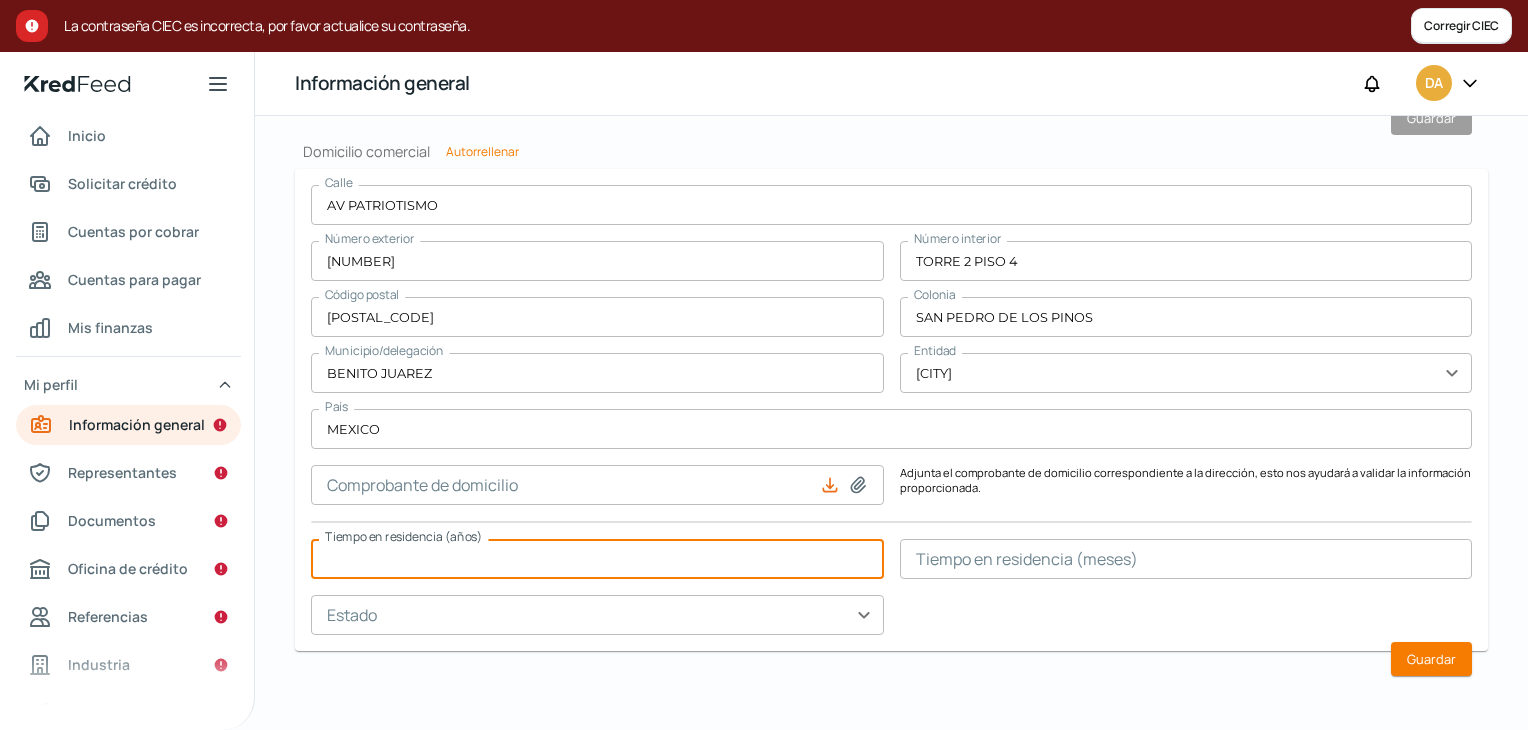 click at bounding box center (1186, 559) 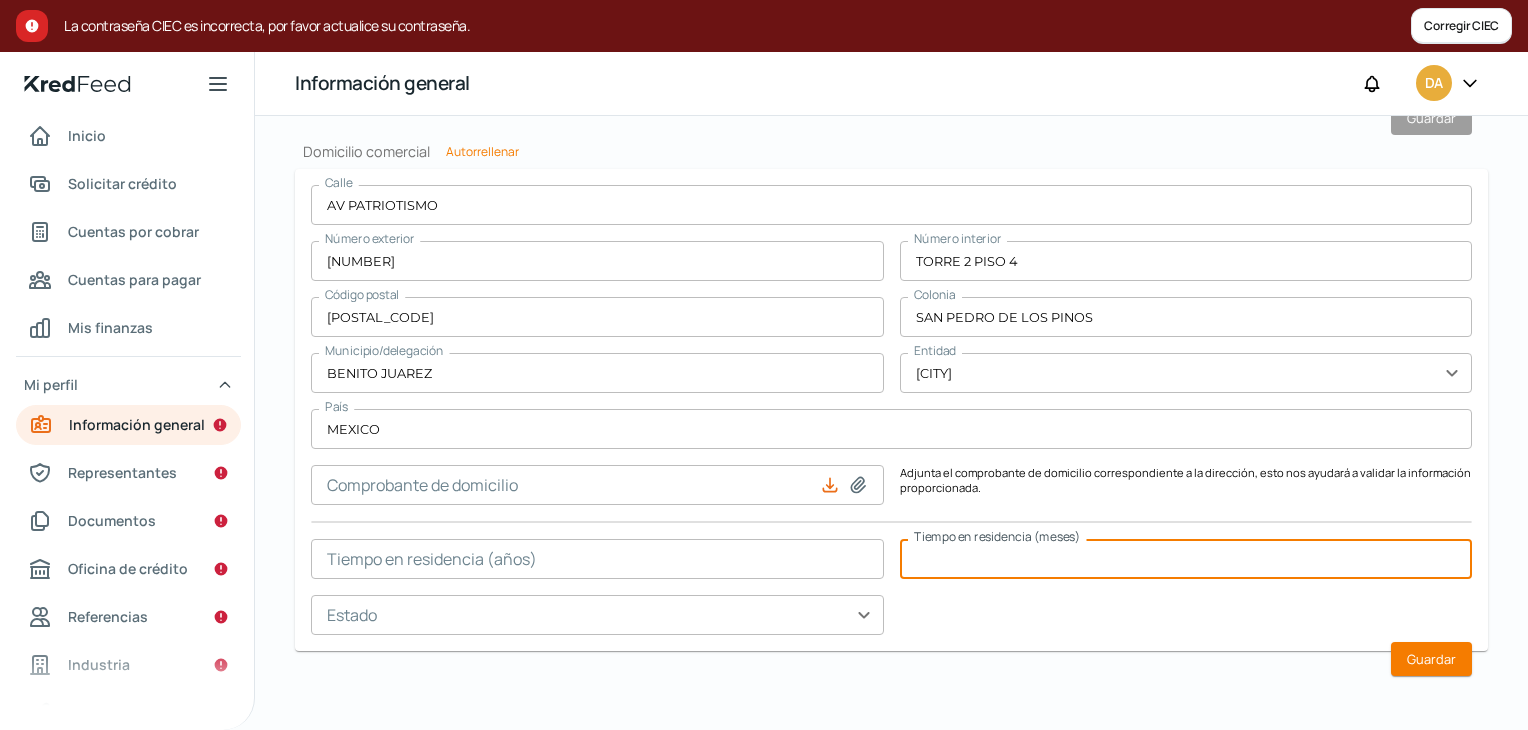 click at bounding box center (597, 559) 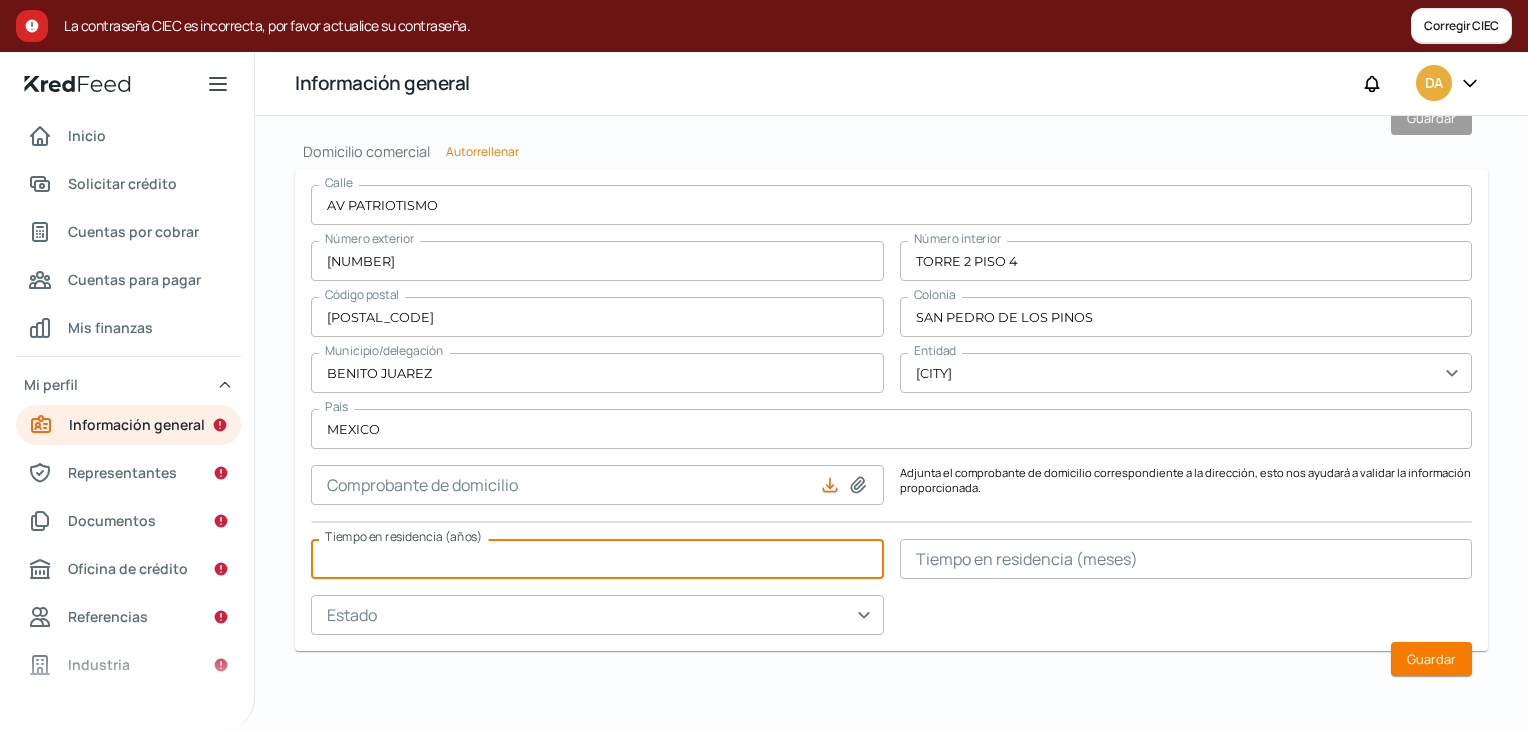 click at bounding box center (597, 615) 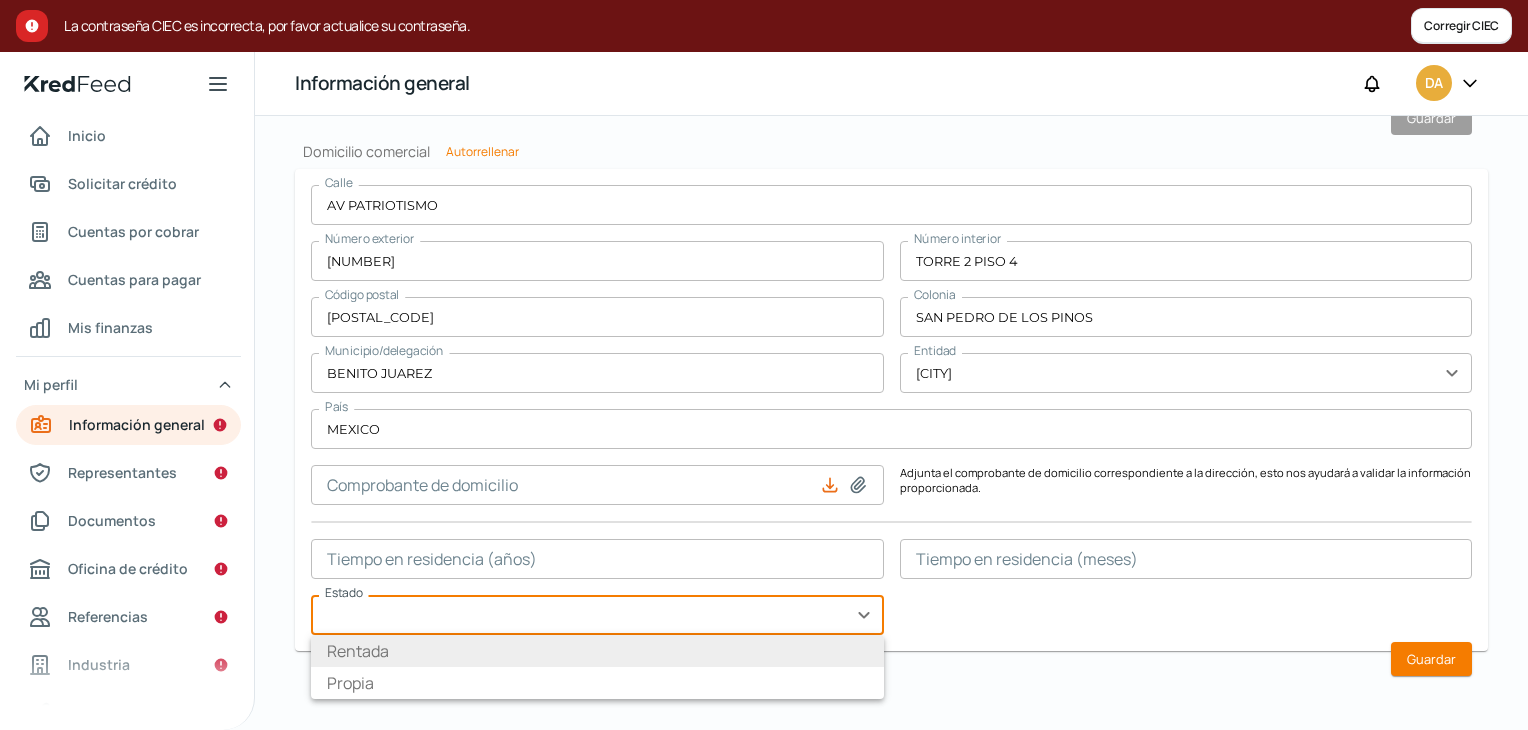 click on "Rentada" at bounding box center [597, 651] 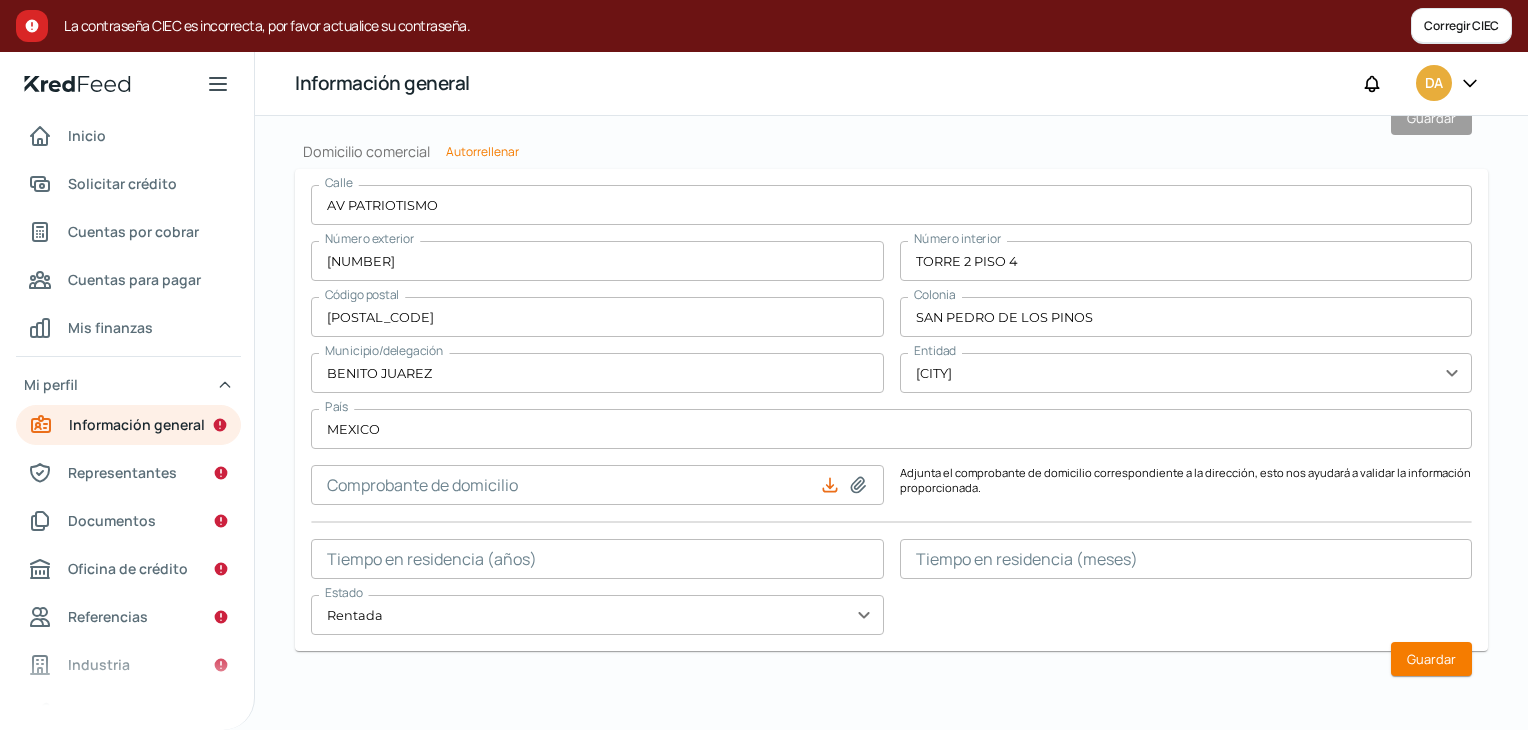 click 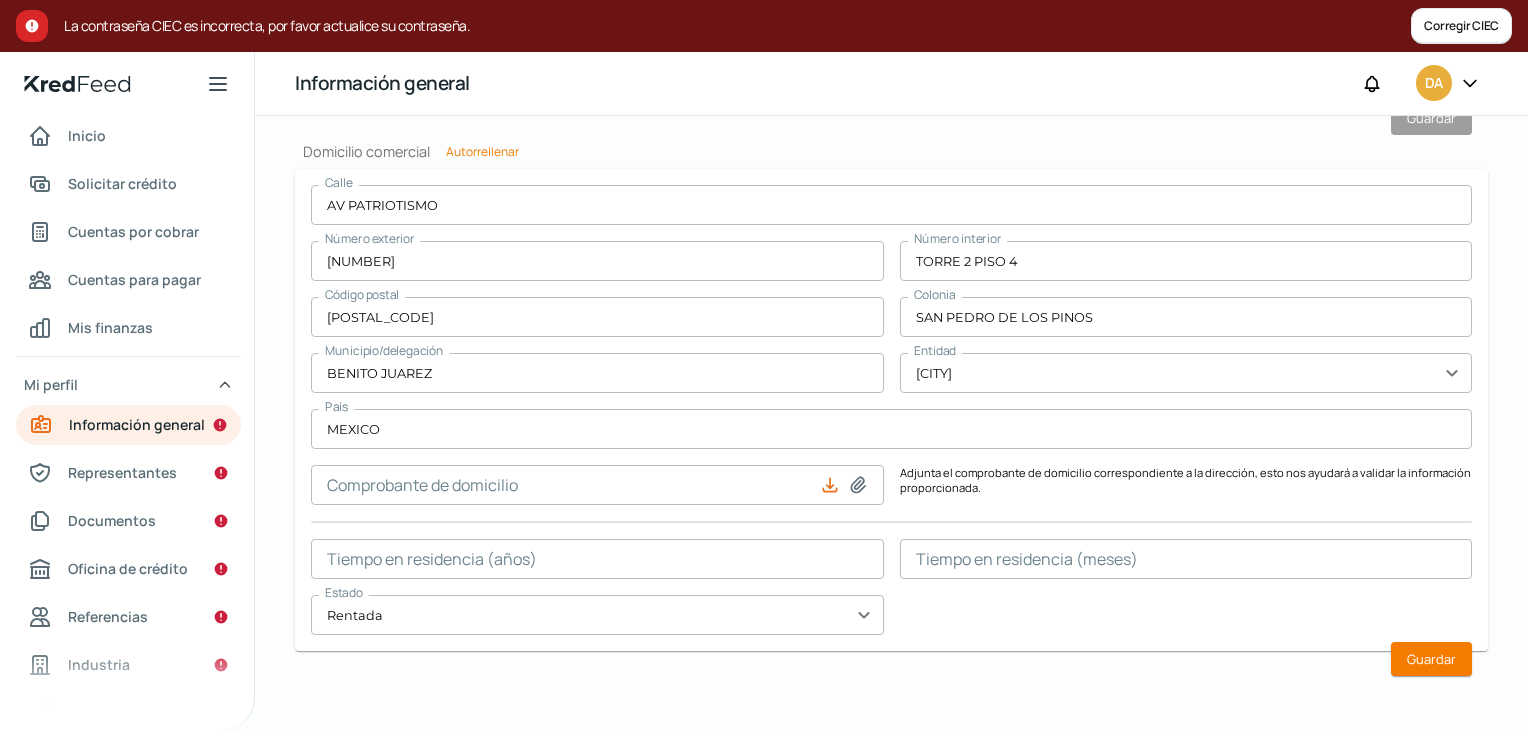 click 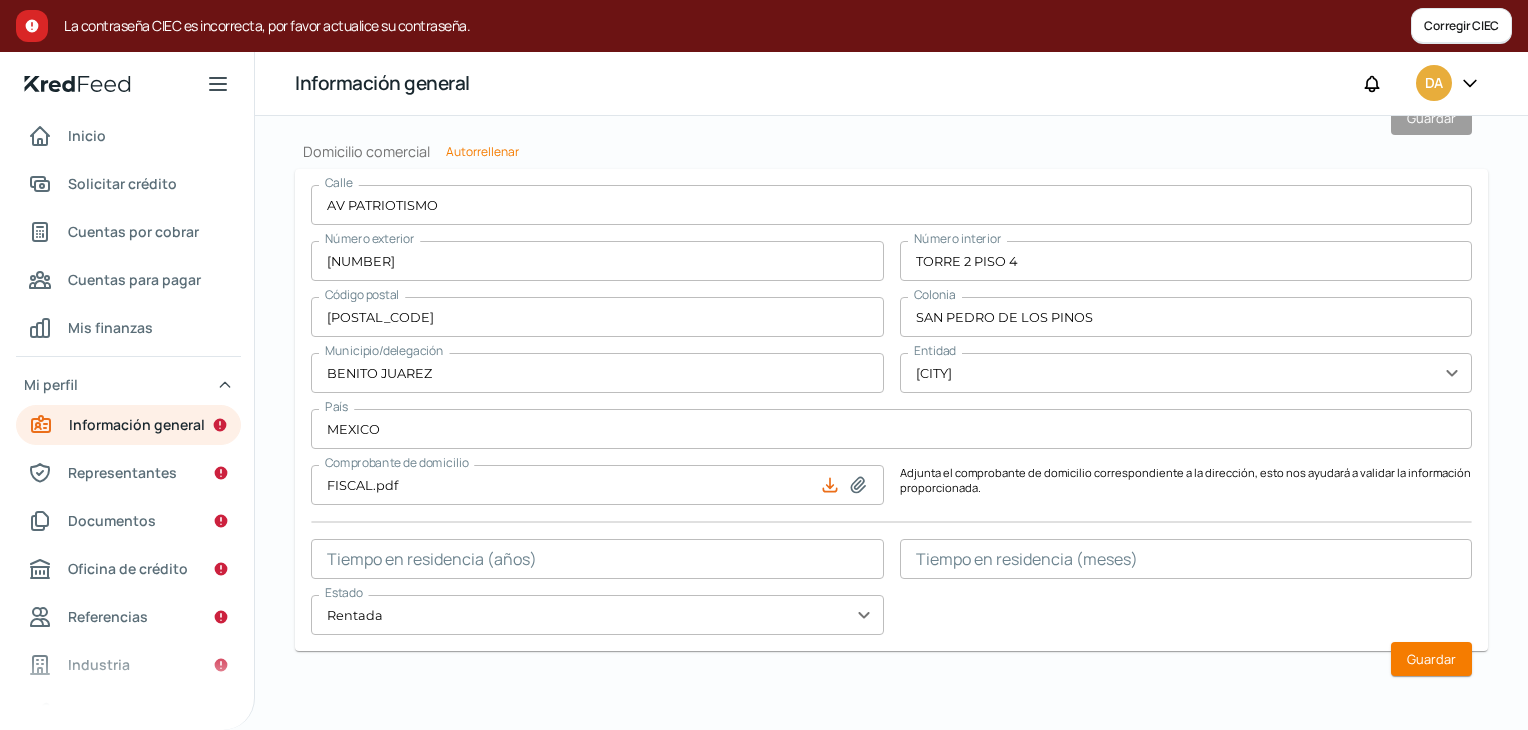 click at bounding box center (597, 559) 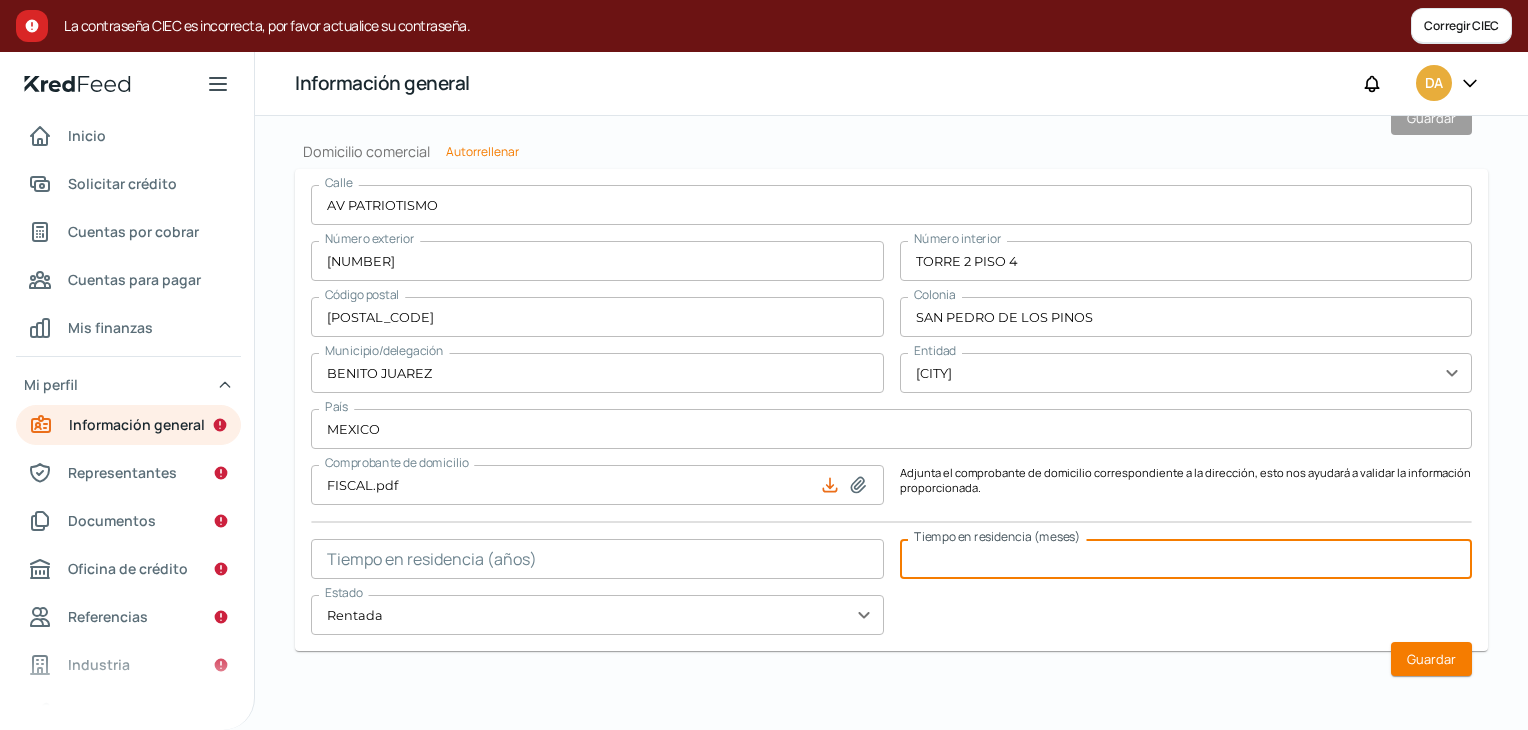 click at bounding box center [597, 559] 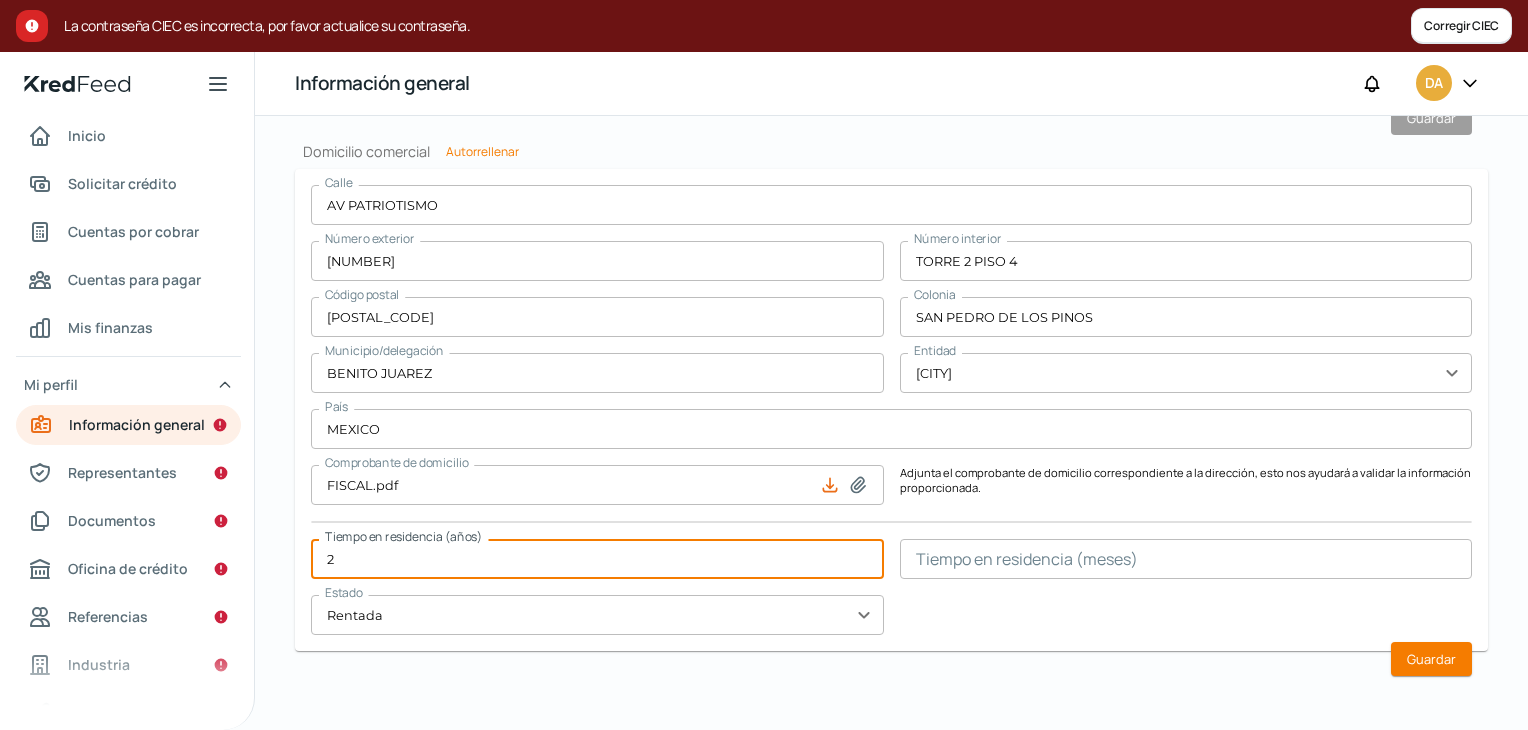 type on "2" 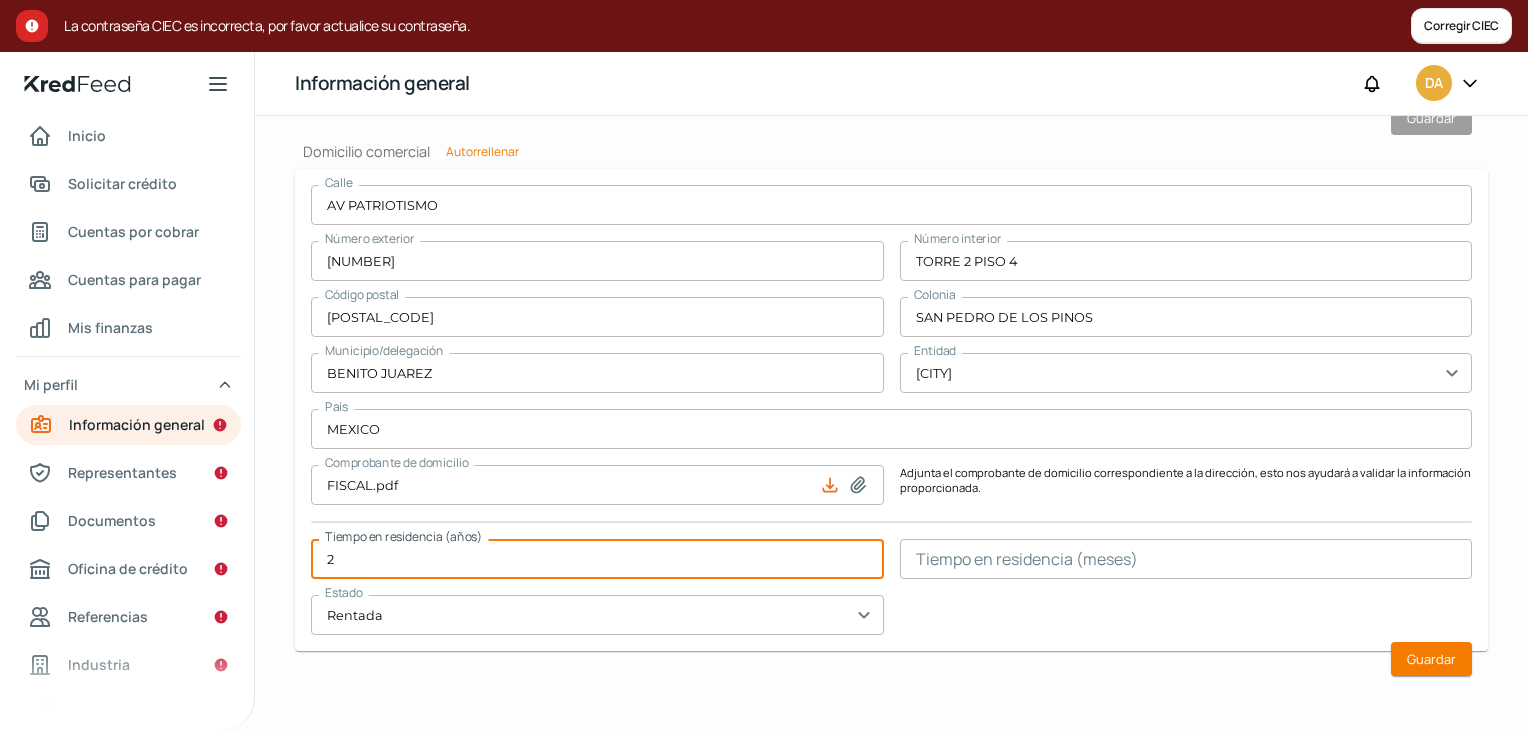 drag, startPoint x: 340, startPoint y: 557, endPoint x: 363, endPoint y: 560, distance: 23.194826 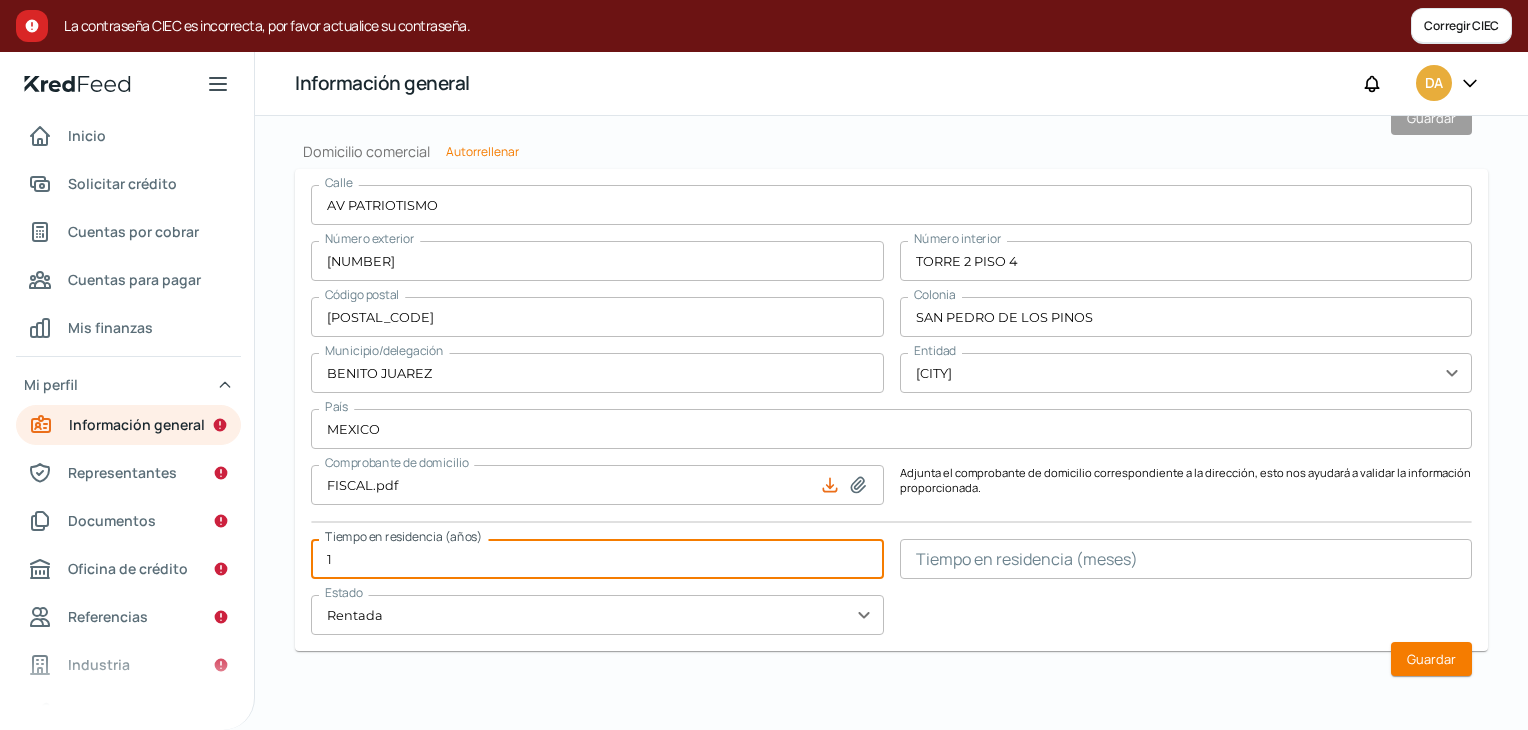 type on "1" 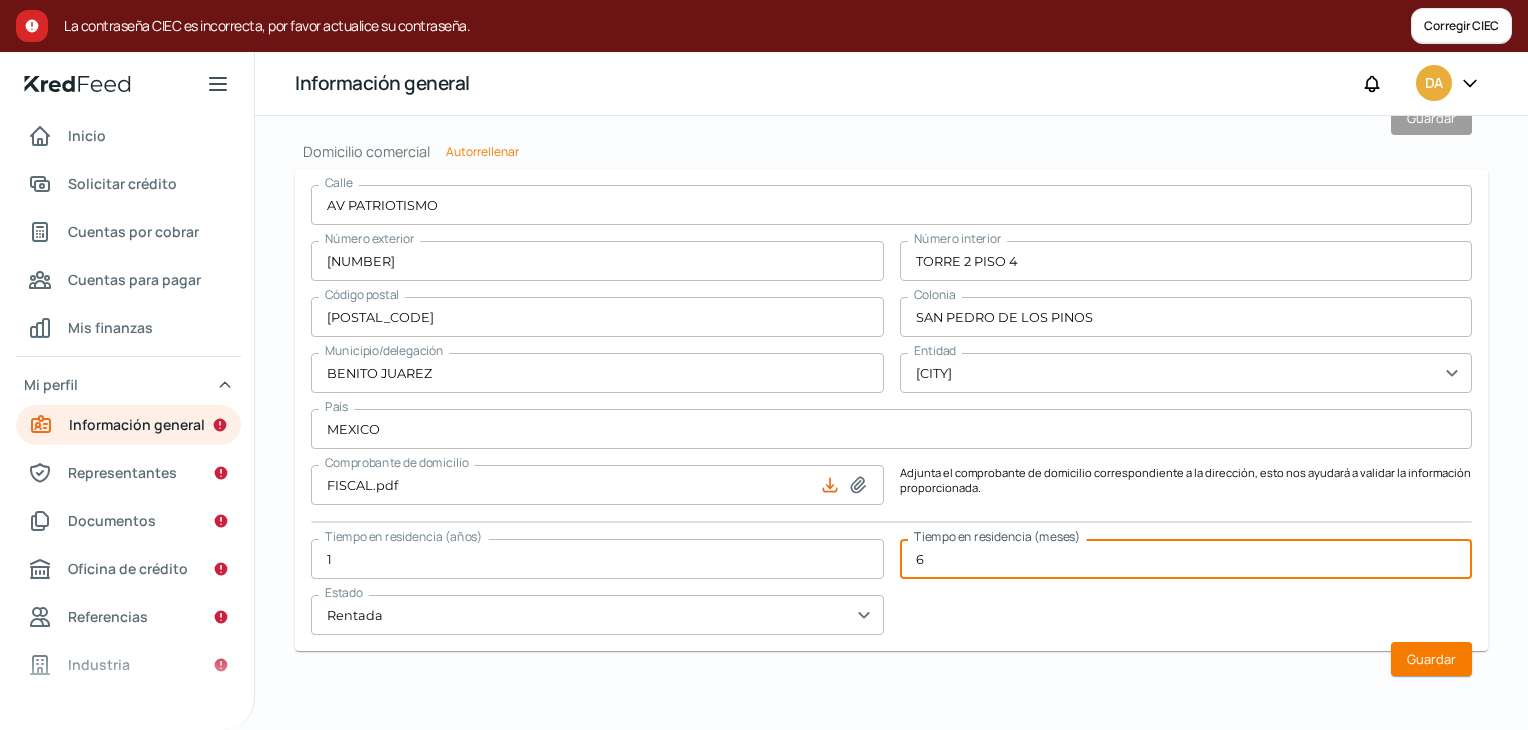 type on "6" 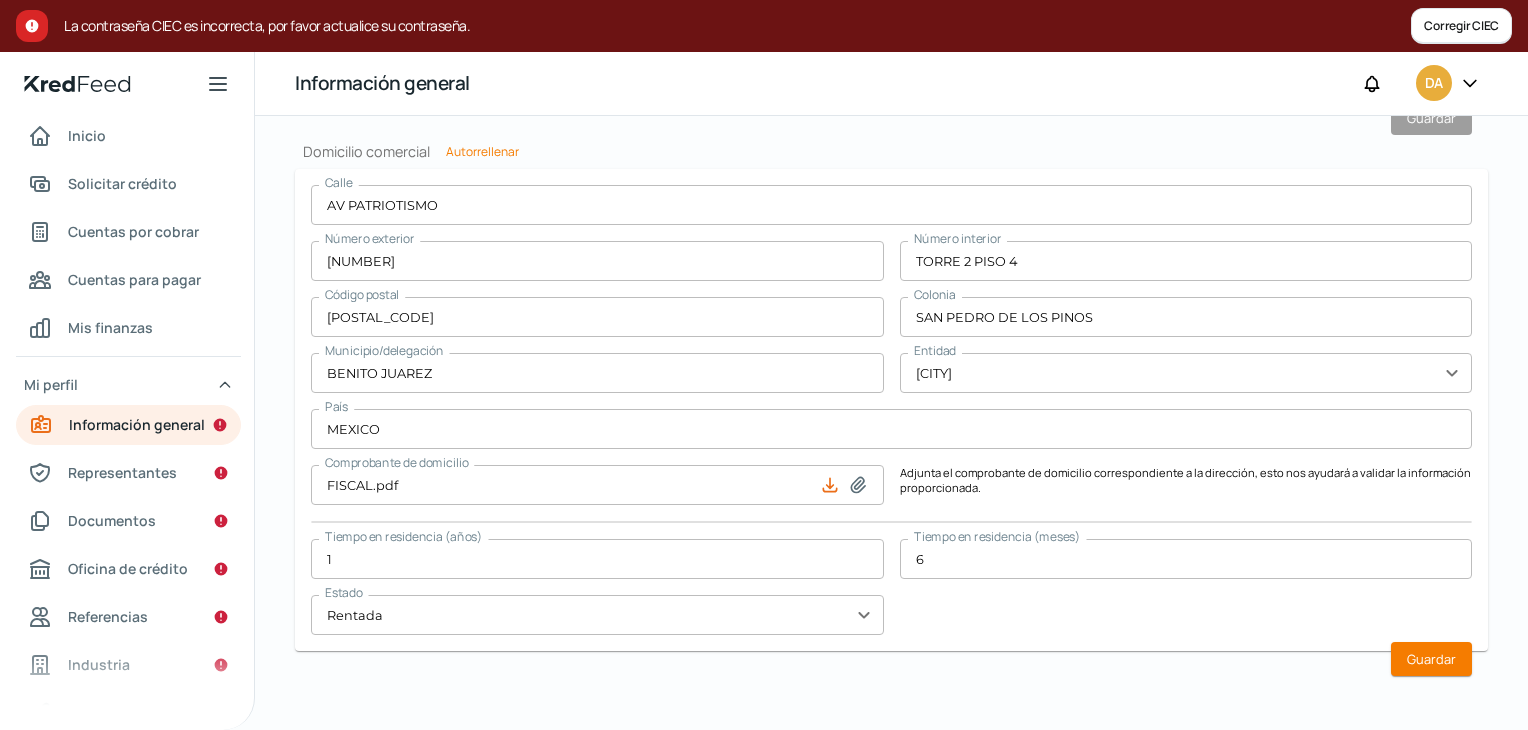 click on "Calle AV PATRIOTISMO Número exterior 201 Número interior TORRE 2 PISO 4 Código postal 03800 Colonia SAN PEDRO DE LOS PINOS Municipio/delegación BENITO JUAREZ Entidad CDMX expand_more País MEXICO Comprobante de domicilio FISCAL.pdf Adjunta el comprobante de domicilio correspondiente a la dirección, esto nos ayudará a validar la información proporcionada. Tiempo en residencia (años) 1 Tiempo en residencia (meses) 6 Estado Rentada expand_more Guardar" at bounding box center (891, 410) 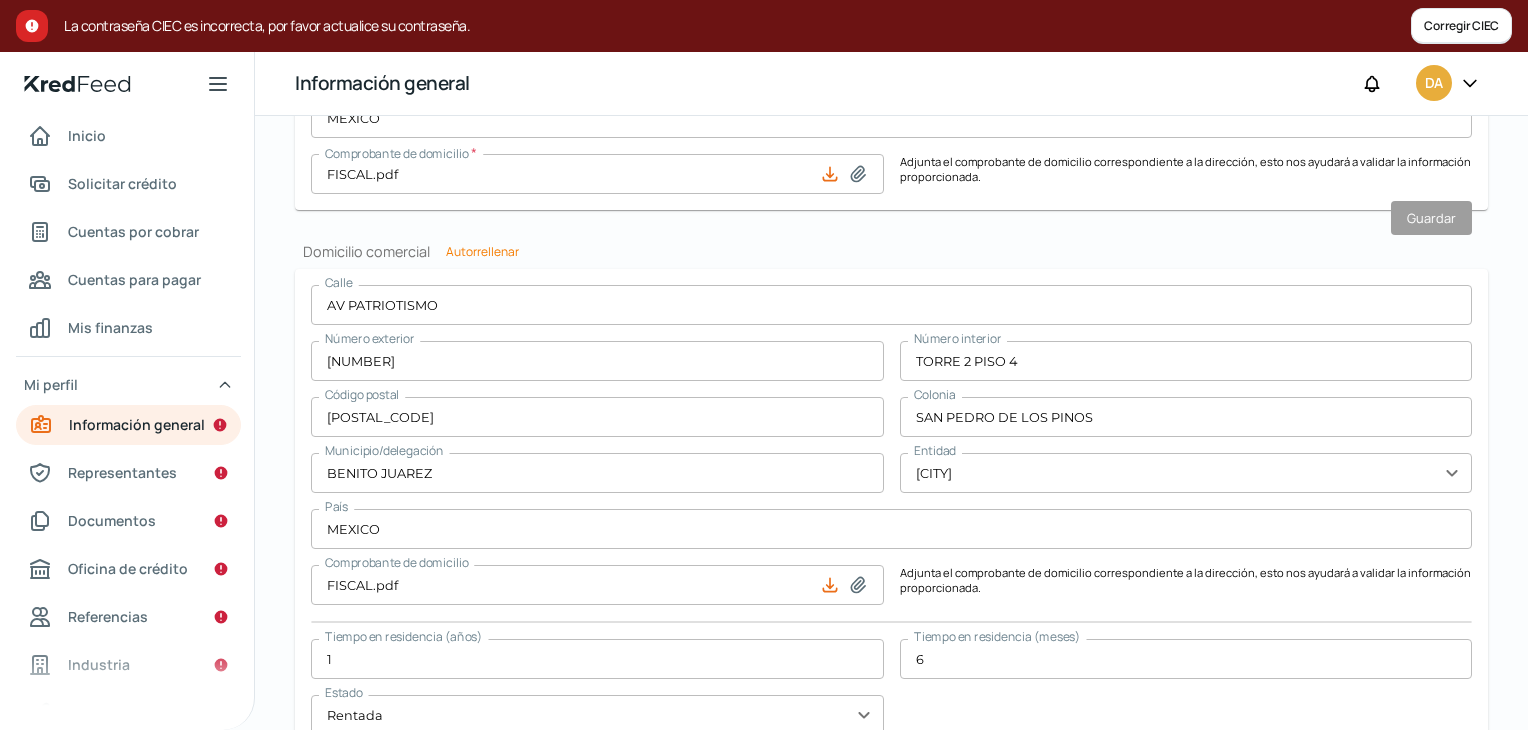 scroll, scrollTop: 1319, scrollLeft: 0, axis: vertical 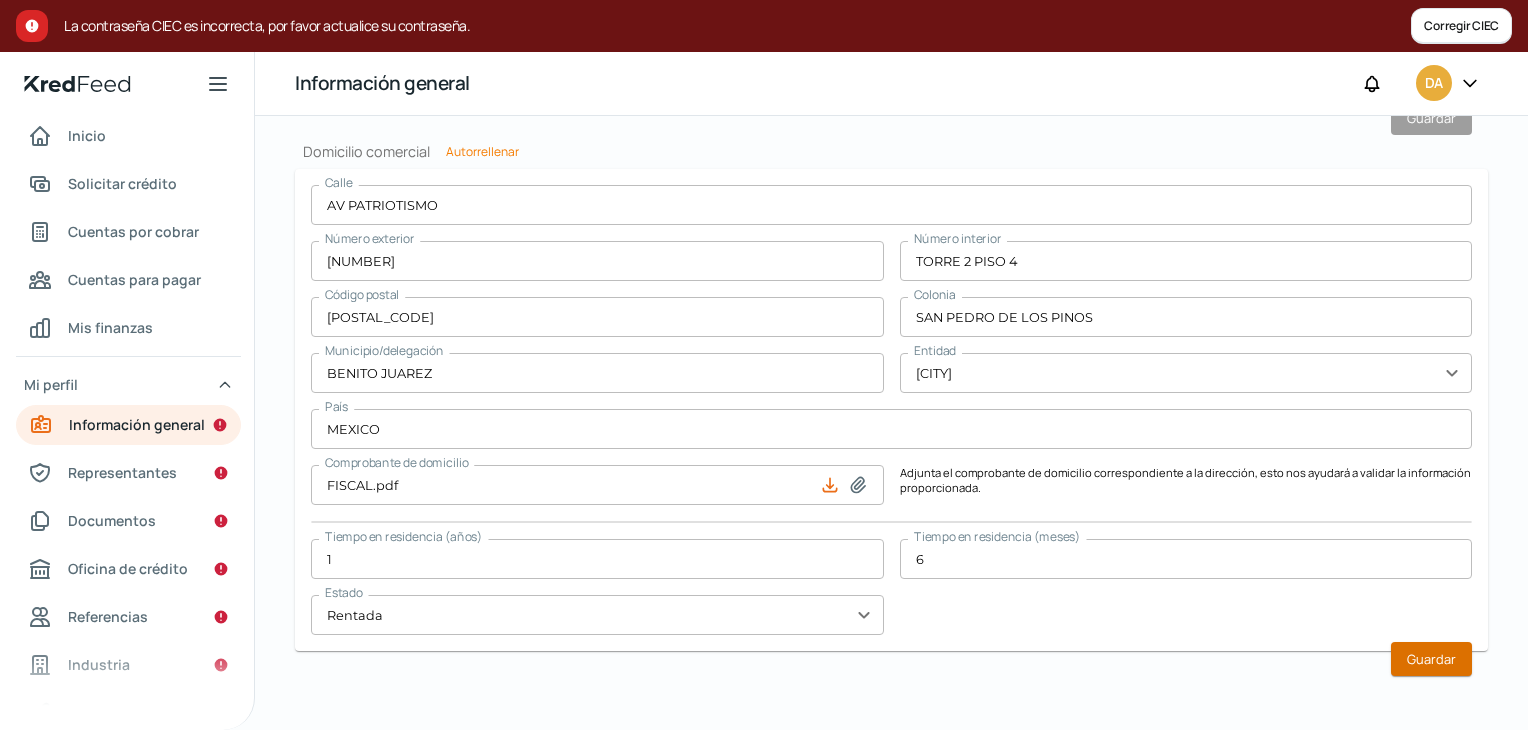 click on "Guardar" at bounding box center [1431, 659] 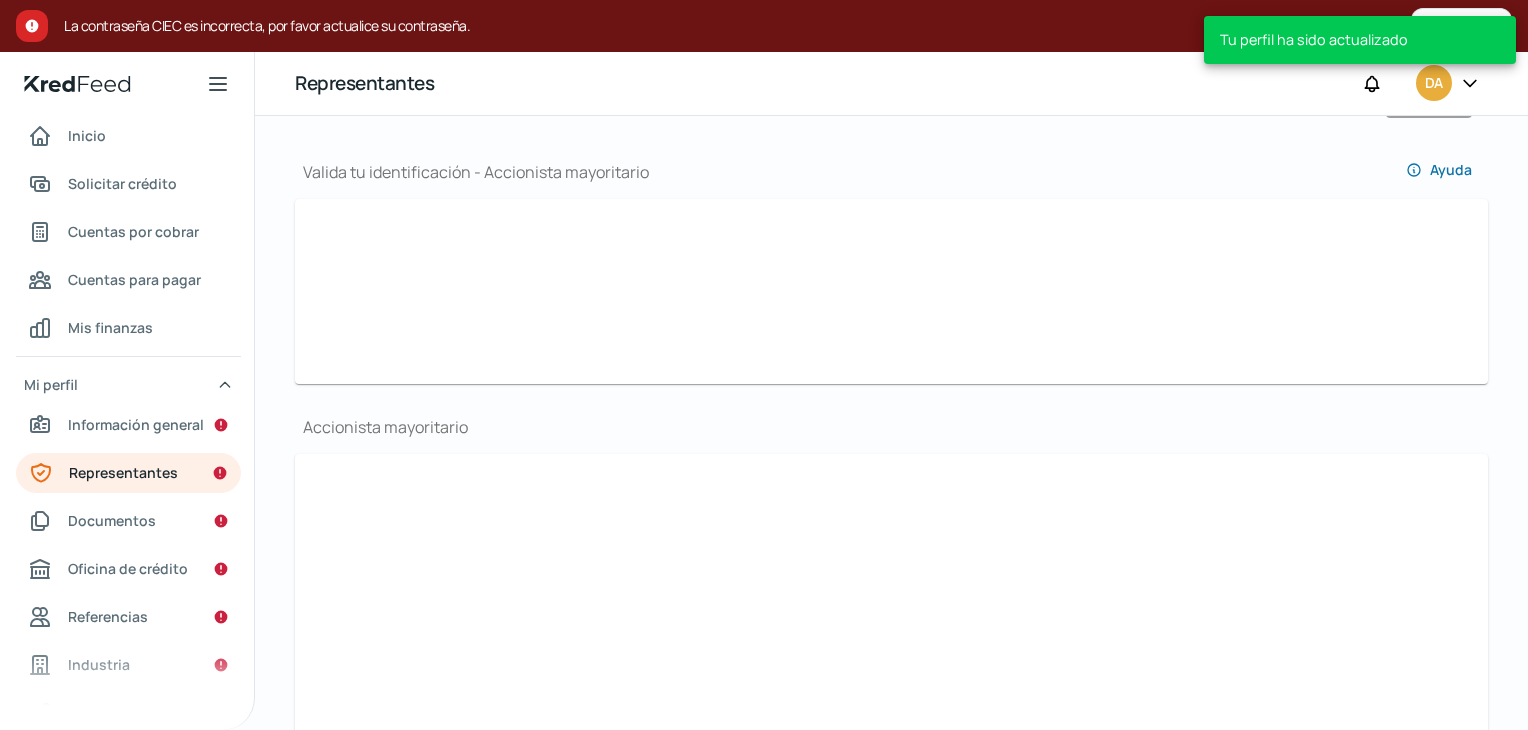 scroll, scrollTop: 144, scrollLeft: 0, axis: vertical 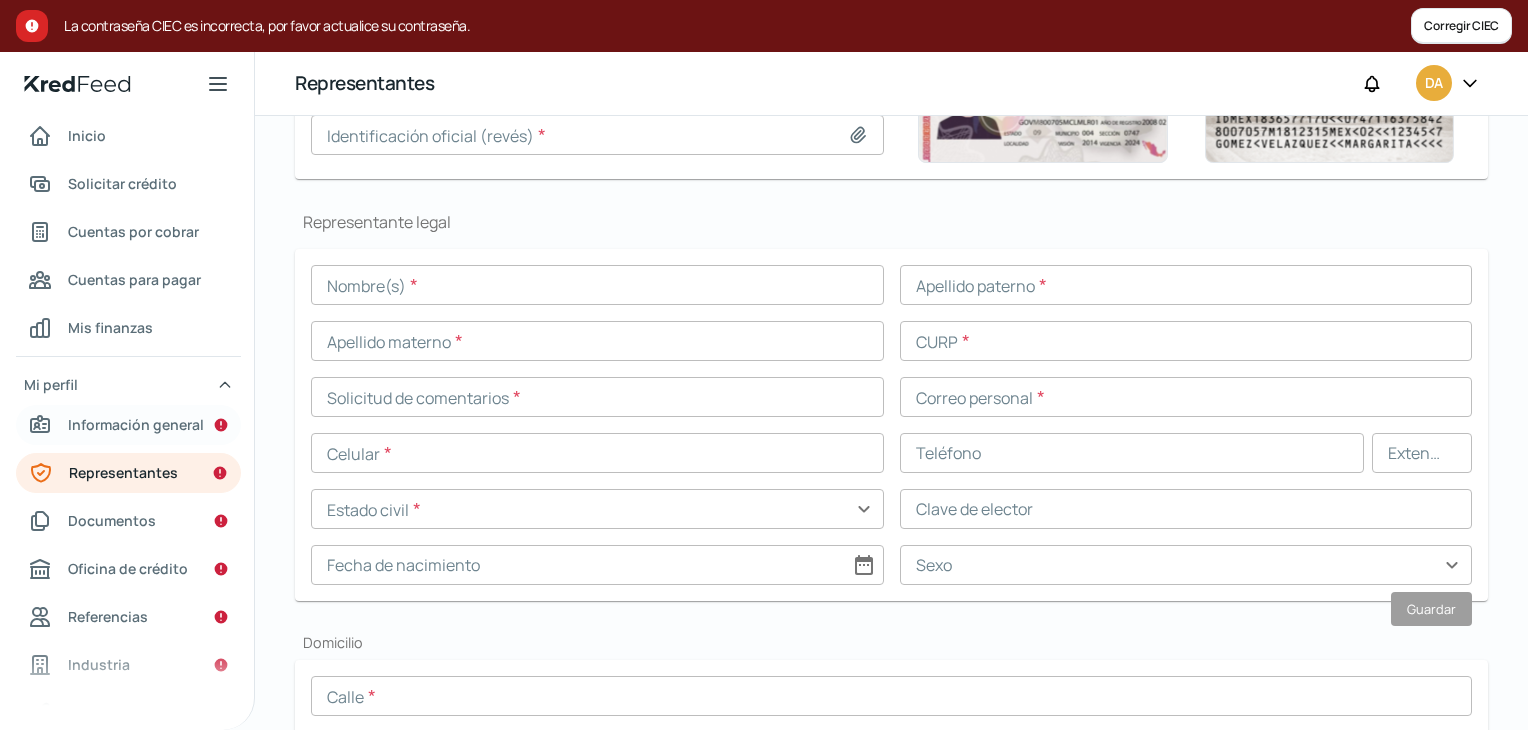 click on "Información general" at bounding box center [136, 424] 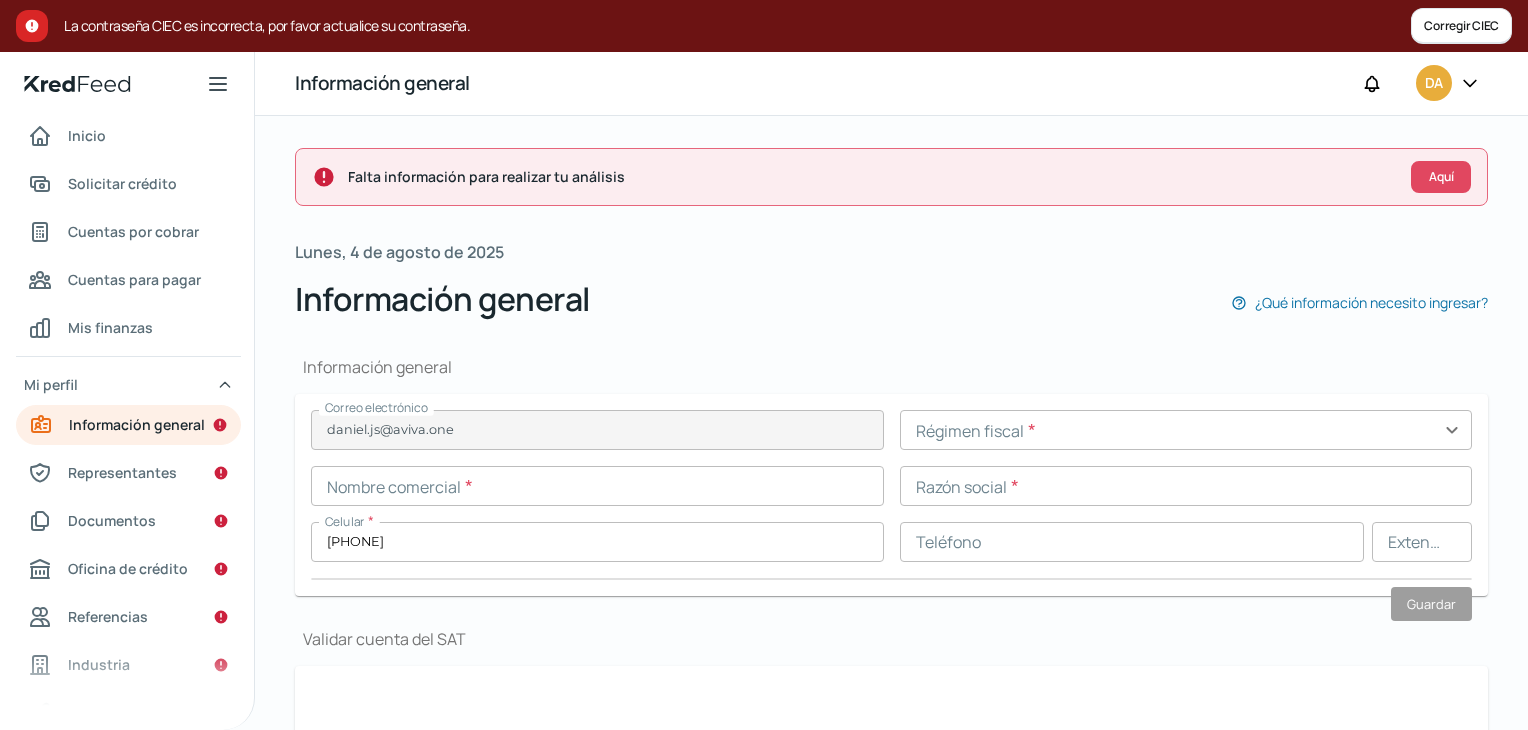 type on "[ID_NUMBER]" 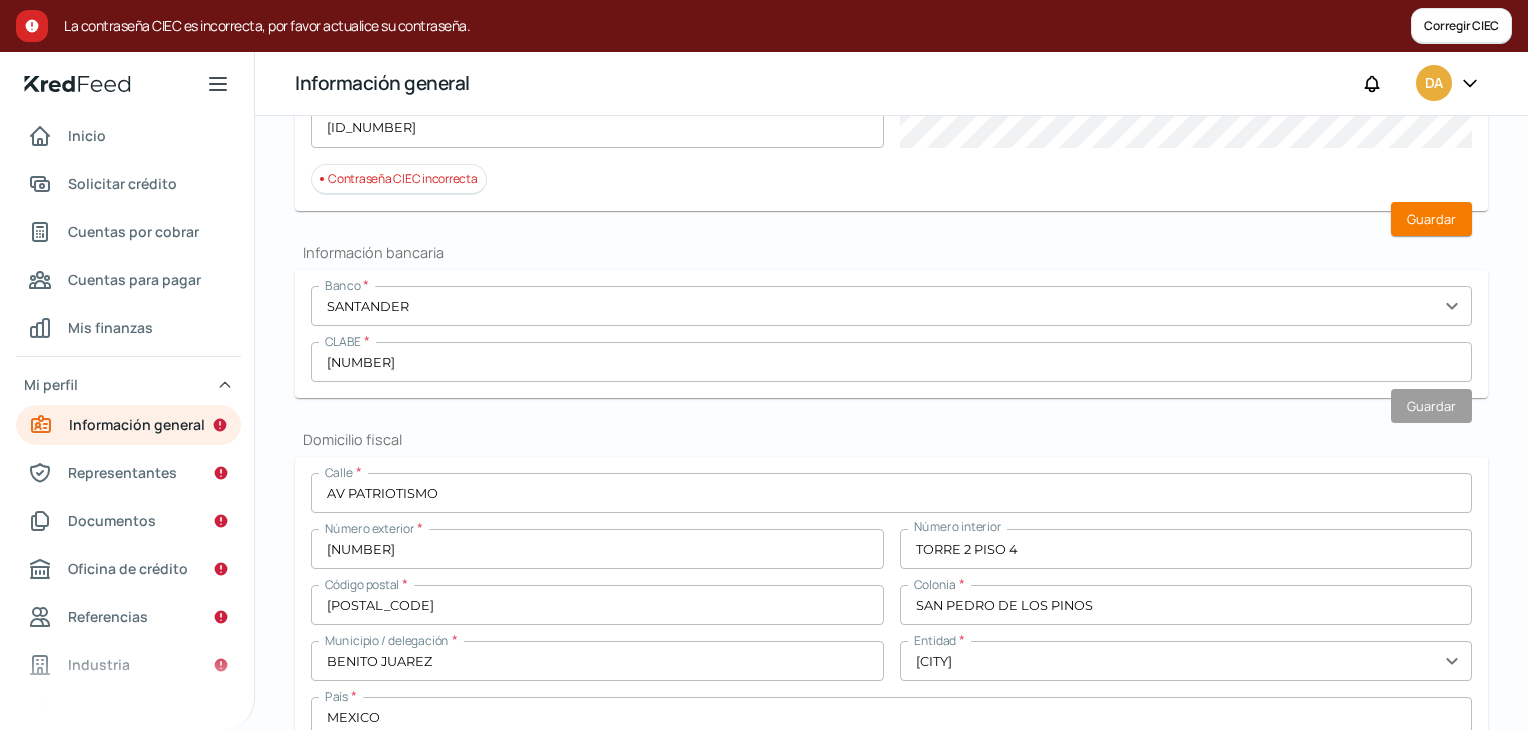 scroll, scrollTop: 400, scrollLeft: 0, axis: vertical 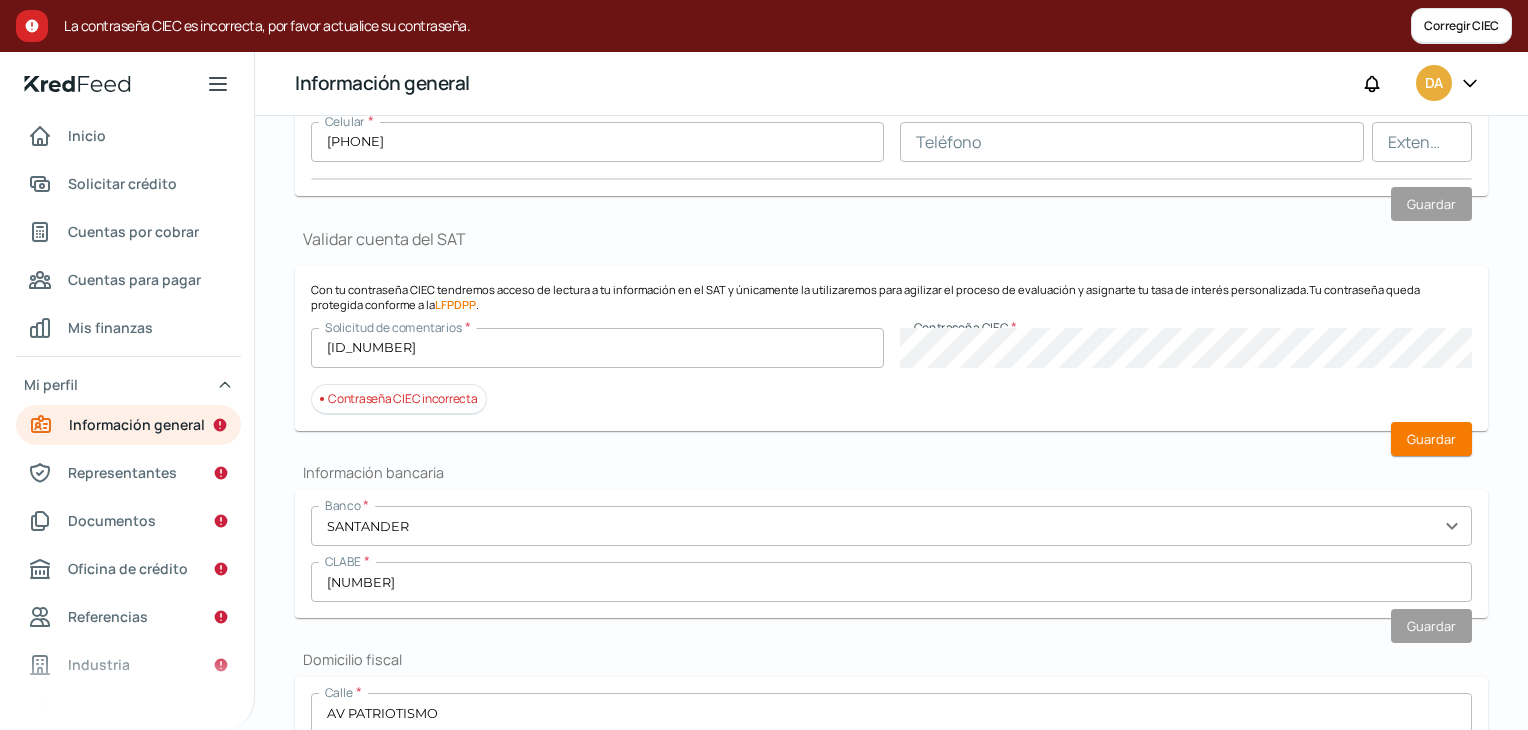 click on "Solicitud de comentarios * [ID_NUMBER] Contraseña CIEC *" at bounding box center [891, 348] 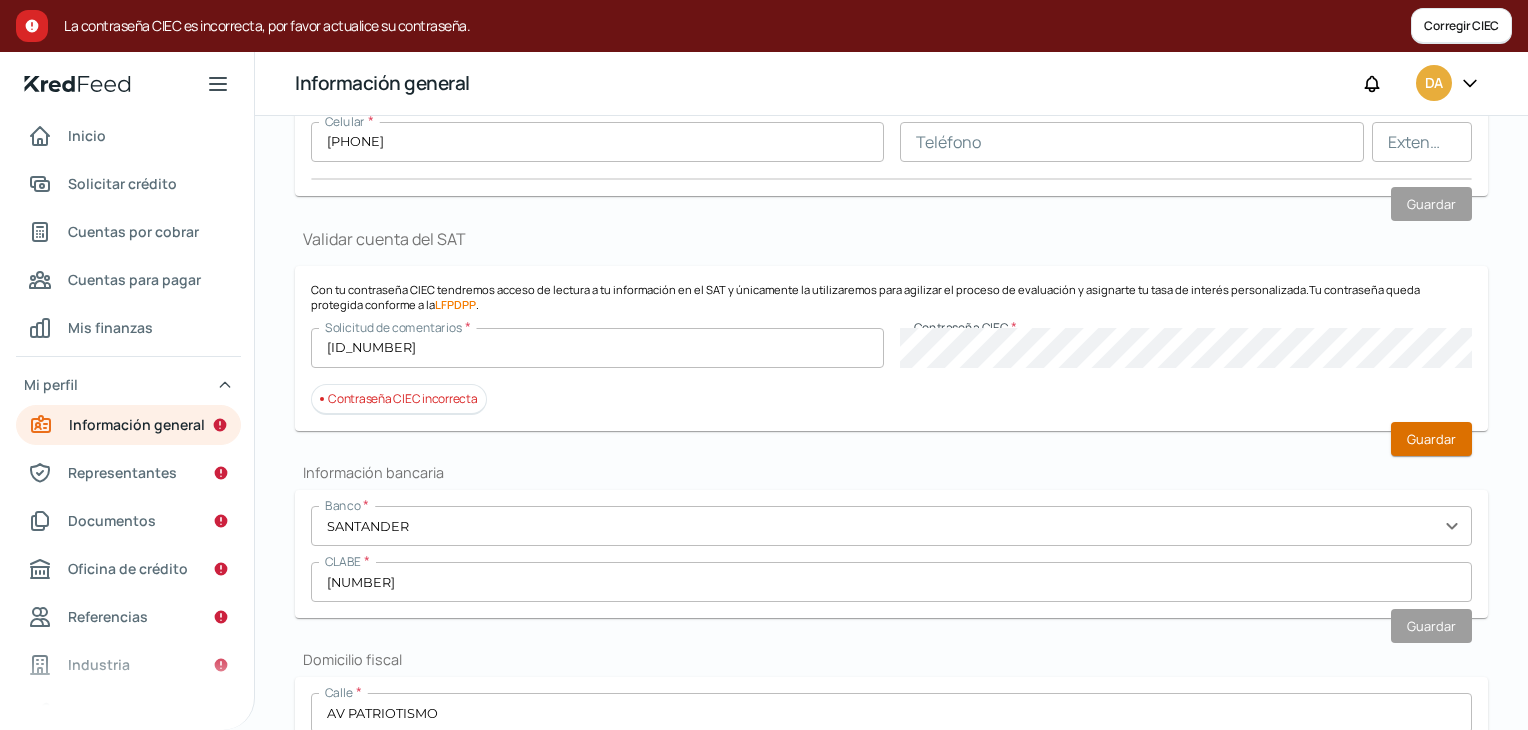click on "Guardar" at bounding box center [1431, 439] 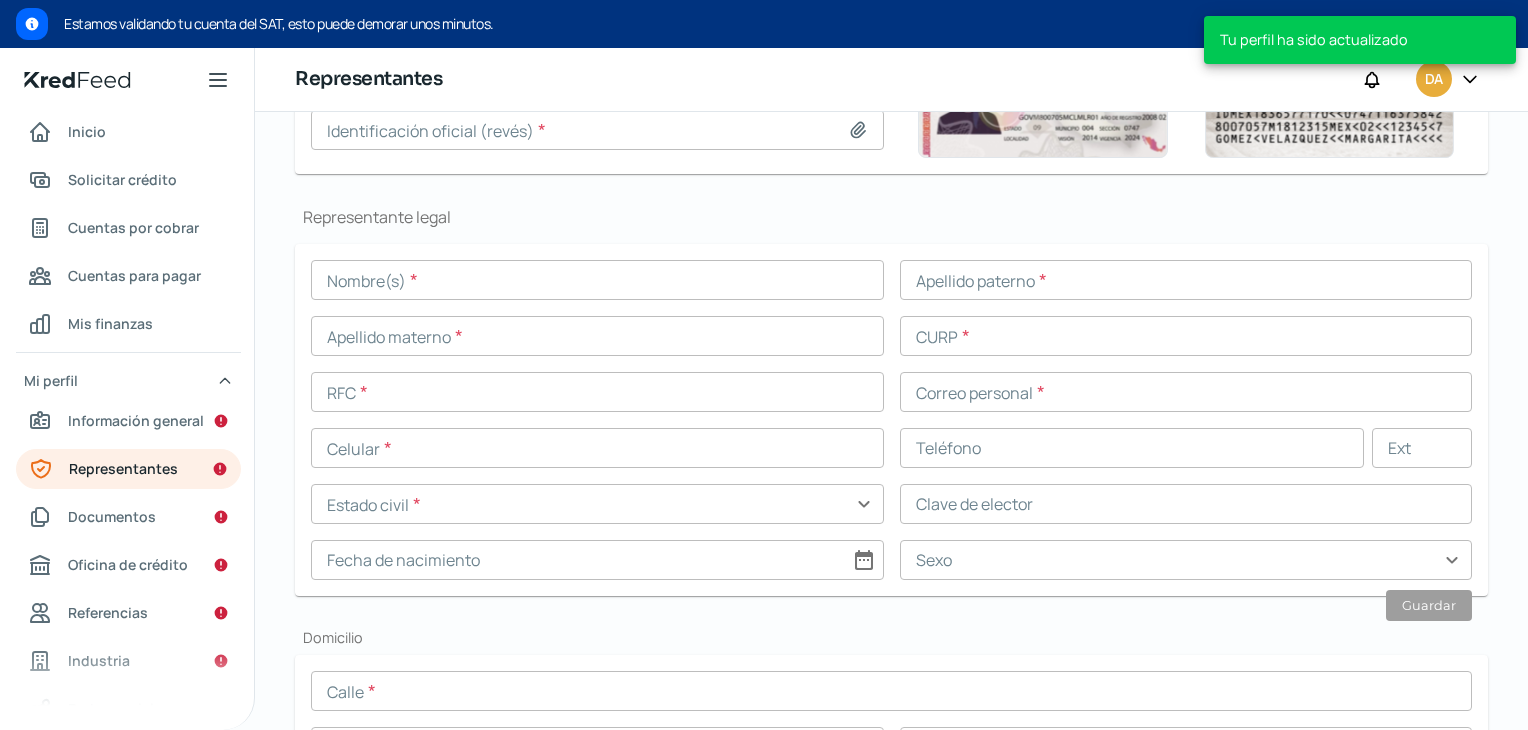 scroll, scrollTop: 0, scrollLeft: 8, axis: horizontal 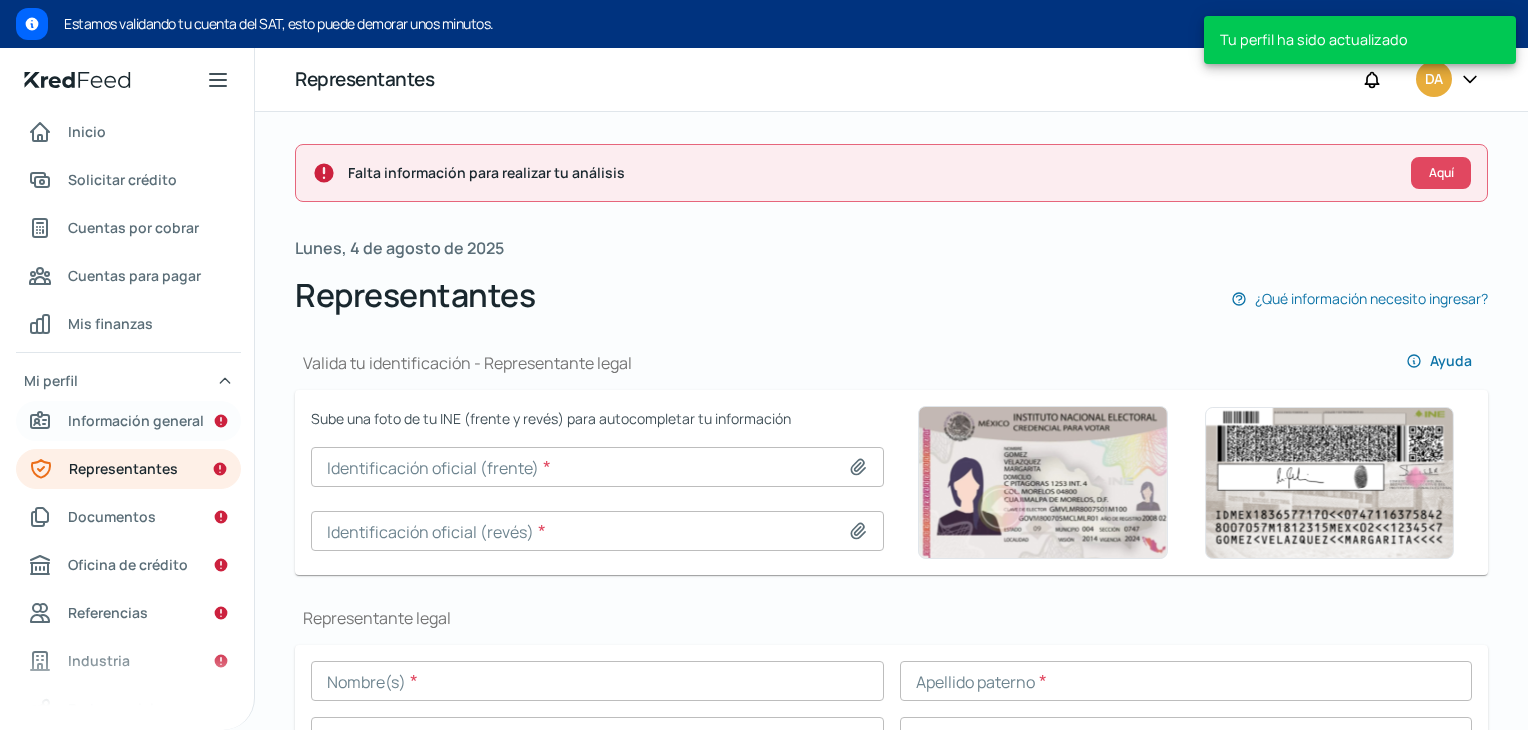 click on "Información general" at bounding box center [136, 420] 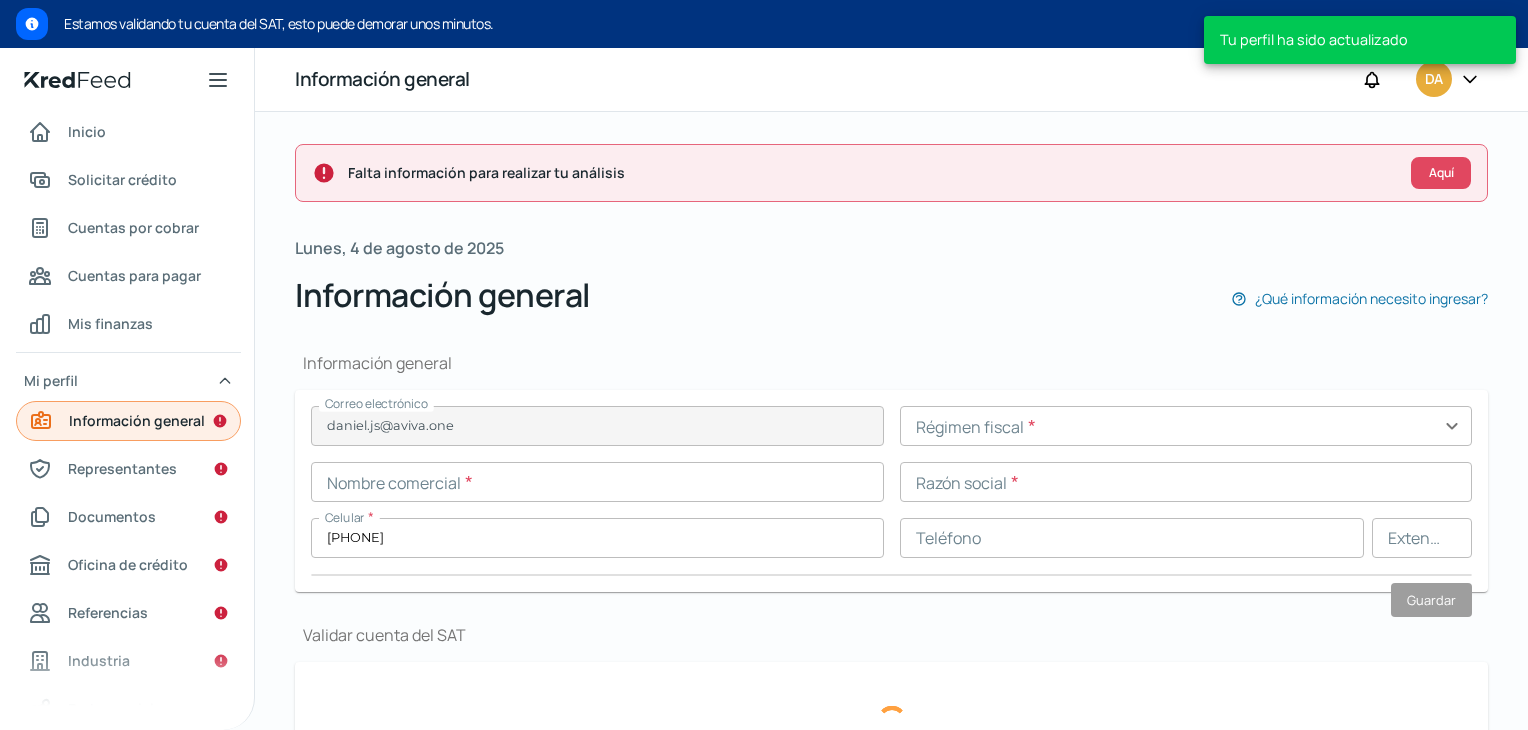 type on "[ID_NUMBER]" 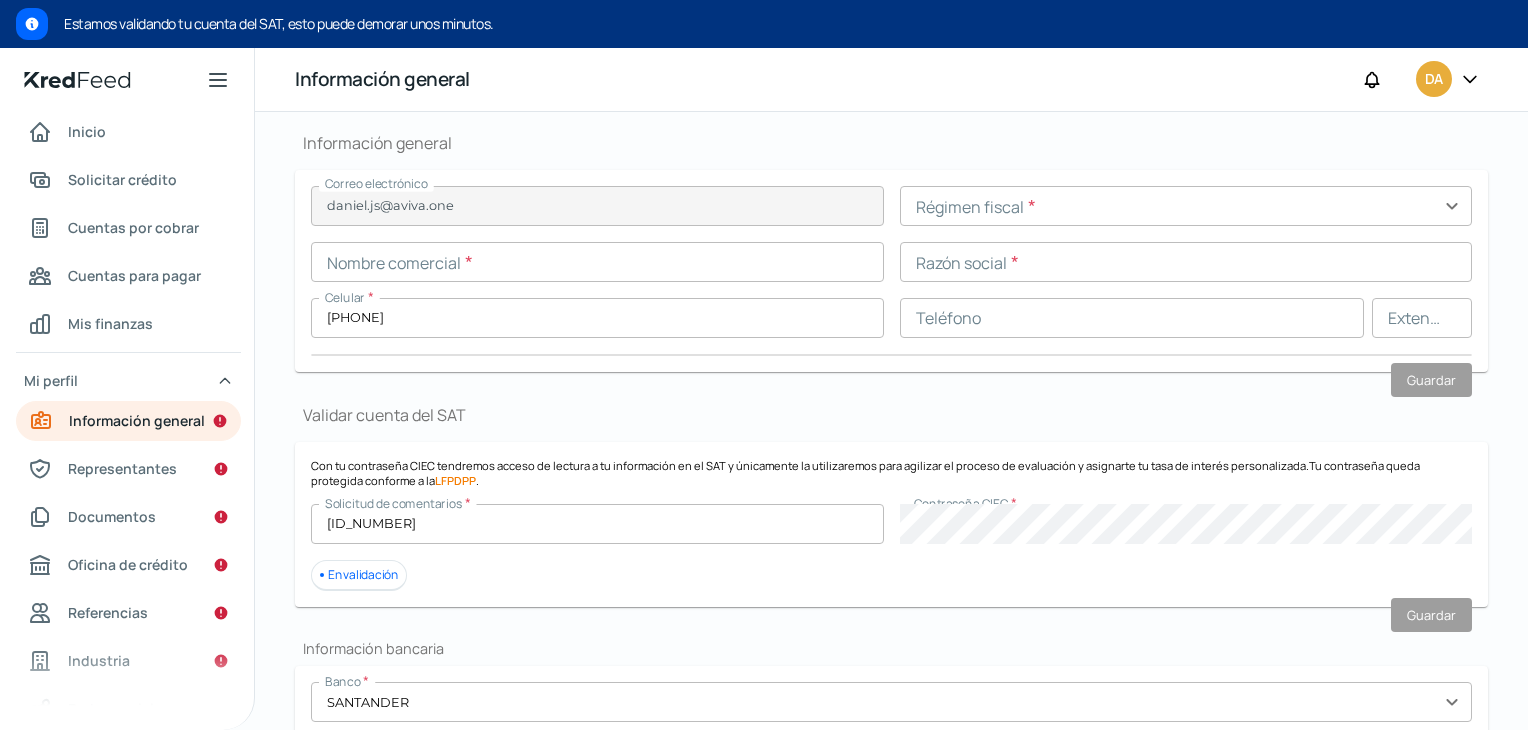 scroll, scrollTop: 0, scrollLeft: 0, axis: both 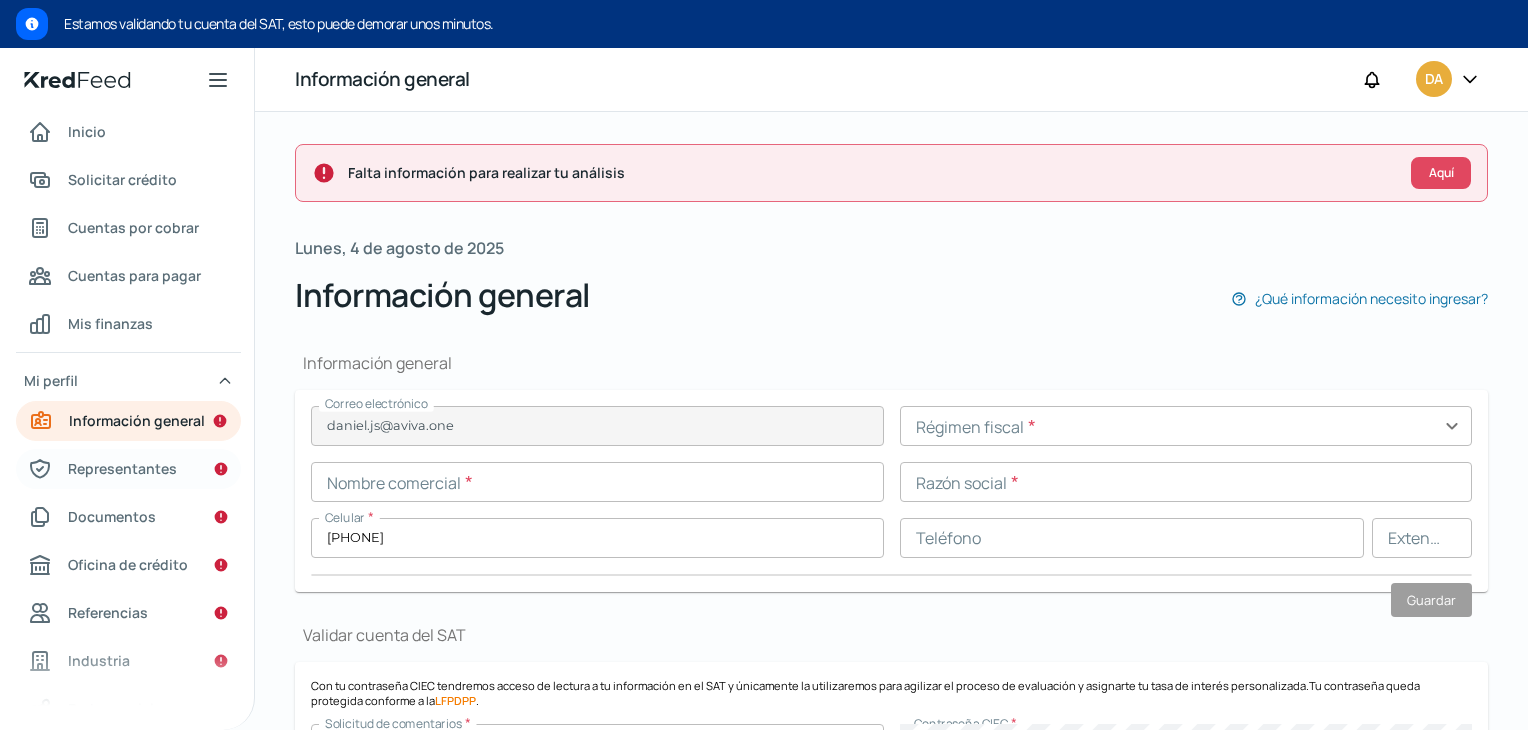 click on "Representantes" at bounding box center (122, 468) 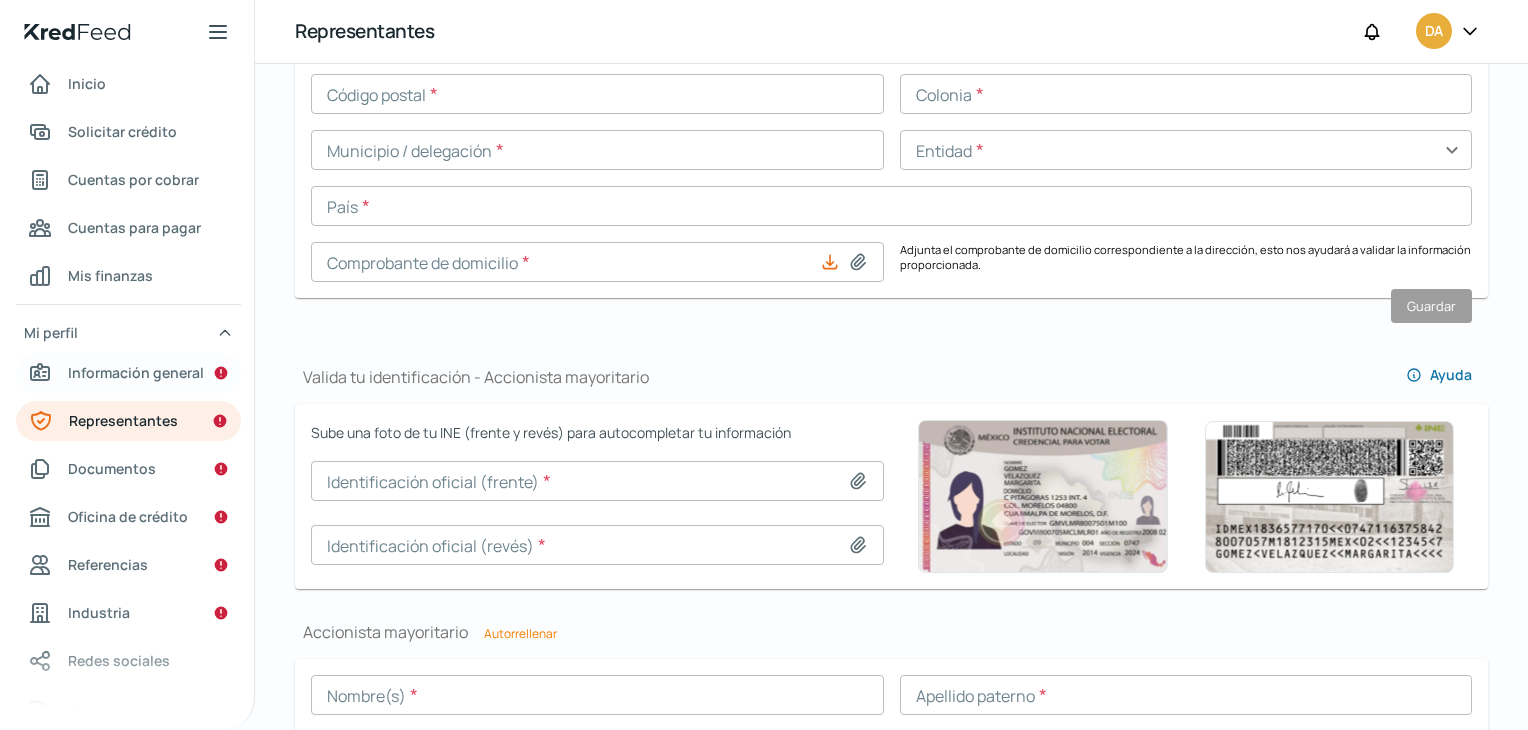 scroll, scrollTop: 1300, scrollLeft: 0, axis: vertical 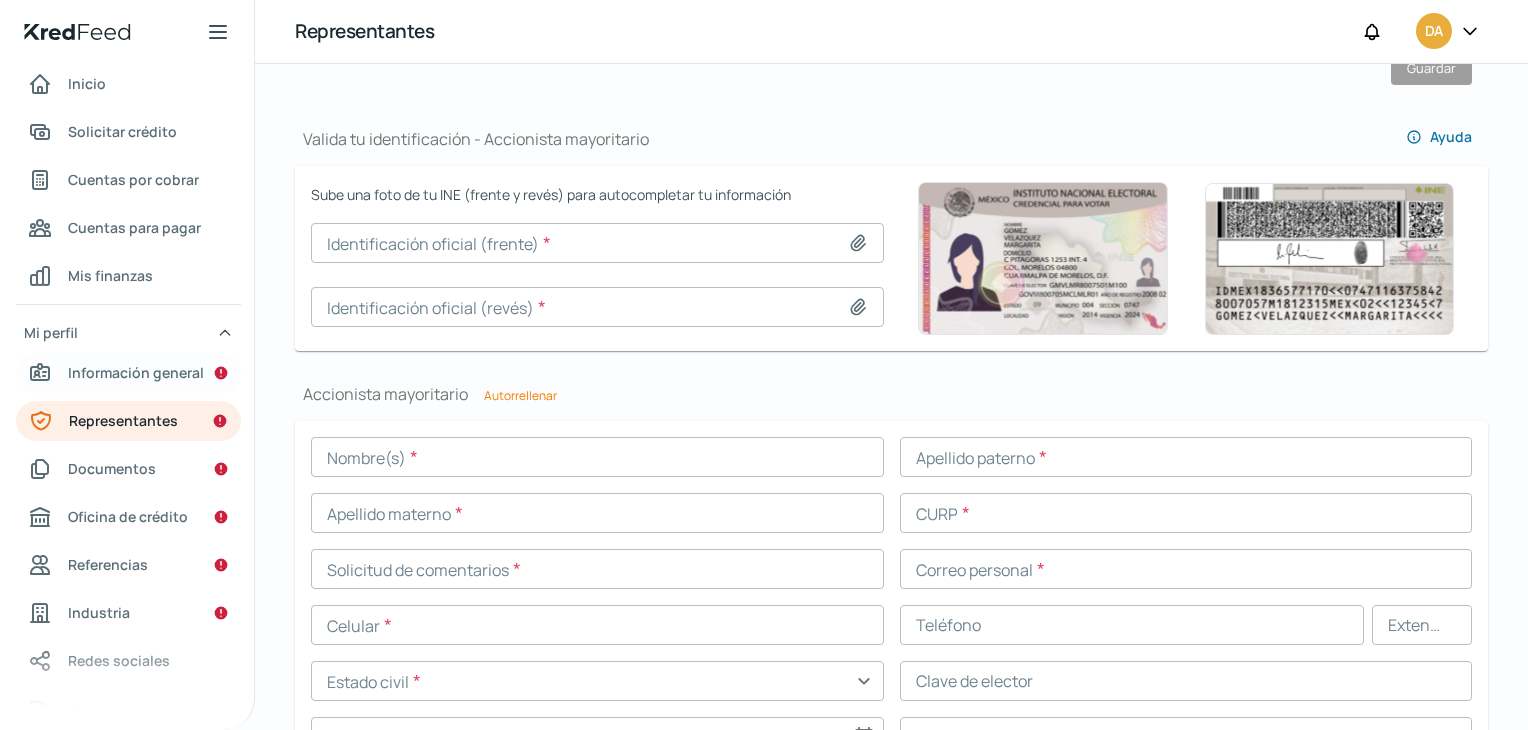 click on "Información general" at bounding box center (136, 372) 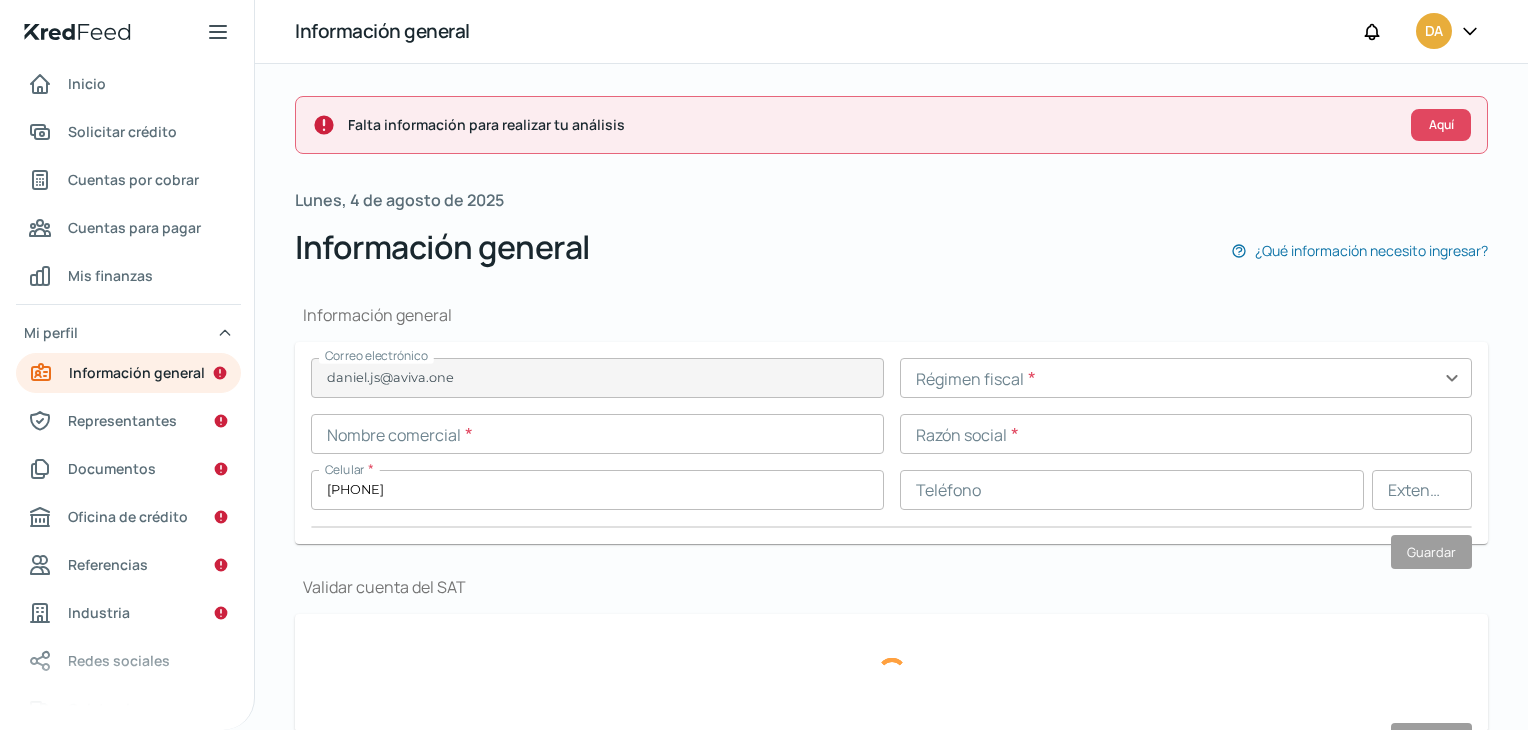 type on "[ID_NUMBER]" 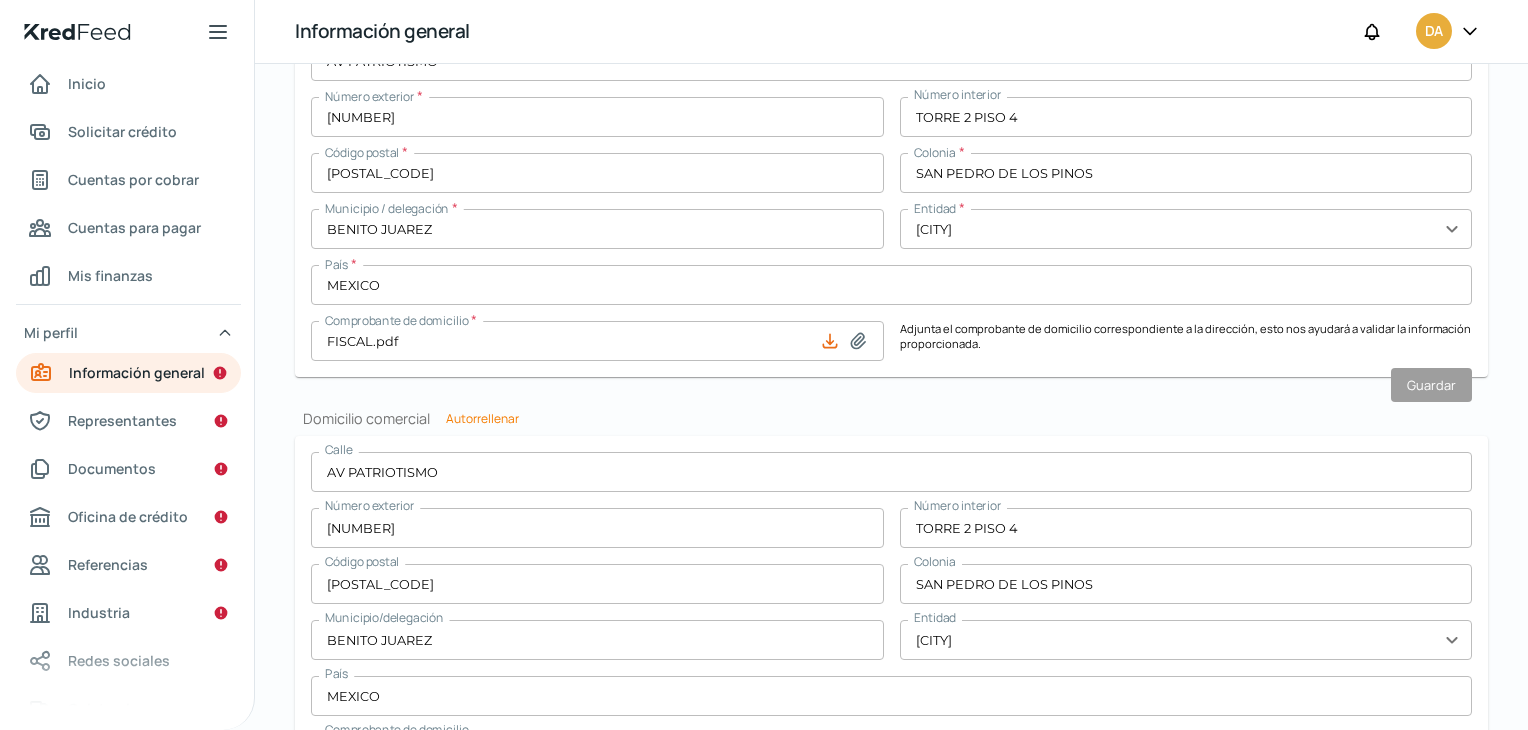 scroll, scrollTop: 1267, scrollLeft: 0, axis: vertical 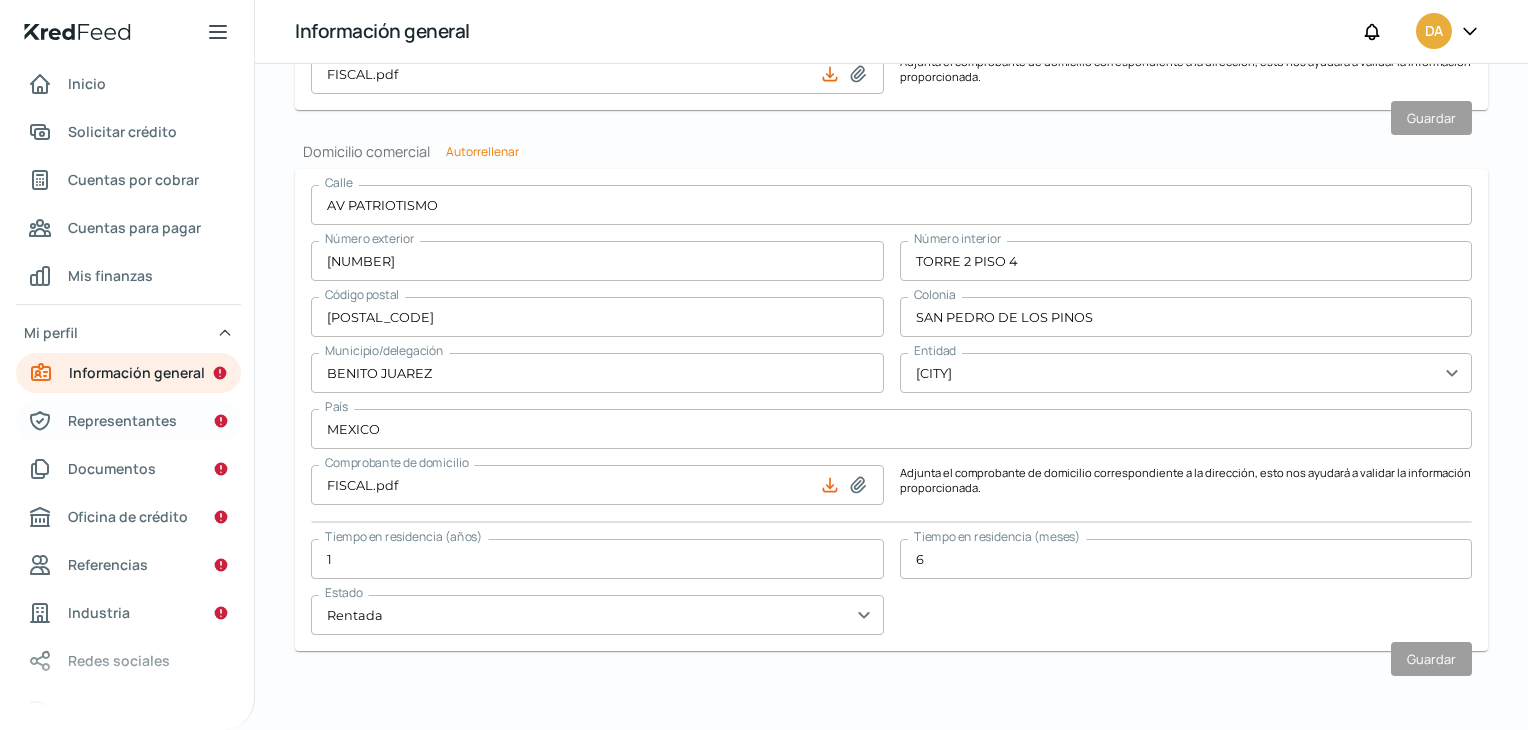 click on "Representantes" at bounding box center (122, 420) 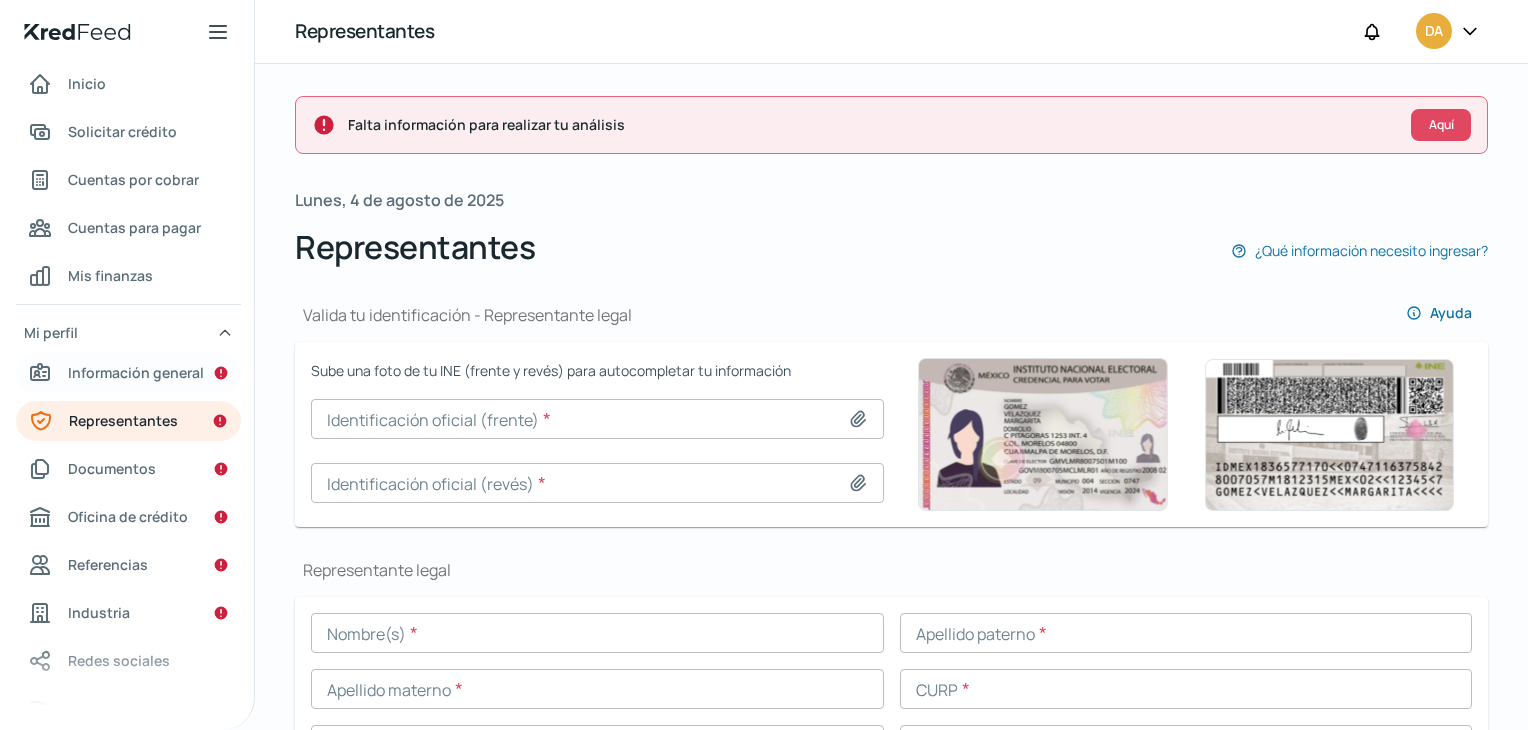 click on "Información general" at bounding box center [136, 372] 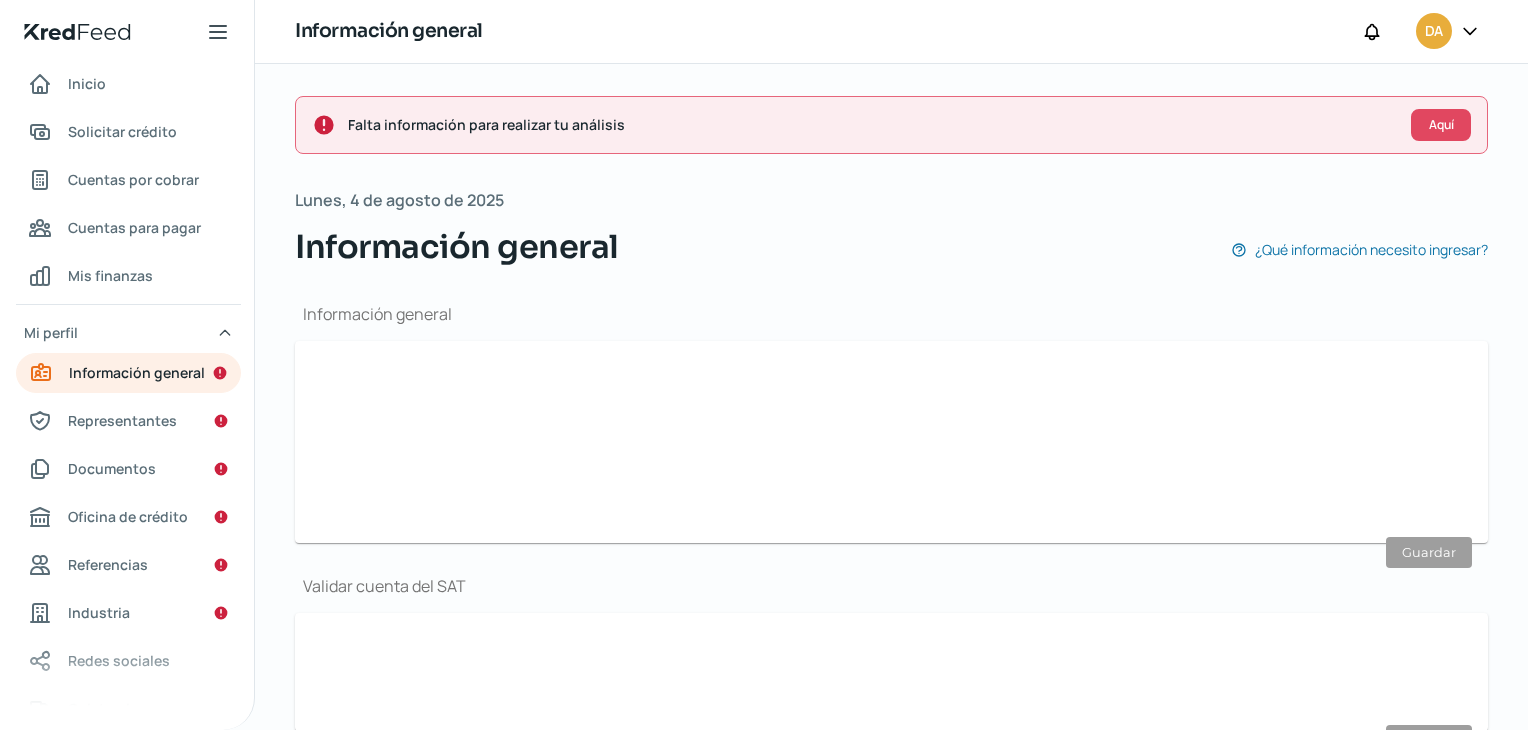 type on "daniel.js@aviva.one" 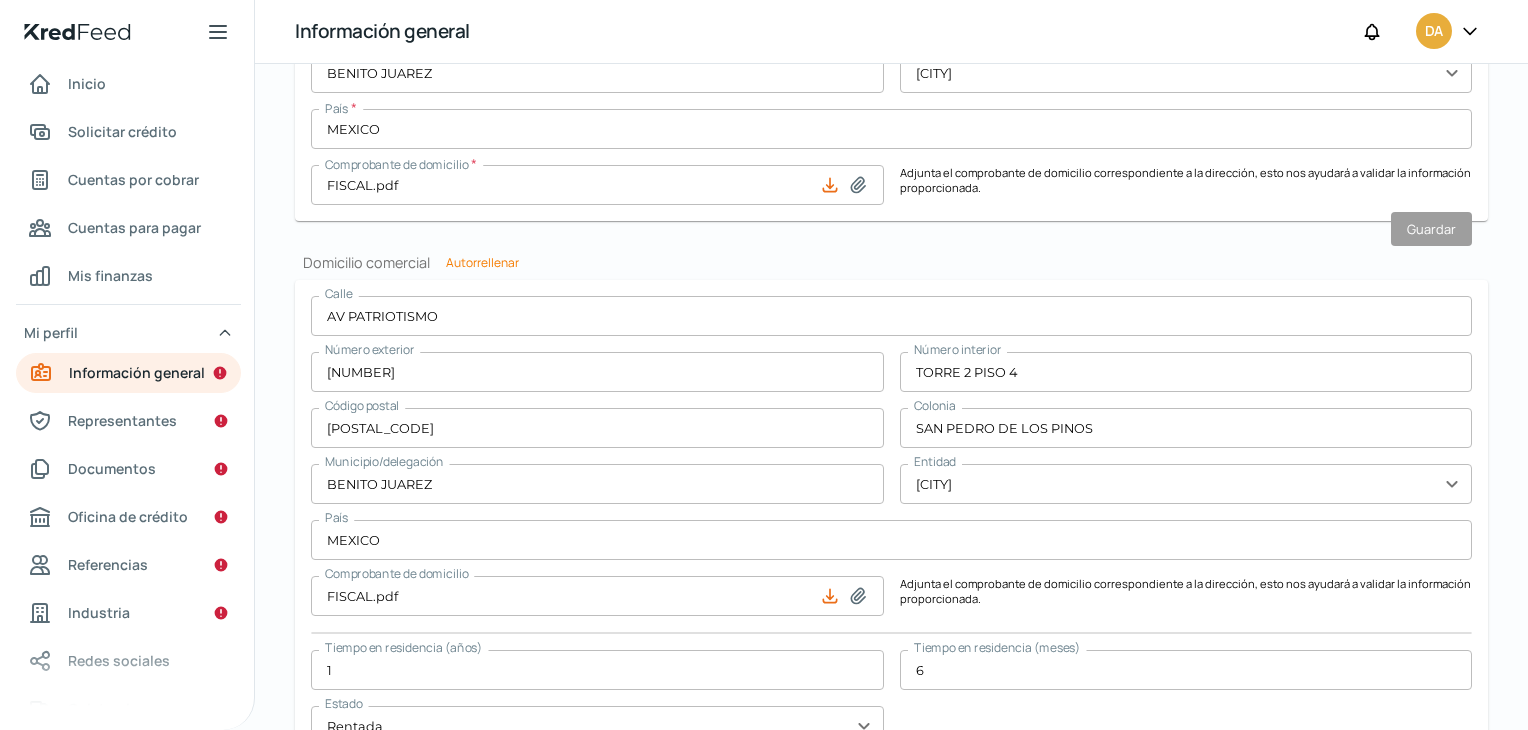 scroll, scrollTop: 1267, scrollLeft: 0, axis: vertical 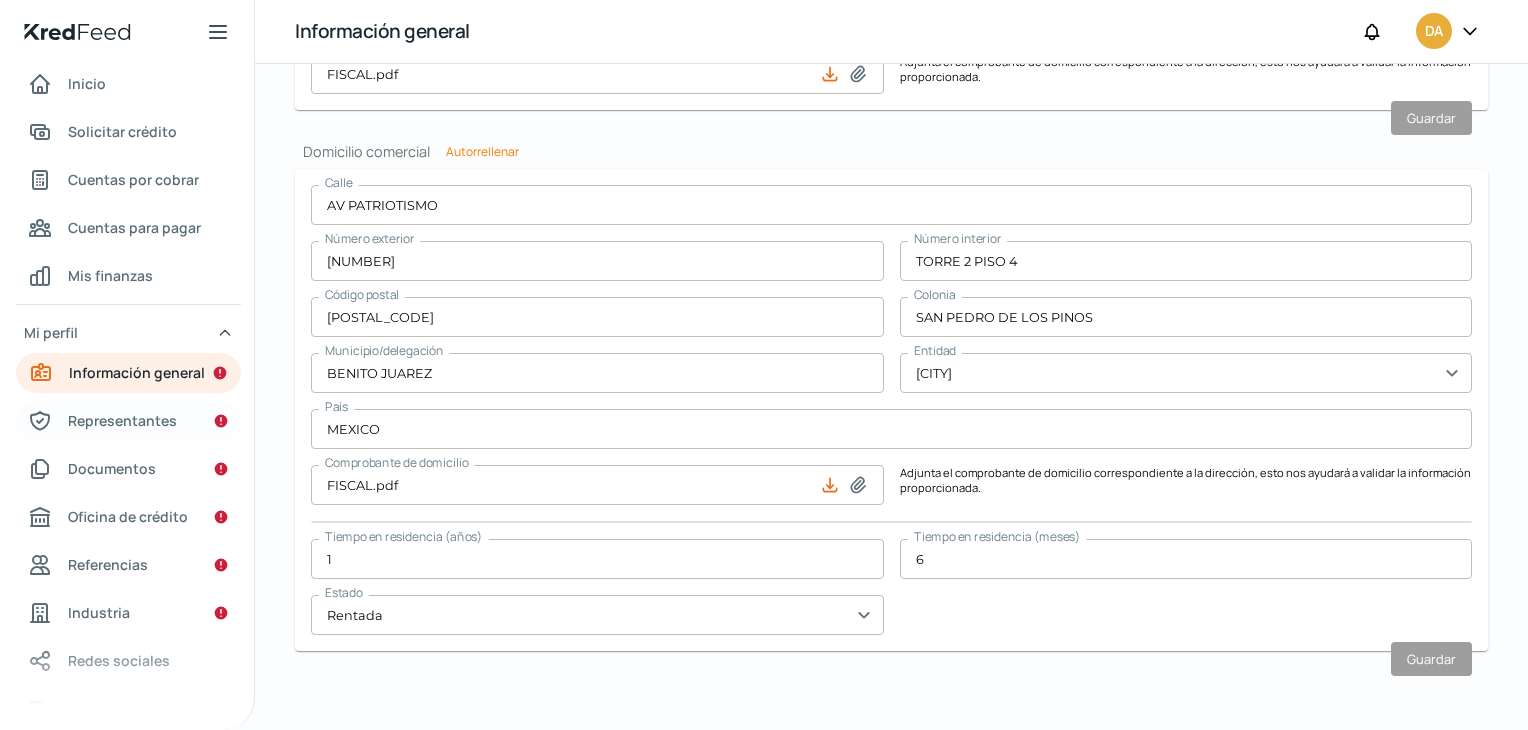 click on "Representantes" at bounding box center (122, 420) 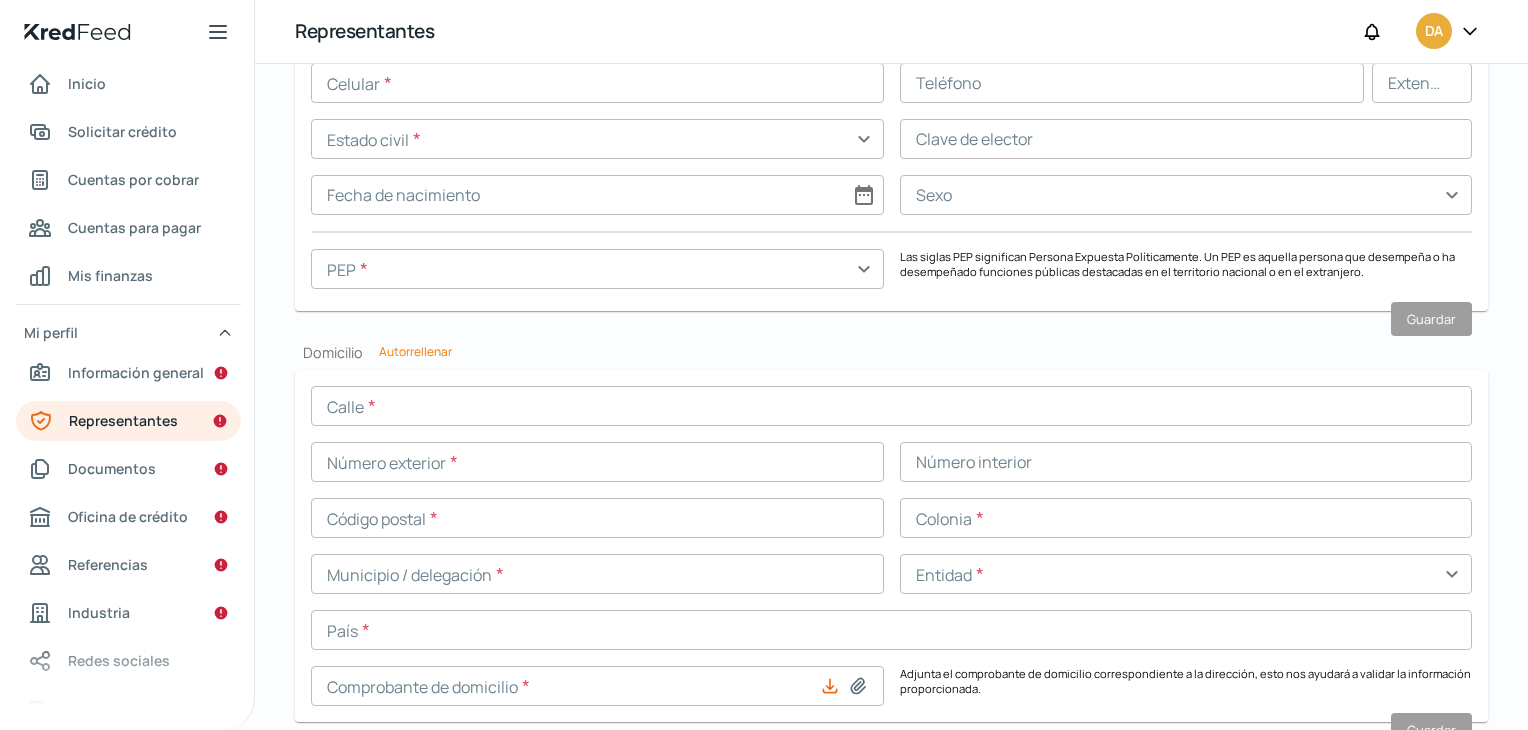 scroll, scrollTop: 1612, scrollLeft: 0, axis: vertical 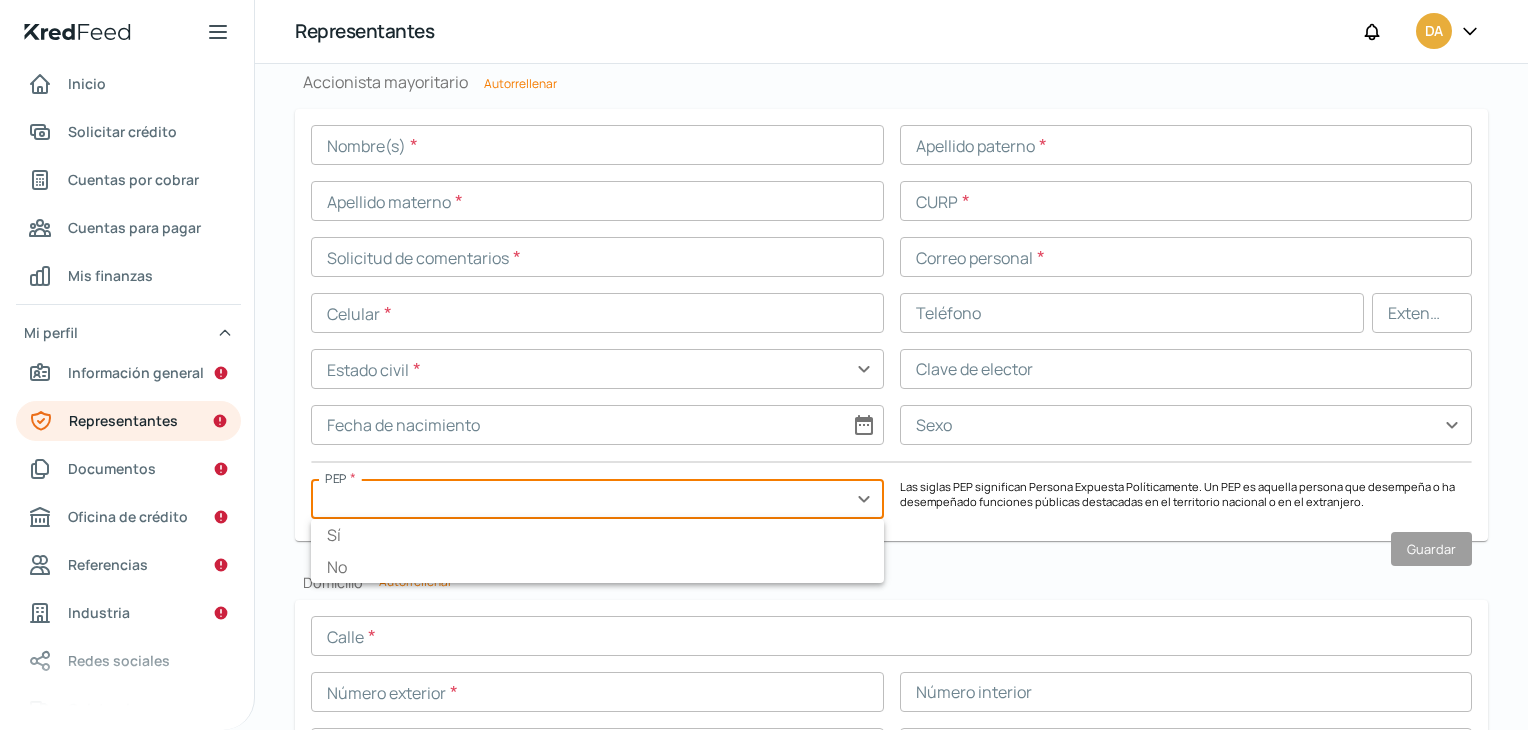 click at bounding box center [597, 499] 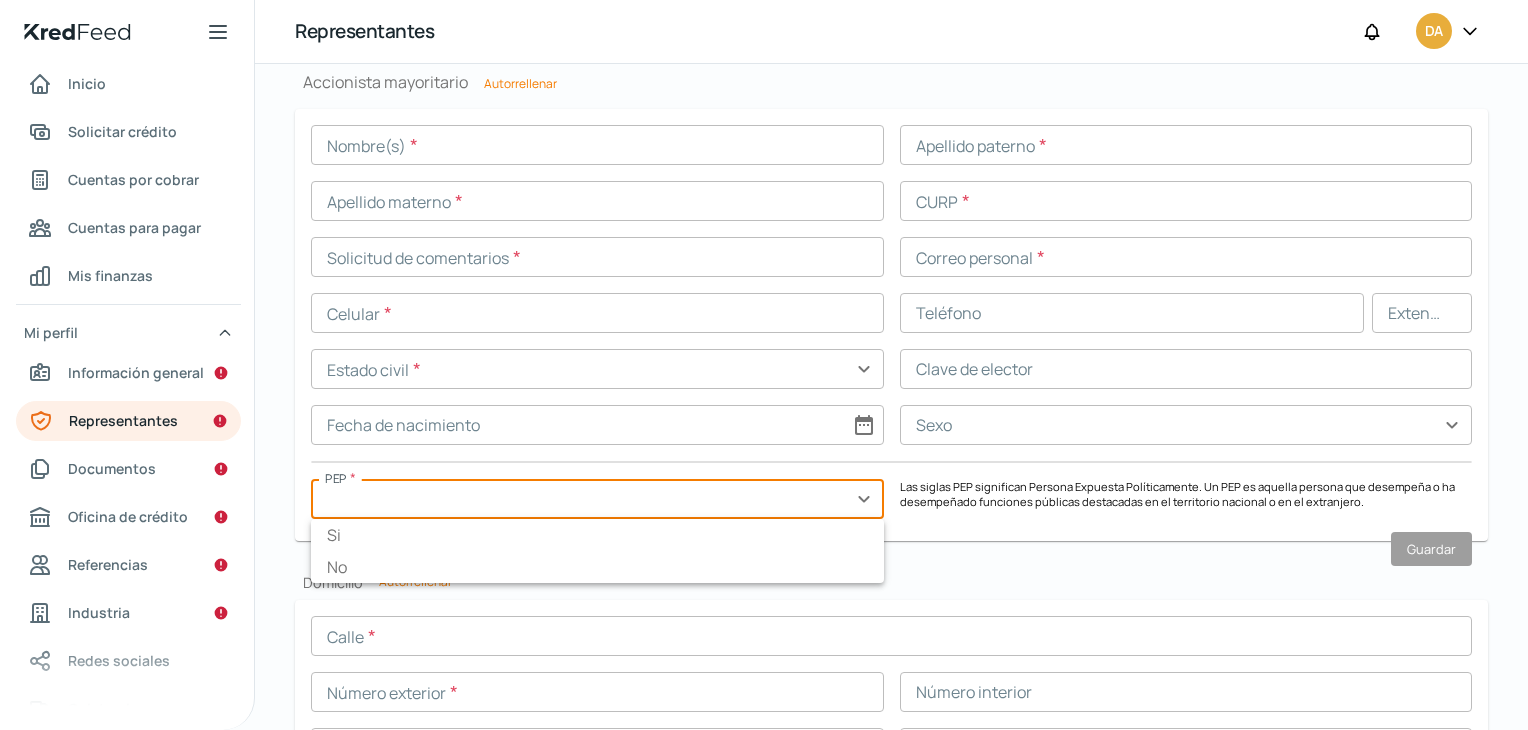 click on "Valida tu identificación - Representante legal Ayuda Sube una foto de tu INE (frente y revés) para autocompletar tu información Identificación oficial (frente)  * Identificación oficial (revés)  * Representante legal Nombre(s)  * Apellido paterno  * Apellido materno  * CURP * Solicitud de comentarios  * Correo personal  * Celular  * Teléfono Extensión Estado civil  * expand_more Clave de elector Fecha de nacimiento date_range Sexo expand_more Guardar Domicilio Calle  * Número exterior  * Número interior Código postal  * Colonia  * Municipio / delegación  * Entidad  * expand_more País  * Comprobante de domicilio  * Adjunta el comprobante de domicilio correspondiente a la dirección, esto nos ayudará a validar la información proporcionada. Guardar Valida tu identificación - Accionista mayoritario Ayuda Sube una foto de tu INE (frente y revés) para autocompletar tu información Identificación oficial (frente)  * Identificación oficial (revés)  * Accionista mayoritario Autorrellenar Nombre(s)" at bounding box center (891, -170) 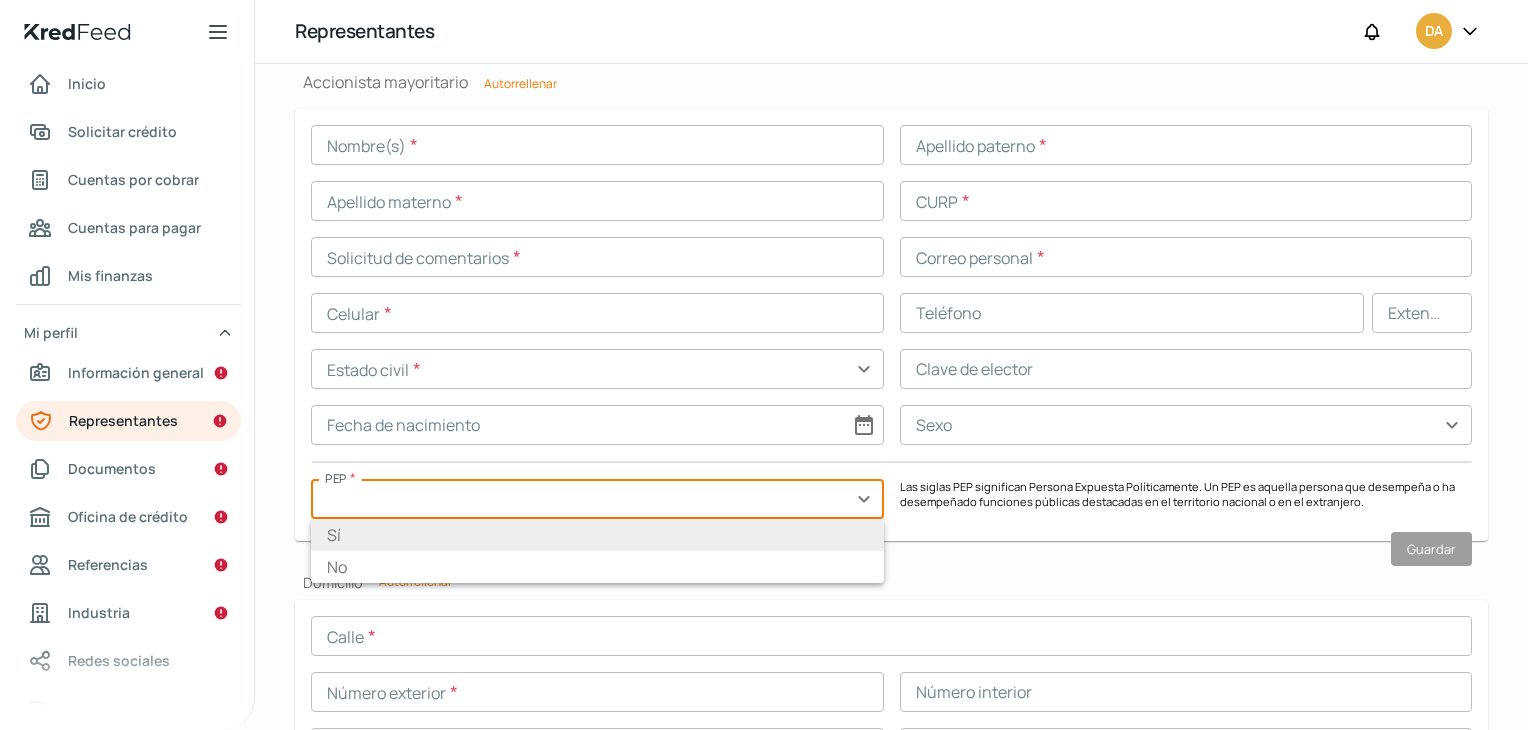 click at bounding box center (597, 499) 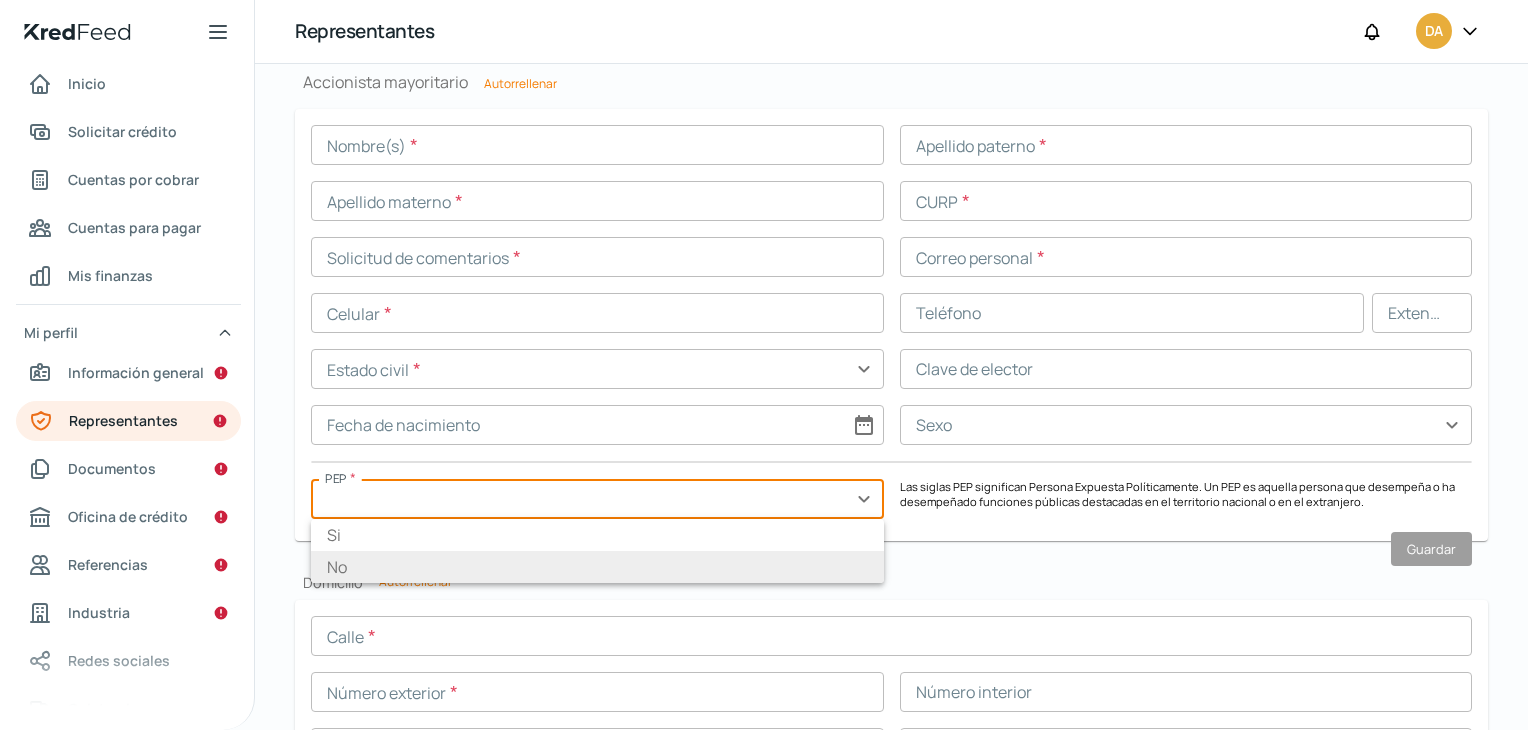 click on "No" at bounding box center [597, 567] 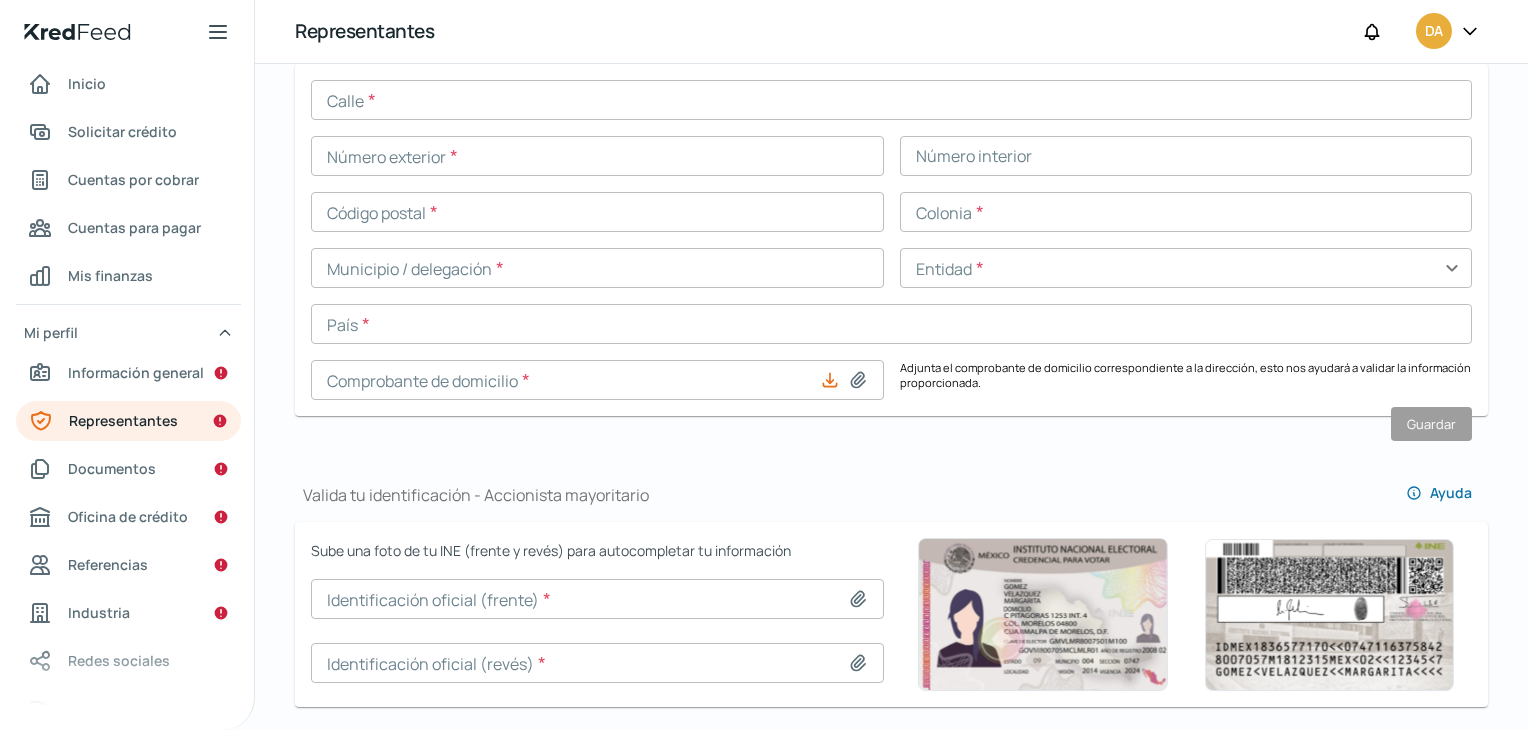 scroll, scrollTop: 912, scrollLeft: 0, axis: vertical 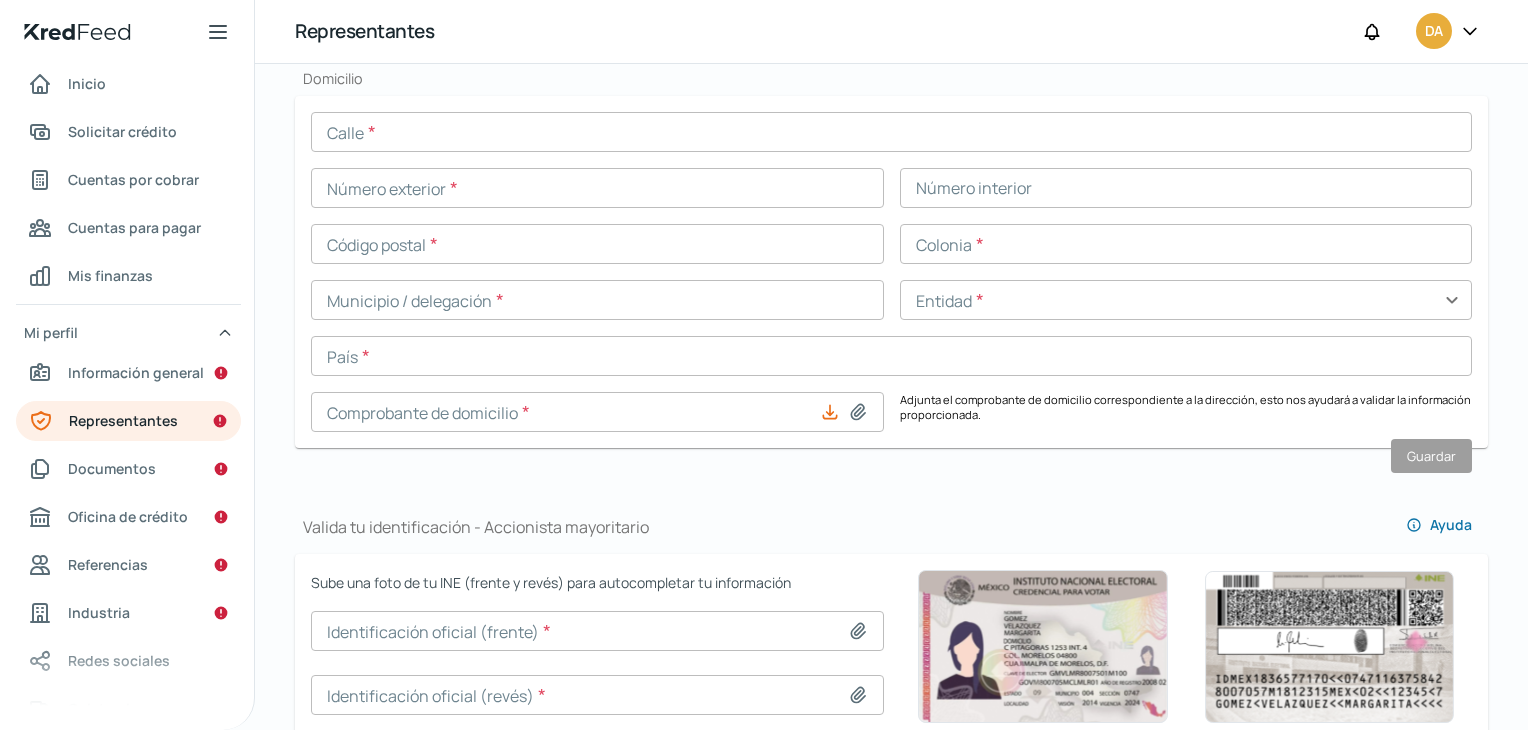click at bounding box center [597, 412] 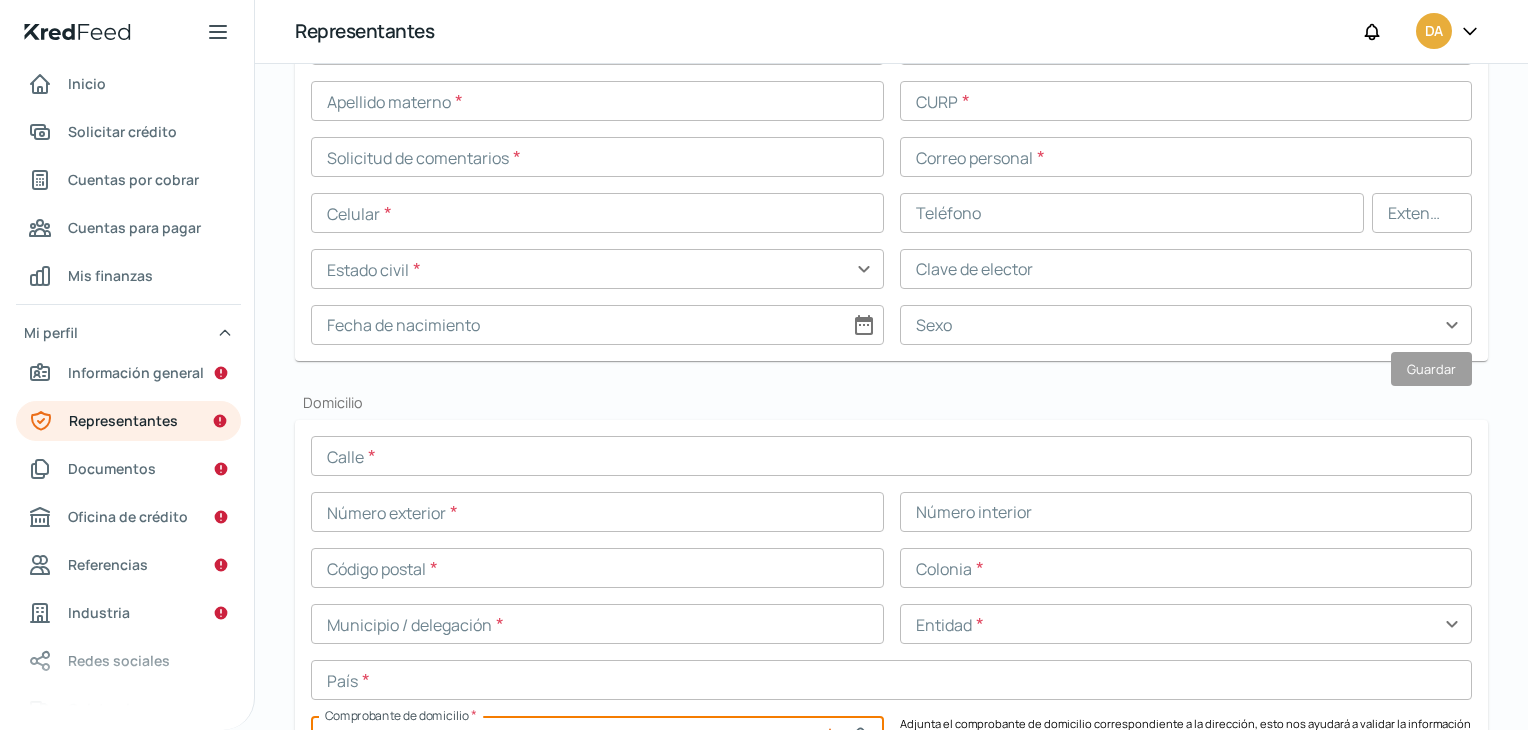scroll, scrollTop: 600, scrollLeft: 0, axis: vertical 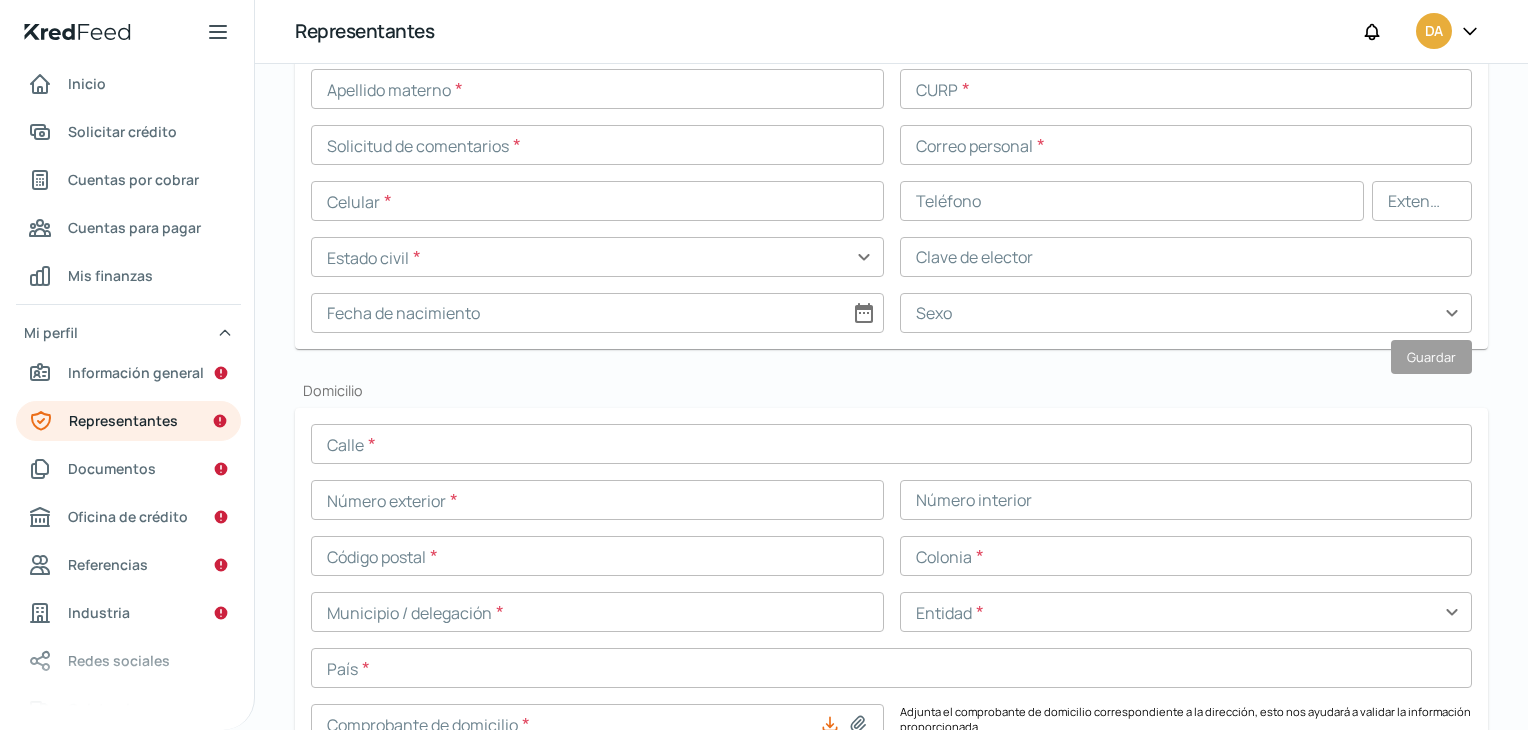 click on "Nombre(s) * Apellido paterno * Apellido materno * CURP * Solicitud de comentarios * Correo personal * Celular * Teléfono Extensión Estado civil * expand_more Clave de elector Fecha de nacimiento date_range Sexo expand_more" at bounding box center (891, 173) 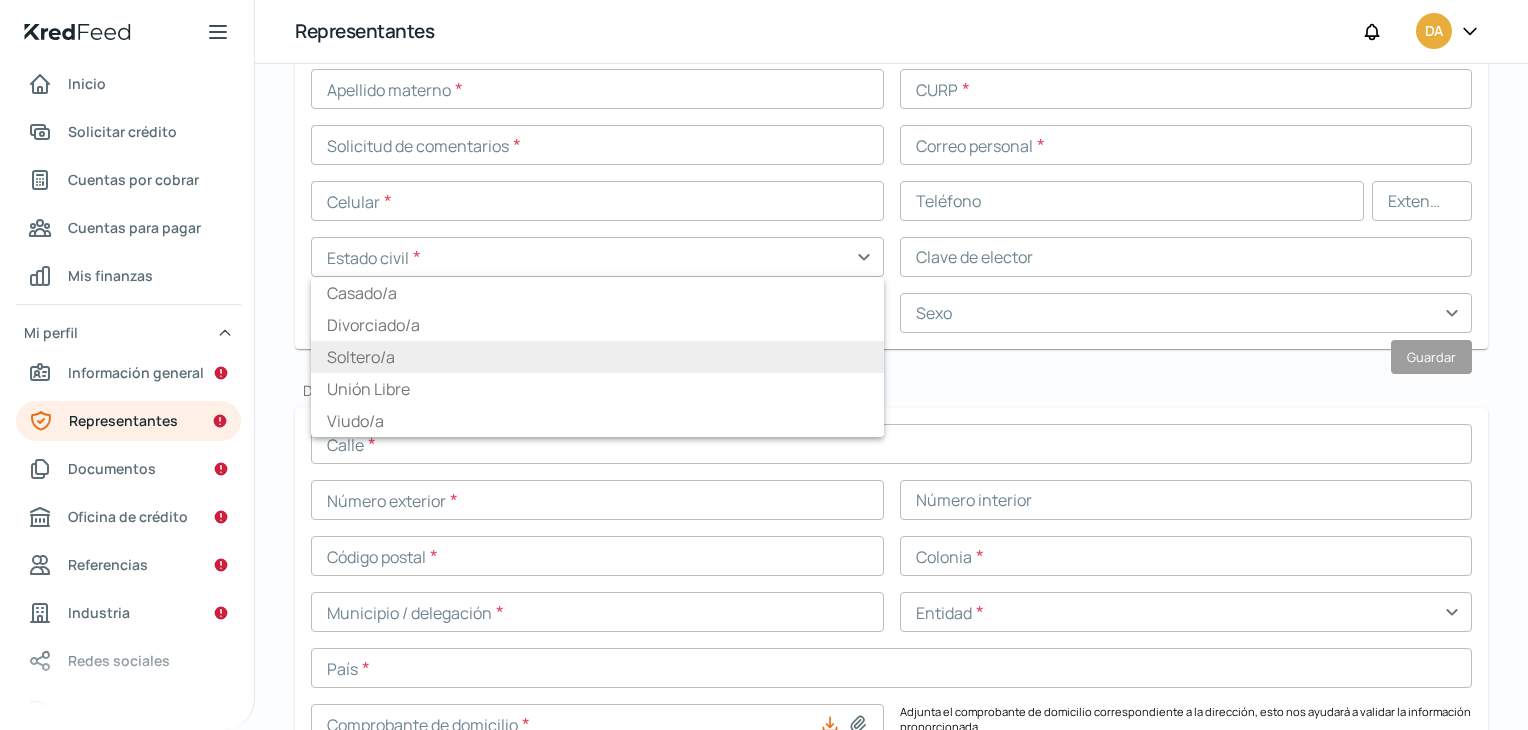 click on "Soltero/a" at bounding box center (597, 357) 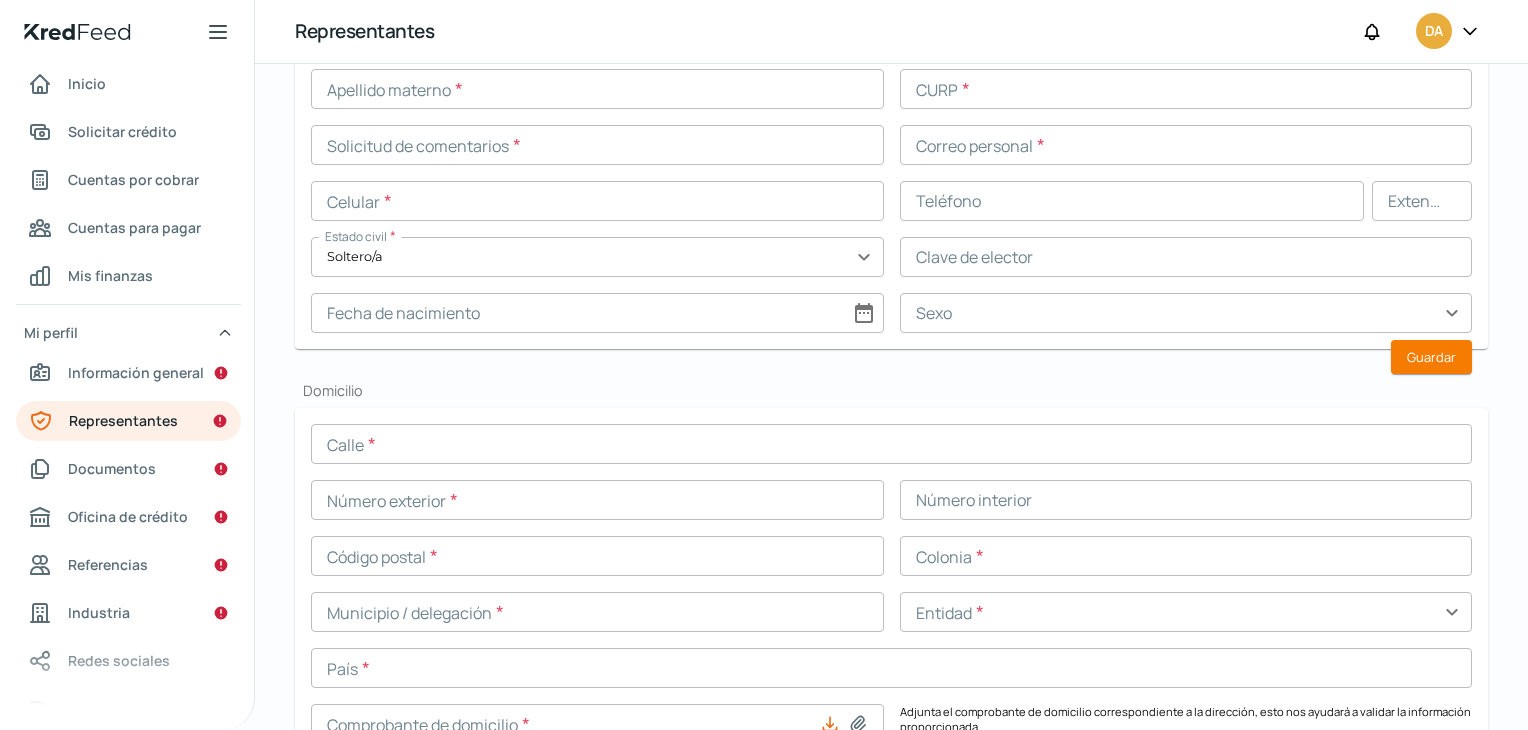 click on "Nombre(s) * Apellido paterno * Apellido materno * CURP * Solicitud de comentarios * Correo personal * Celular * Teléfono Extensión Estado civil * expand_more Clave de elector Fecha de nacimiento date_range Sexo expand_more" at bounding box center (891, 173) 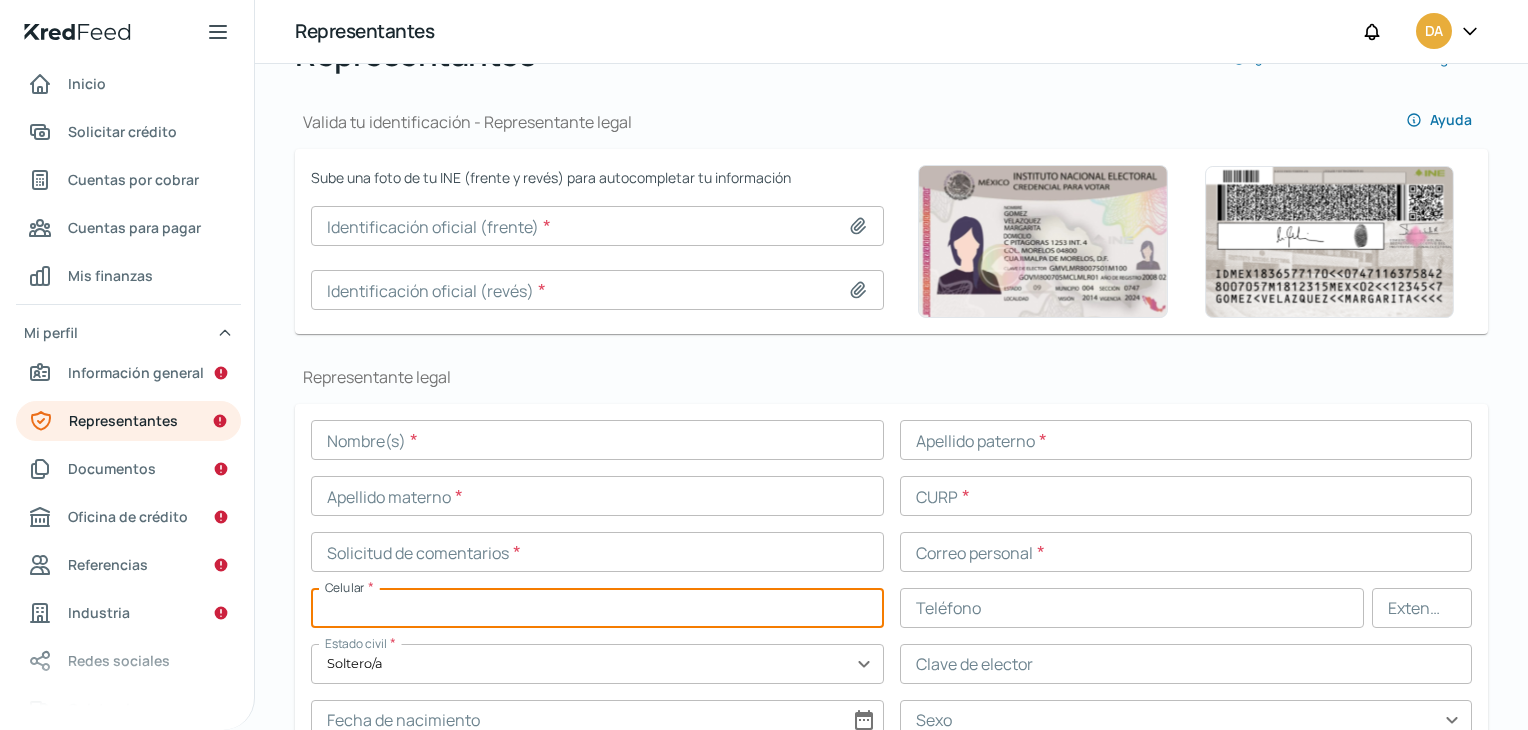 scroll, scrollTop: 0, scrollLeft: 0, axis: both 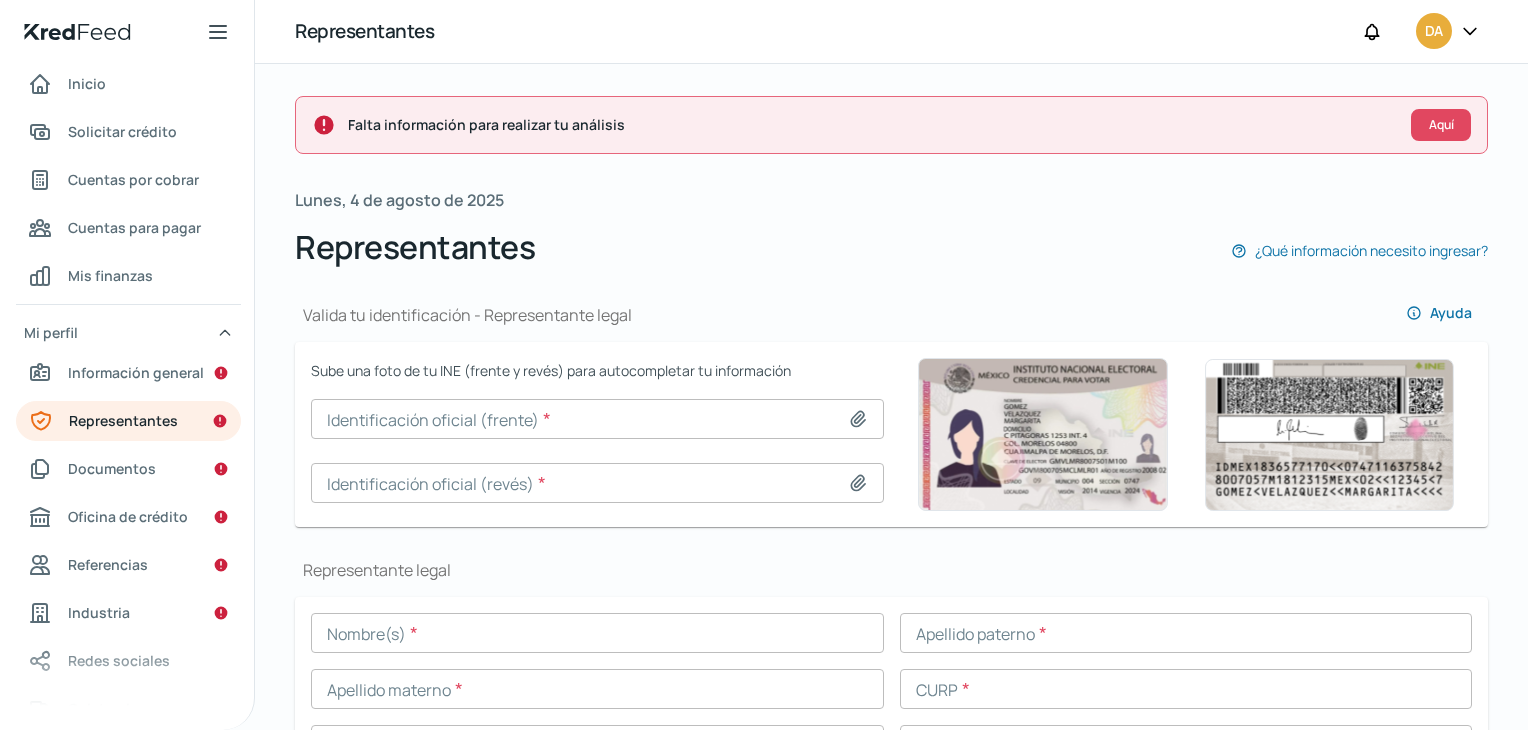 click 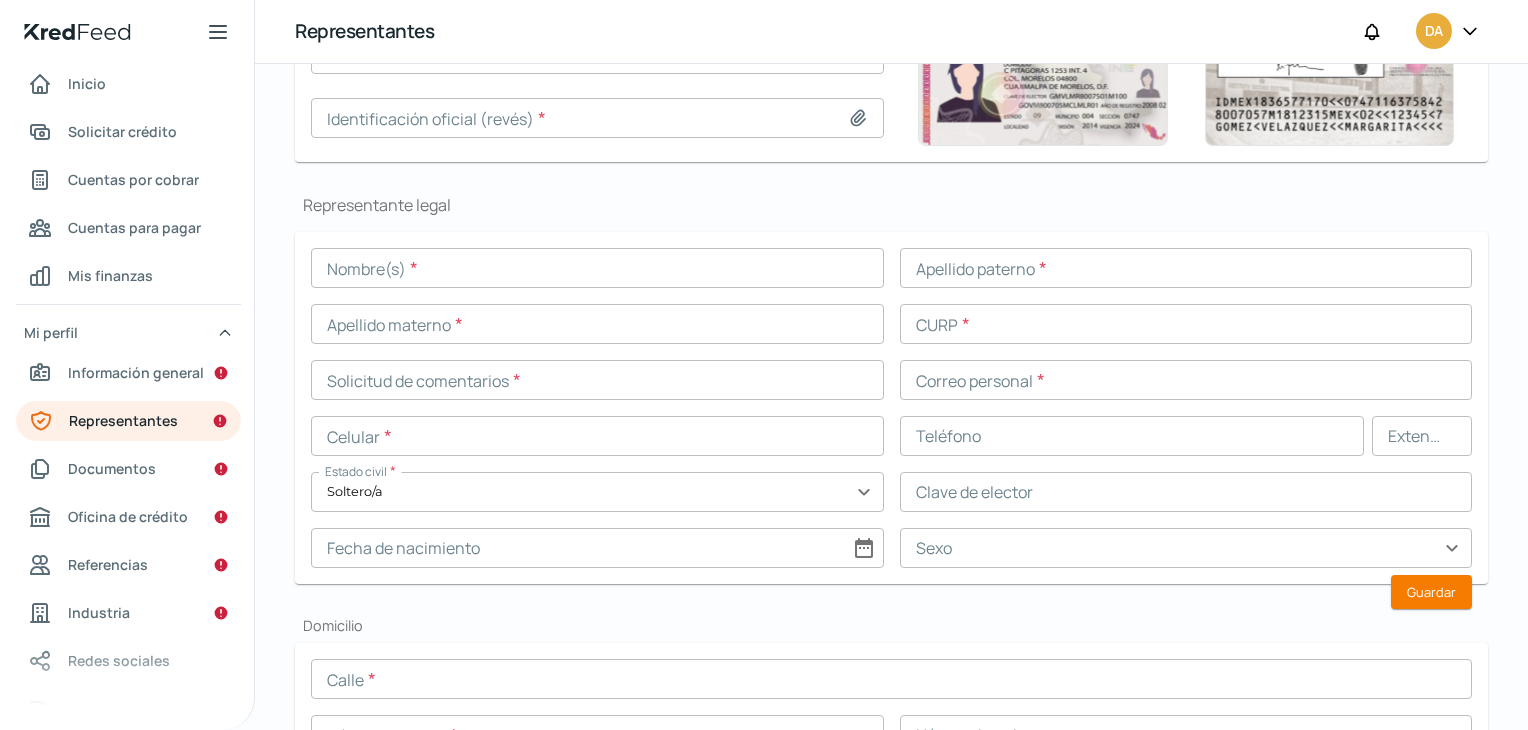 scroll, scrollTop: 400, scrollLeft: 0, axis: vertical 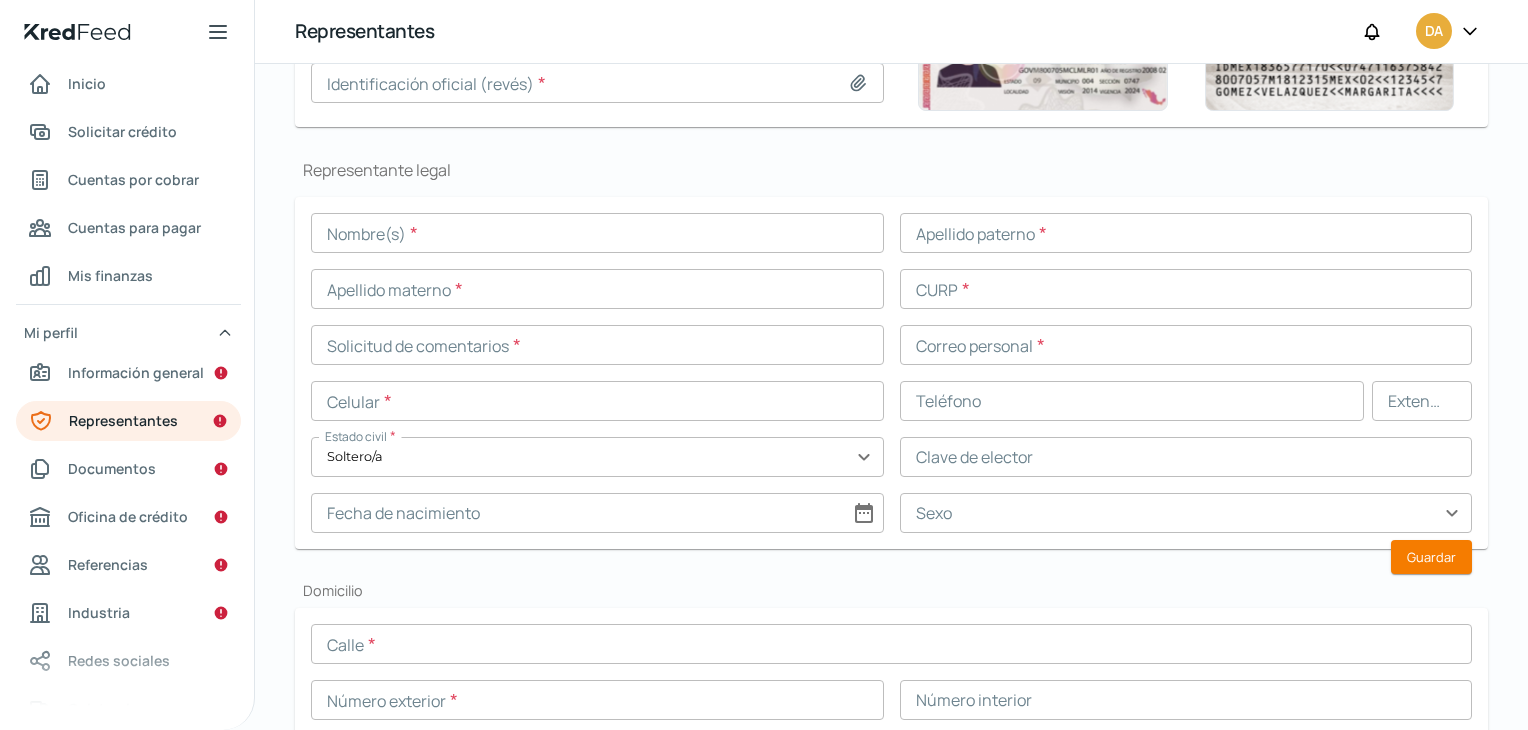 click at bounding box center [597, 233] 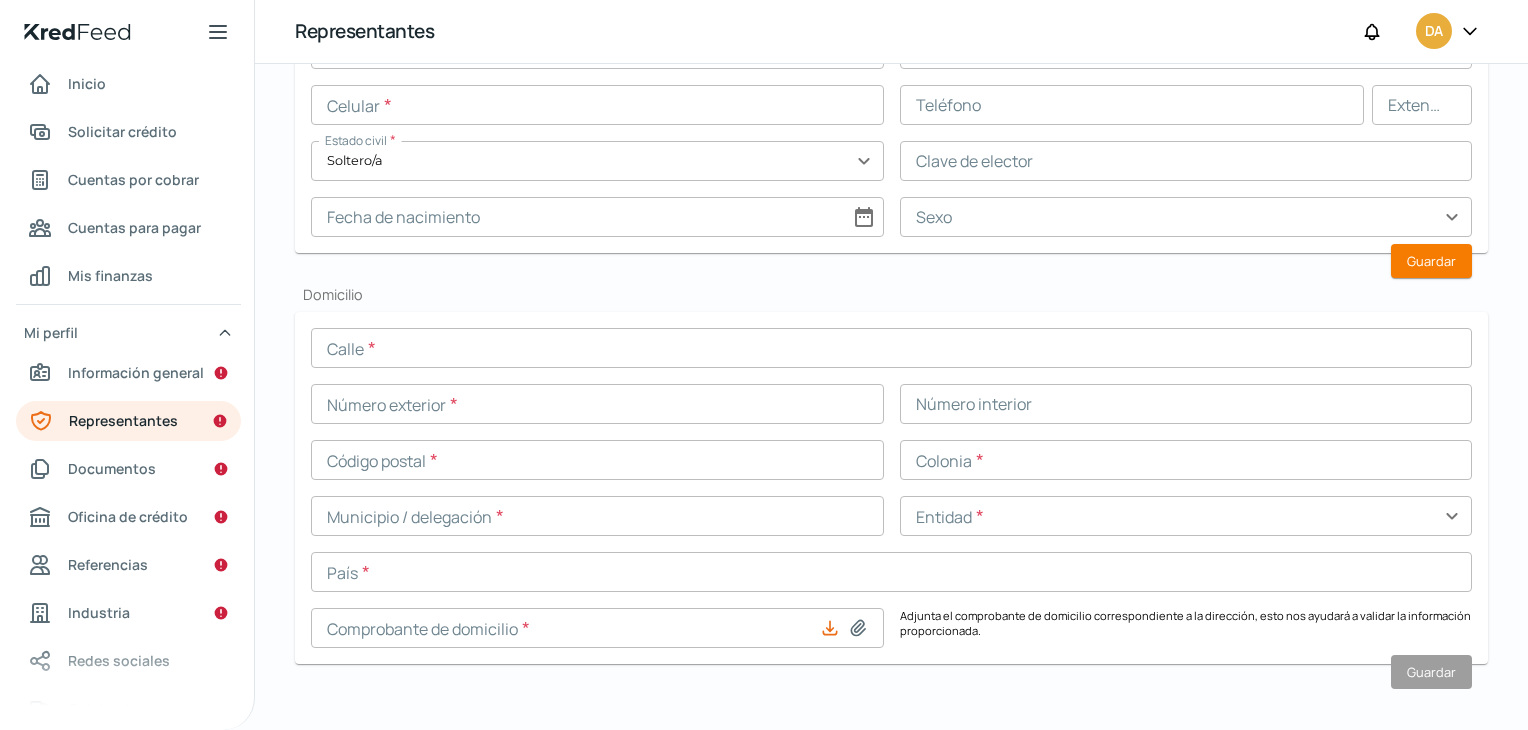scroll, scrollTop: 700, scrollLeft: 0, axis: vertical 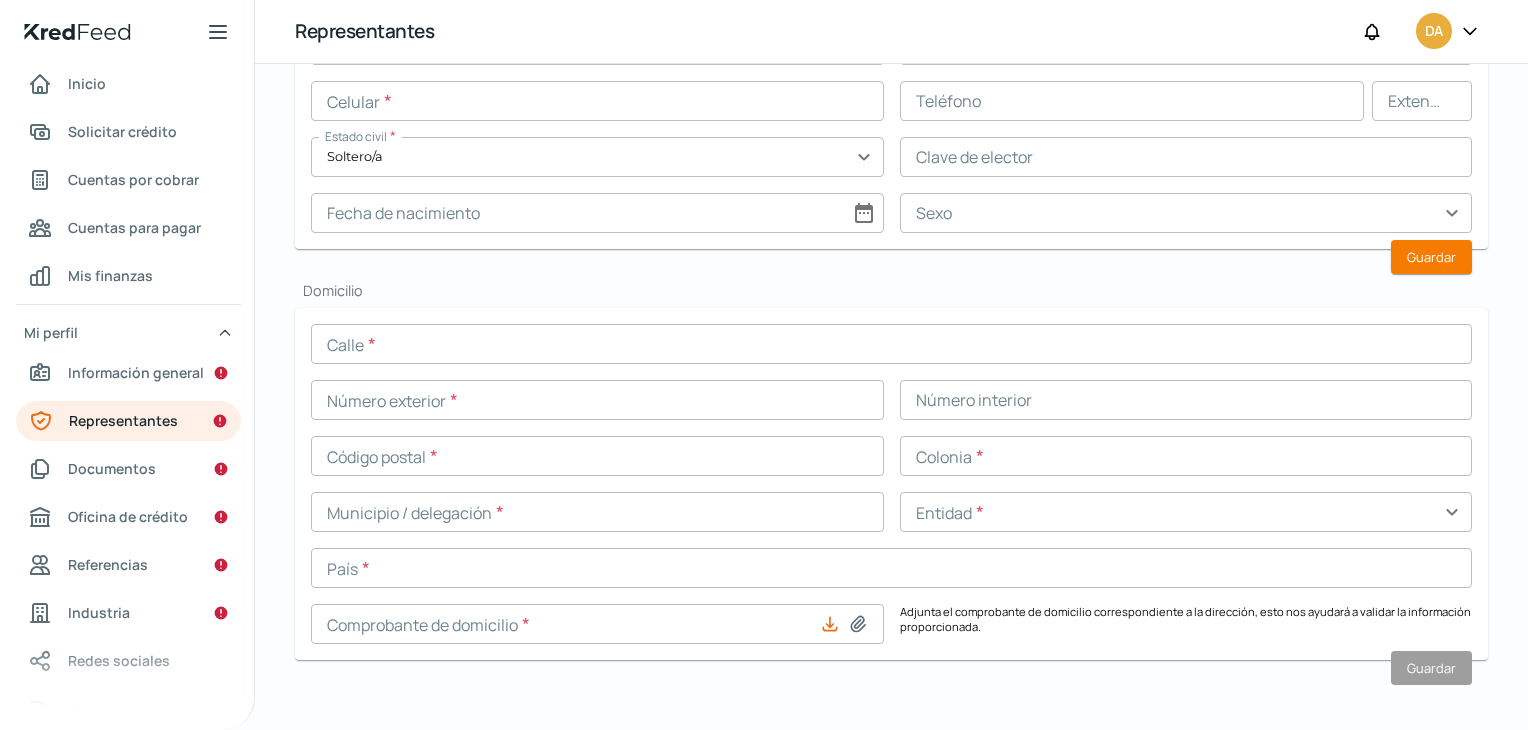 click at bounding box center (891, 344) 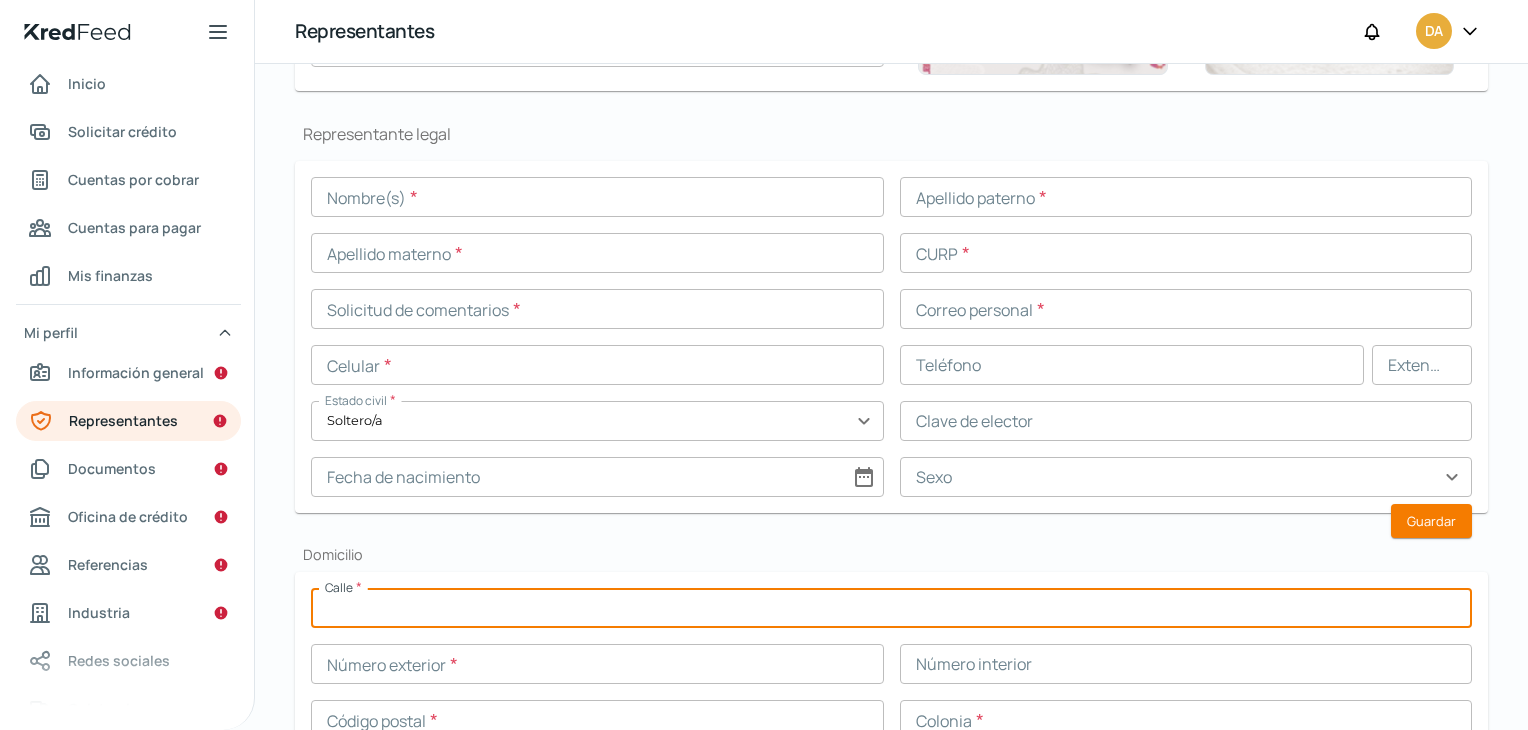 scroll, scrollTop: 400, scrollLeft: 0, axis: vertical 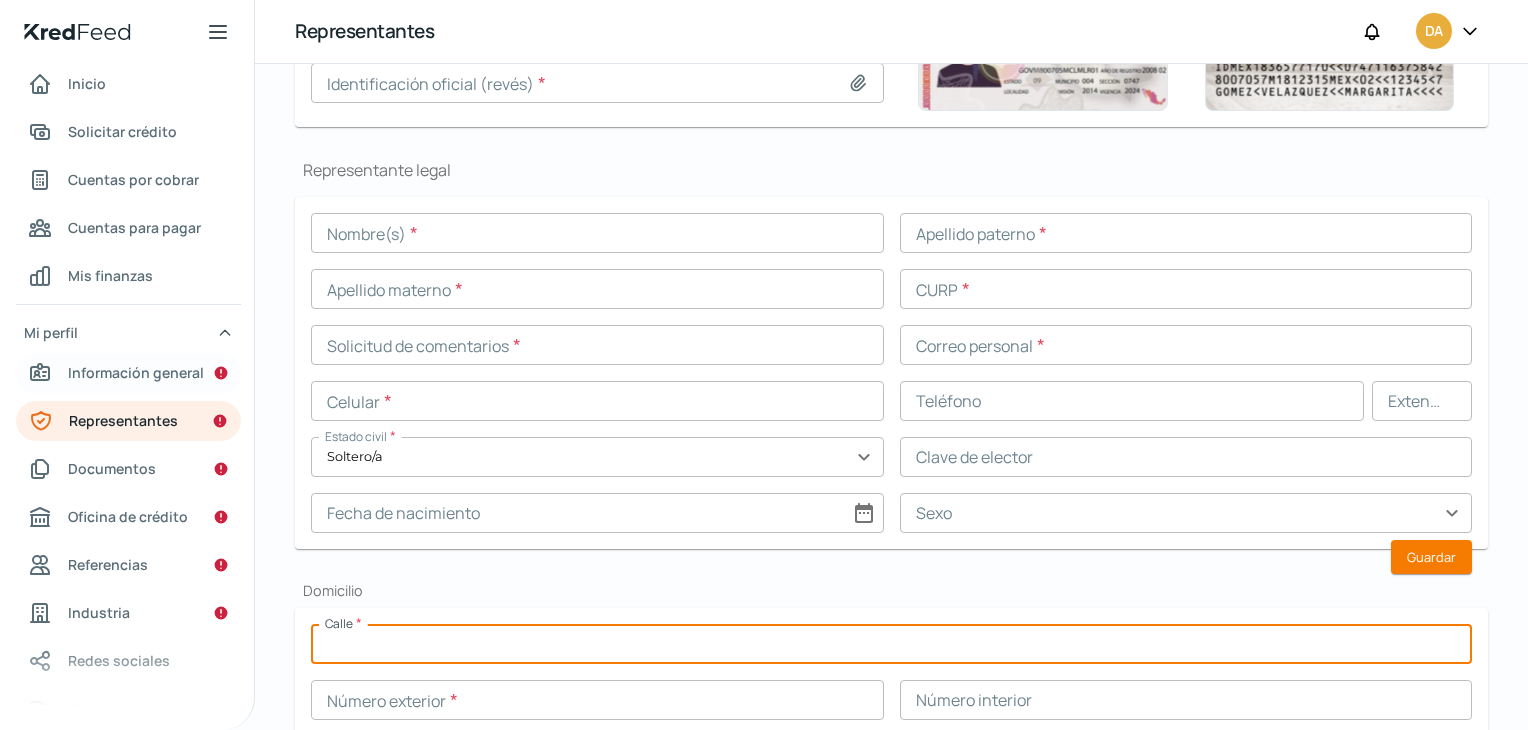 click on "Información general" at bounding box center (128, 373) 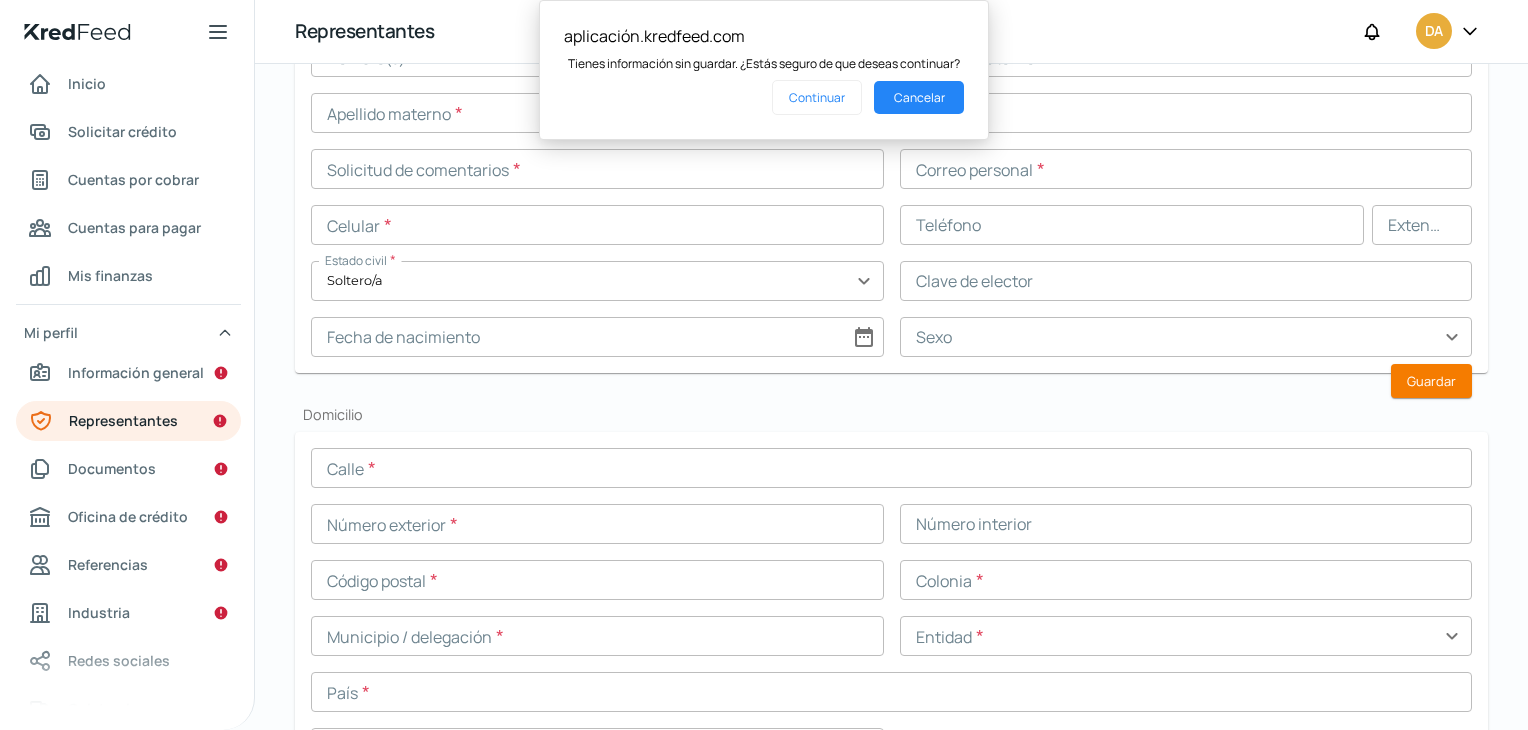scroll, scrollTop: 700, scrollLeft: 0, axis: vertical 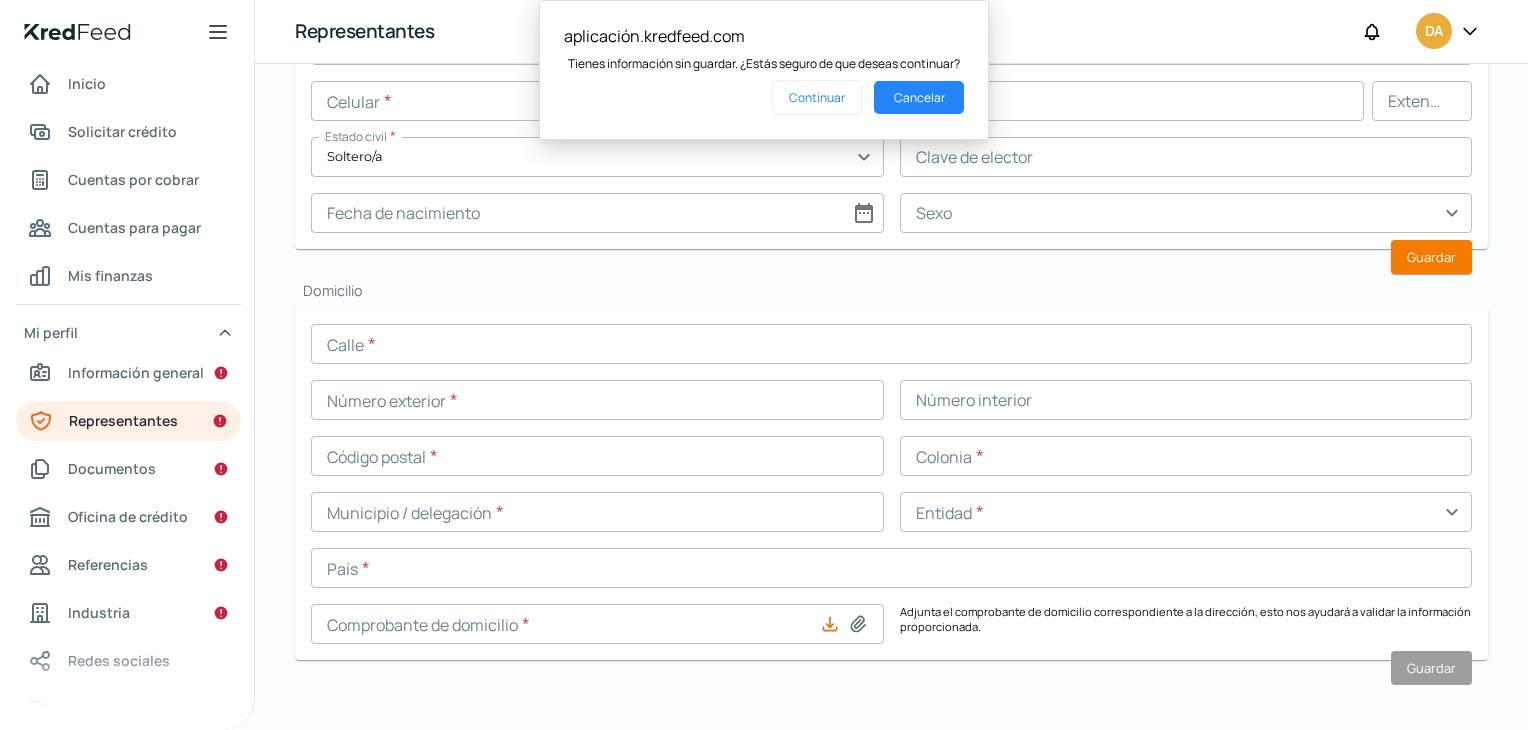 click on "Nombre(s)  * Apellido paterno  * Apellido materno  * CURP * Solicitud de comentarios  * Correo personal  * Celular  * Teléfono Extensión Estado civil  * Soltero/a expand_more Clave de elector Fecha de nacimiento date_range Sexo expand_more Guardar" at bounding box center (891, 73) 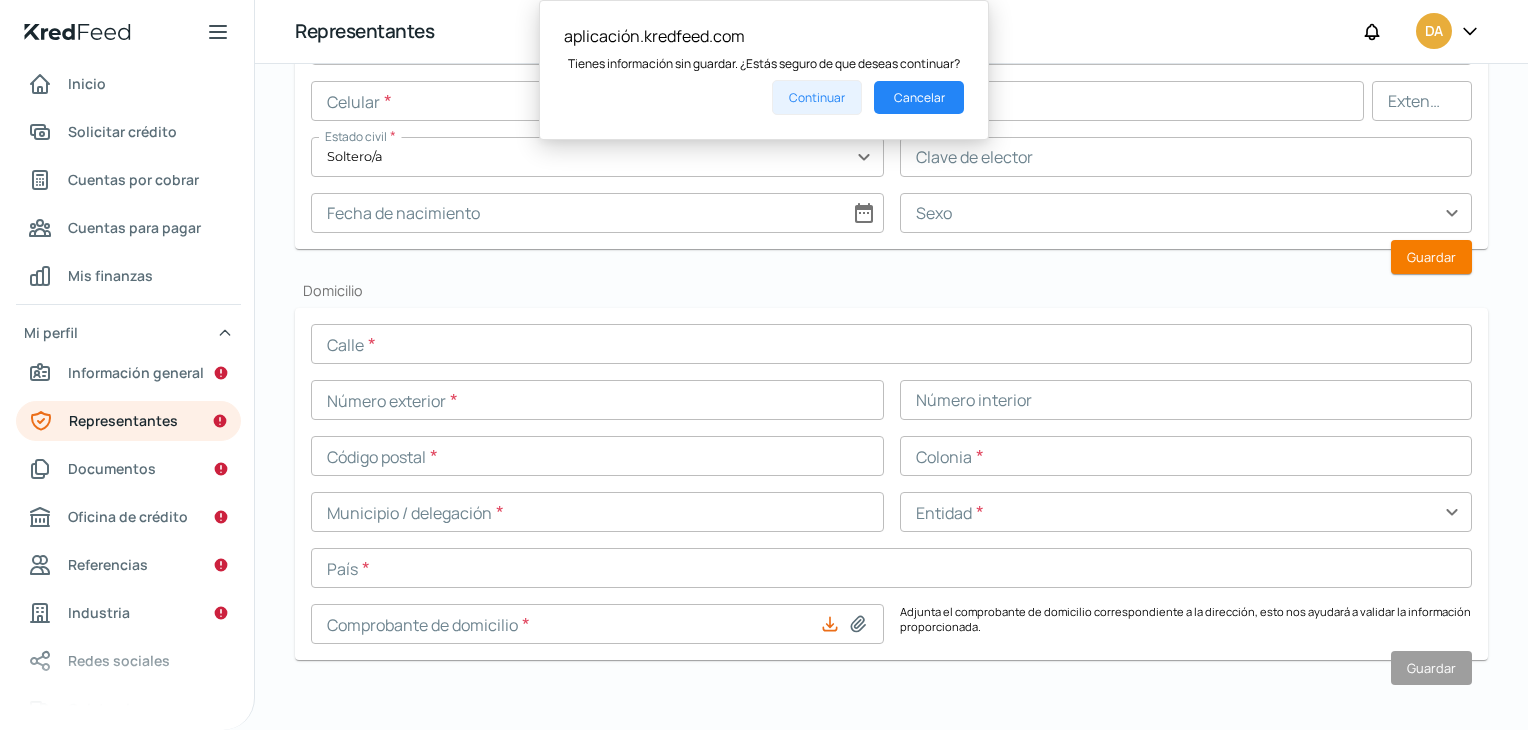 click on "Continuar" at bounding box center [817, 97] 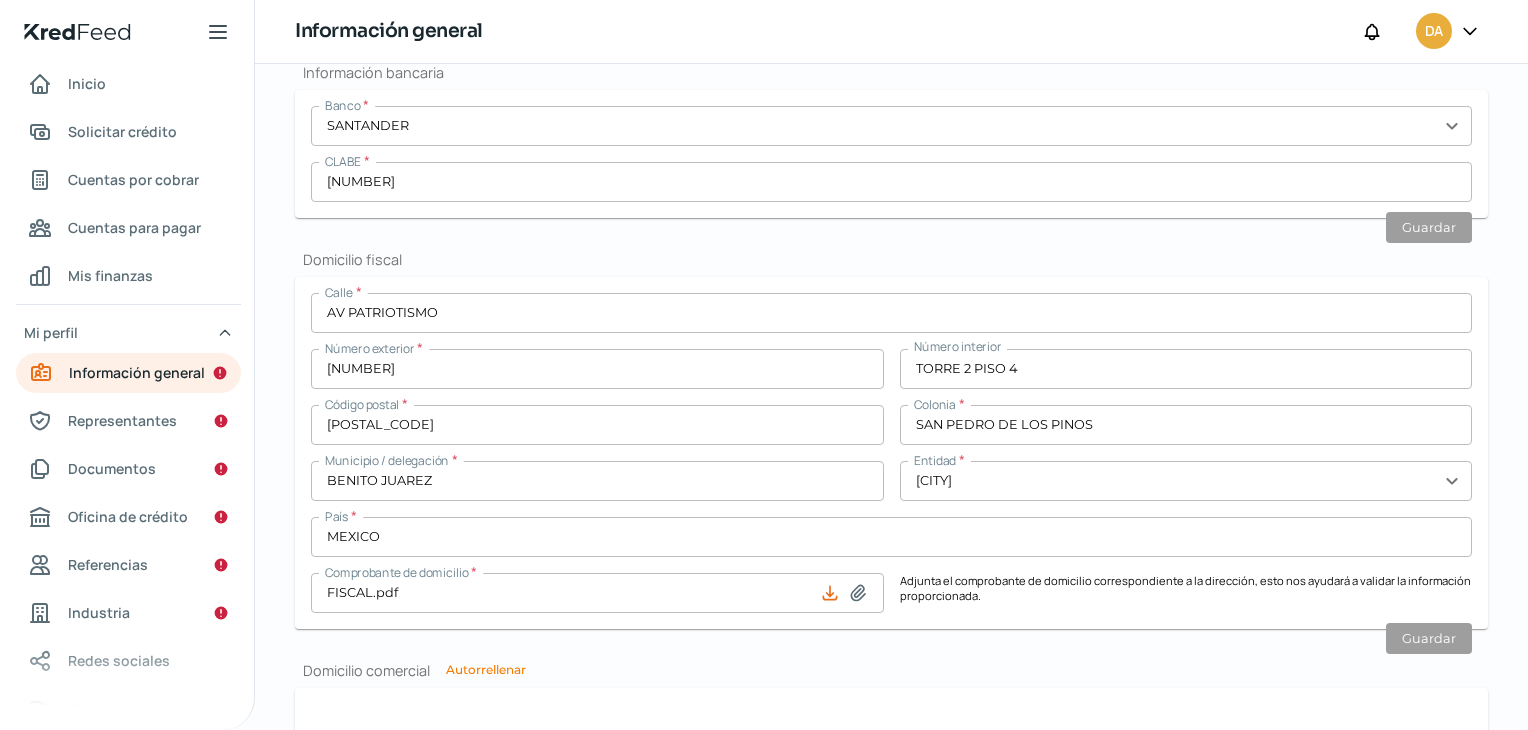 scroll, scrollTop: 0, scrollLeft: 0, axis: both 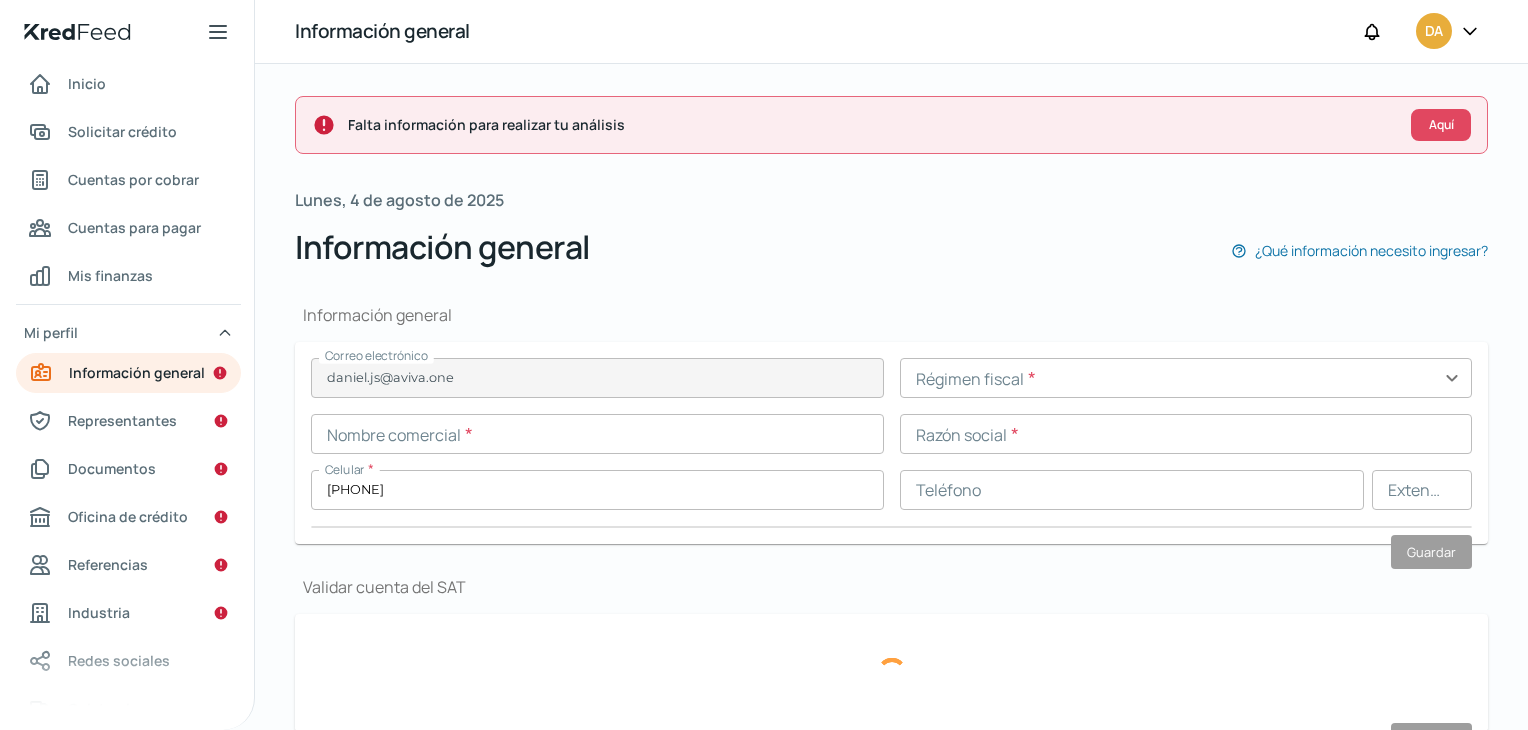 type on "[ID_NUMBER]" 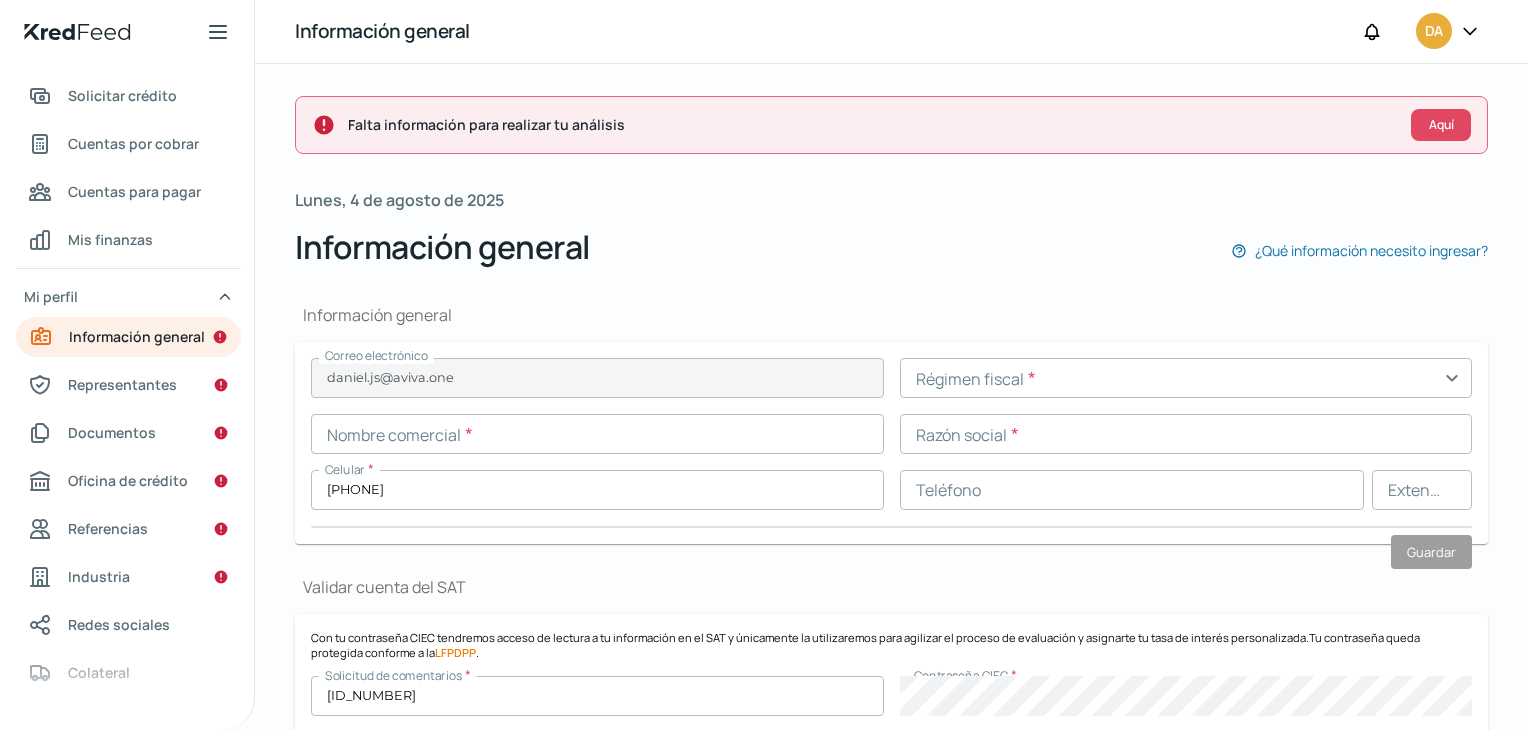 scroll, scrollTop: 70, scrollLeft: 0, axis: vertical 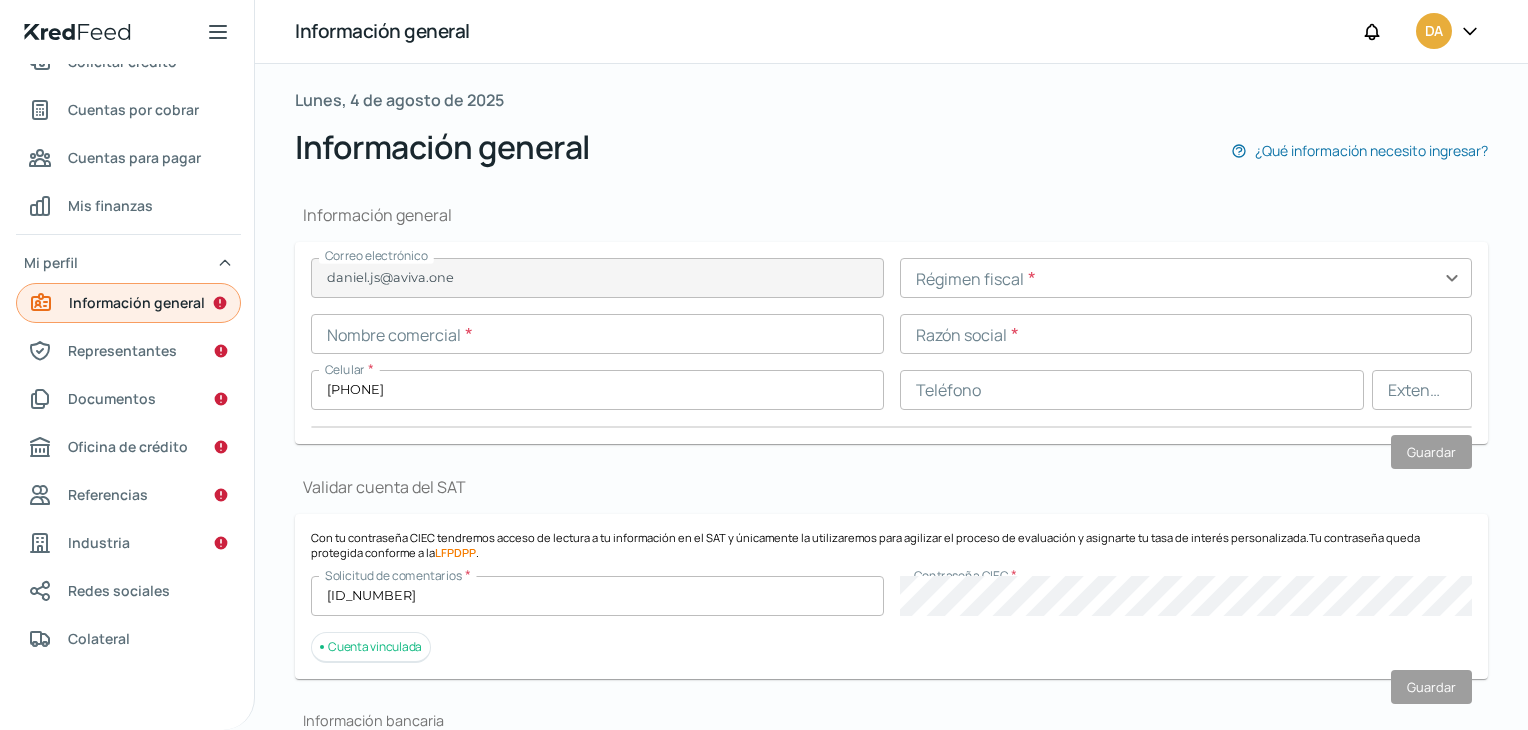 click on "Información general" at bounding box center (137, 302) 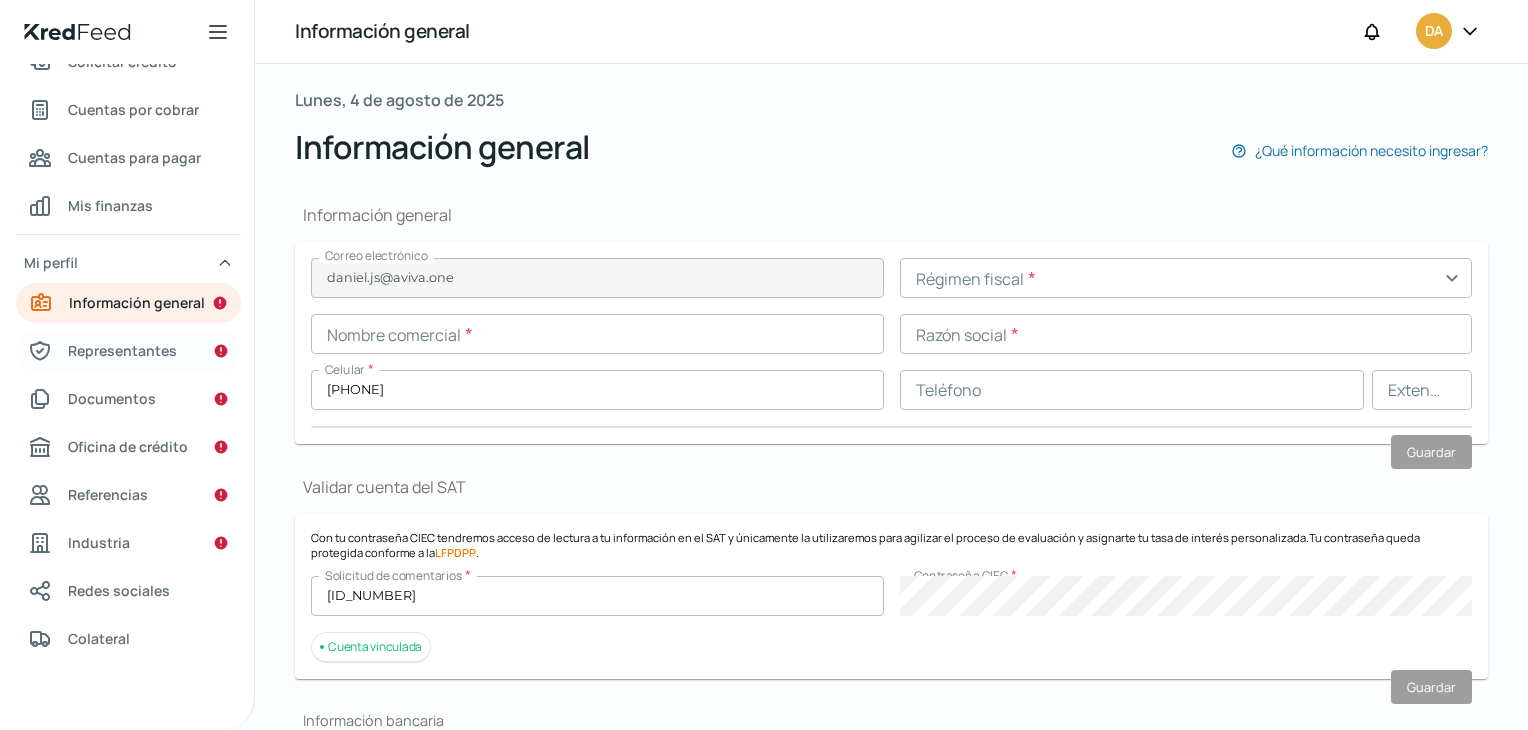 click on "Representantes" at bounding box center (128, 351) 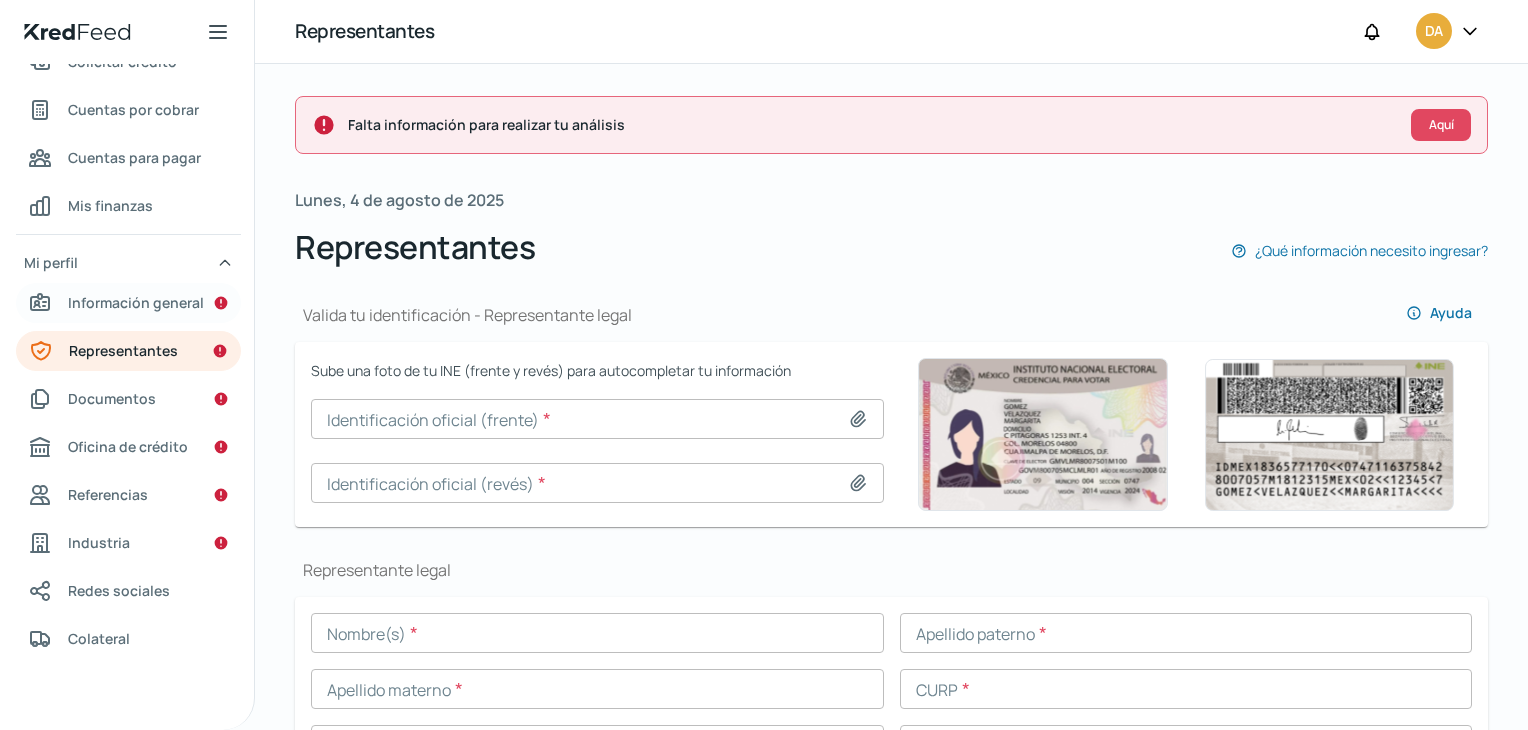 click on "Información general" at bounding box center [136, 302] 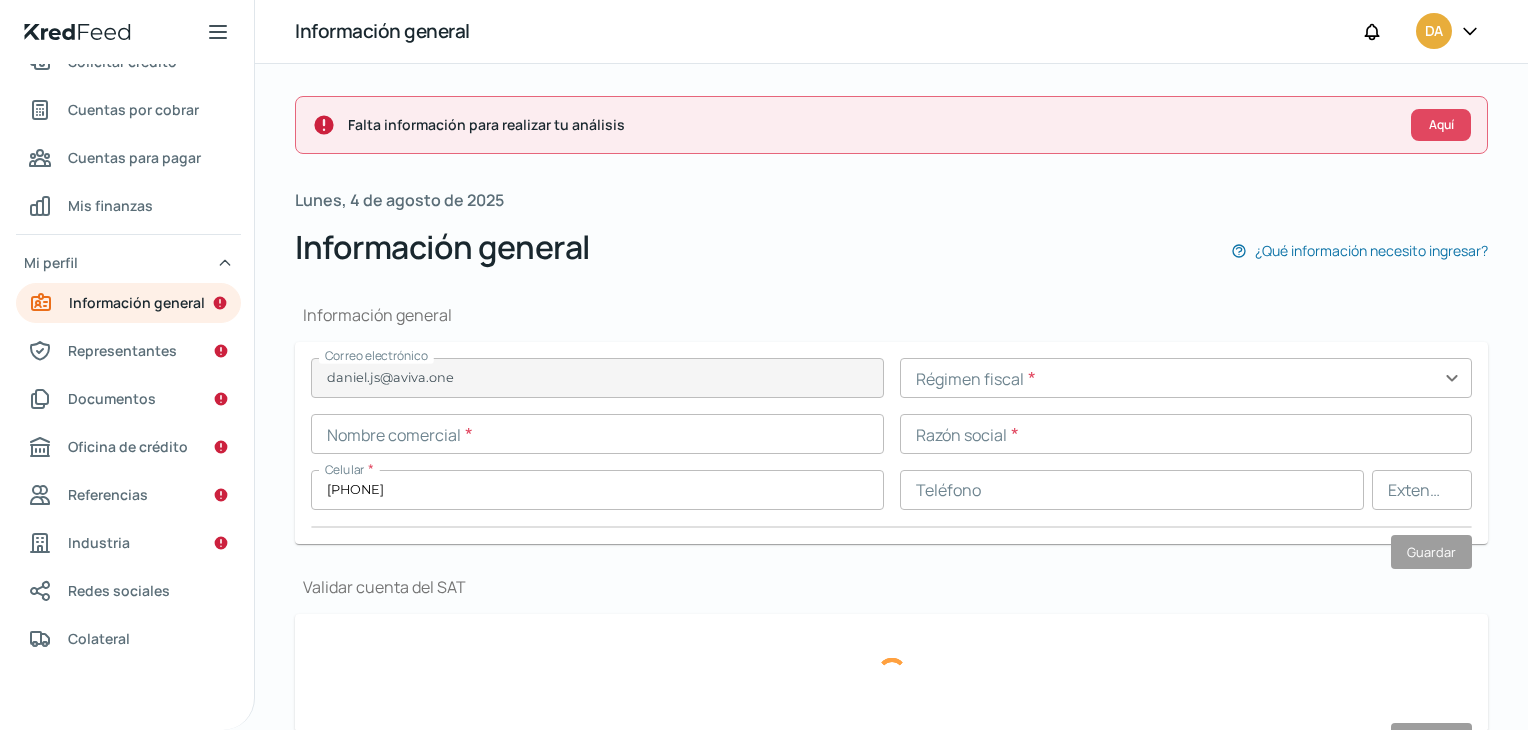 type on "[ID_NUMBER]" 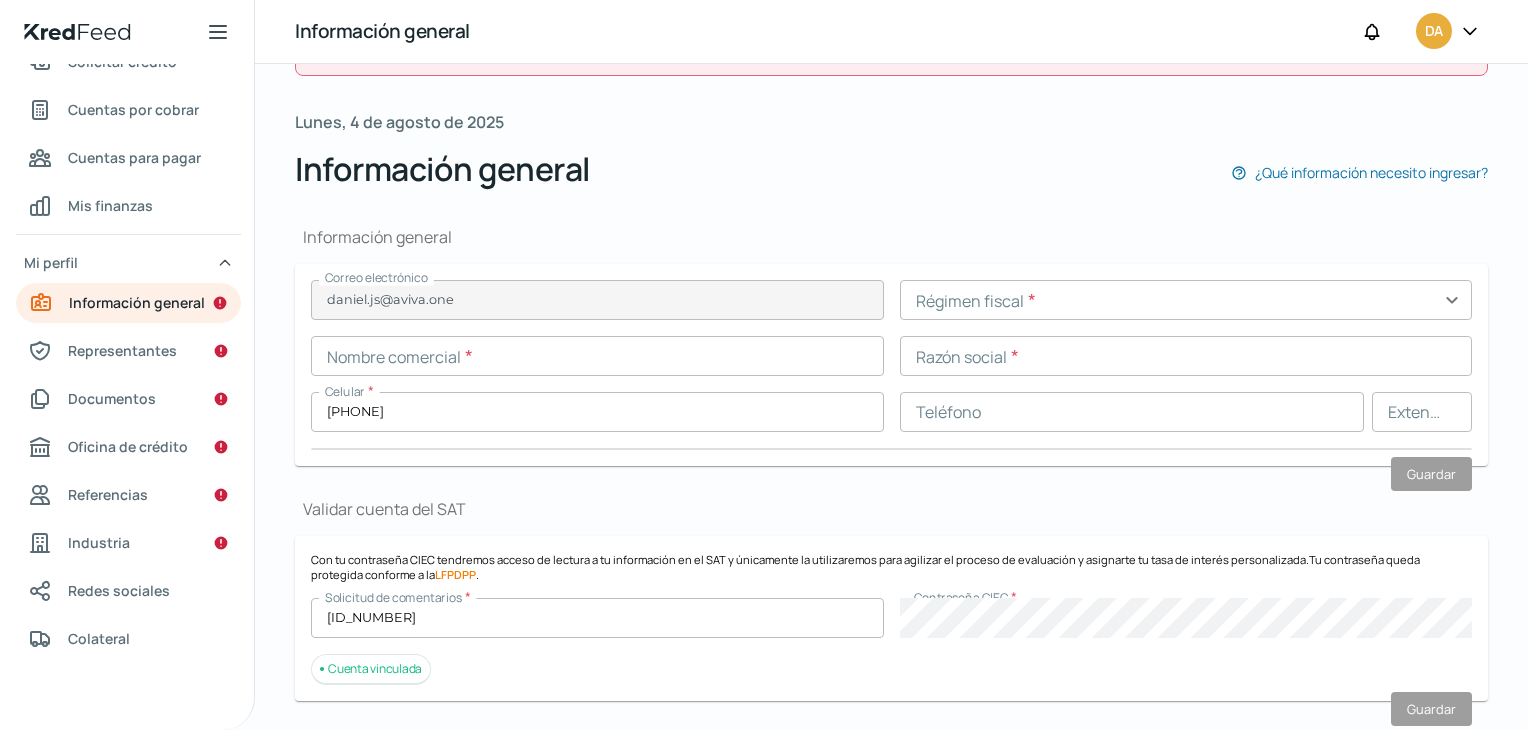 scroll, scrollTop: 0, scrollLeft: 0, axis: both 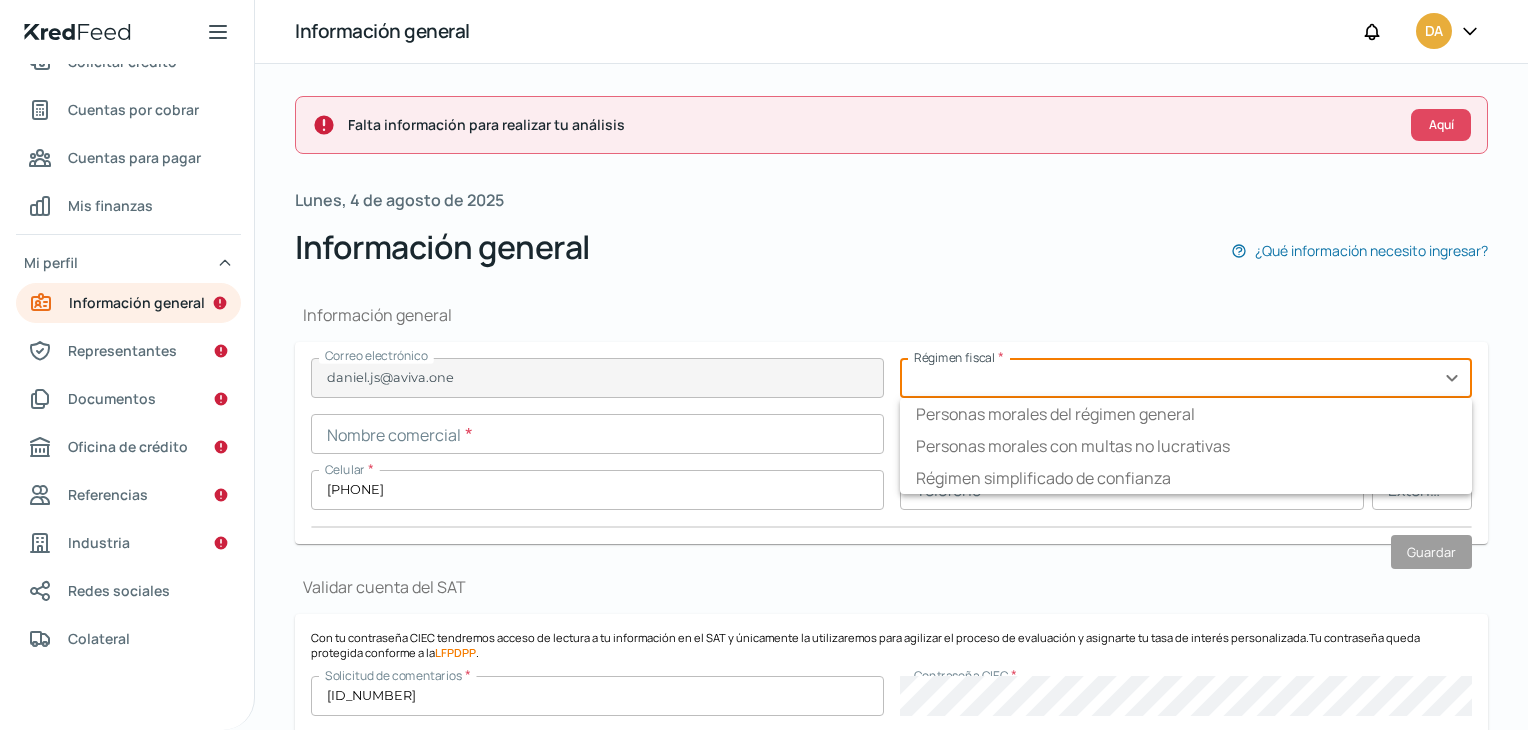 click at bounding box center (1186, 378) 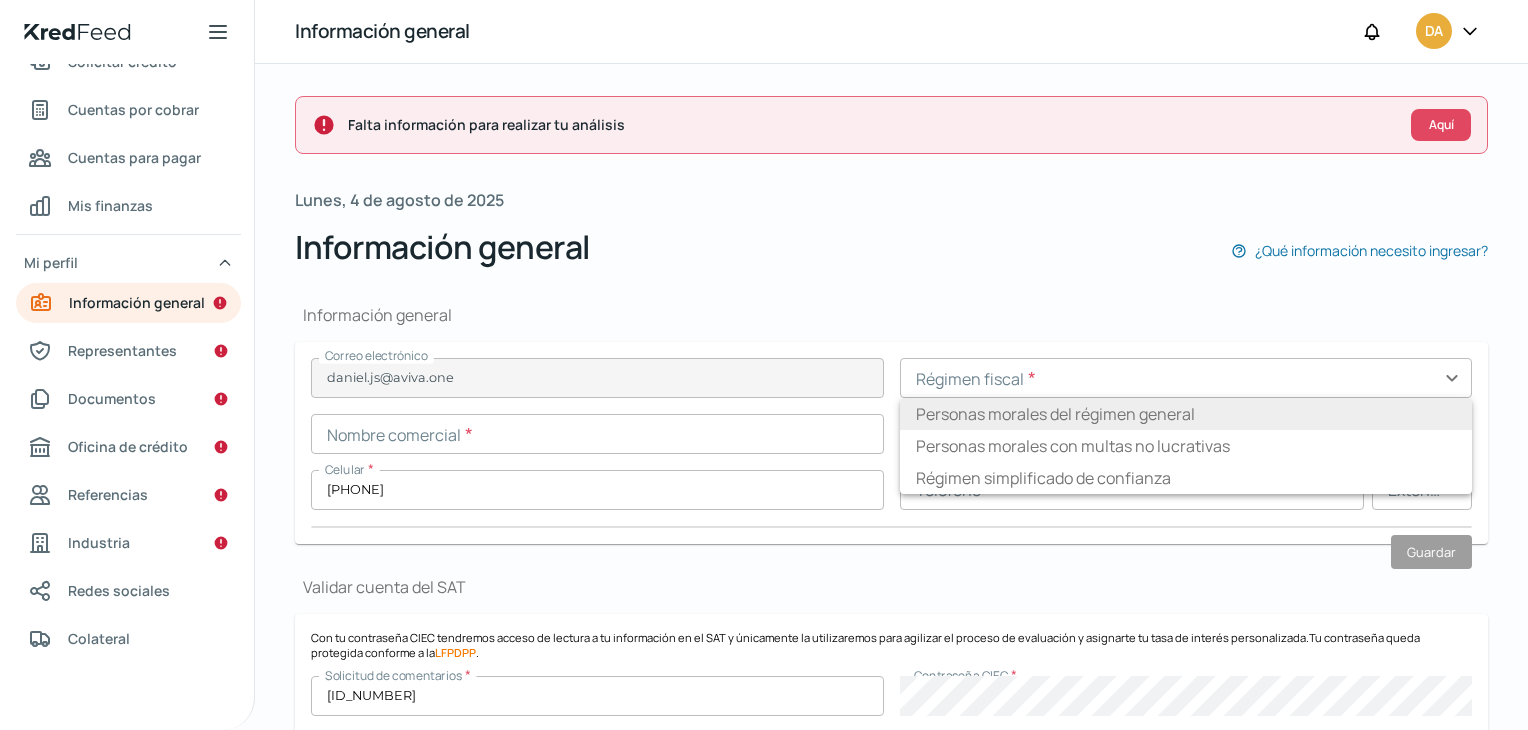 click on "Personas morales del régimen general" at bounding box center [1055, 414] 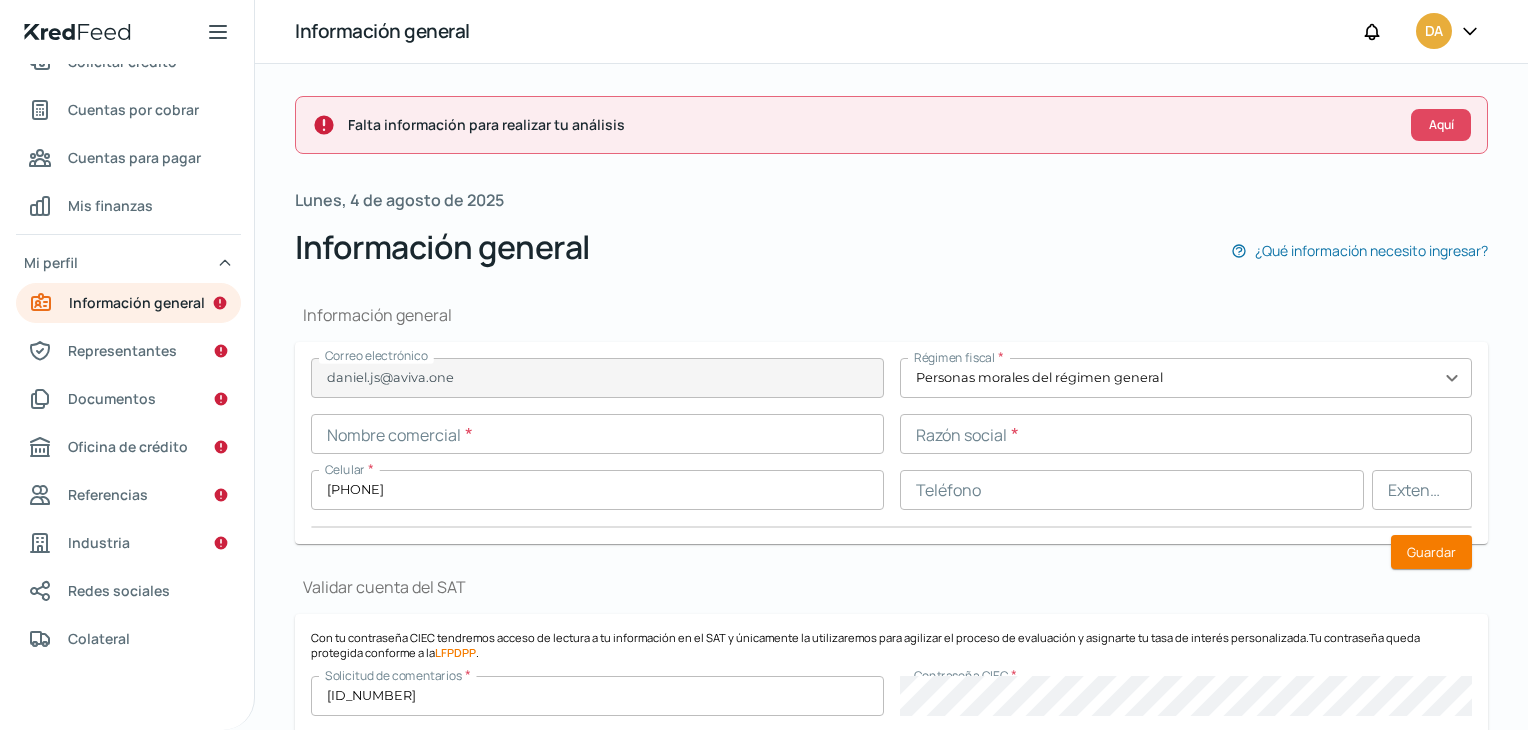 click on "Correo electrónico [EMAIL] Régimen fiscal  * Personas morales del régimen general expand_more Nombre comercial  * Razón social  * Celular  * [PHONE] Teléfono Extensión" at bounding box center [891, 443] 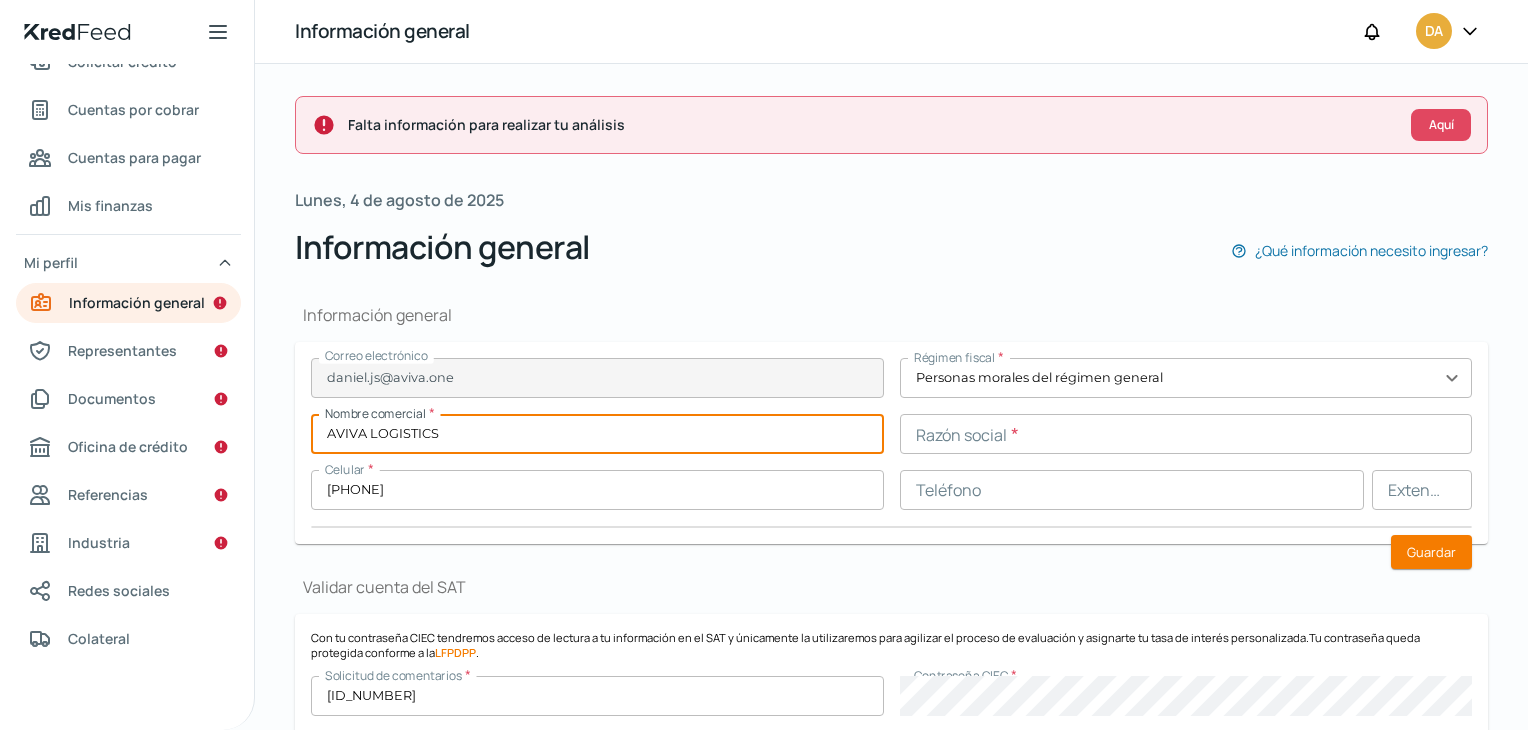 type on "AVIVA LOGISTICS" 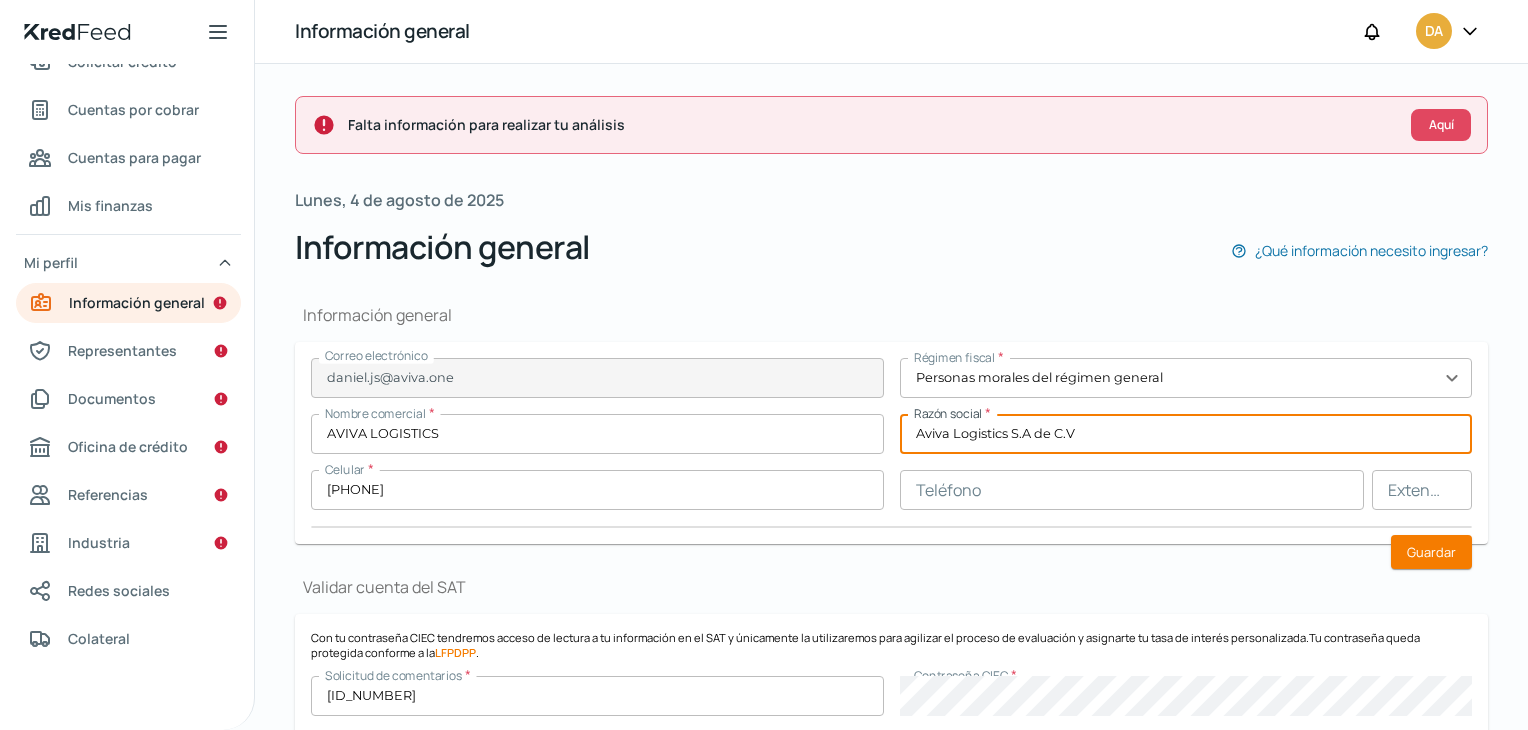 type on "Aviva Logistics S.A de C.V" 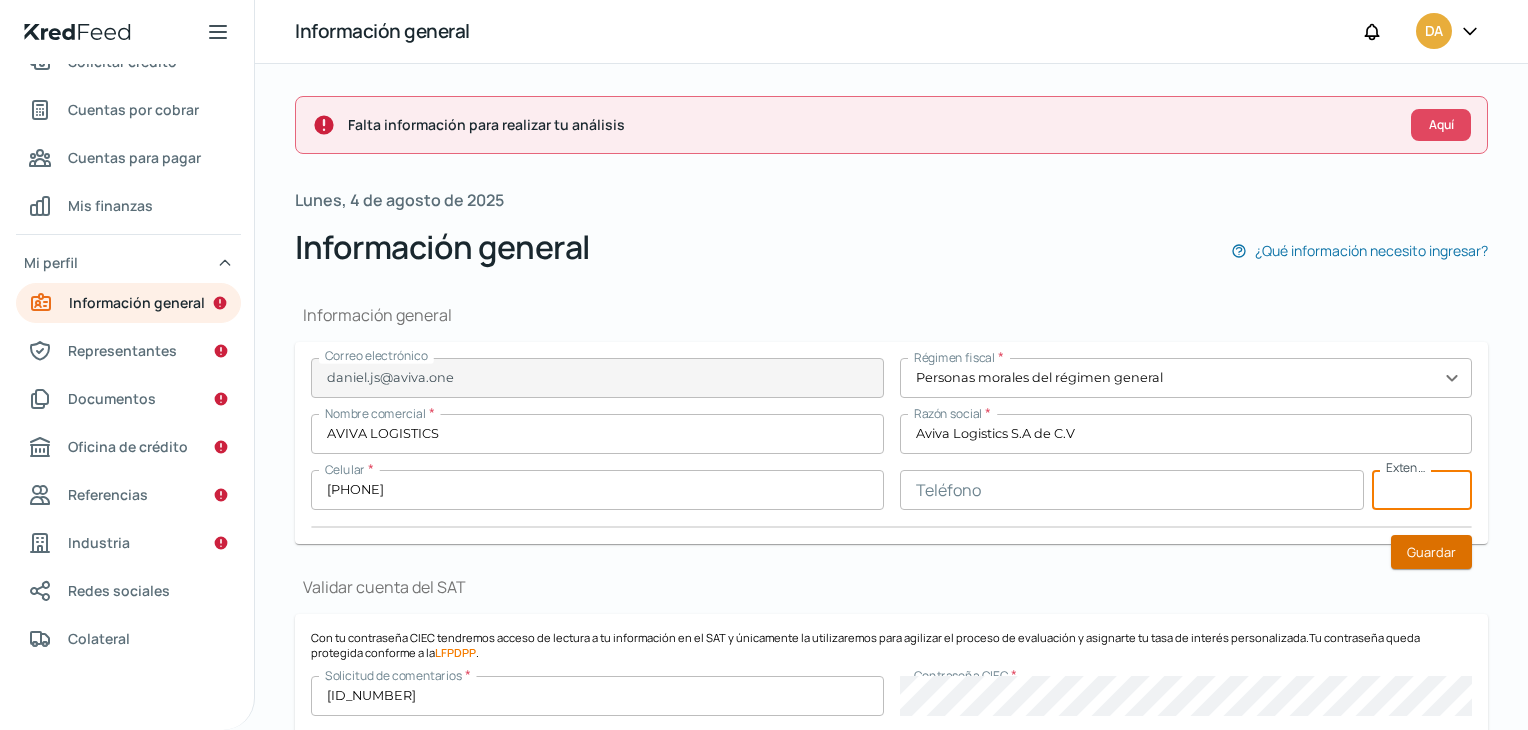 click on "Guardar" at bounding box center [1431, 552] 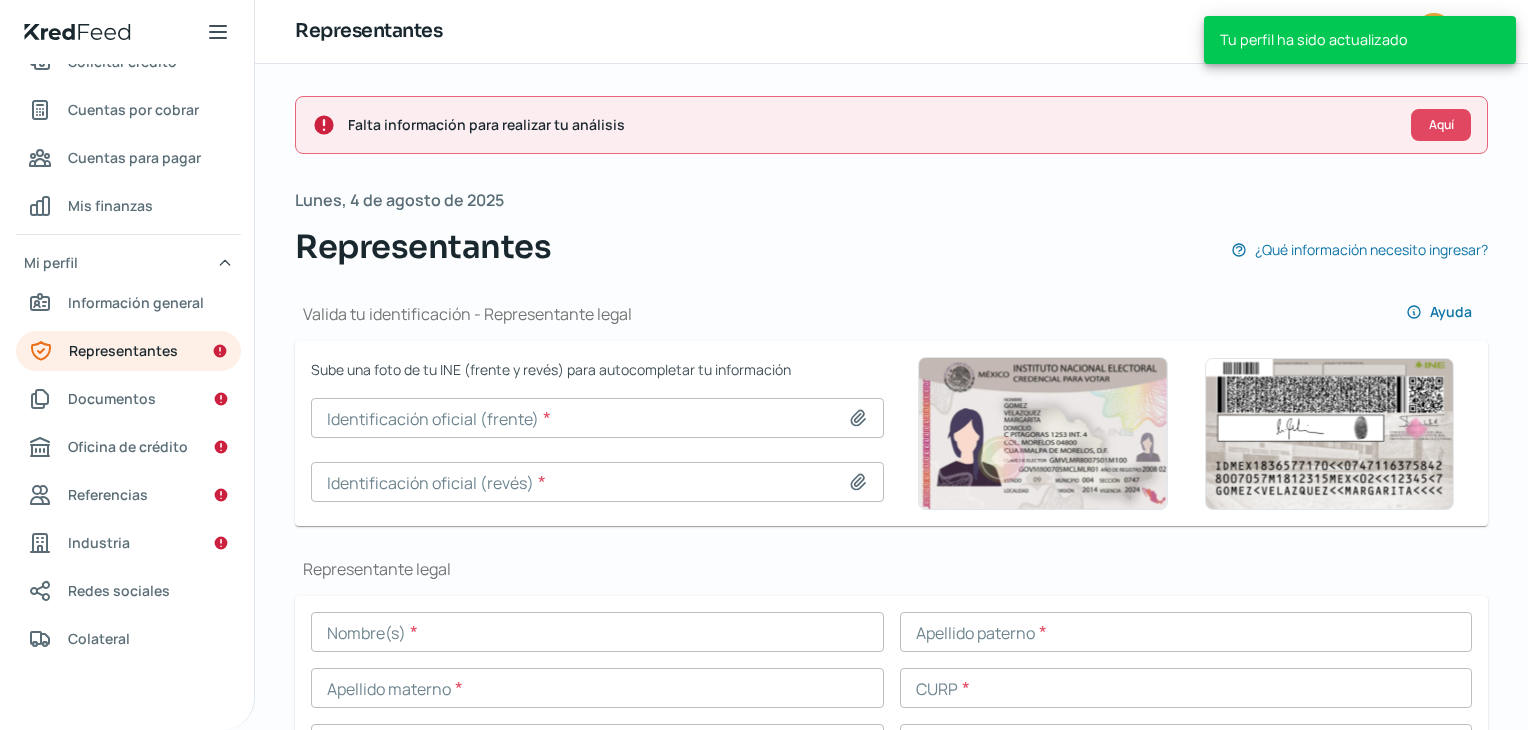 scroll, scrollTop: 0, scrollLeft: 8, axis: horizontal 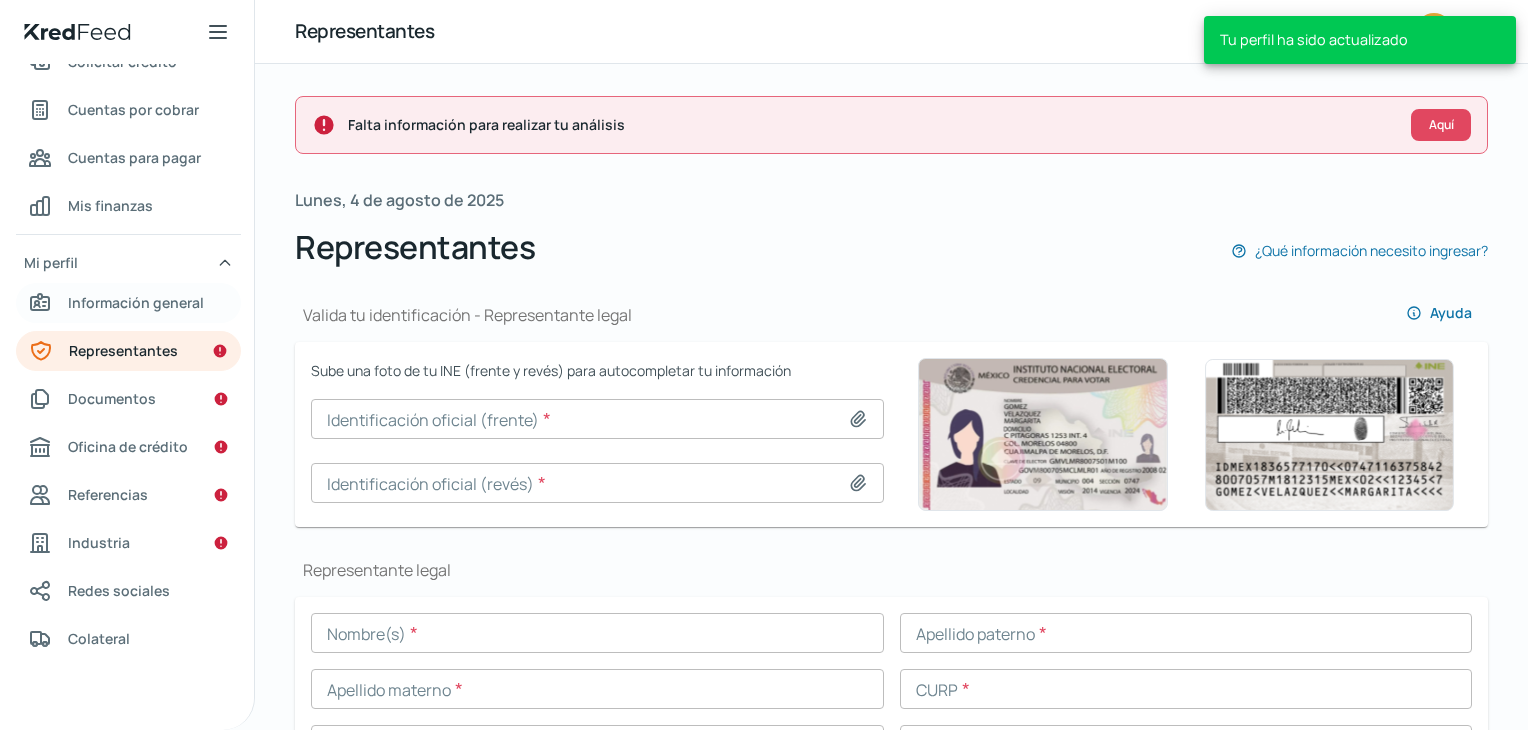 click on "Información general" at bounding box center (136, 302) 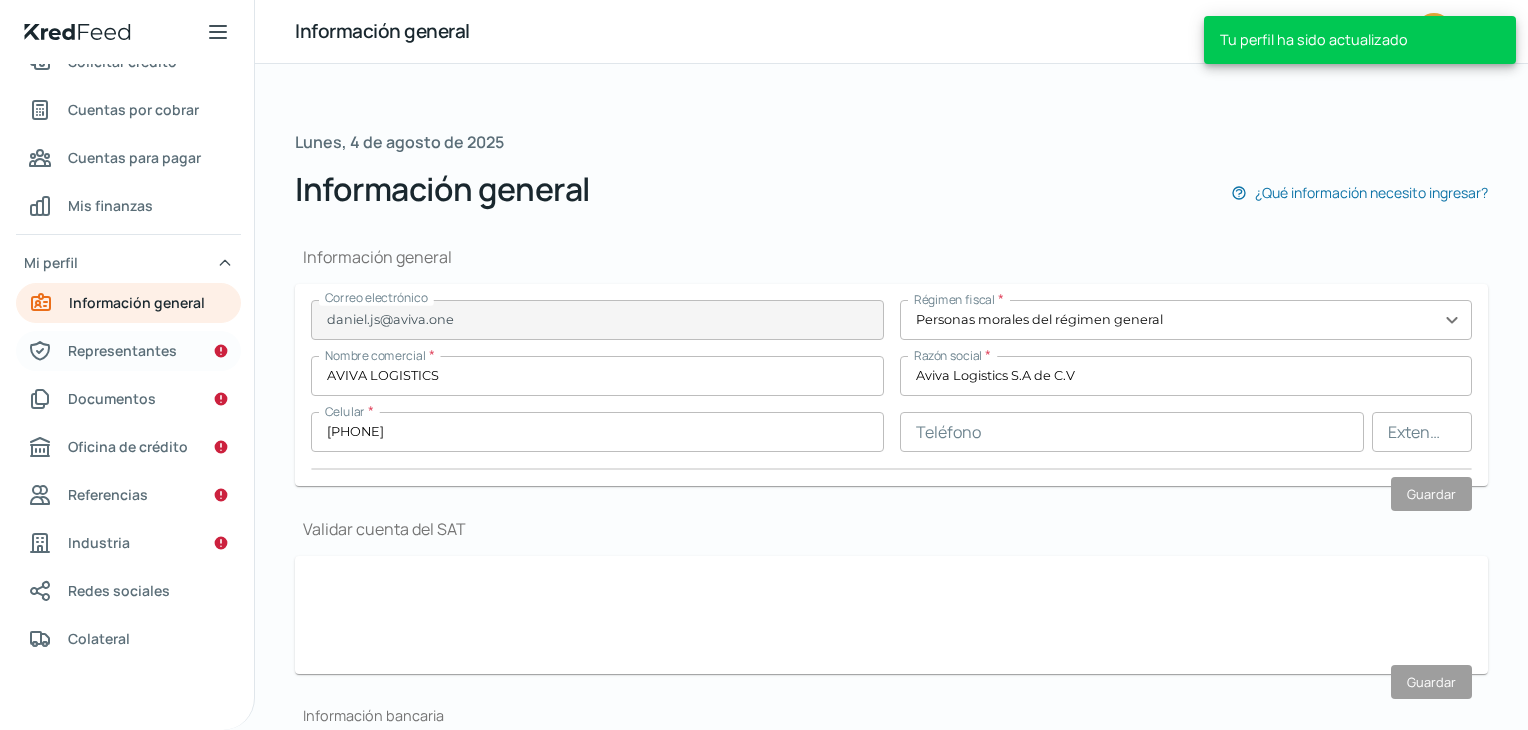 type on "[ID_NUMBER]" 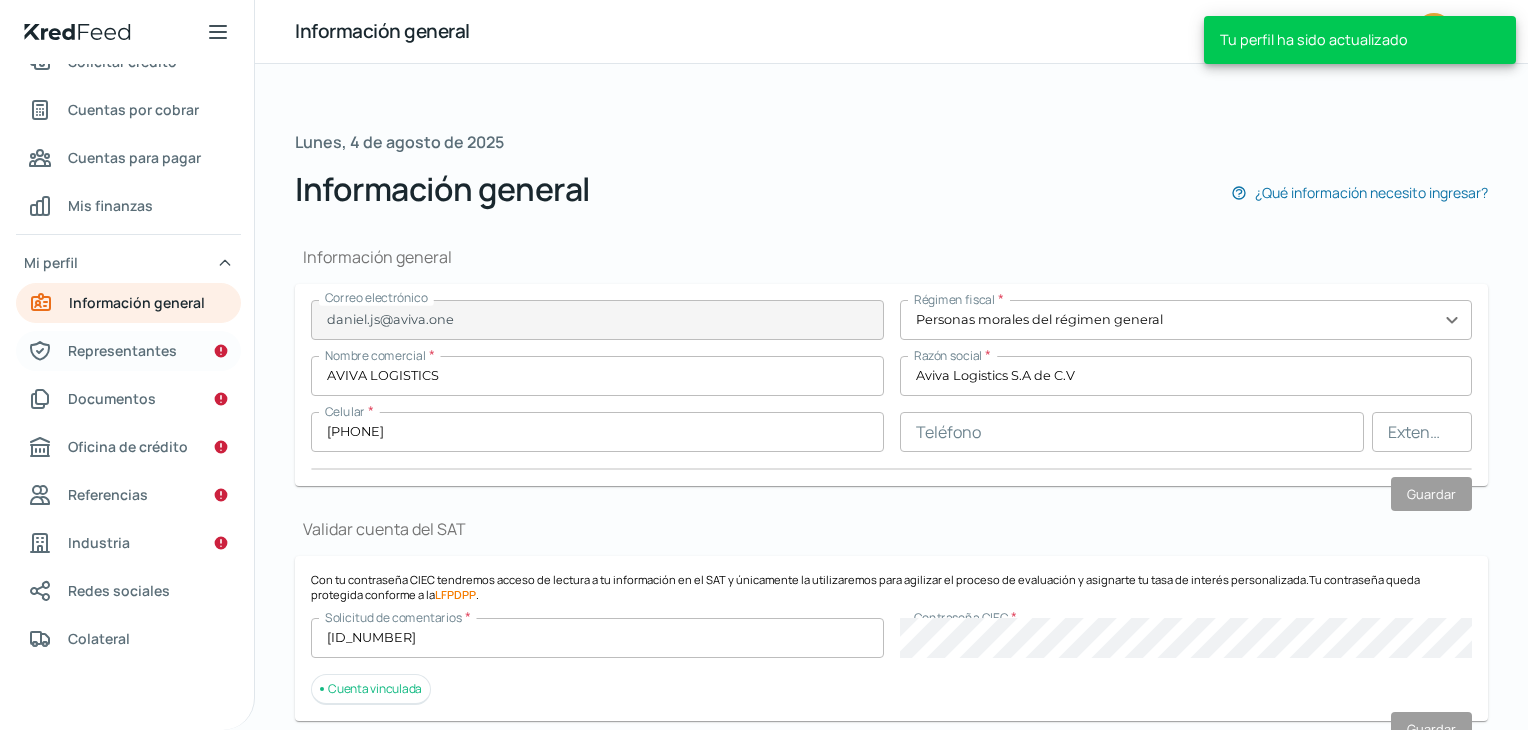 click on "Representantes" at bounding box center [128, 351] 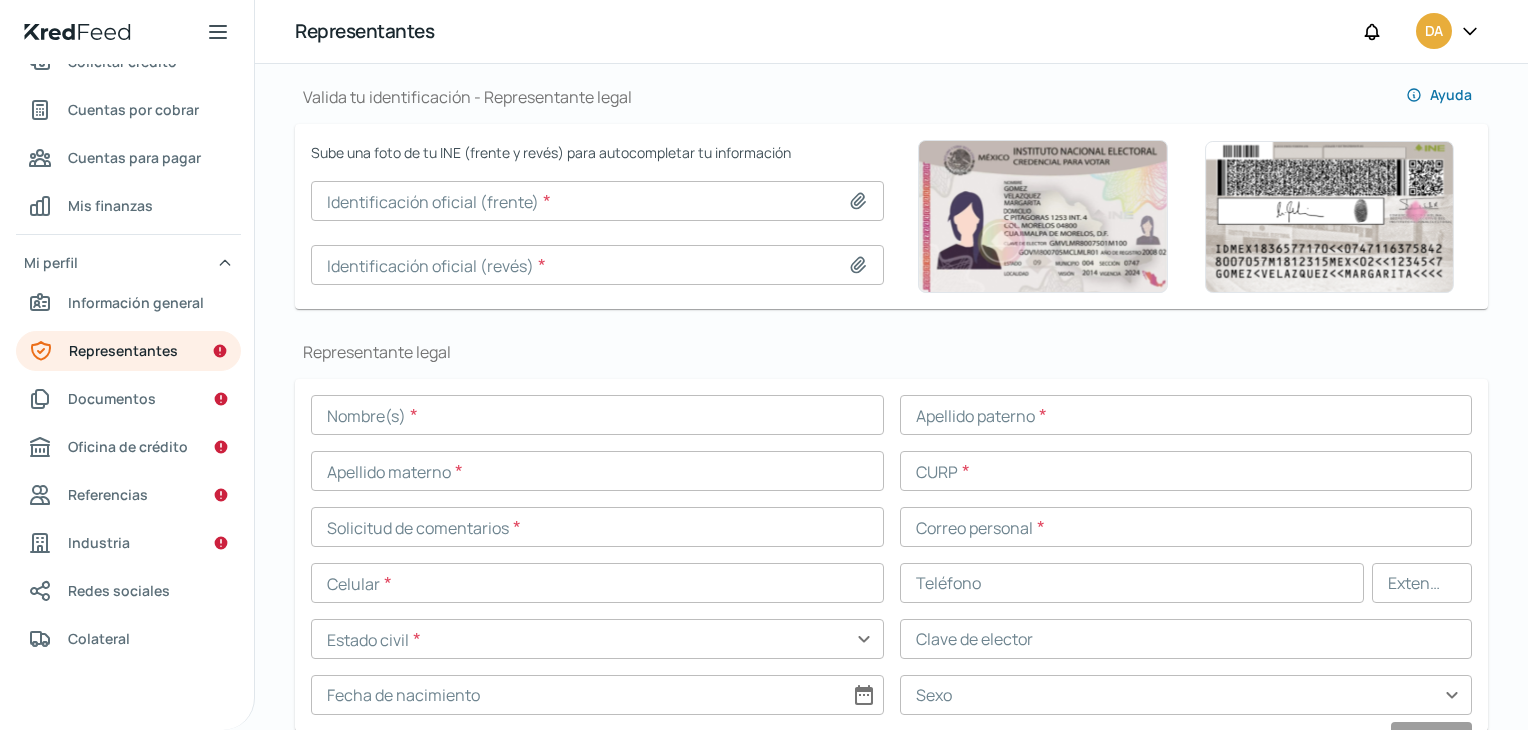 scroll, scrollTop: 300, scrollLeft: 0, axis: vertical 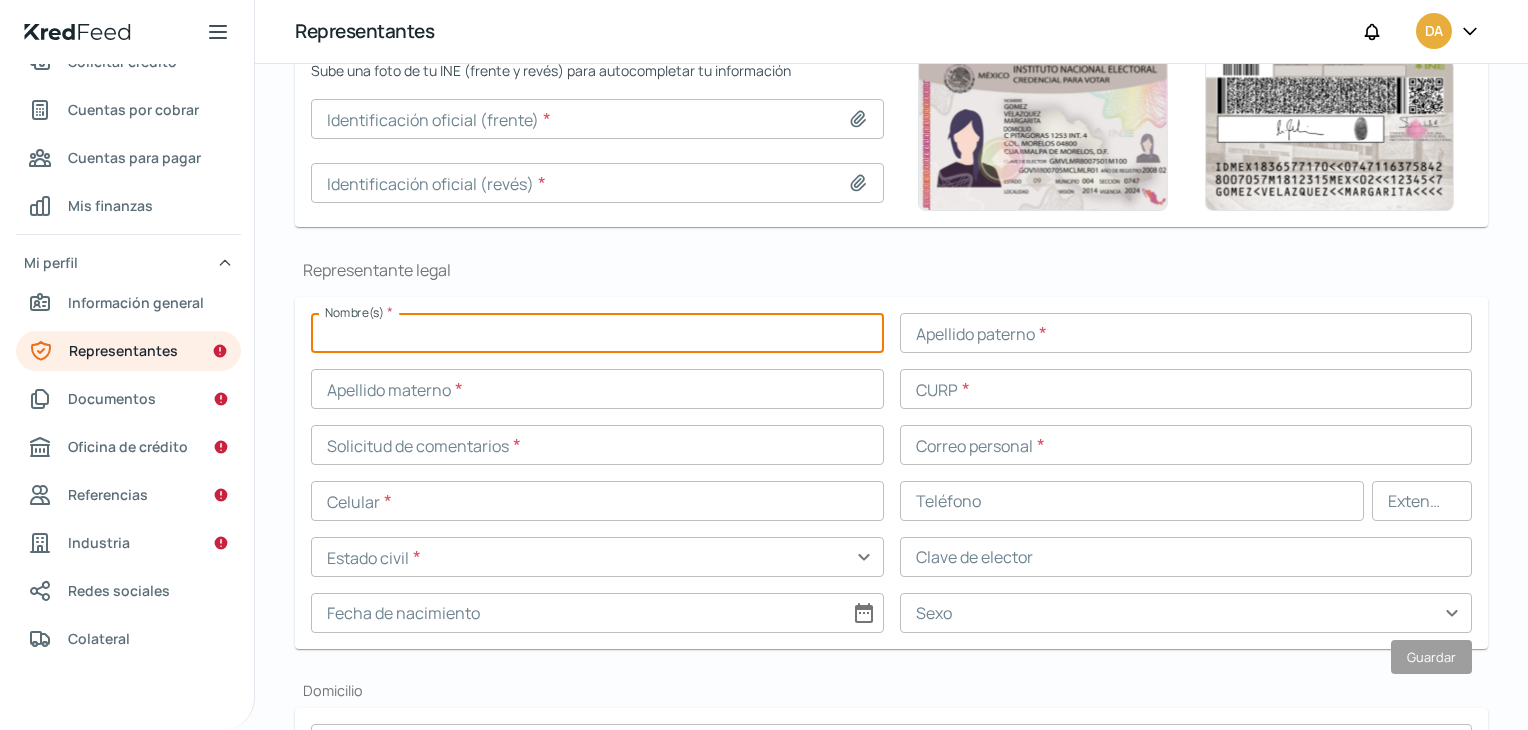 click at bounding box center [597, 333] 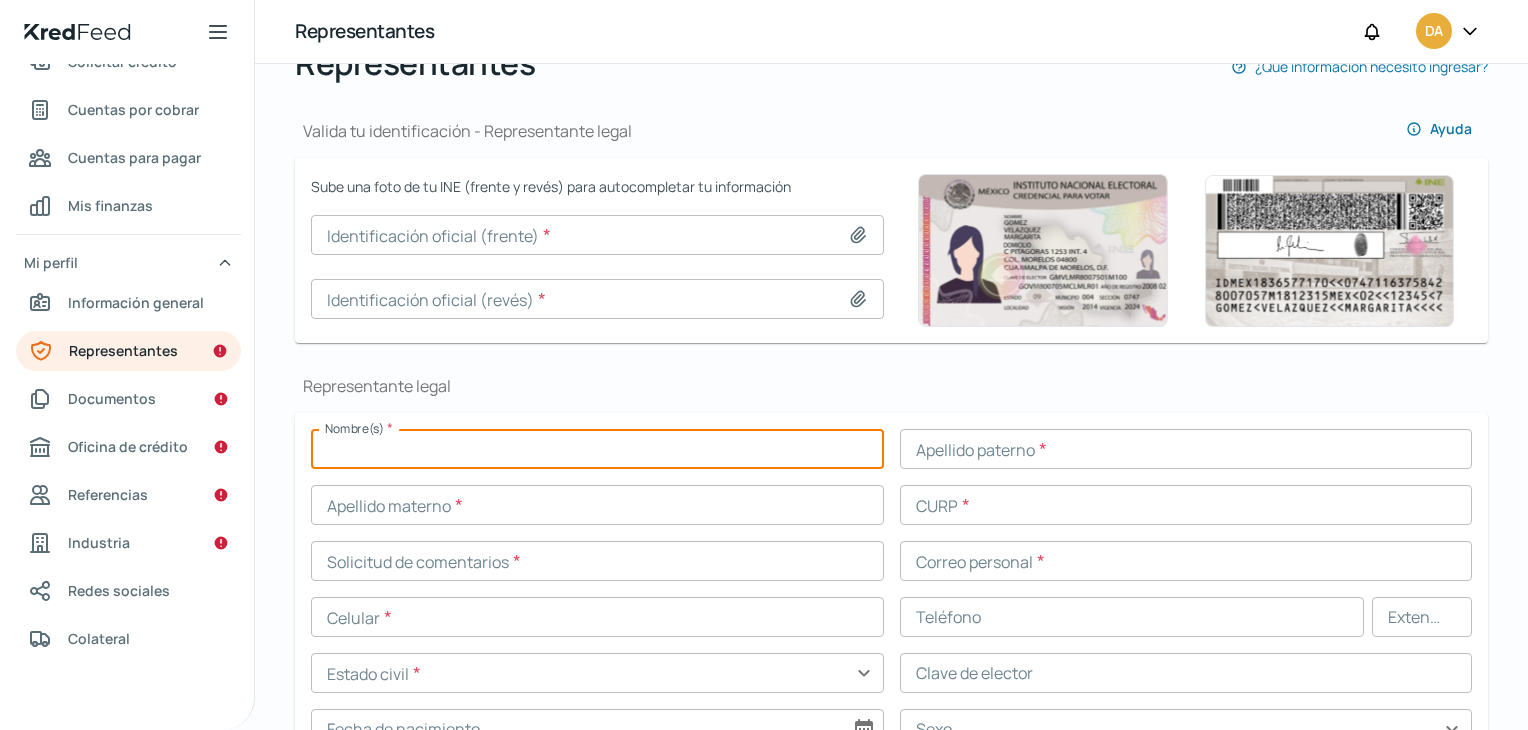 scroll, scrollTop: 100, scrollLeft: 0, axis: vertical 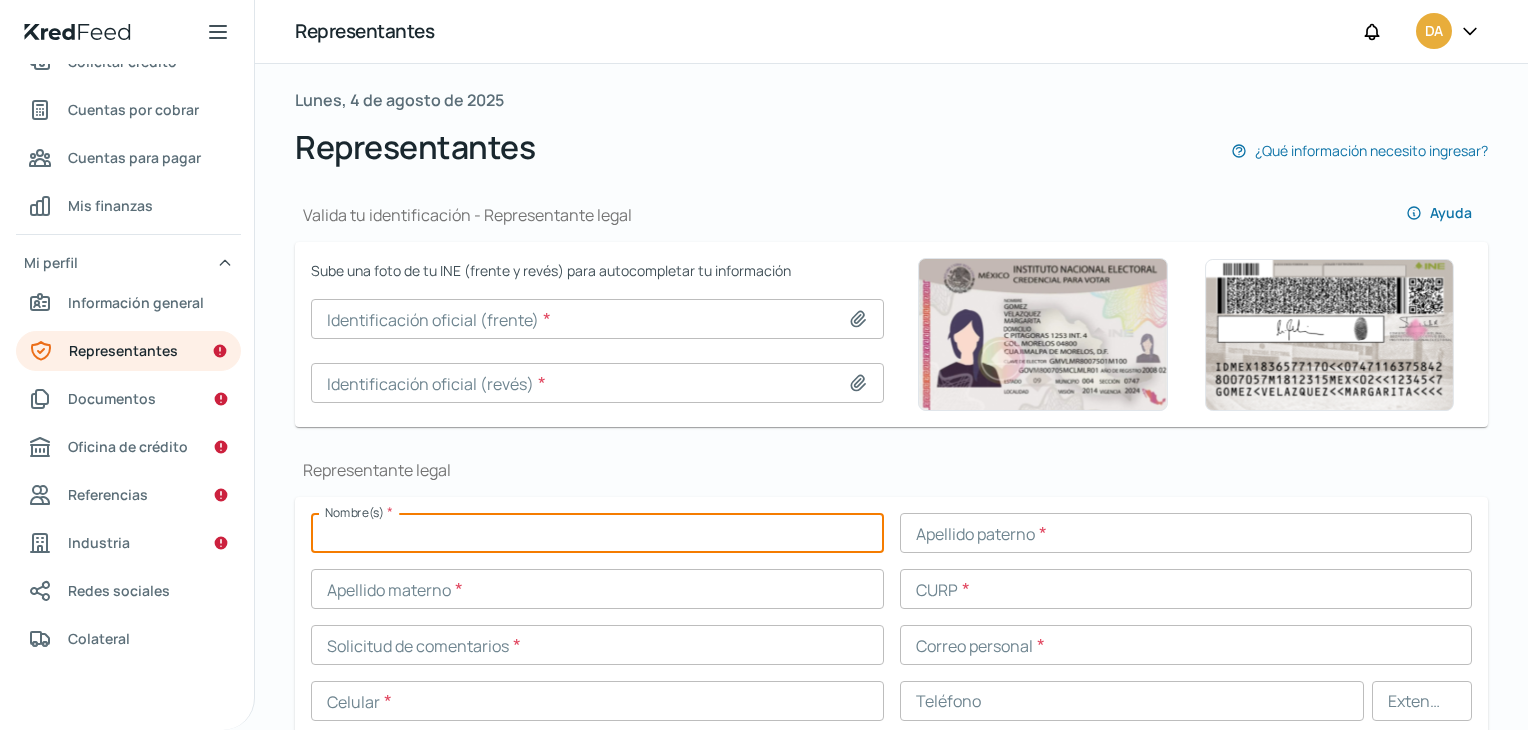 click 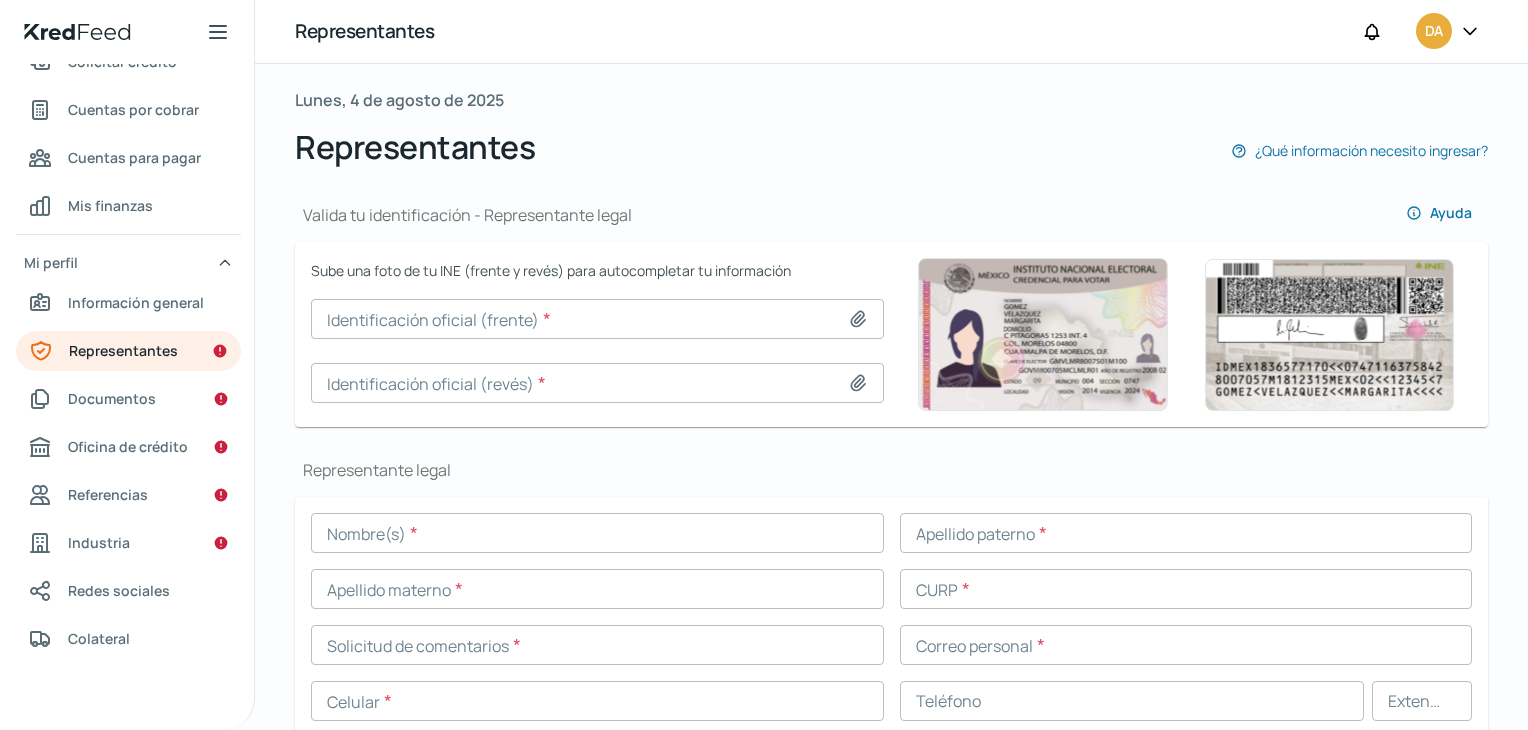 type 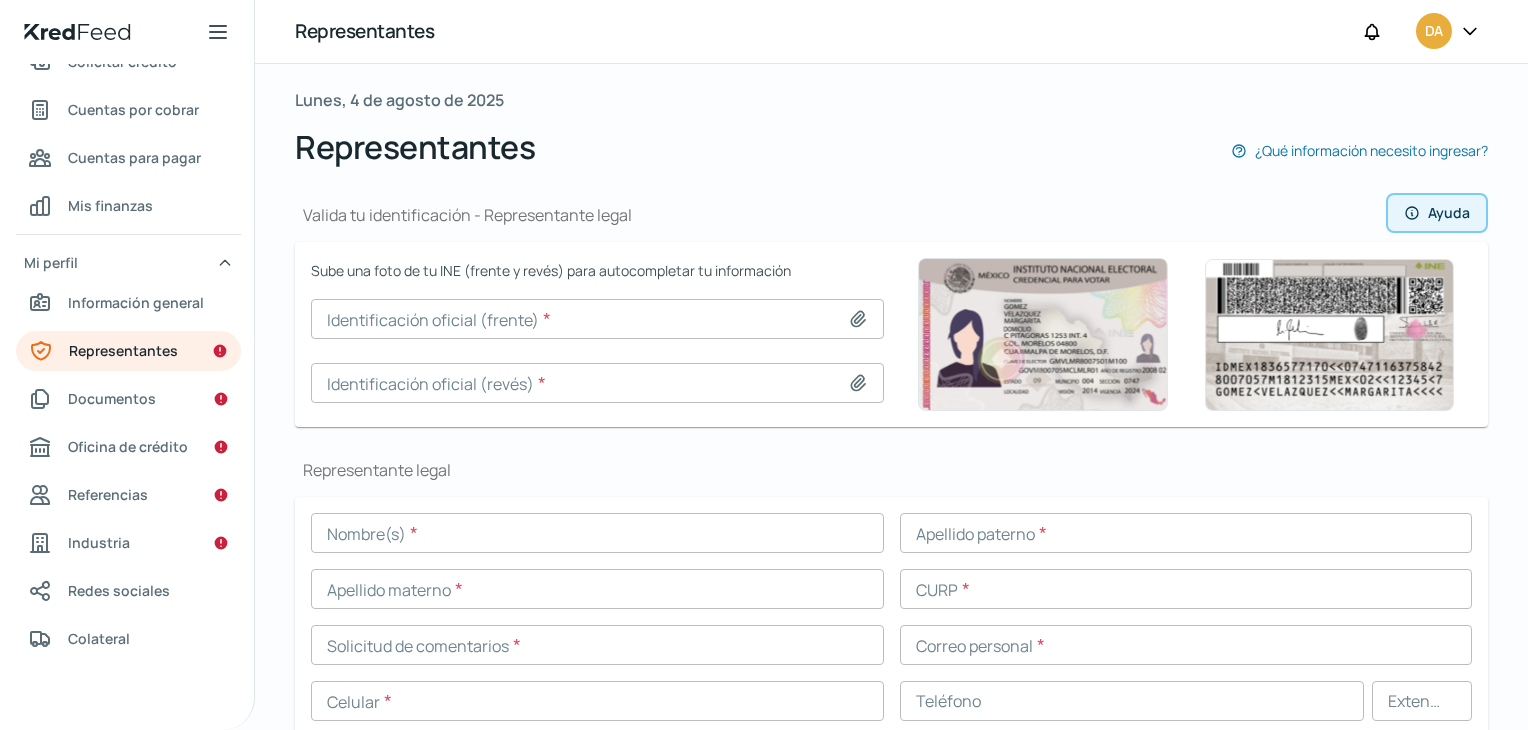 click on "Ayuda" at bounding box center (1437, 213) 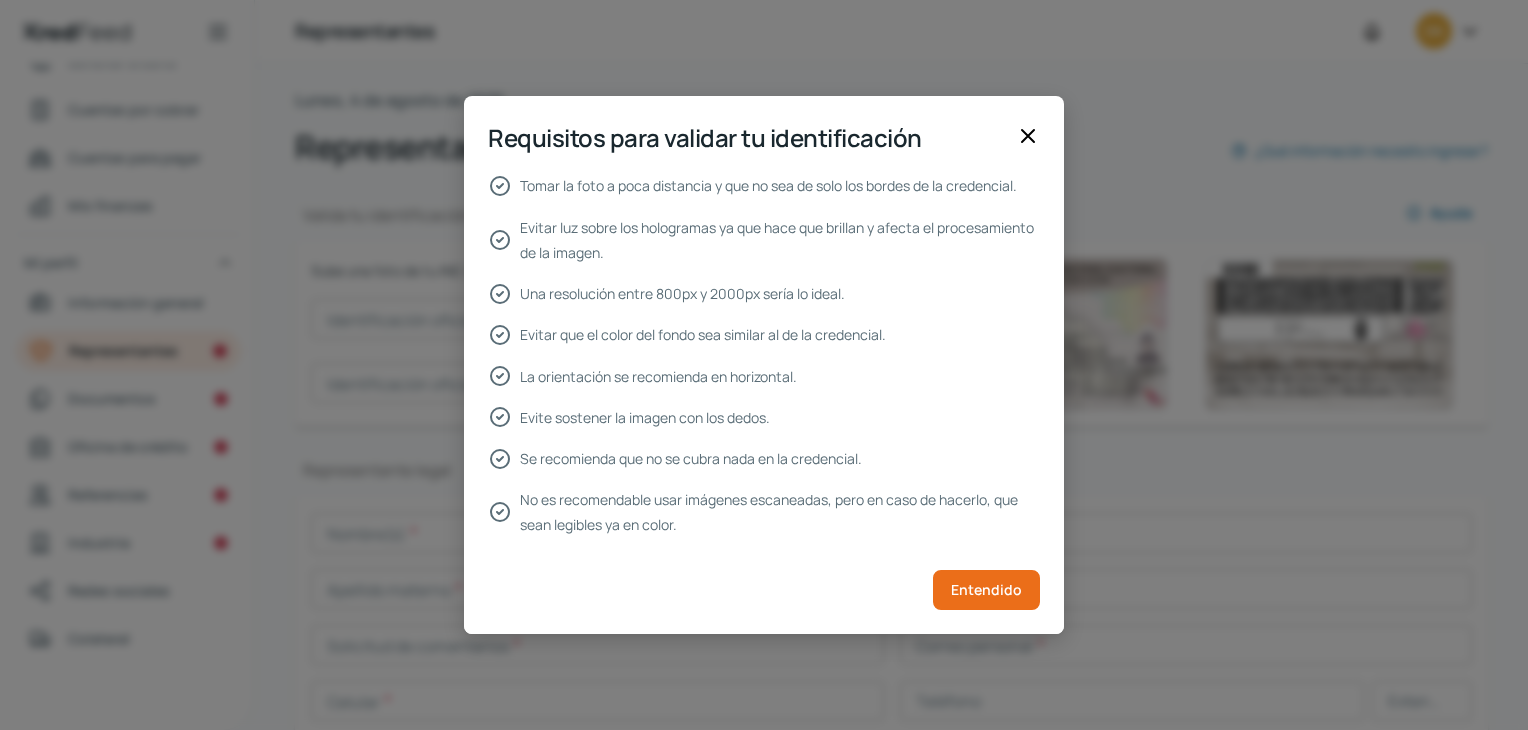 drag, startPoint x: 804, startPoint y: 336, endPoint x: 884, endPoint y: 336, distance: 80 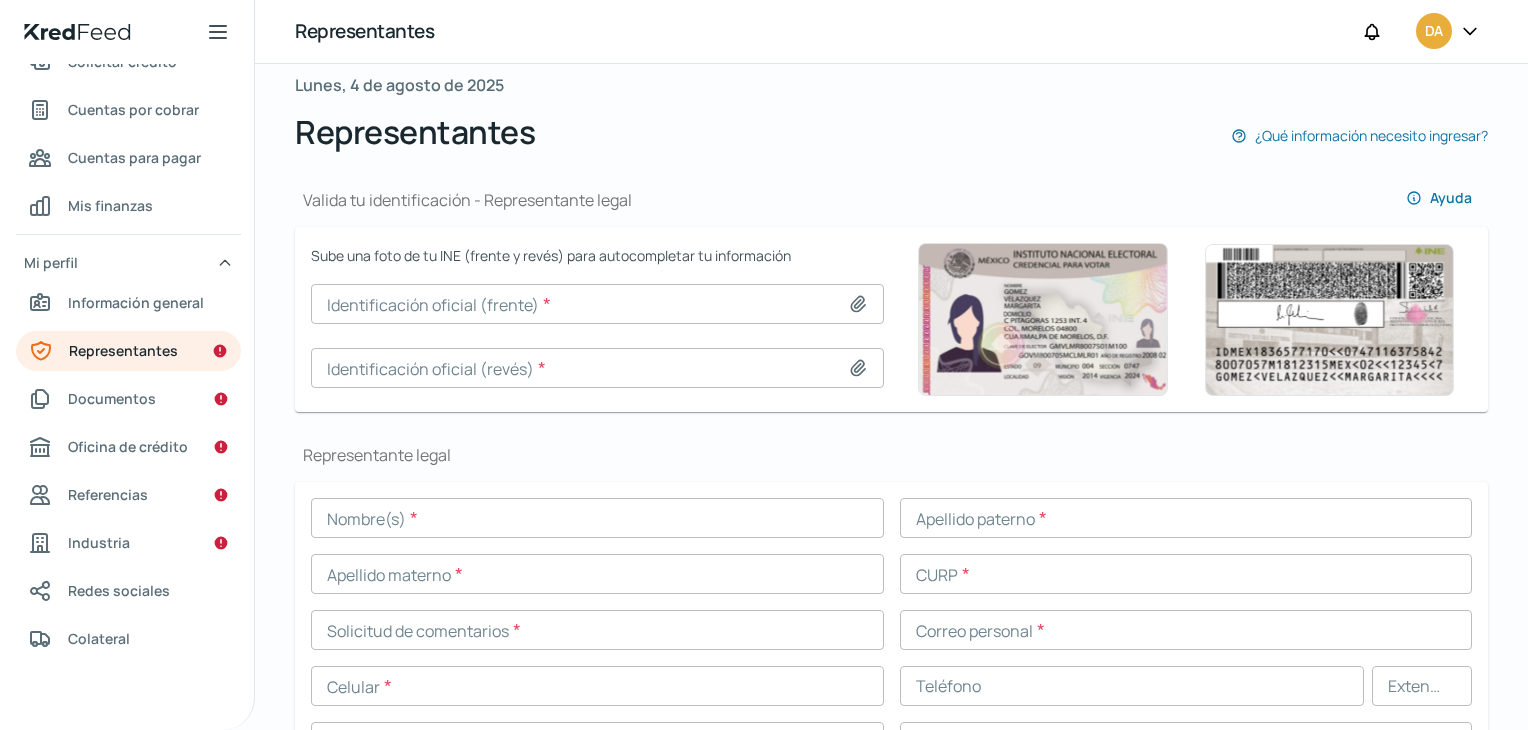 scroll, scrollTop: 200, scrollLeft: 0, axis: vertical 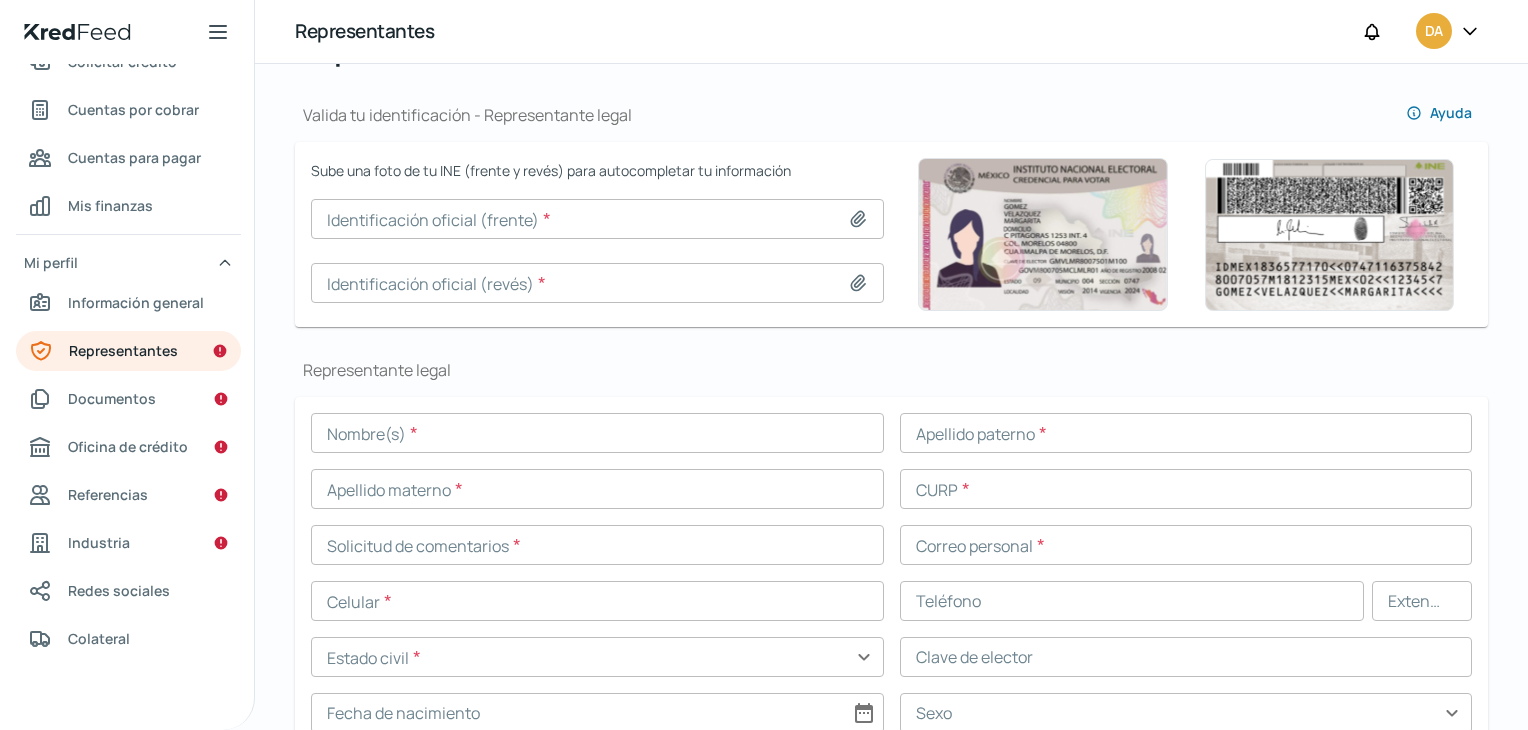 click 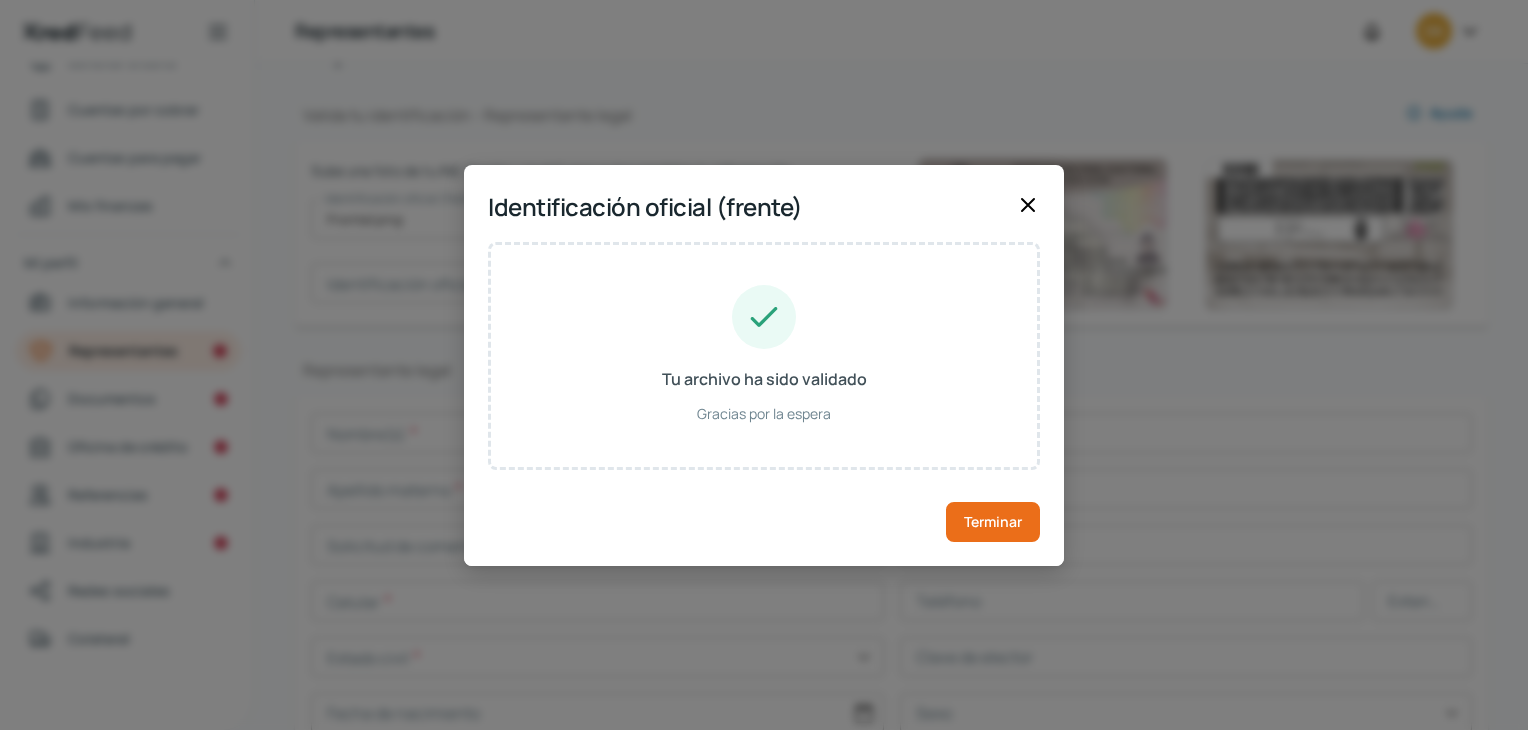 type on "ISRAEL SAID" 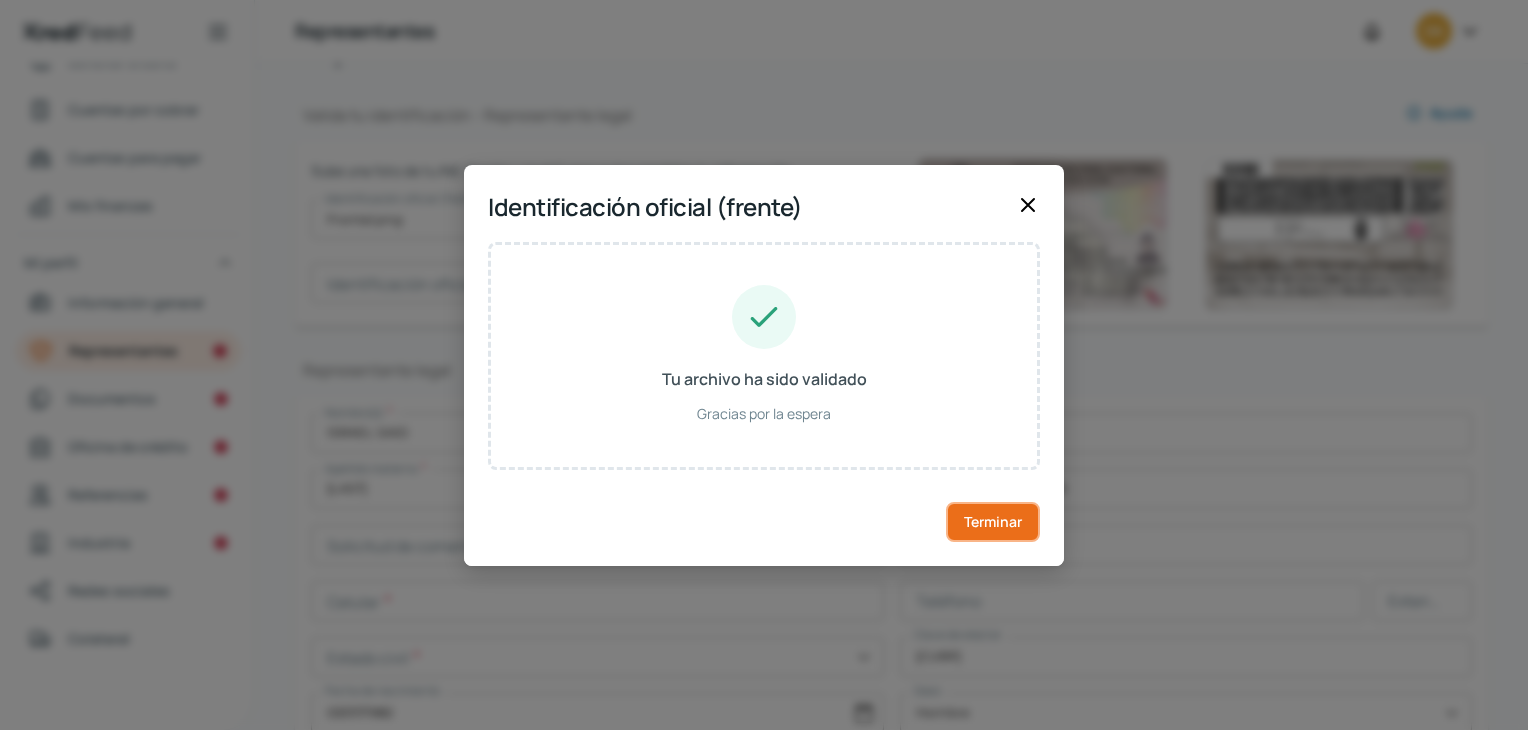 click on "Terminar" at bounding box center (993, 521) 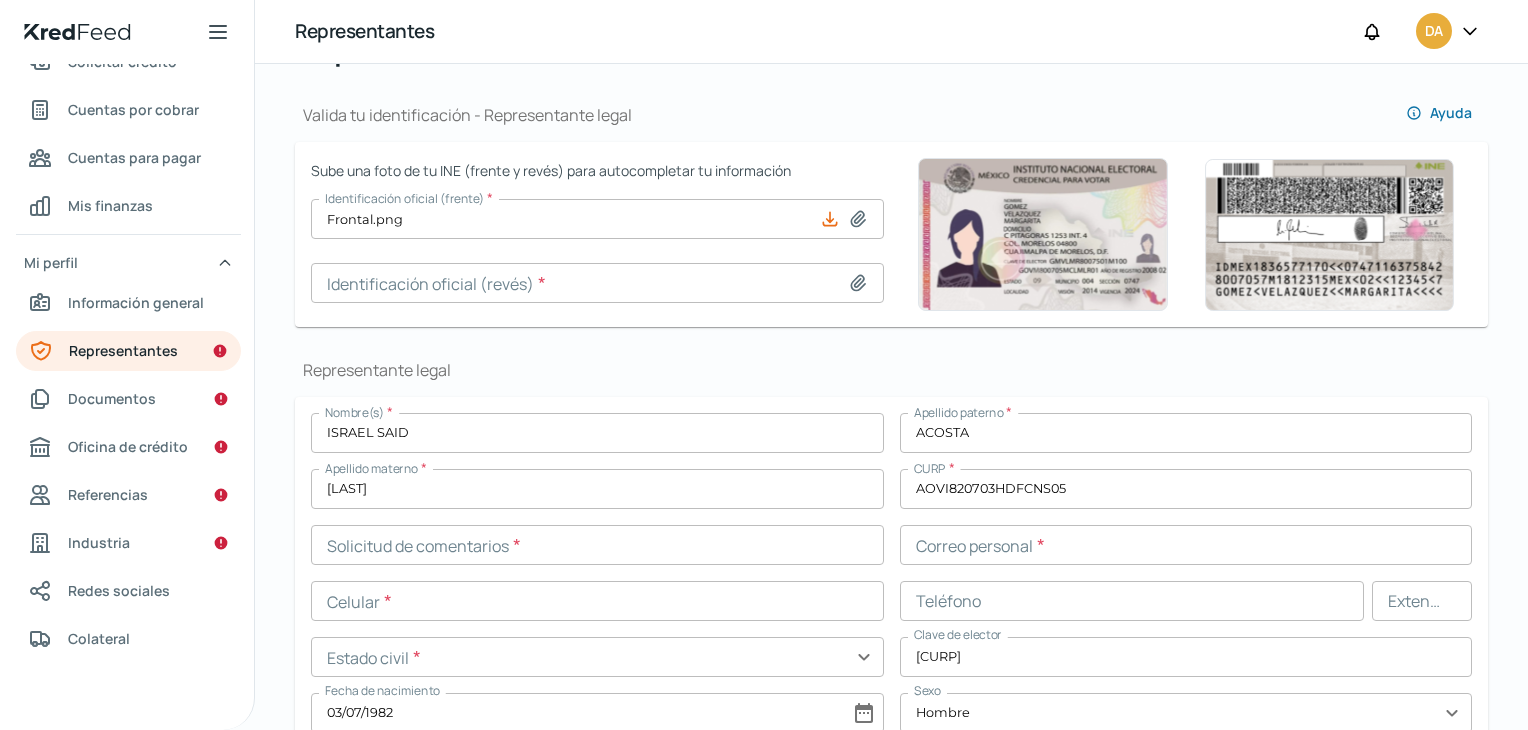 click 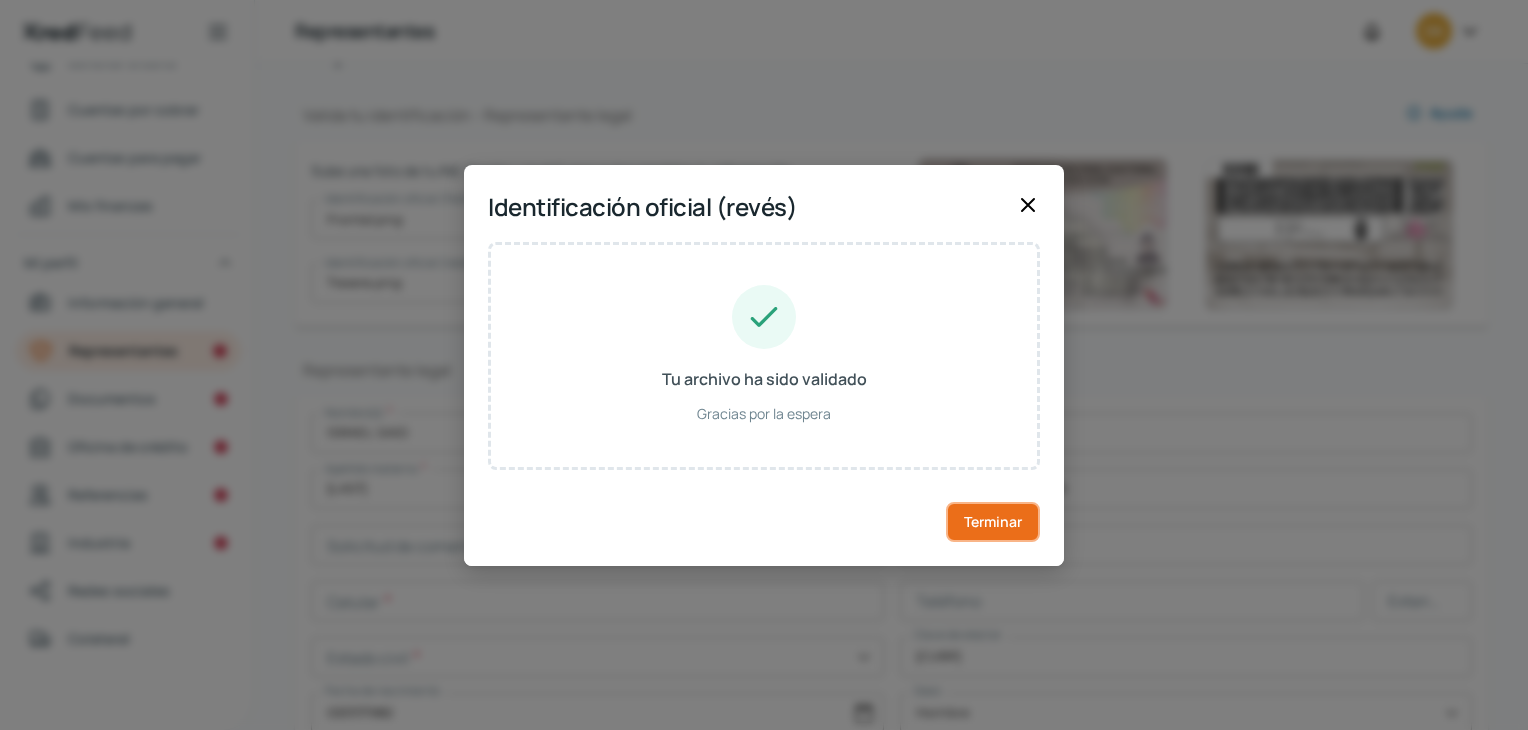click on "Terminar" at bounding box center [993, 521] 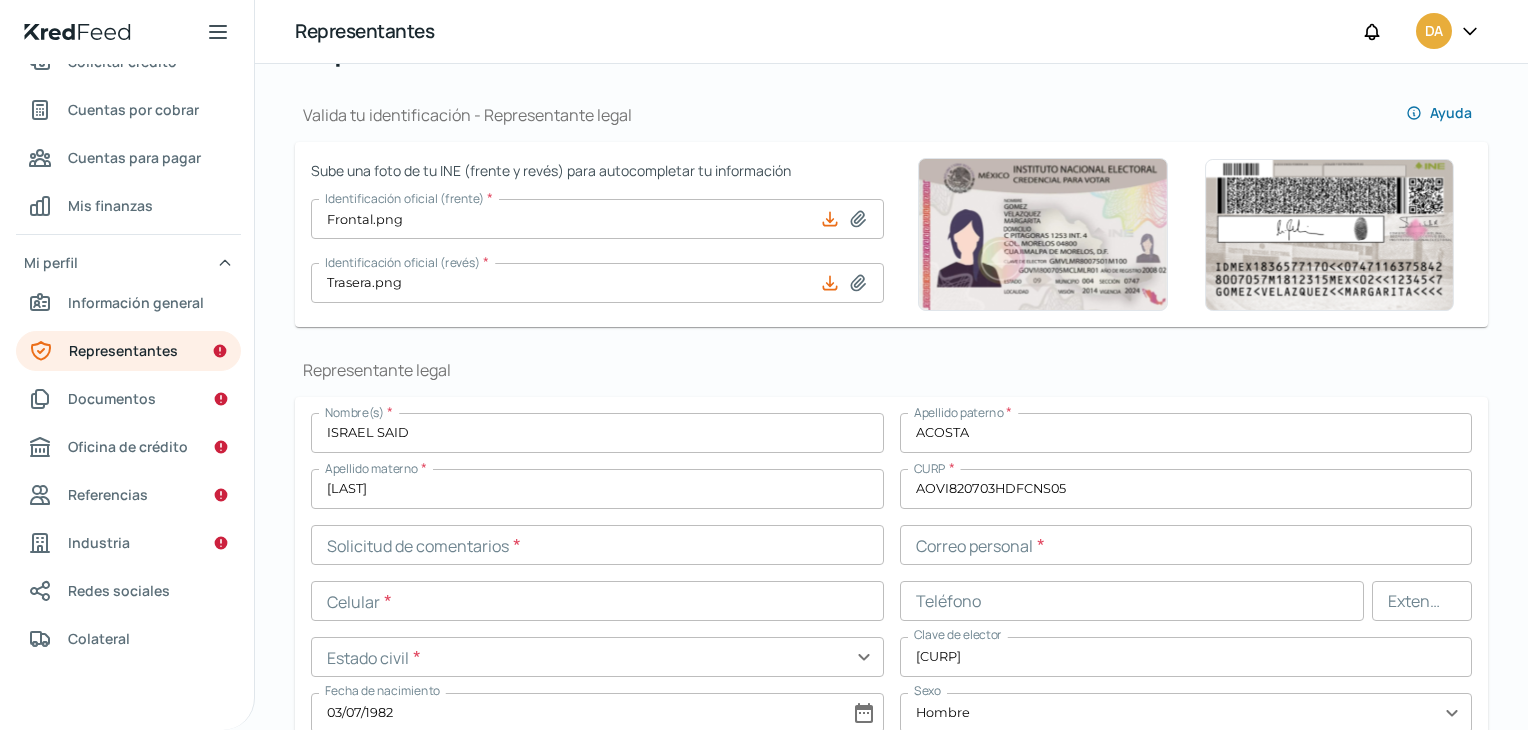 scroll, scrollTop: 0, scrollLeft: 8, axis: horizontal 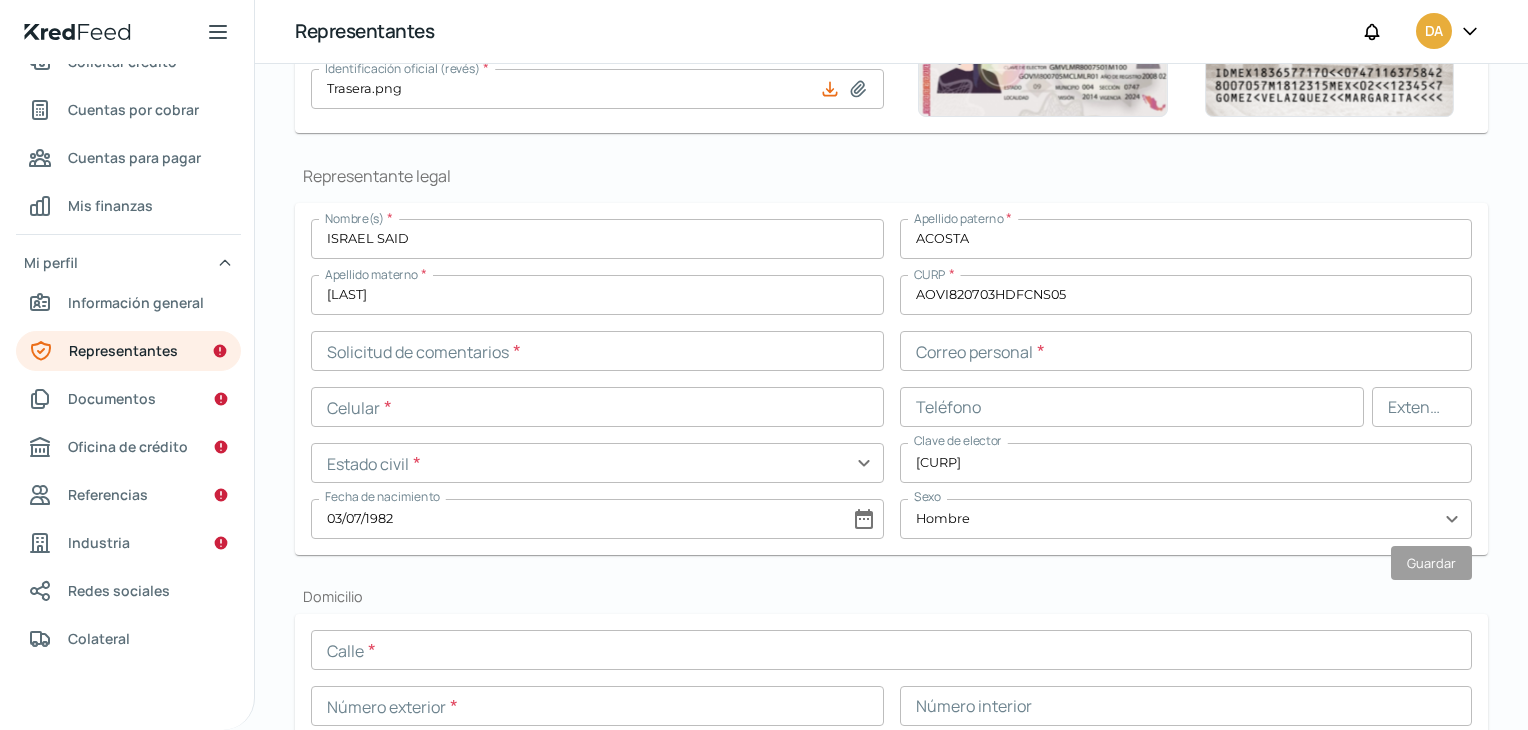 click on "Nombre(s) * [FIRST] [MIDDLE] Apellido paterno * [LAST] Apellido materno * [LAST] CURP * [CURP] Solicitud de comentarios * Correo personal * Celular * Teléfono Extensión Estado civil * expand_more Clave de elector [ID_NUMBER] Fecha de nacimiento [DATE] date_range Sexo Hombre expand_more" at bounding box center (891, 379) 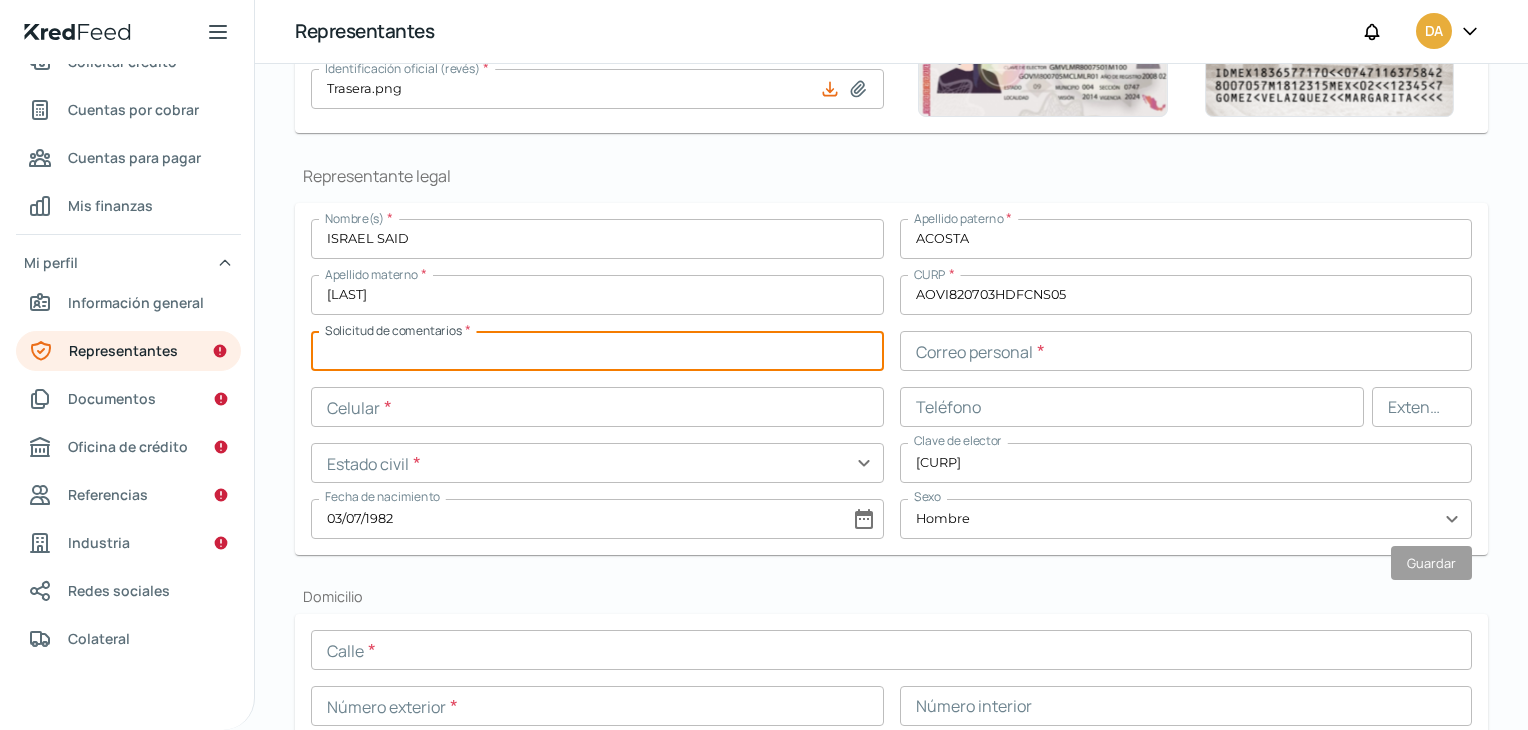 click at bounding box center (597, 351) 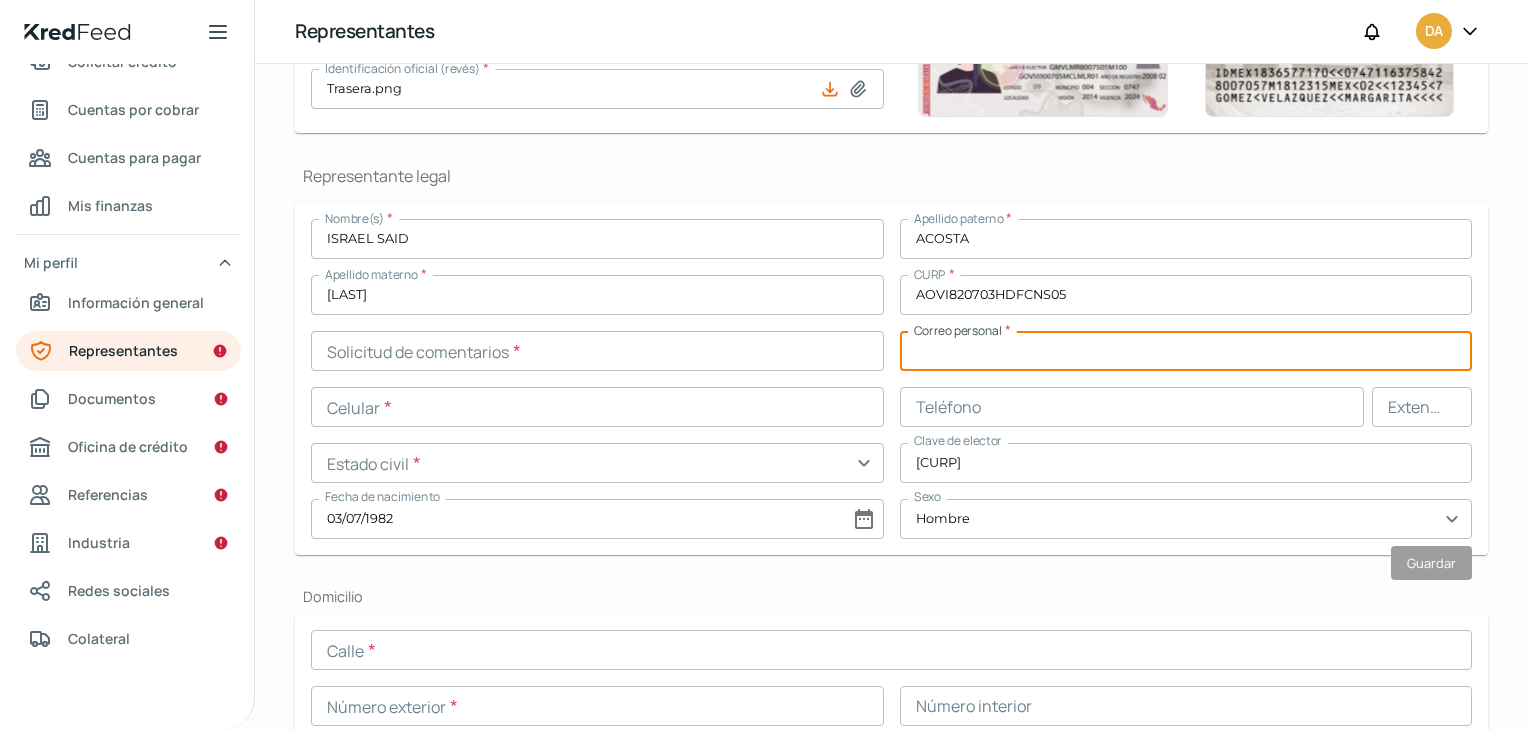 click at bounding box center [1186, 351] 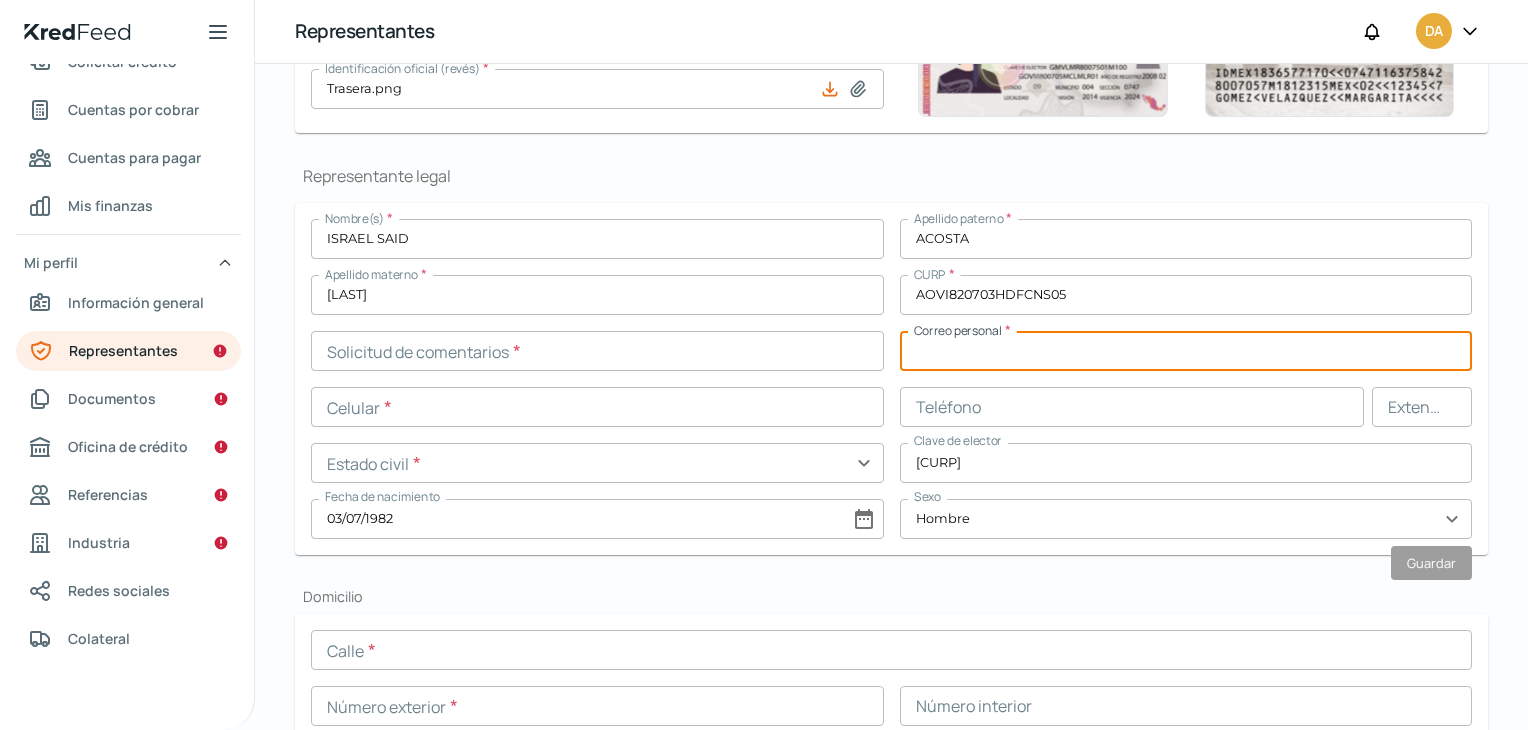 paste on "[EMAIL]" 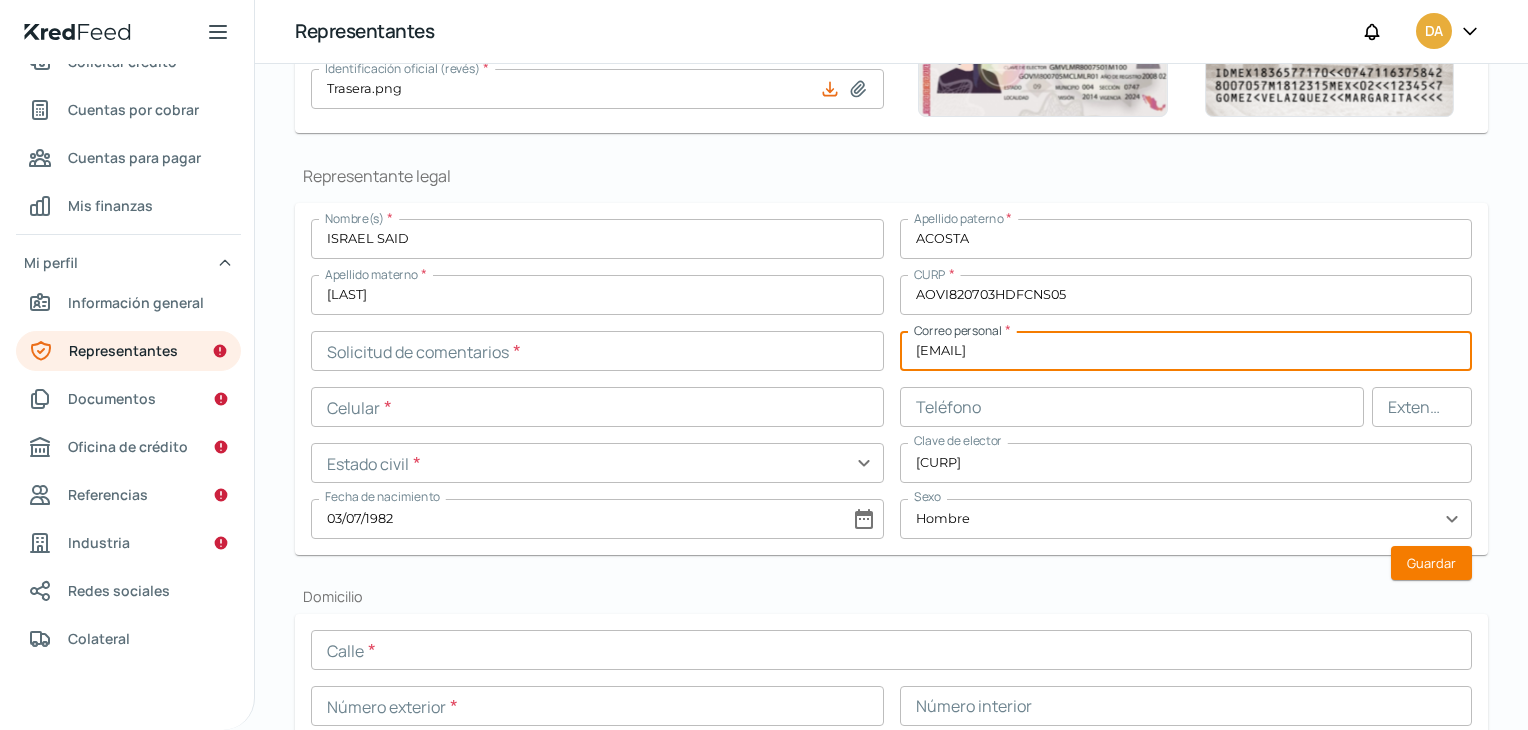 type on "[EMAIL]" 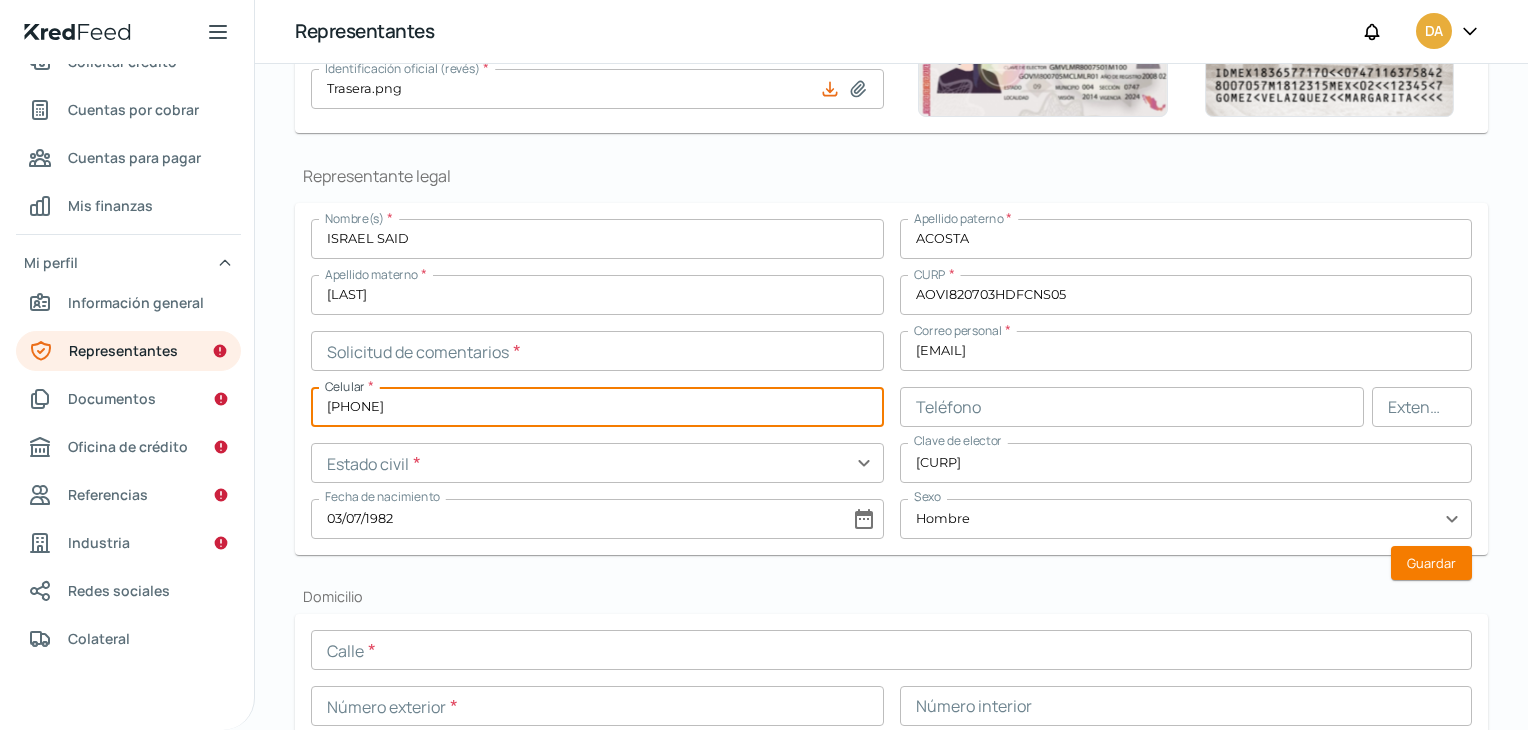 type on "[PHONE]" 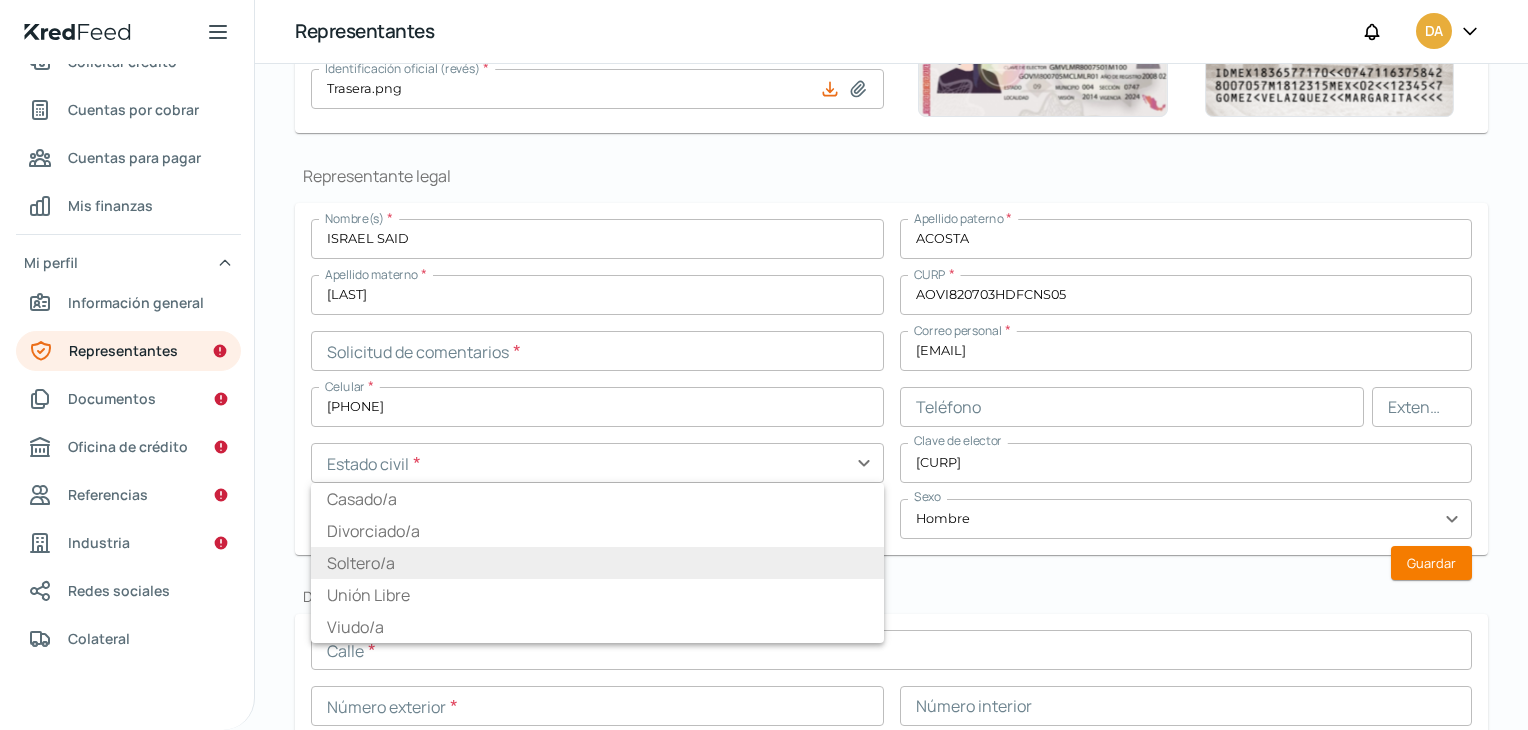 click on "Soltero/a" at bounding box center (597, 563) 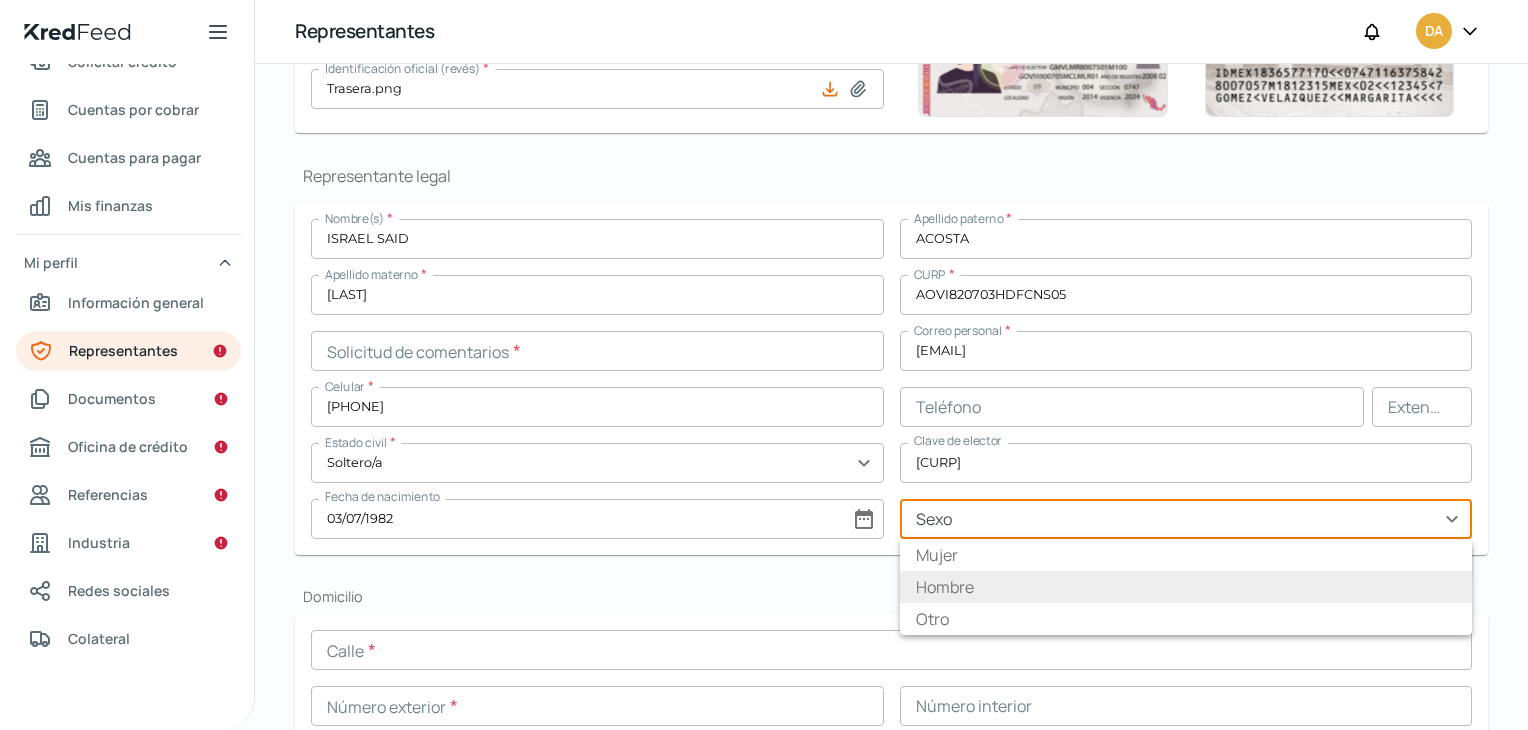 click on "Hombre" at bounding box center (1186, 587) 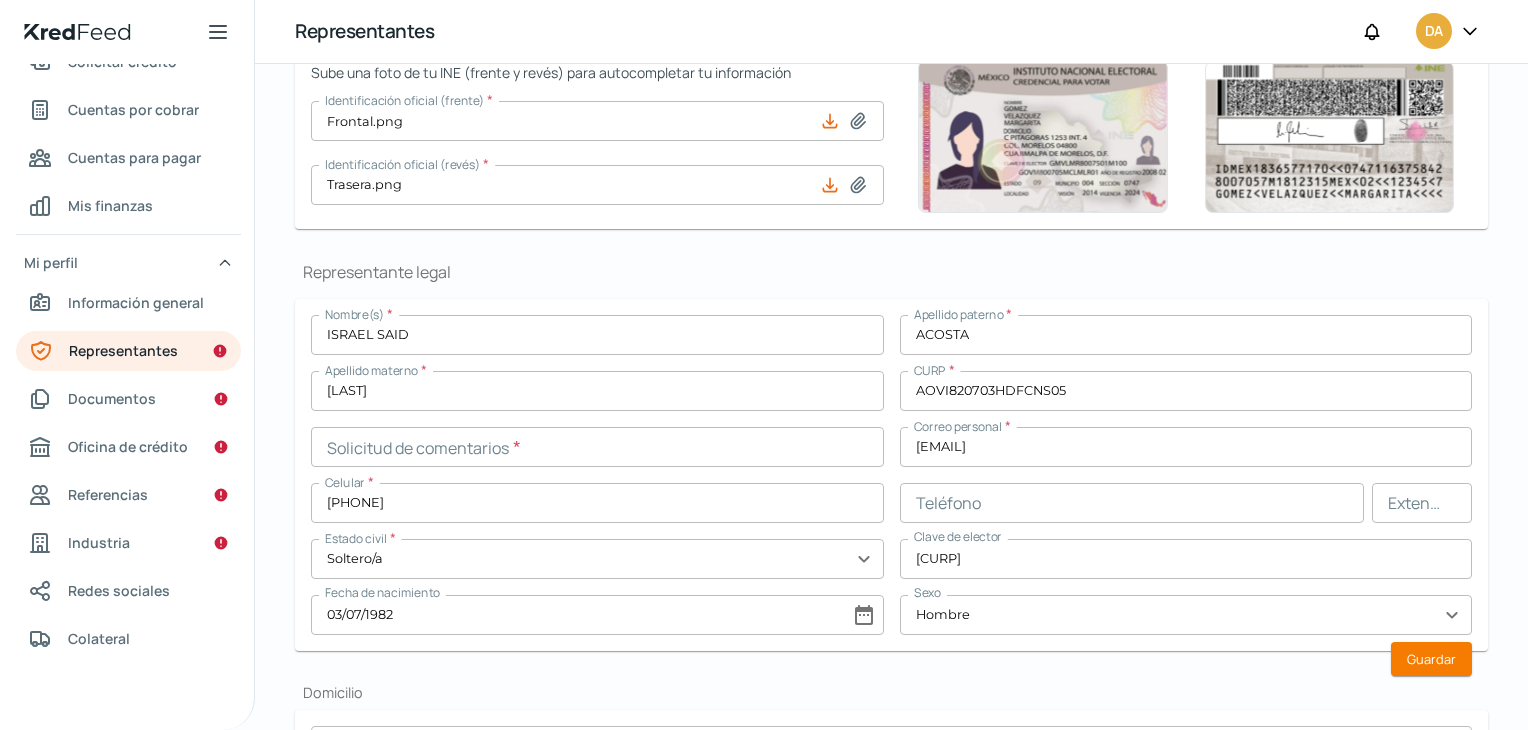 scroll, scrollTop: 294, scrollLeft: 0, axis: vertical 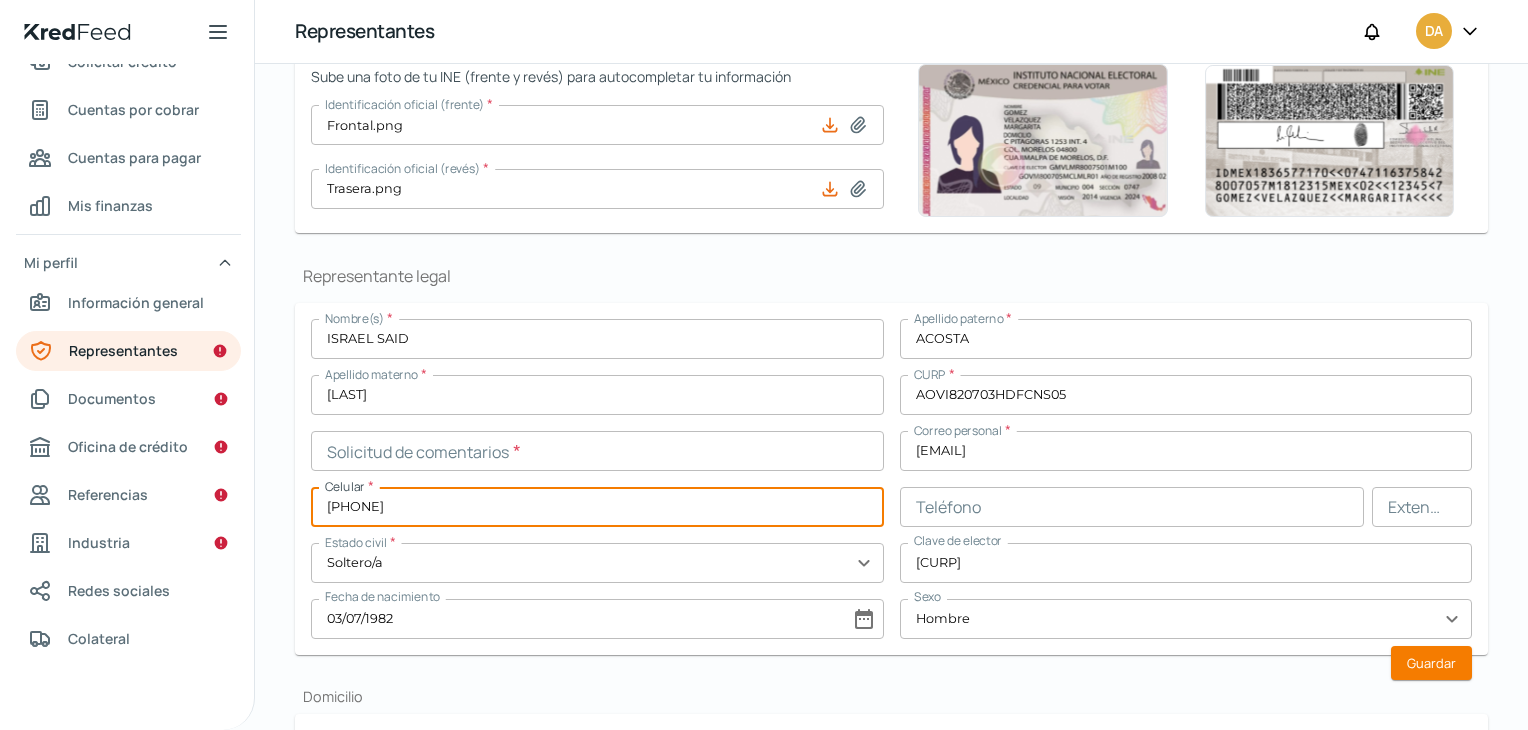 click on "[PHONE]" at bounding box center [597, 507] 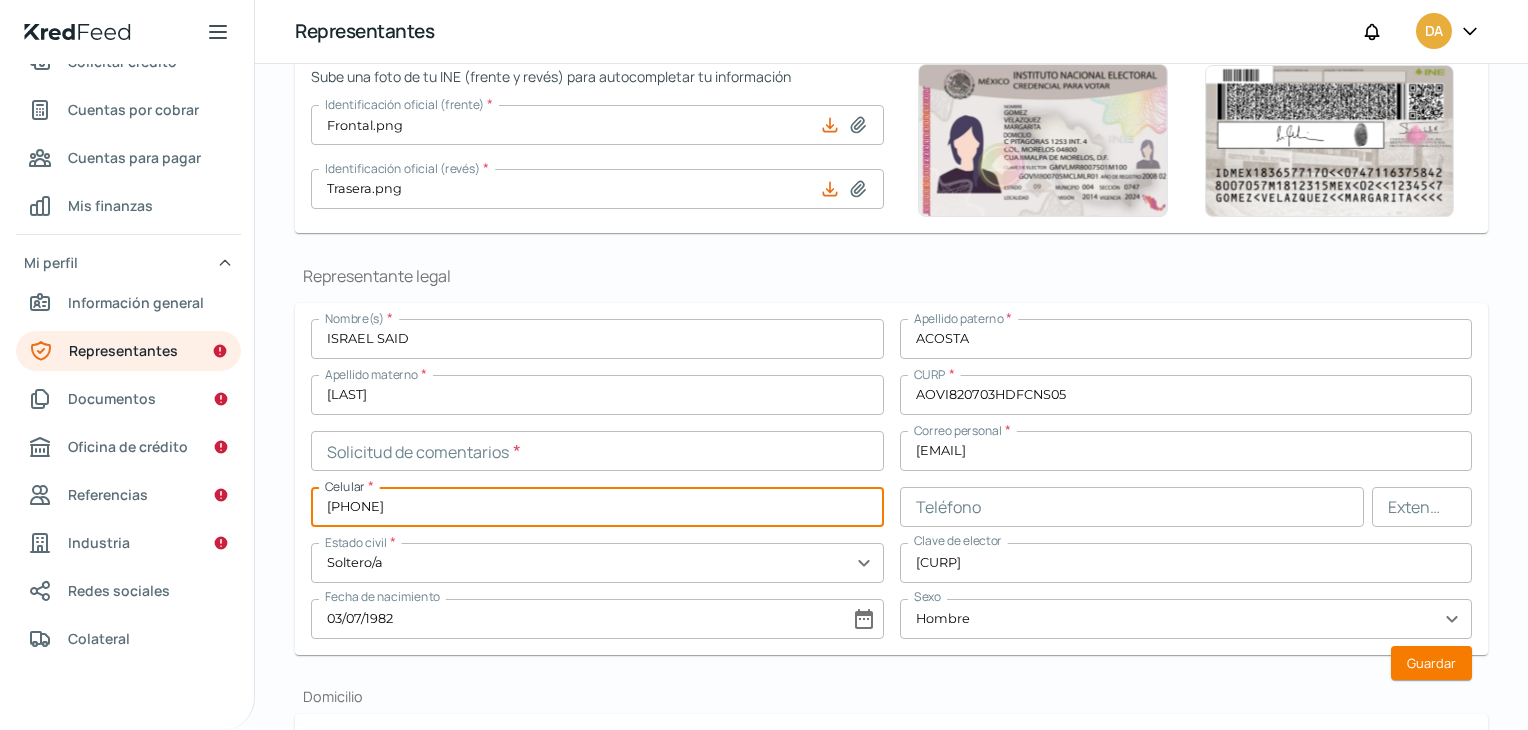 click at bounding box center [597, 451] 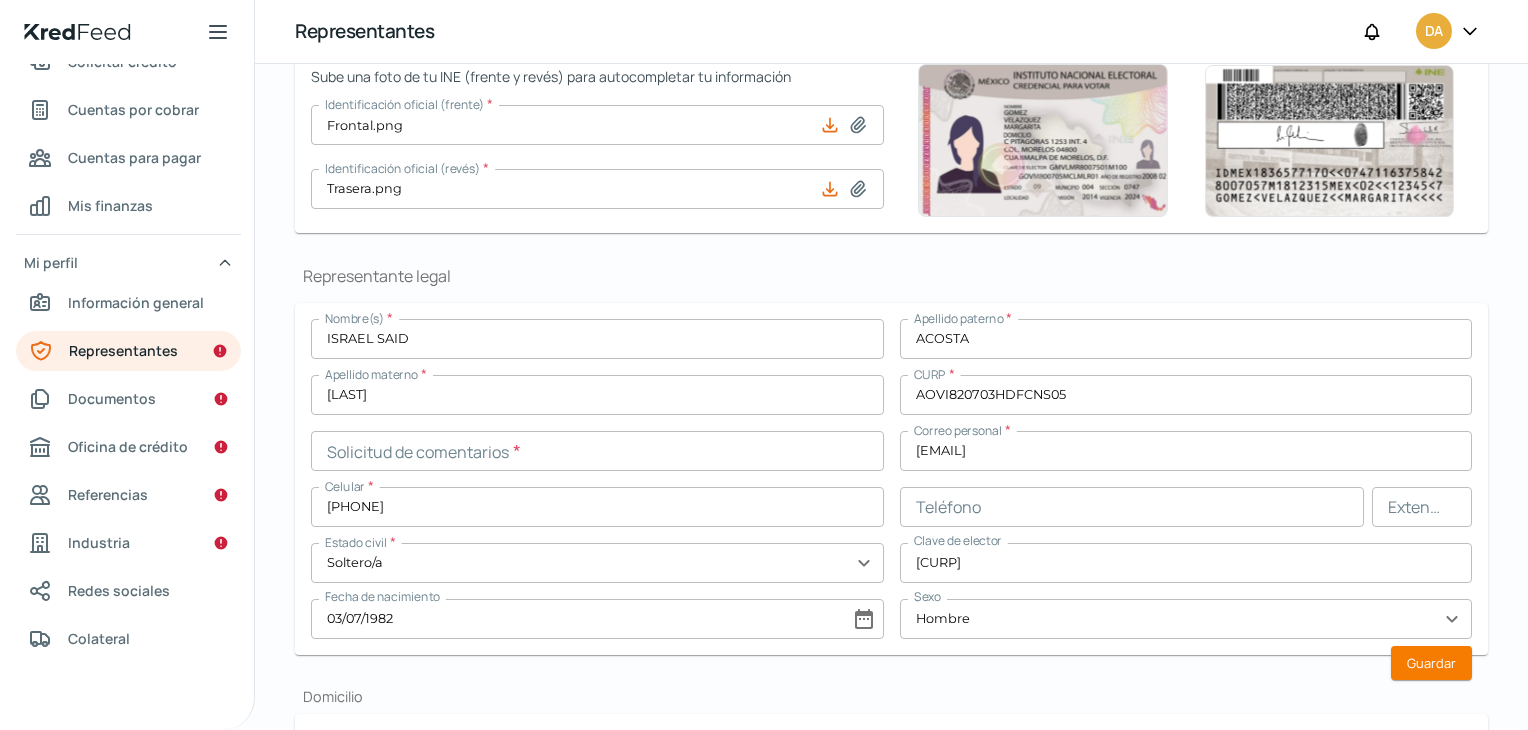 click on "Nombre(s) * [FIRST] [MIDDLE] Apellido paterno * [LAST] Apellido materno * [LAST] CURP * [CURP] Solicitud de comentarios * Correo personal * [EMAIL] Celular * [PHONE] Teléfono Extensión Estado civil * Soltero/a expand_more Clave de elector [ID_NUMBER] Fecha de nacimiento [DATE] date_range Sexo Hombre expand_more" at bounding box center (891, 479) 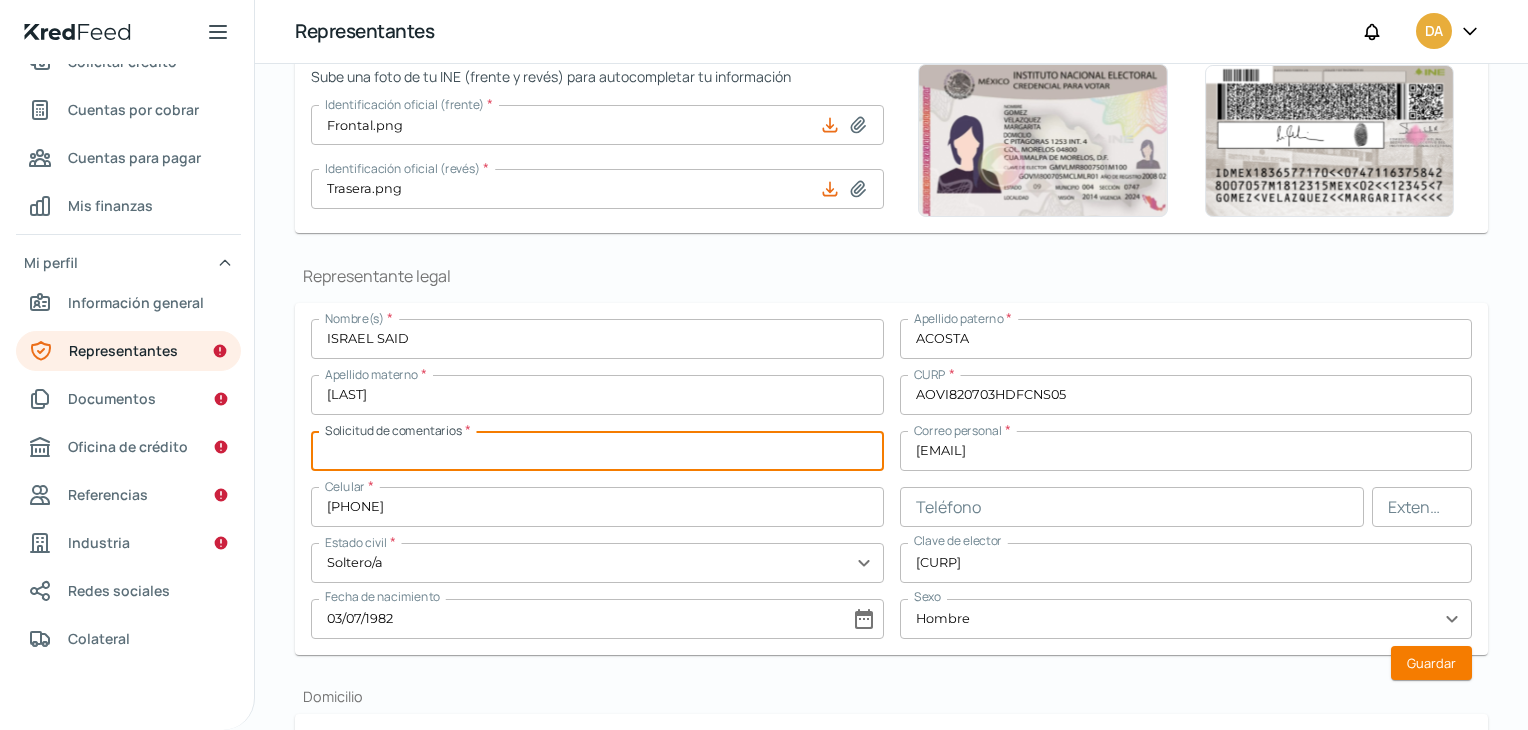 click at bounding box center (597, 451) 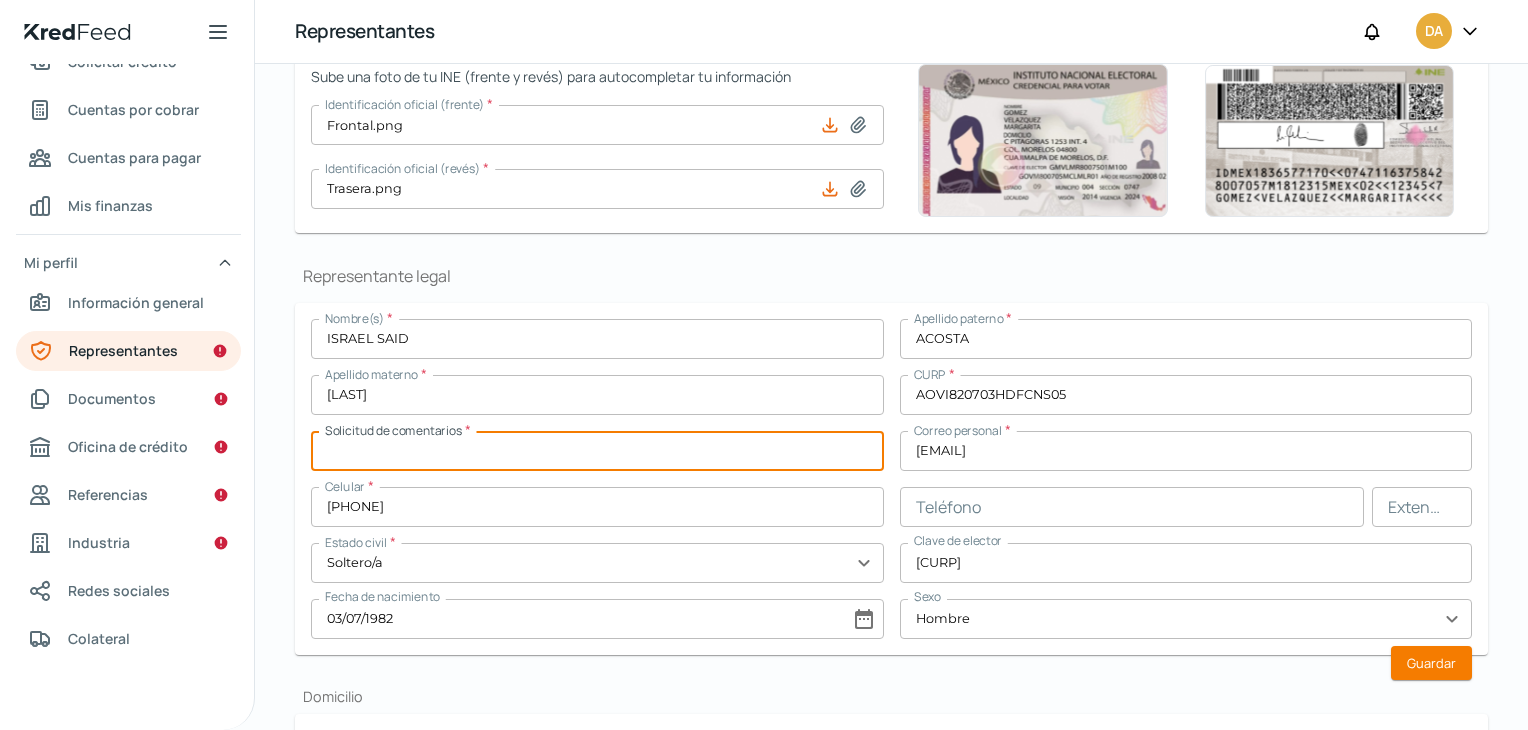 click at bounding box center [597, 451] 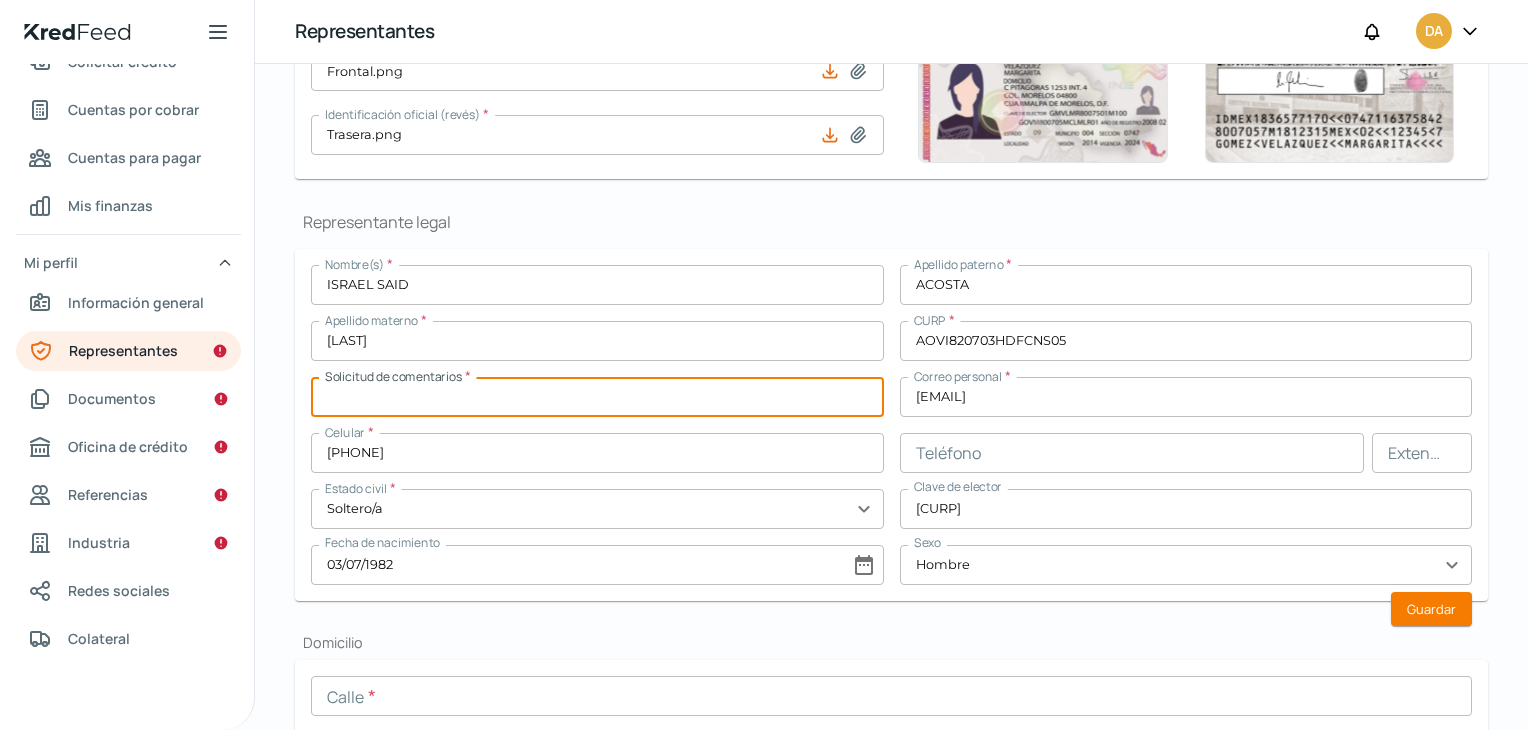 scroll, scrollTop: 394, scrollLeft: 0, axis: vertical 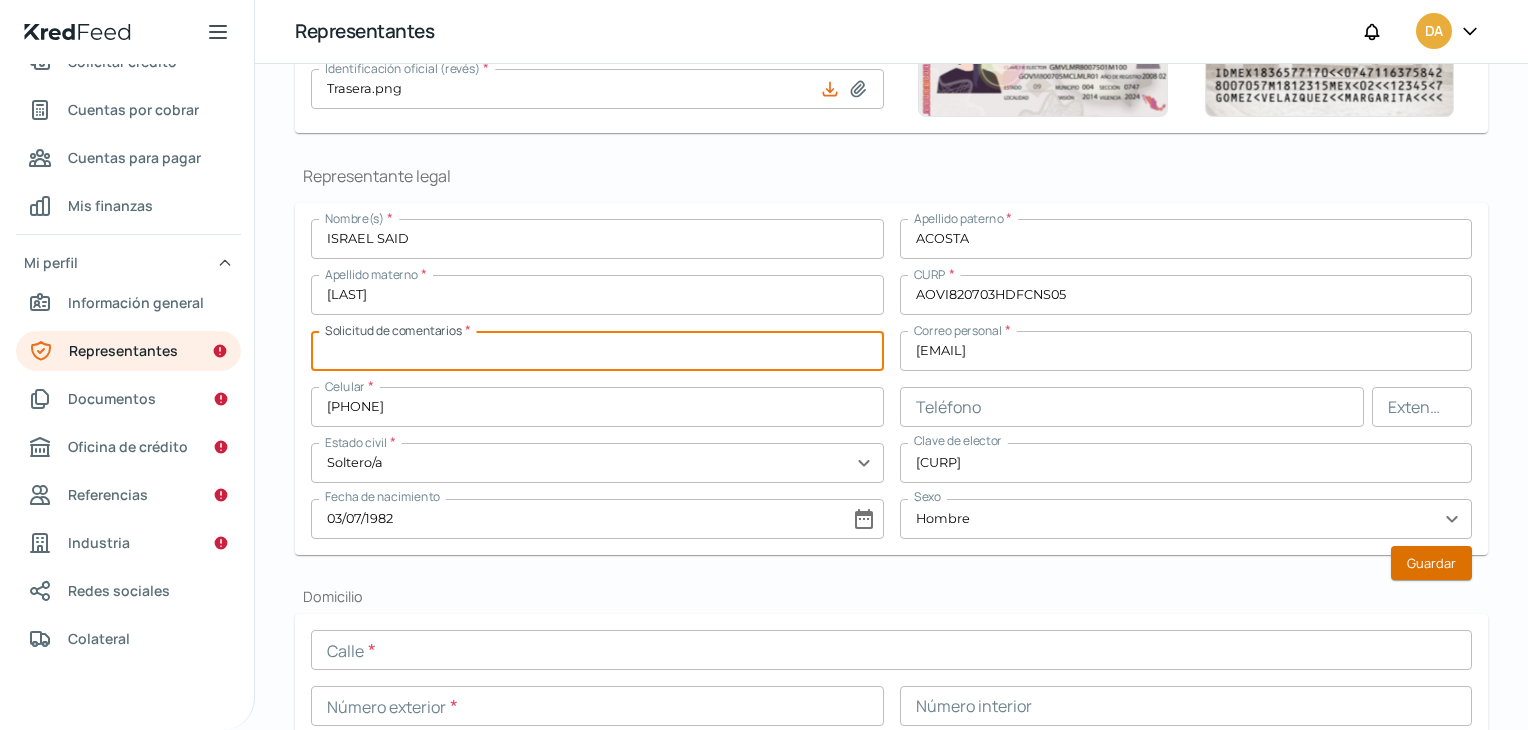 click on "Guardar" at bounding box center [1431, 563] 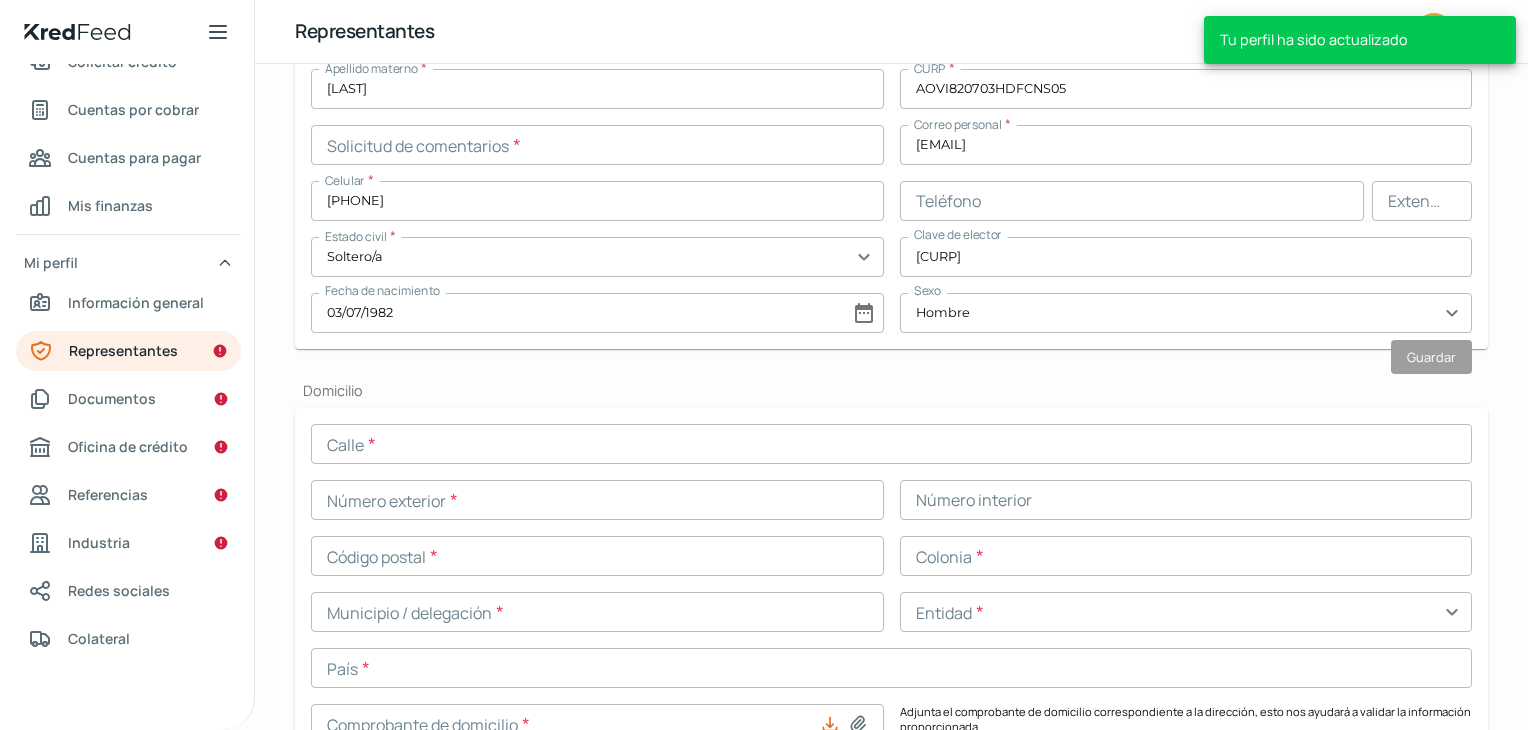 scroll, scrollTop: 500, scrollLeft: 0, axis: vertical 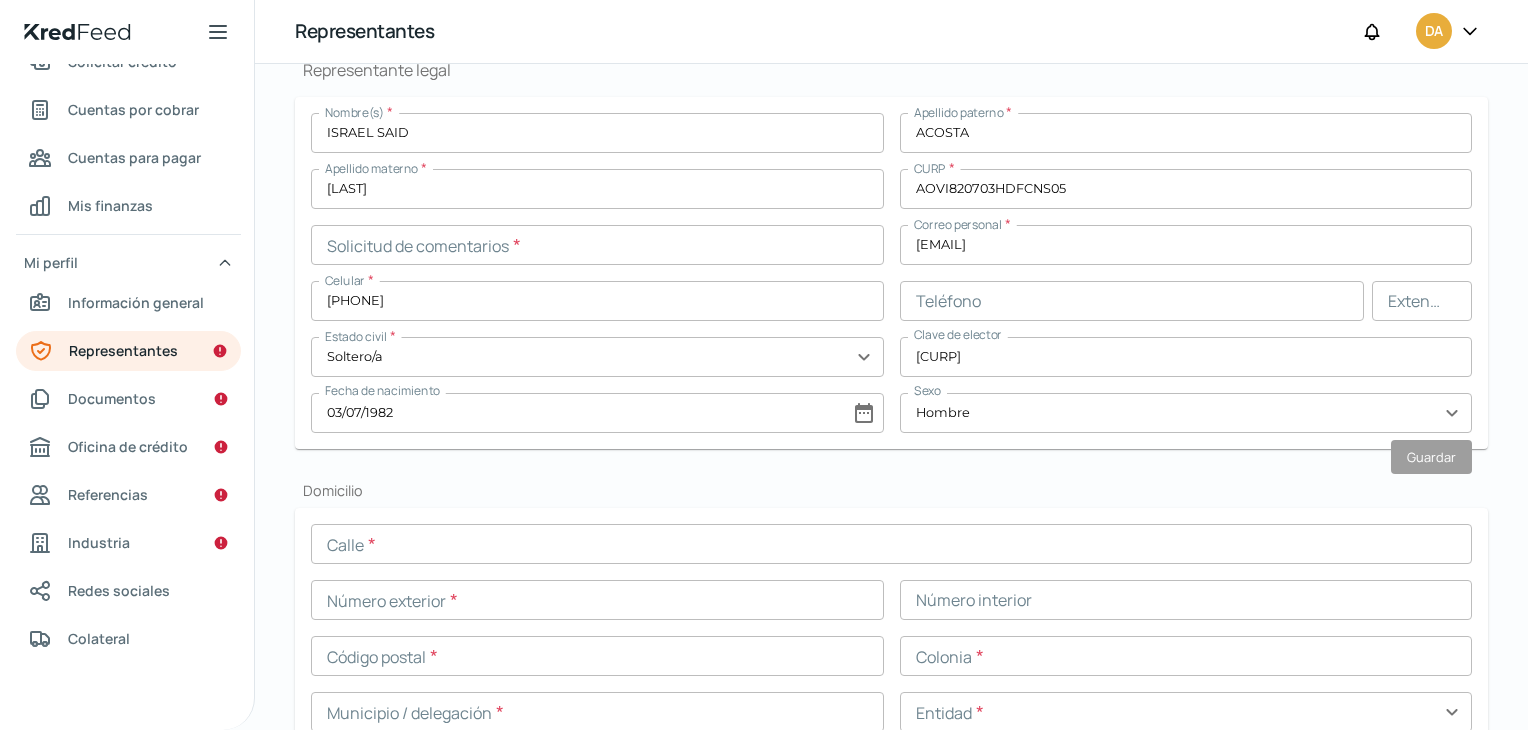 click at bounding box center [597, 245] 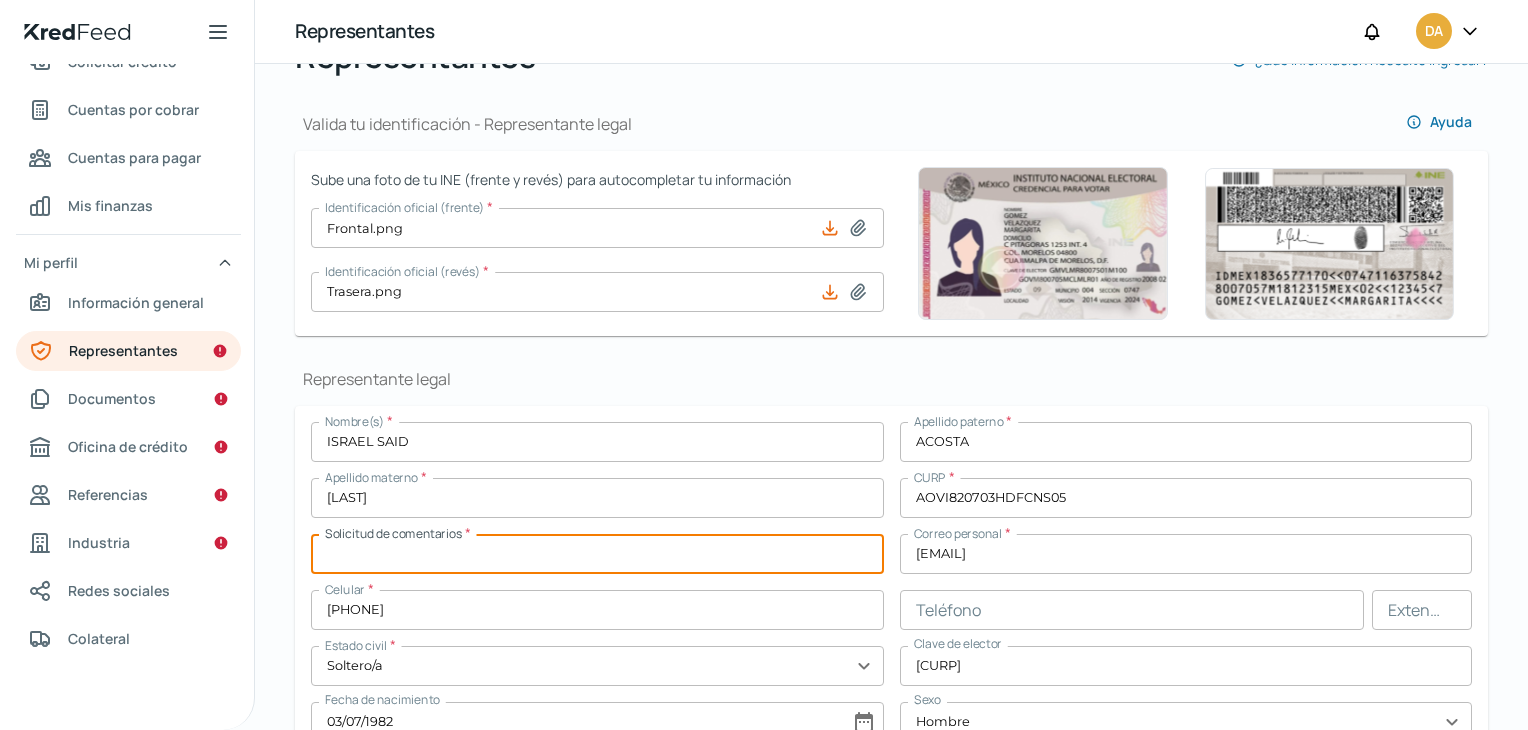 scroll, scrollTop: 200, scrollLeft: 0, axis: vertical 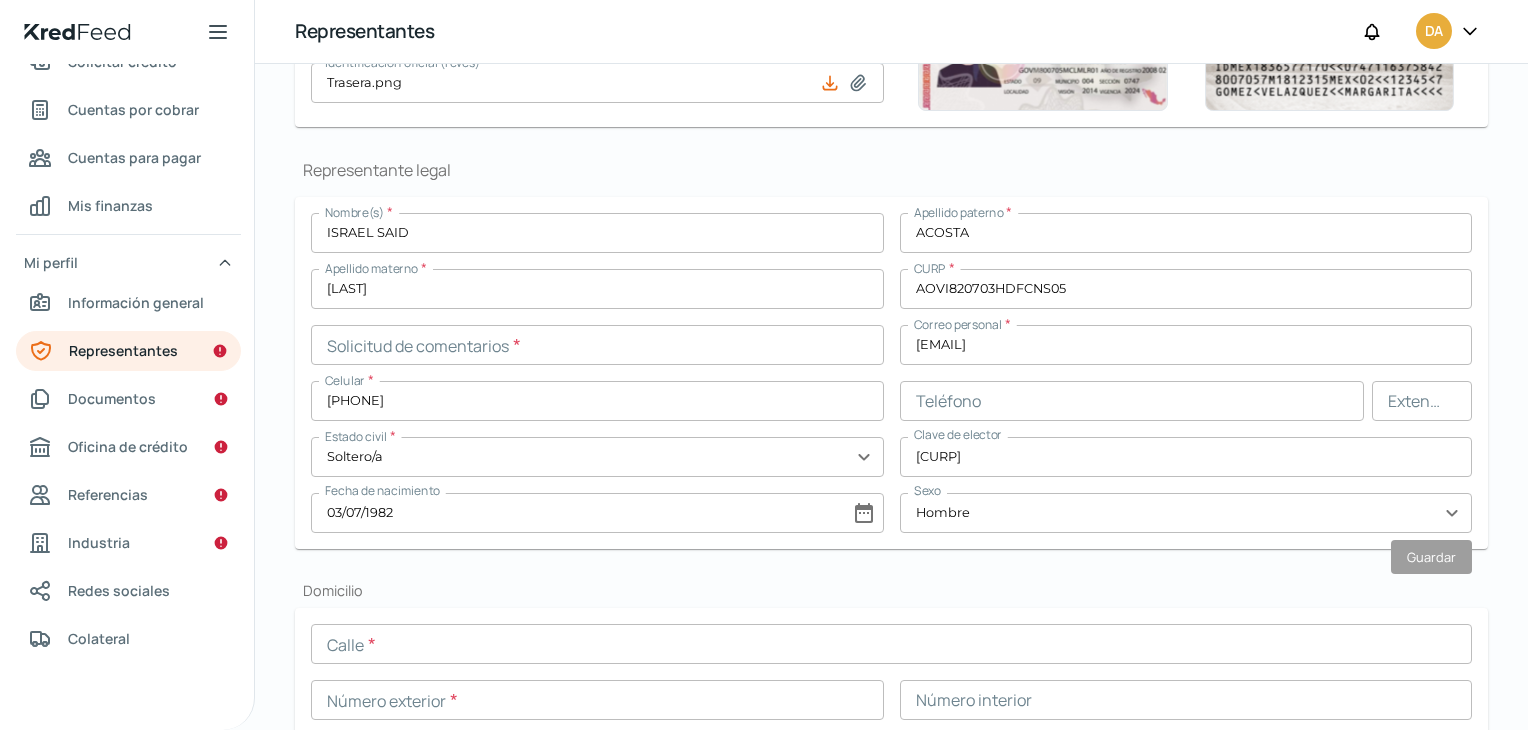 click at bounding box center (597, 345) 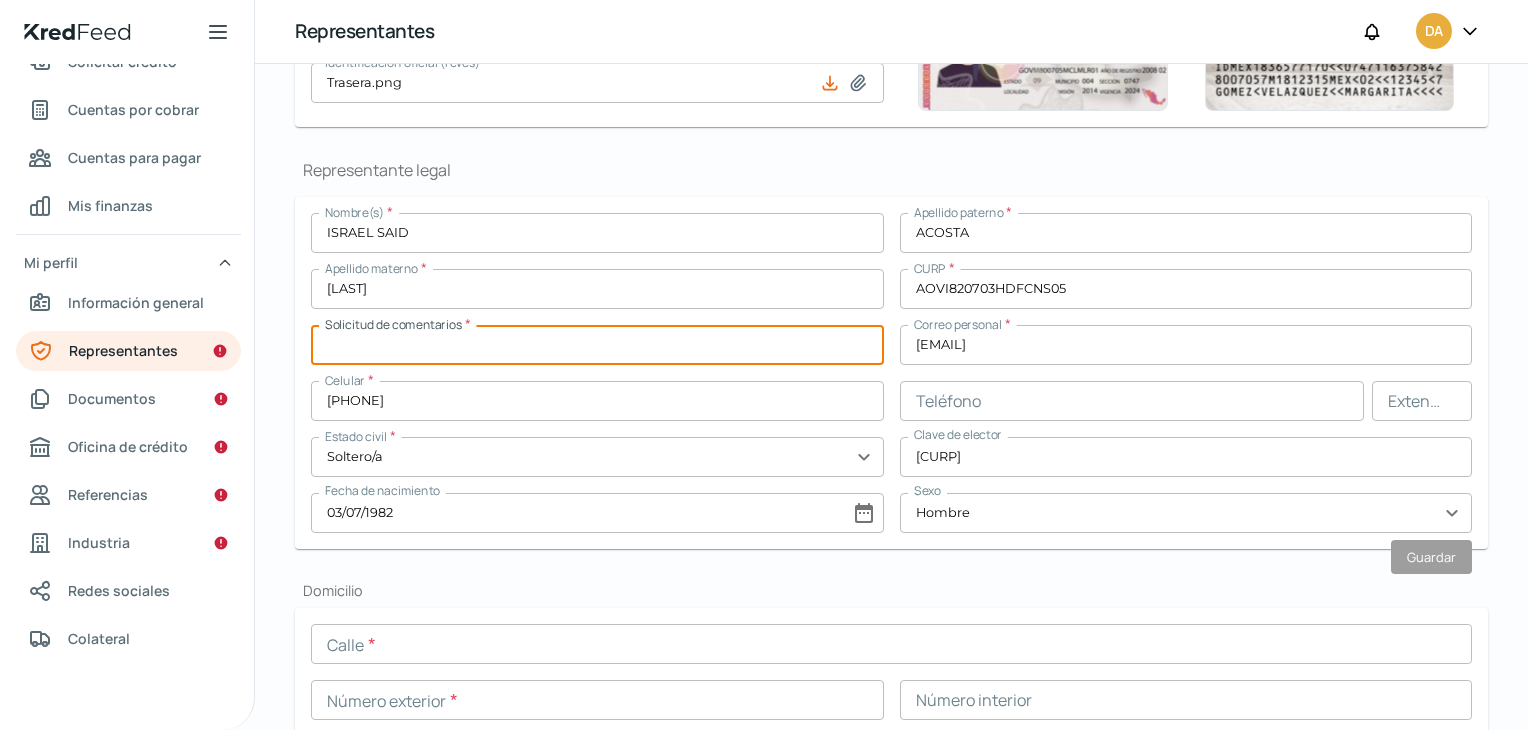 paste on "[CURP]" 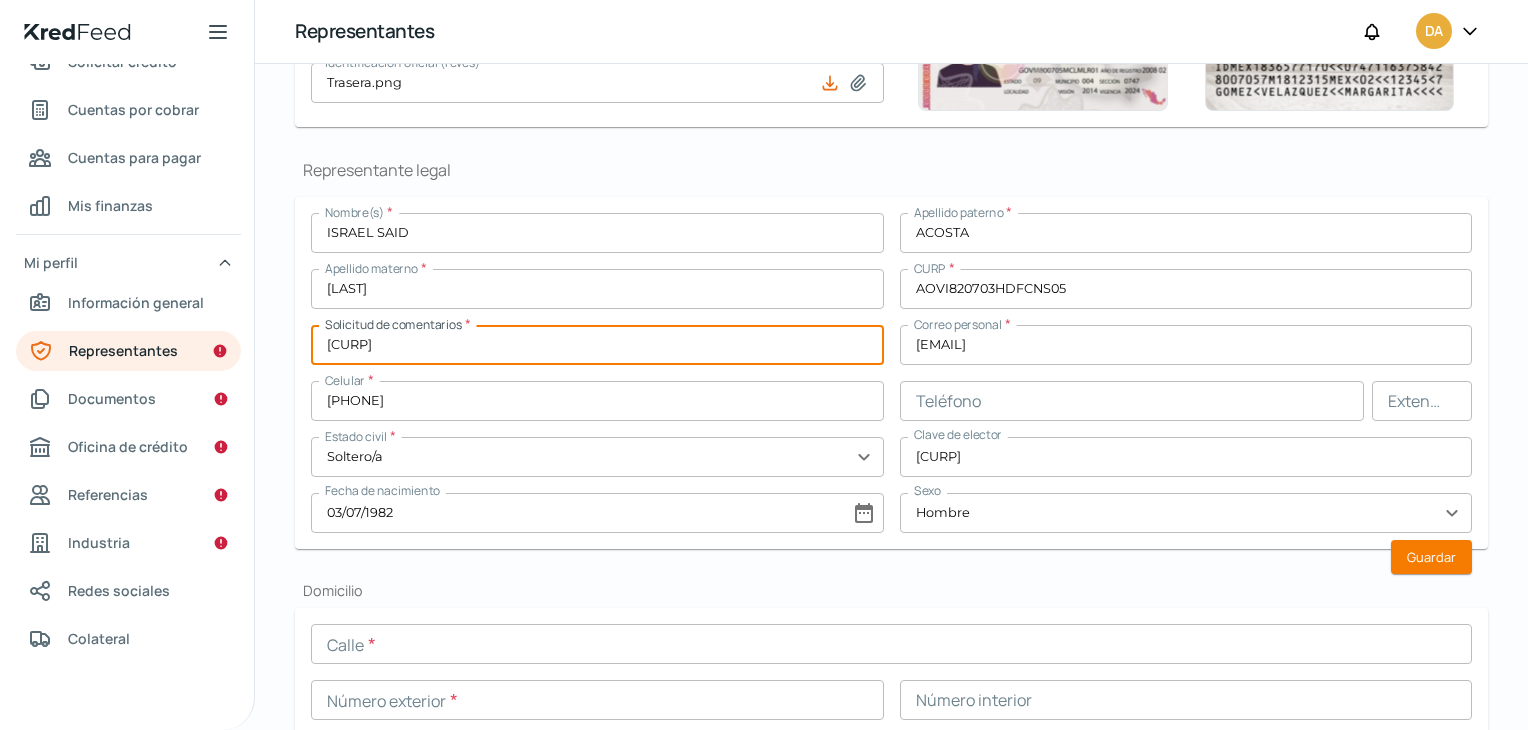 type on "[CURP]" 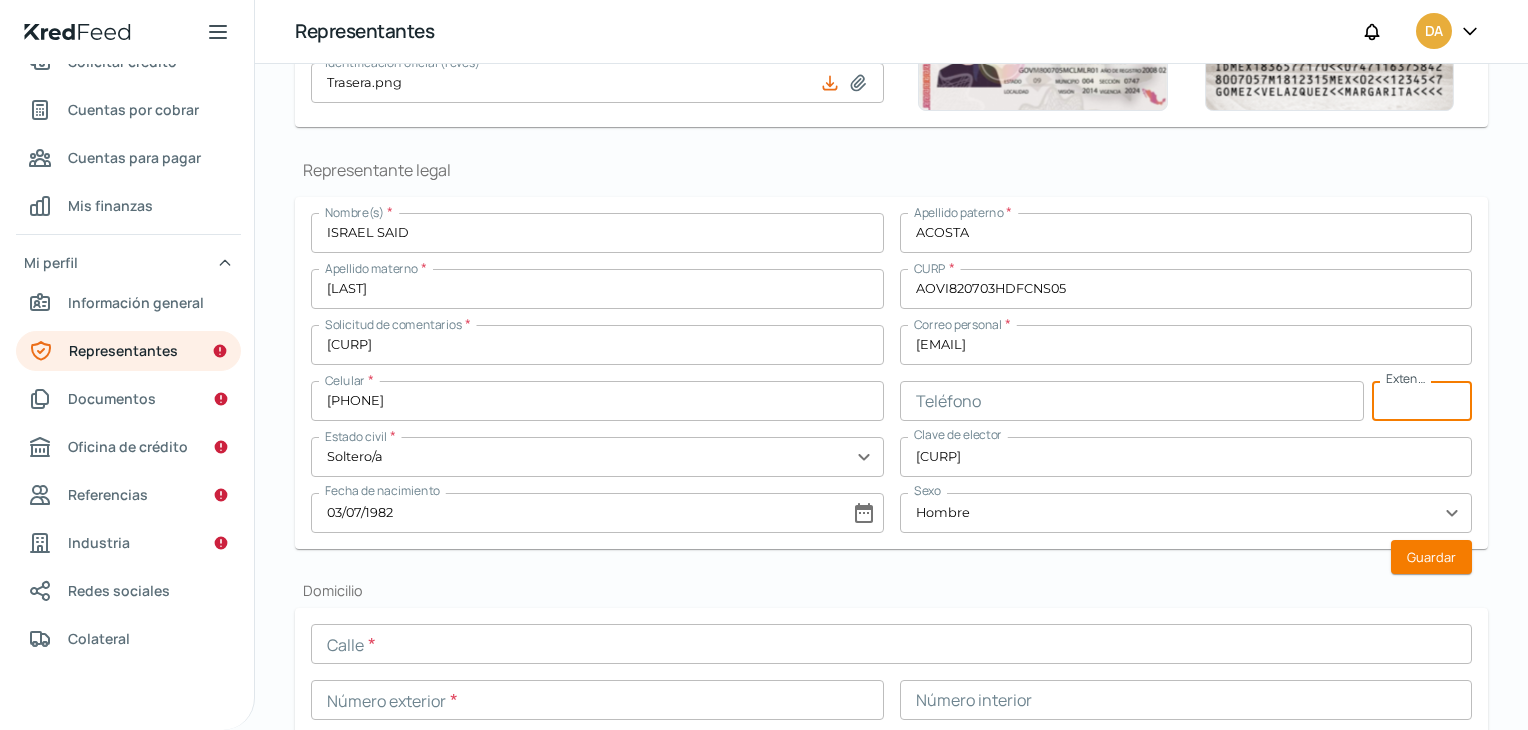 click at bounding box center [1132, 401] 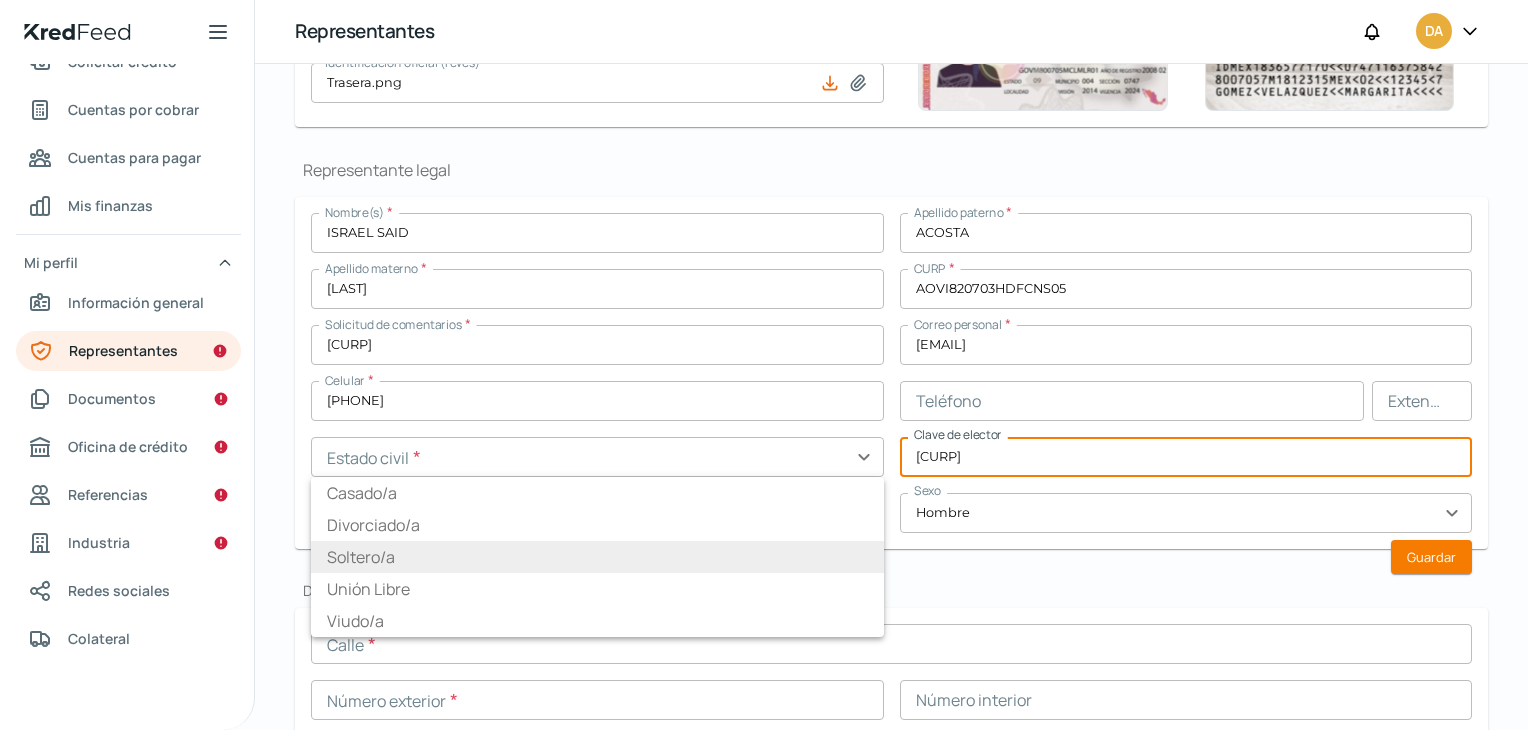 click on "Soltero/a" at bounding box center (597, 557) 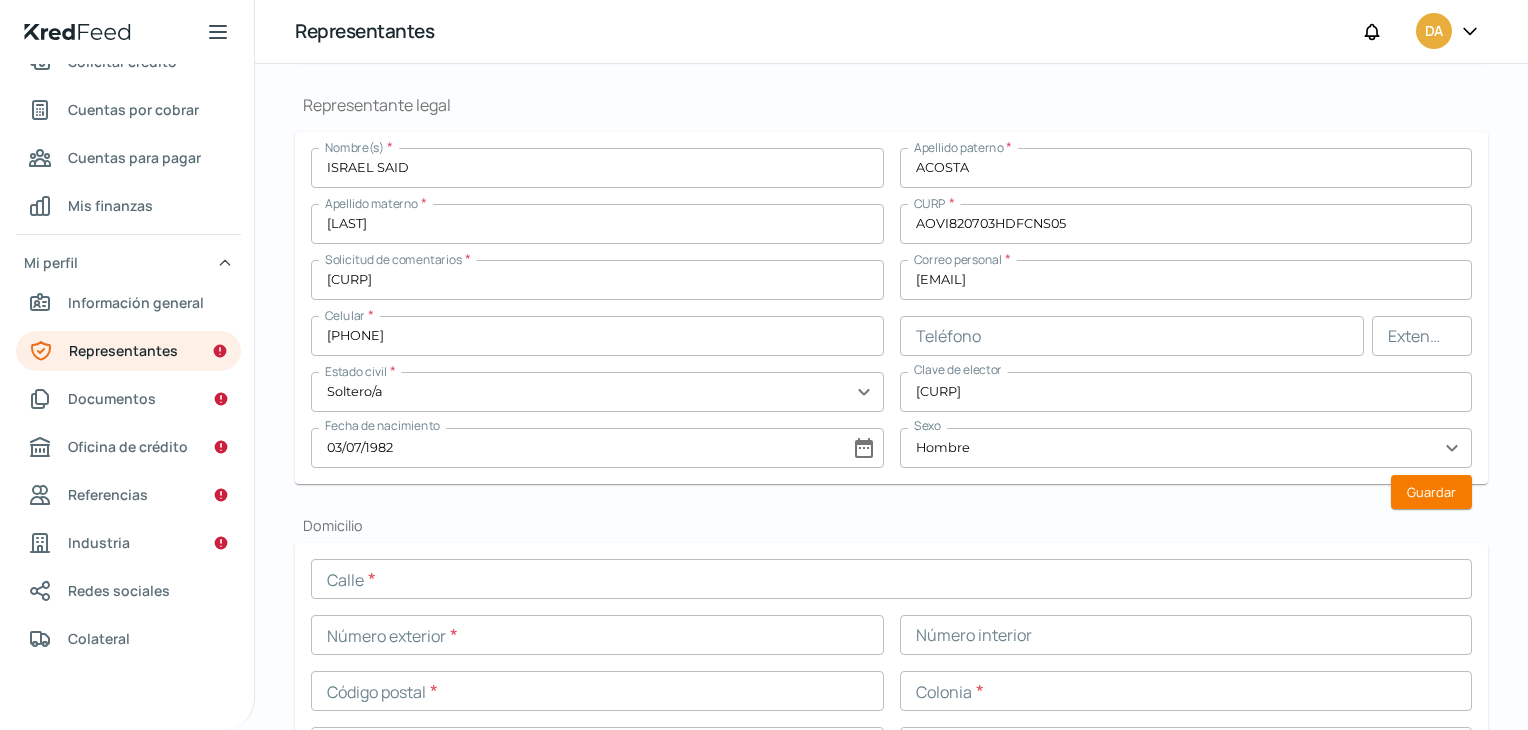 scroll, scrollTop: 500, scrollLeft: 0, axis: vertical 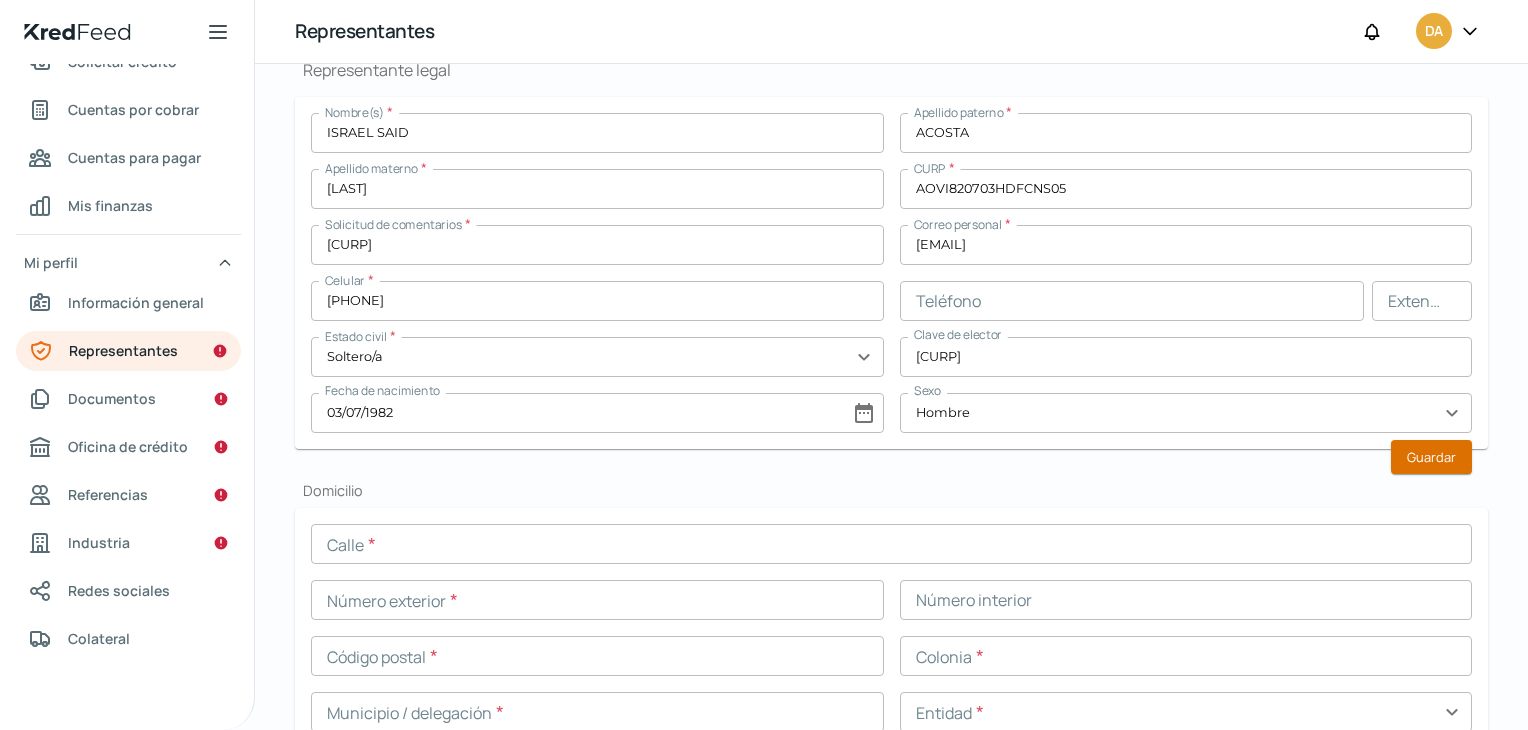 click on "Guardar" at bounding box center (1431, 457) 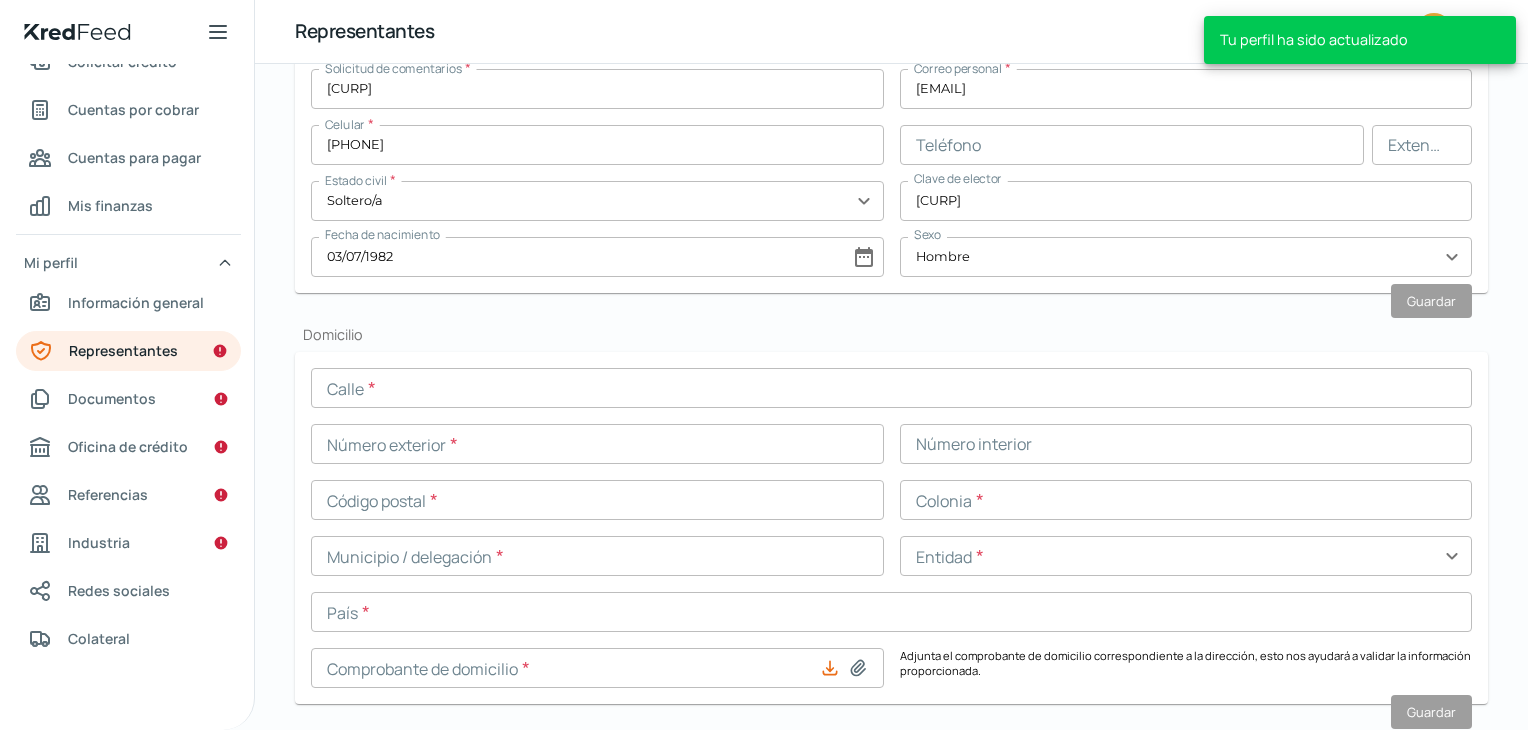 scroll, scrollTop: 700, scrollLeft: 0, axis: vertical 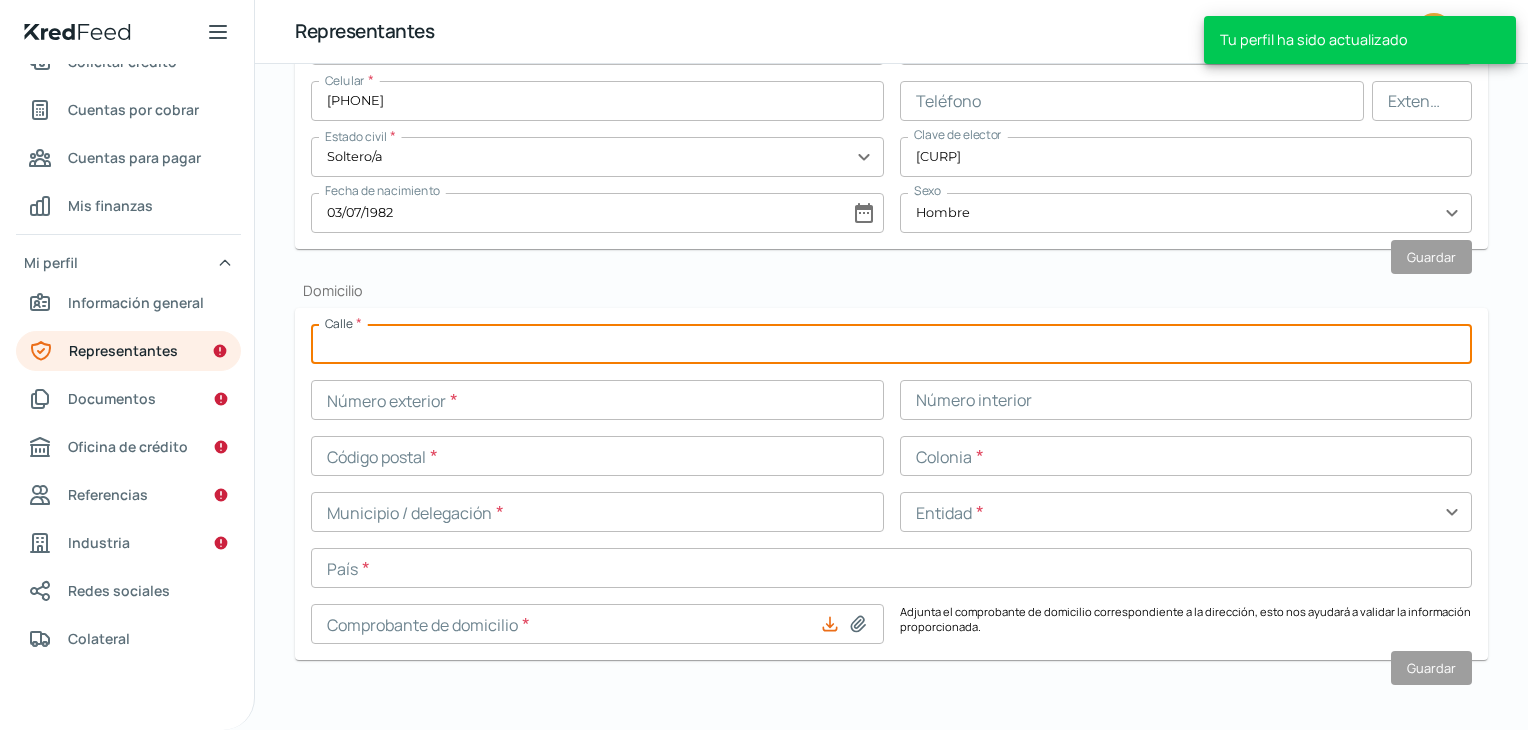 click at bounding box center [891, 344] 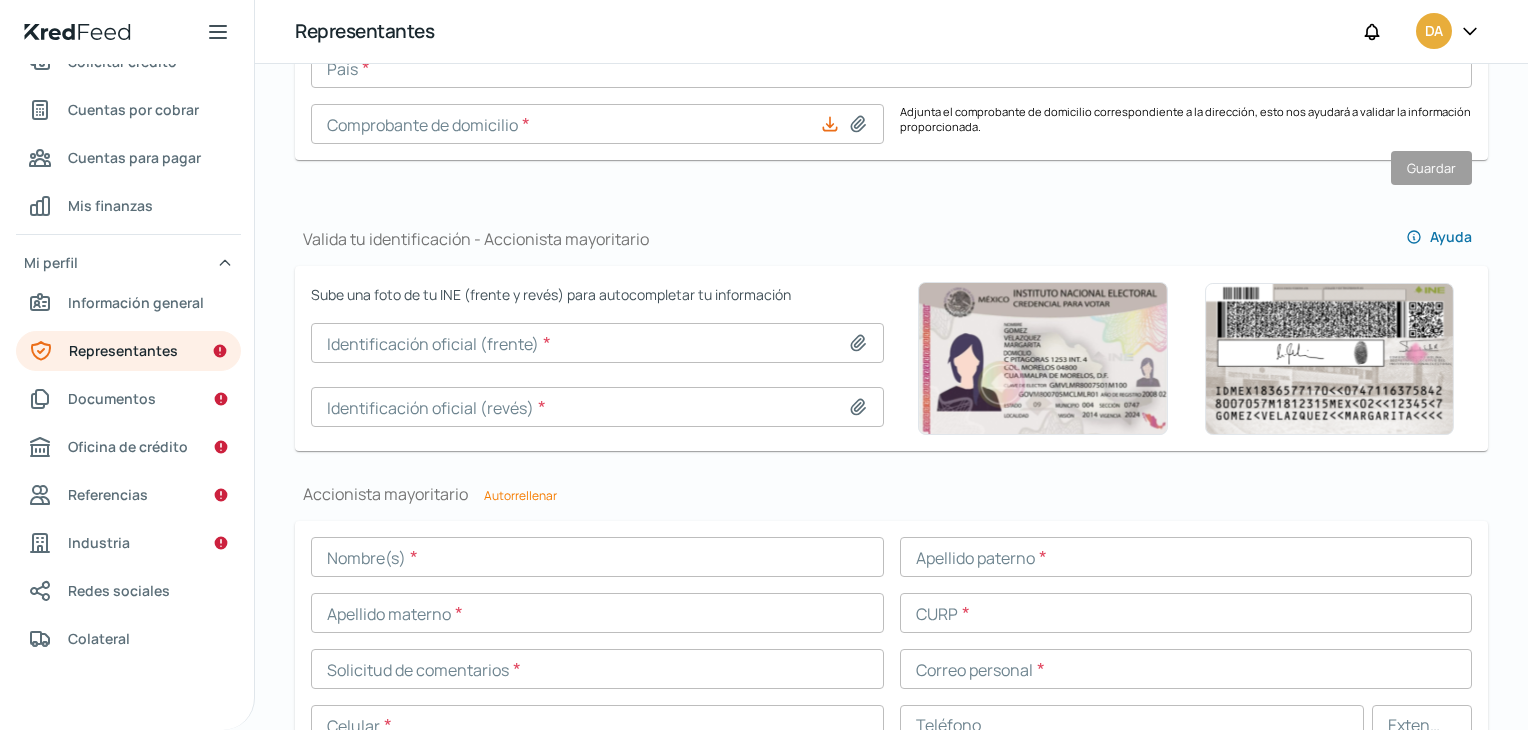 scroll, scrollTop: 1200, scrollLeft: 0, axis: vertical 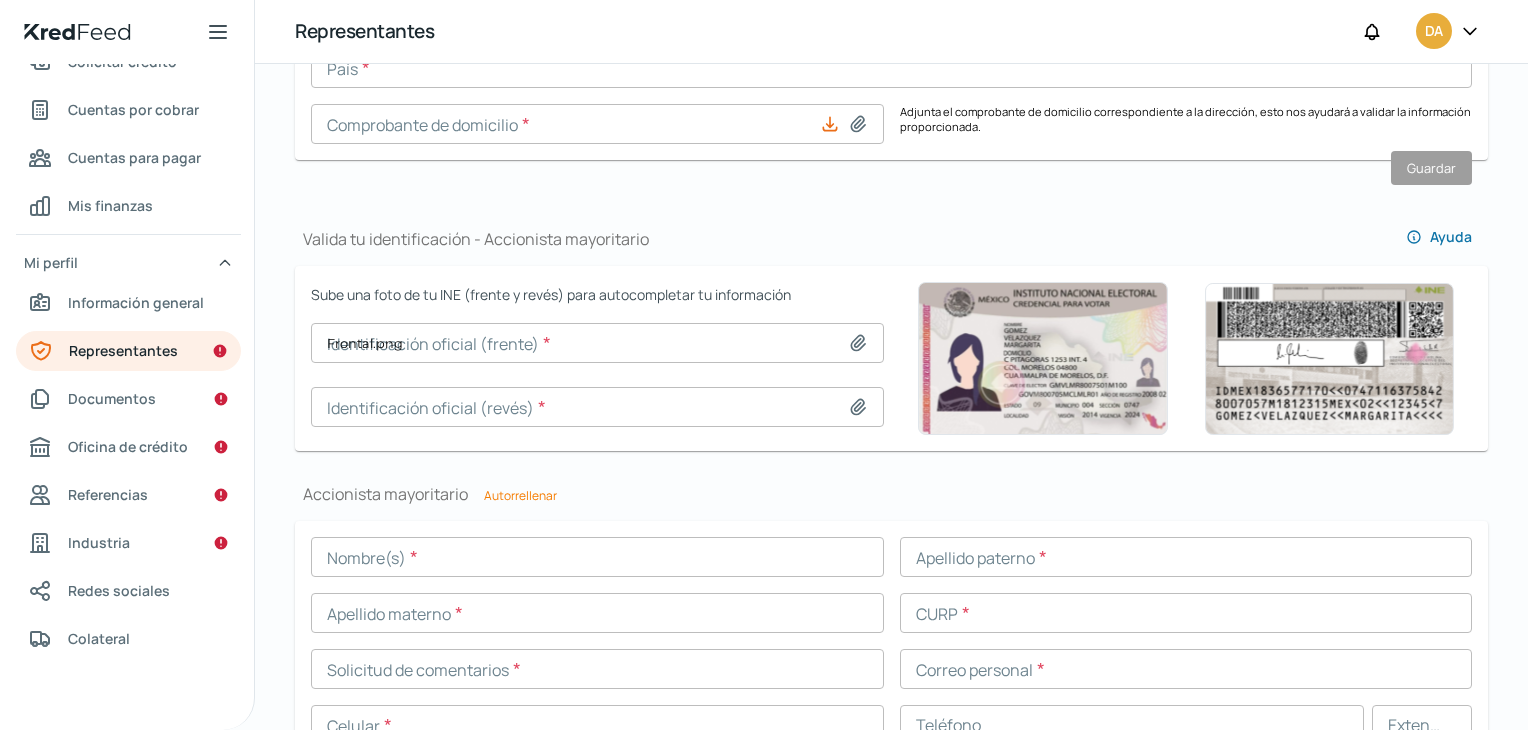 type 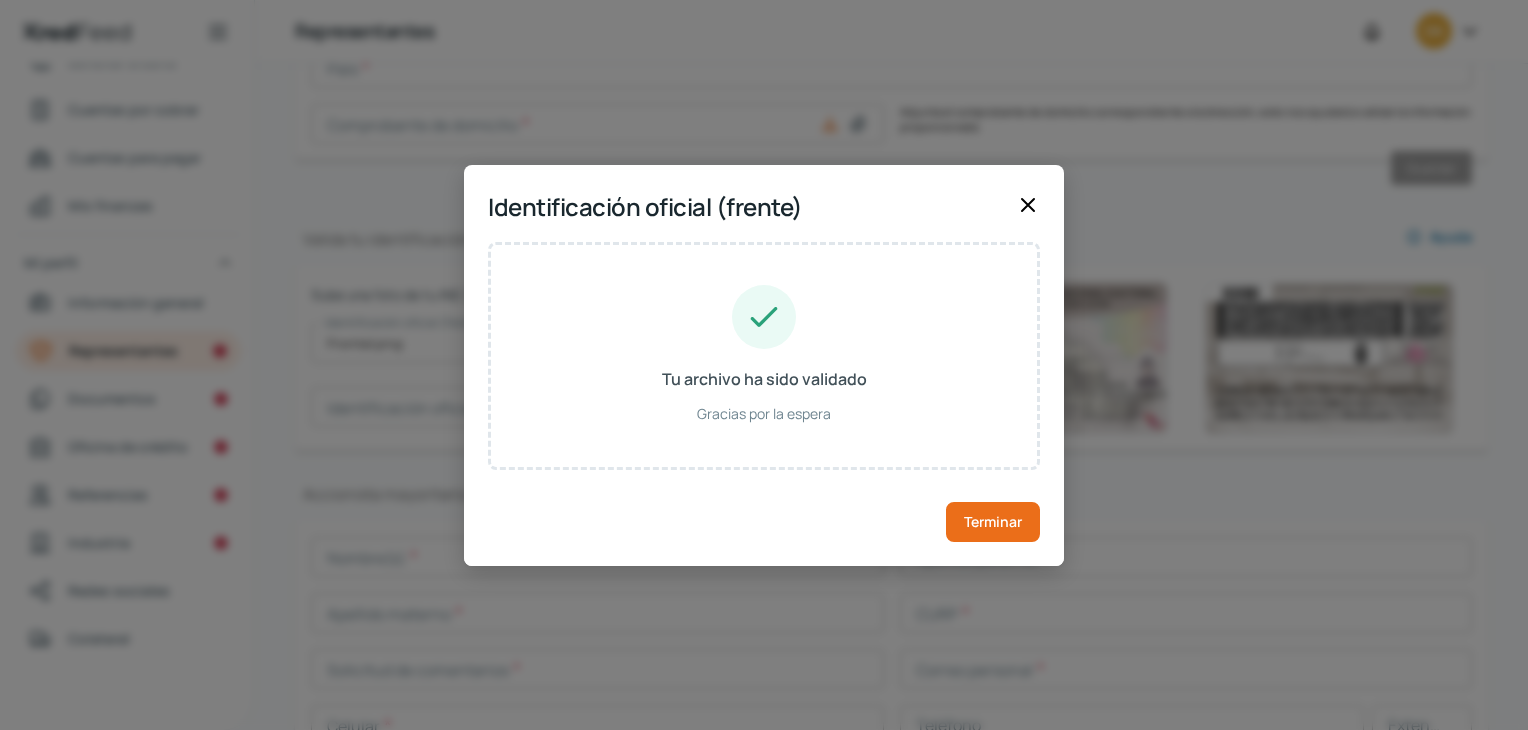 type on "ISRAEL SAID" 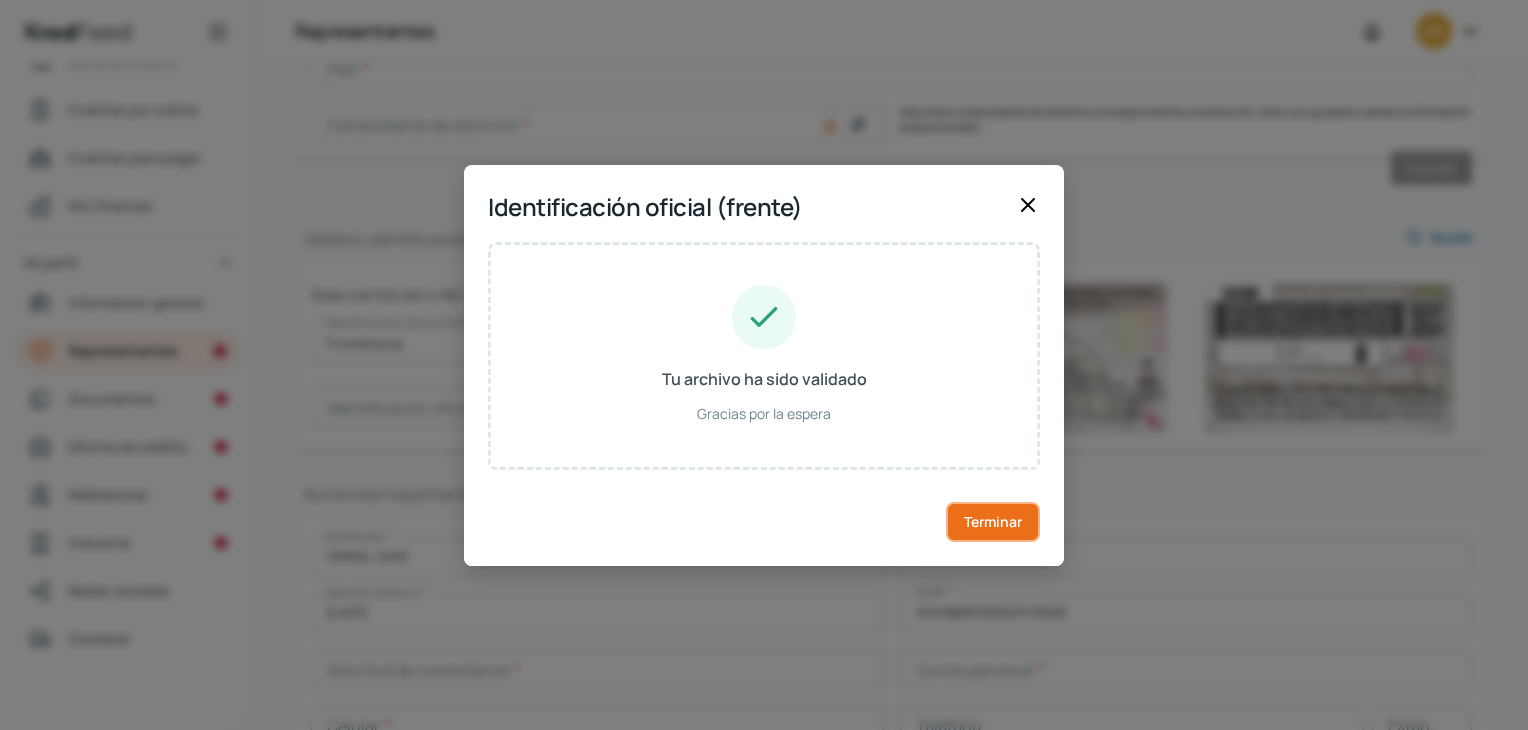 drag, startPoint x: 973, startPoint y: 518, endPoint x: 901, endPoint y: 496, distance: 75.28612 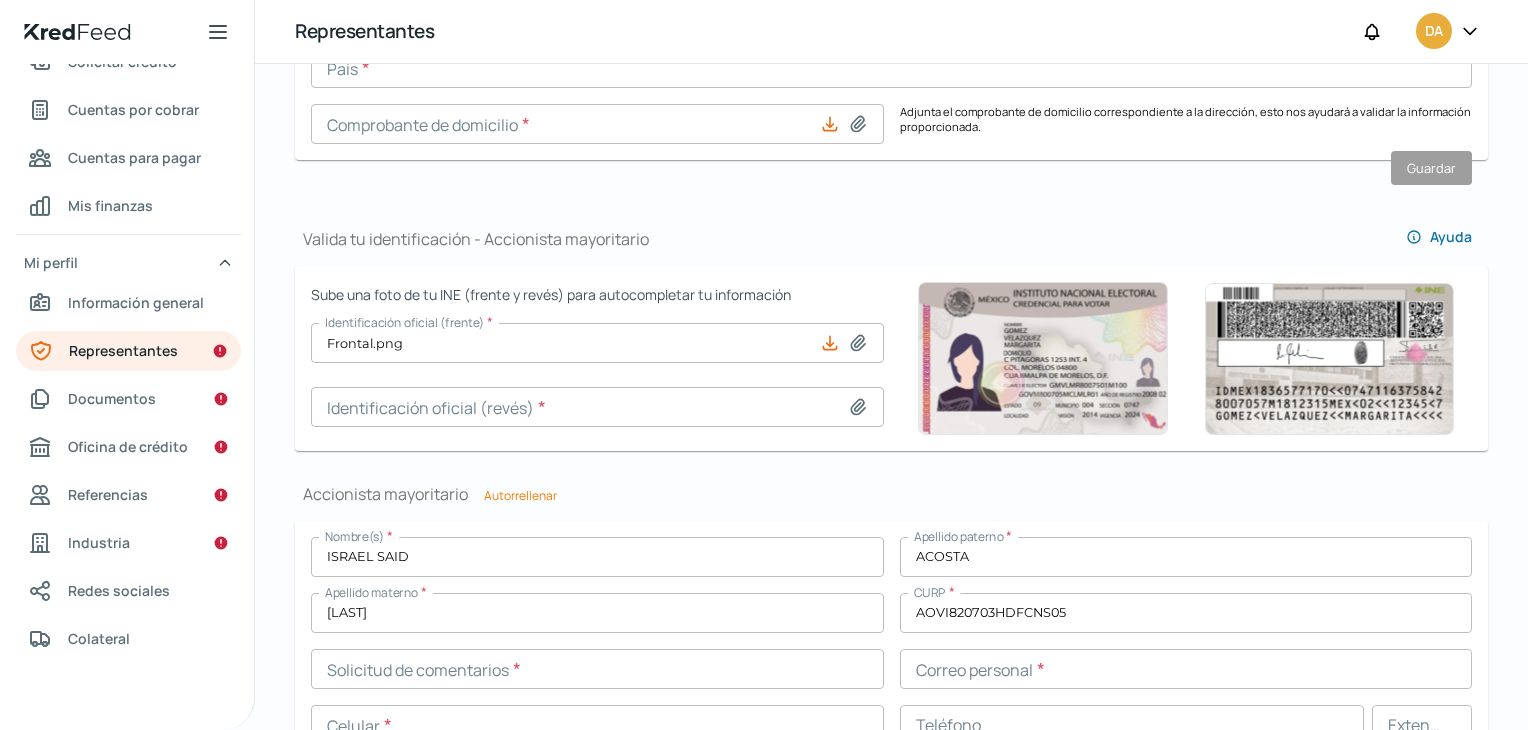 click 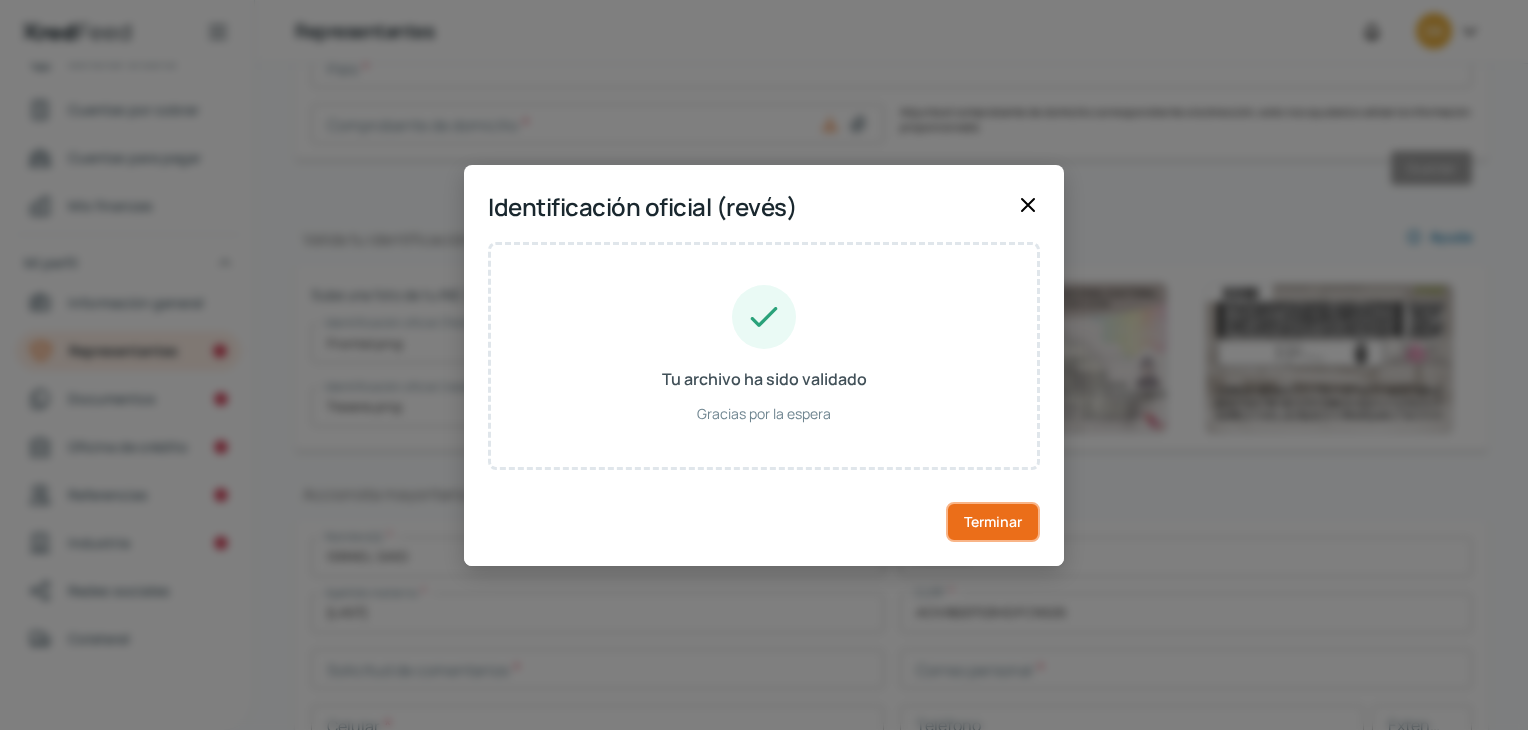 click on "Terminar" at bounding box center (993, 521) 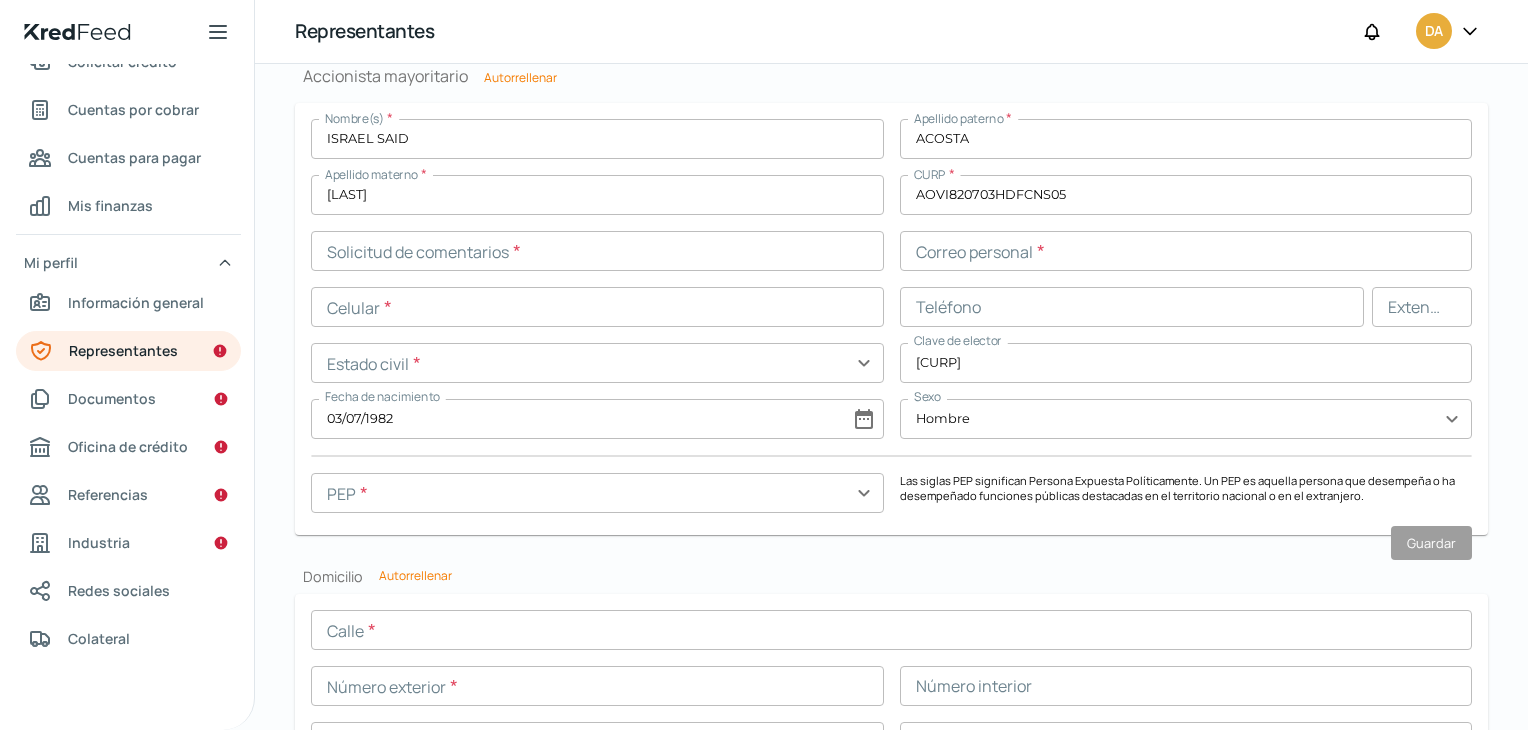 scroll, scrollTop: 1518, scrollLeft: 0, axis: vertical 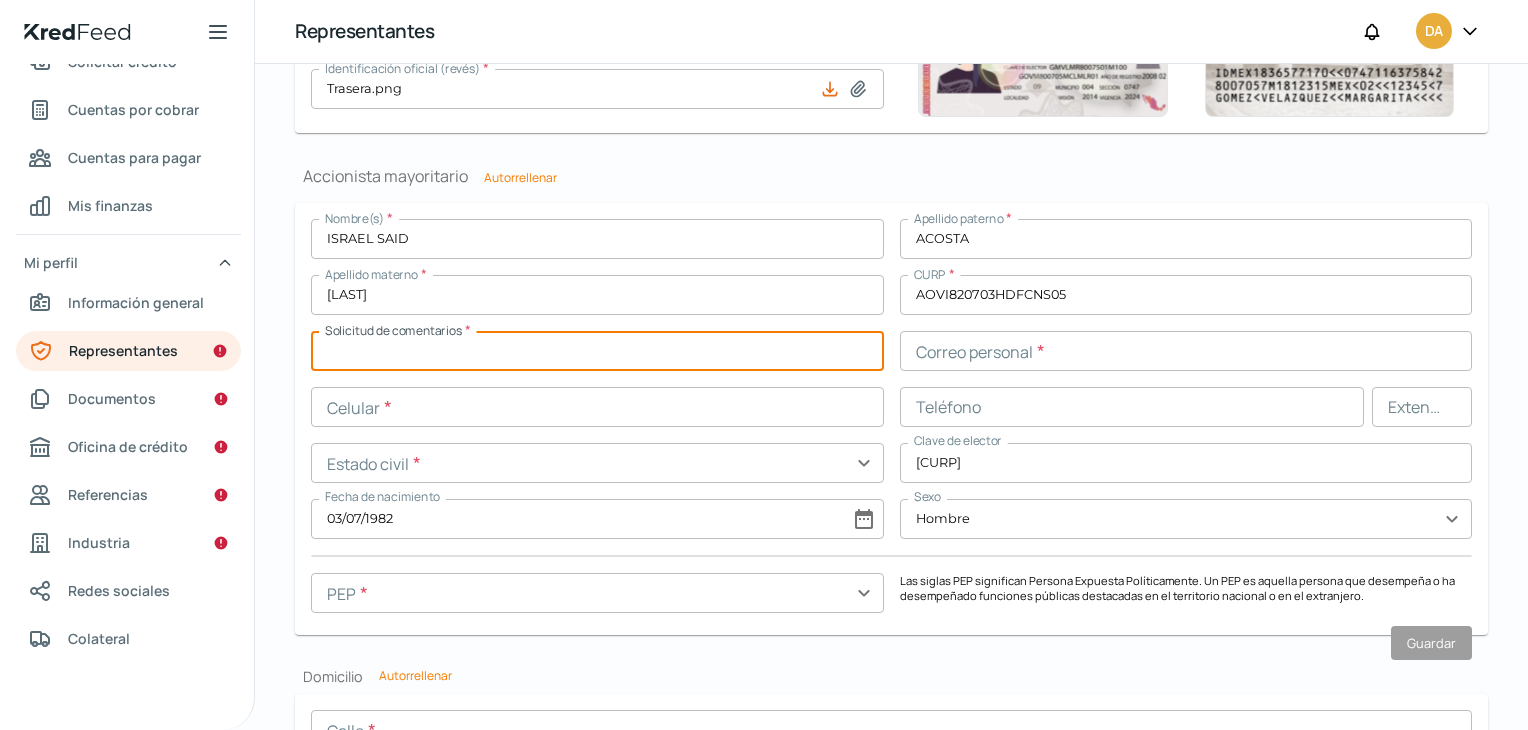 click at bounding box center (597, 351) 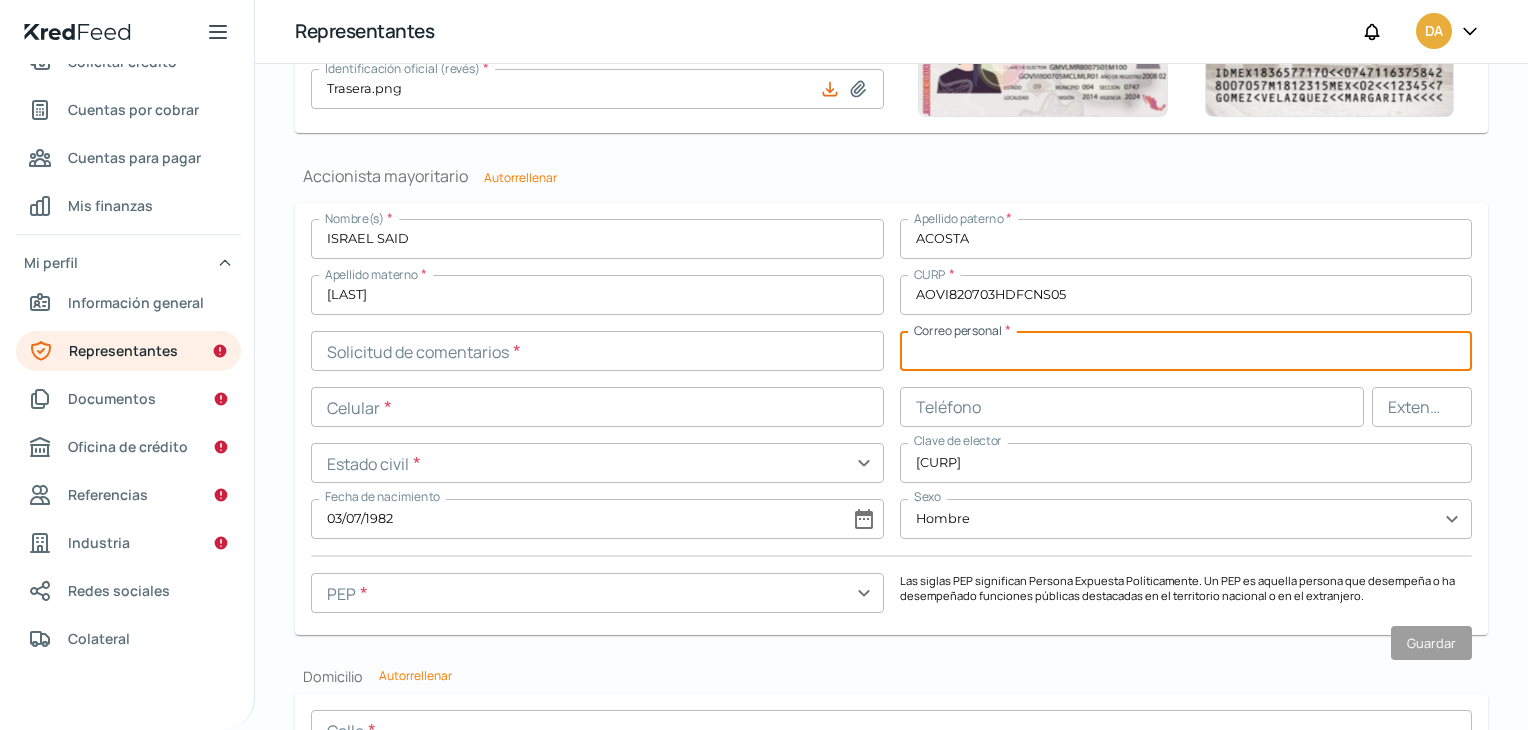 click at bounding box center (1186, 351) 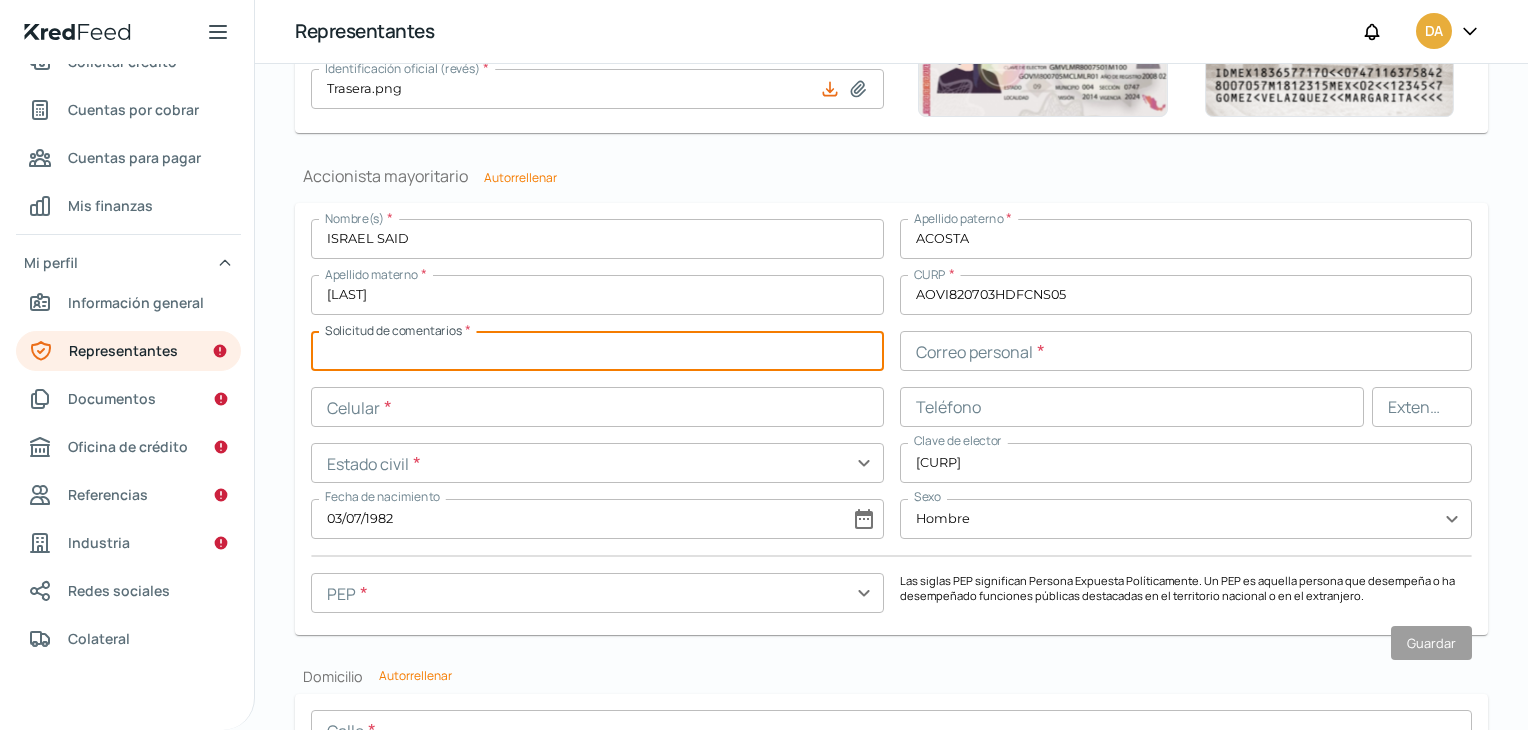 click at bounding box center (597, 351) 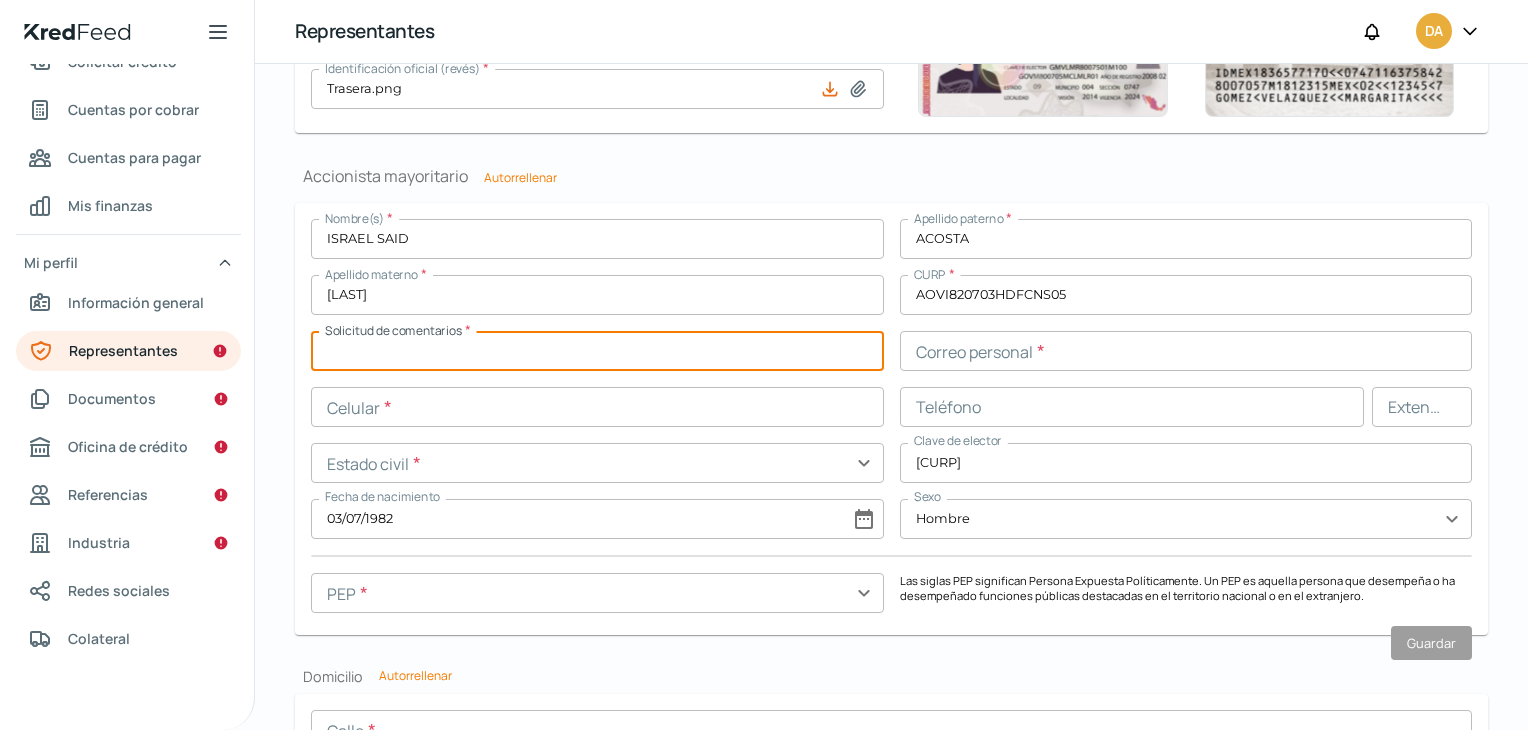 paste on "[CURP]" 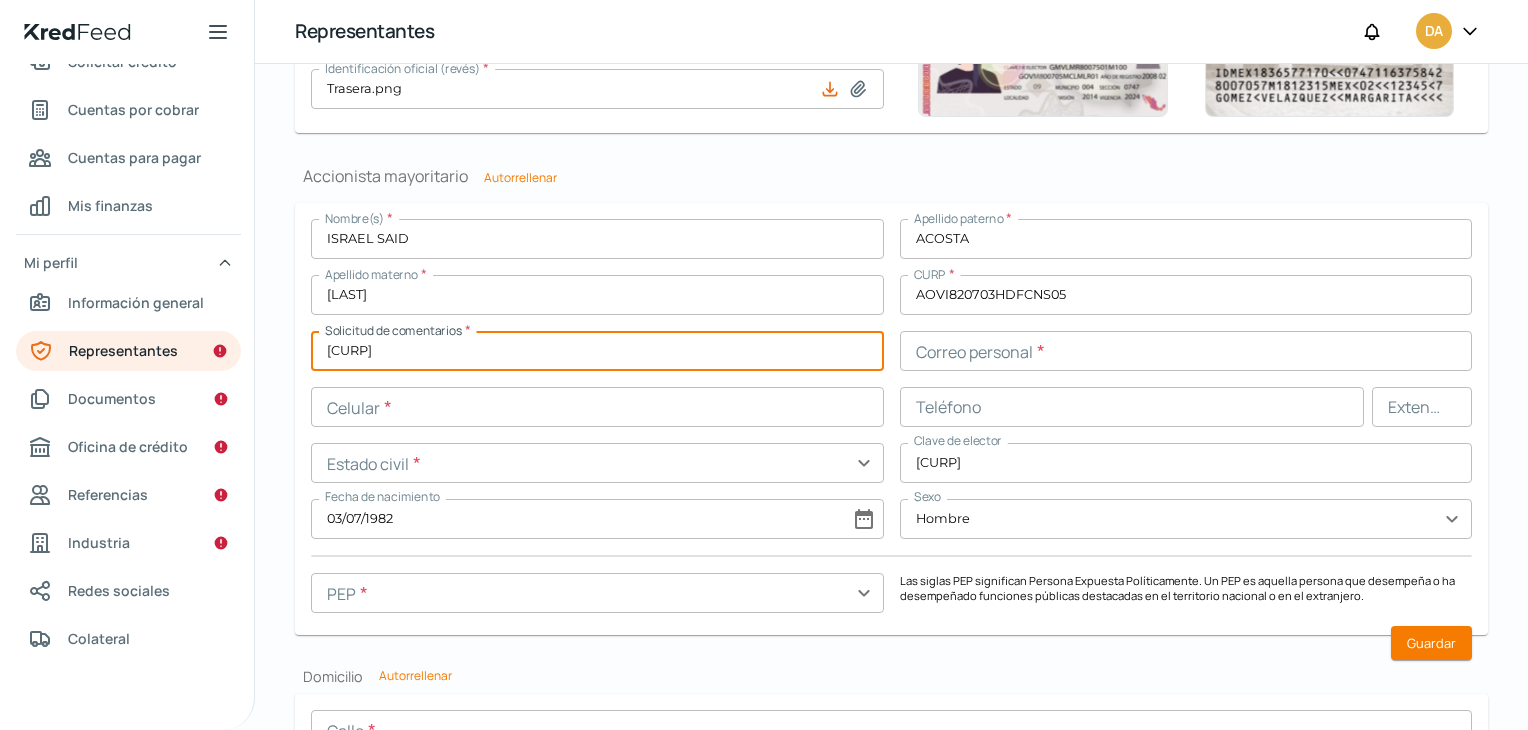type on "[CURP]" 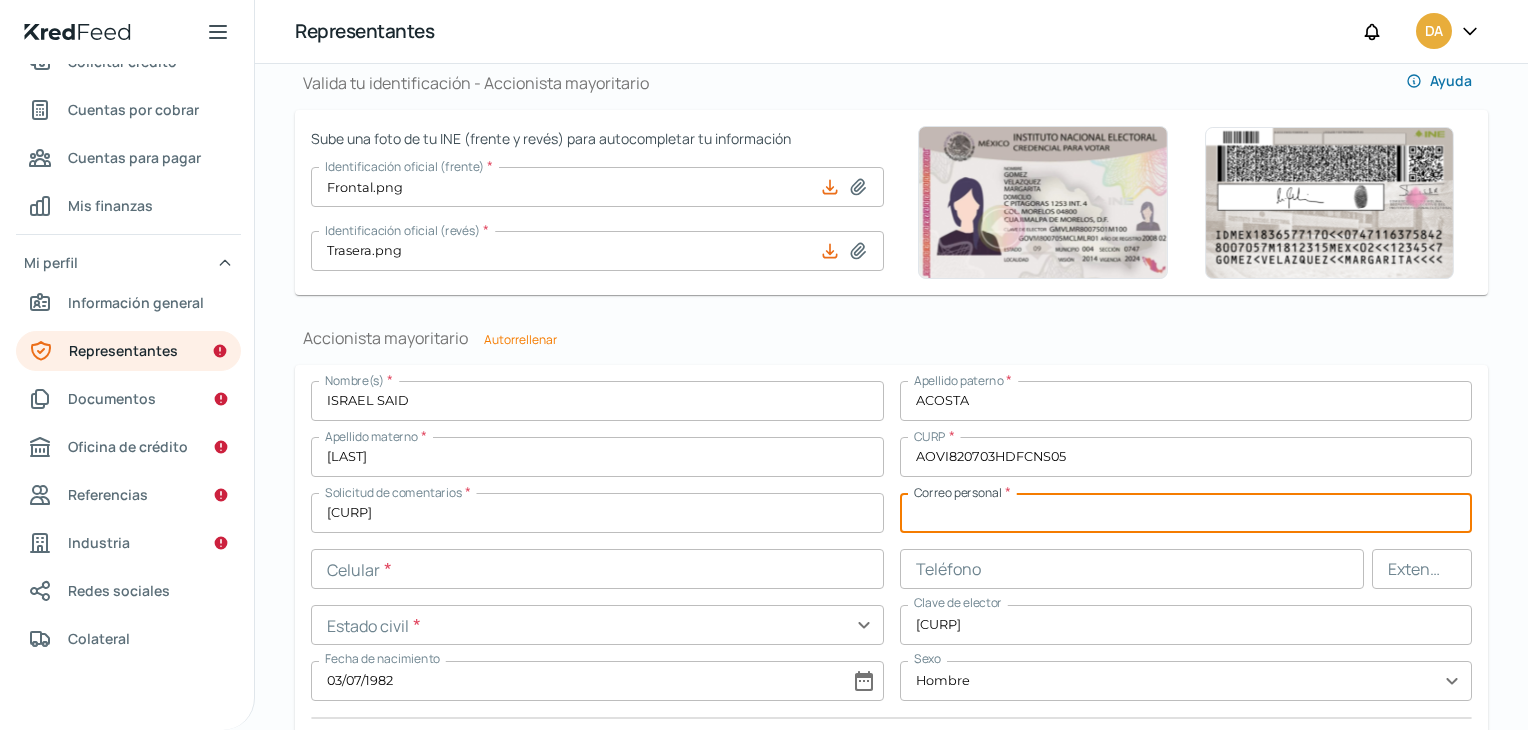 scroll, scrollTop: 1618, scrollLeft: 0, axis: vertical 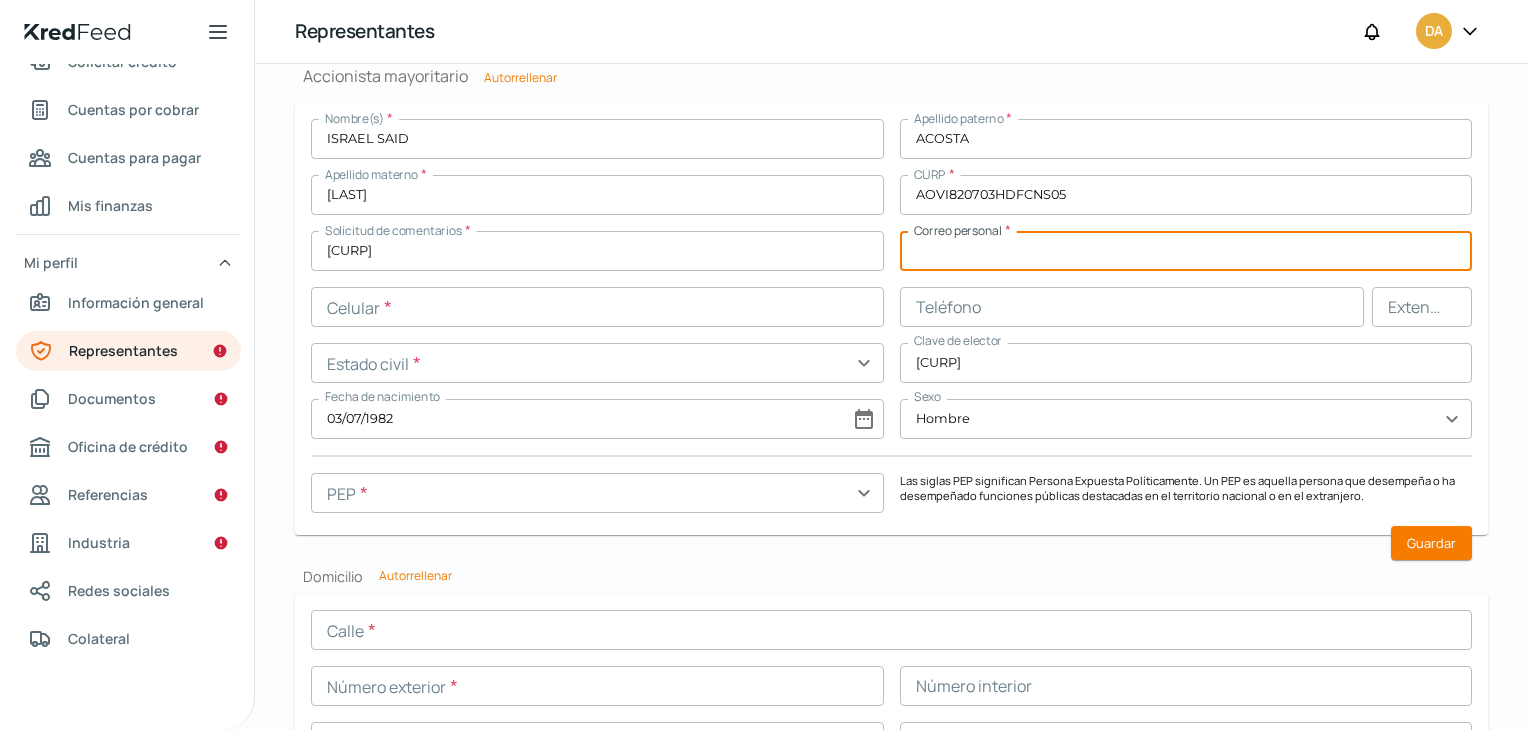 paste on "[EMAIL]" 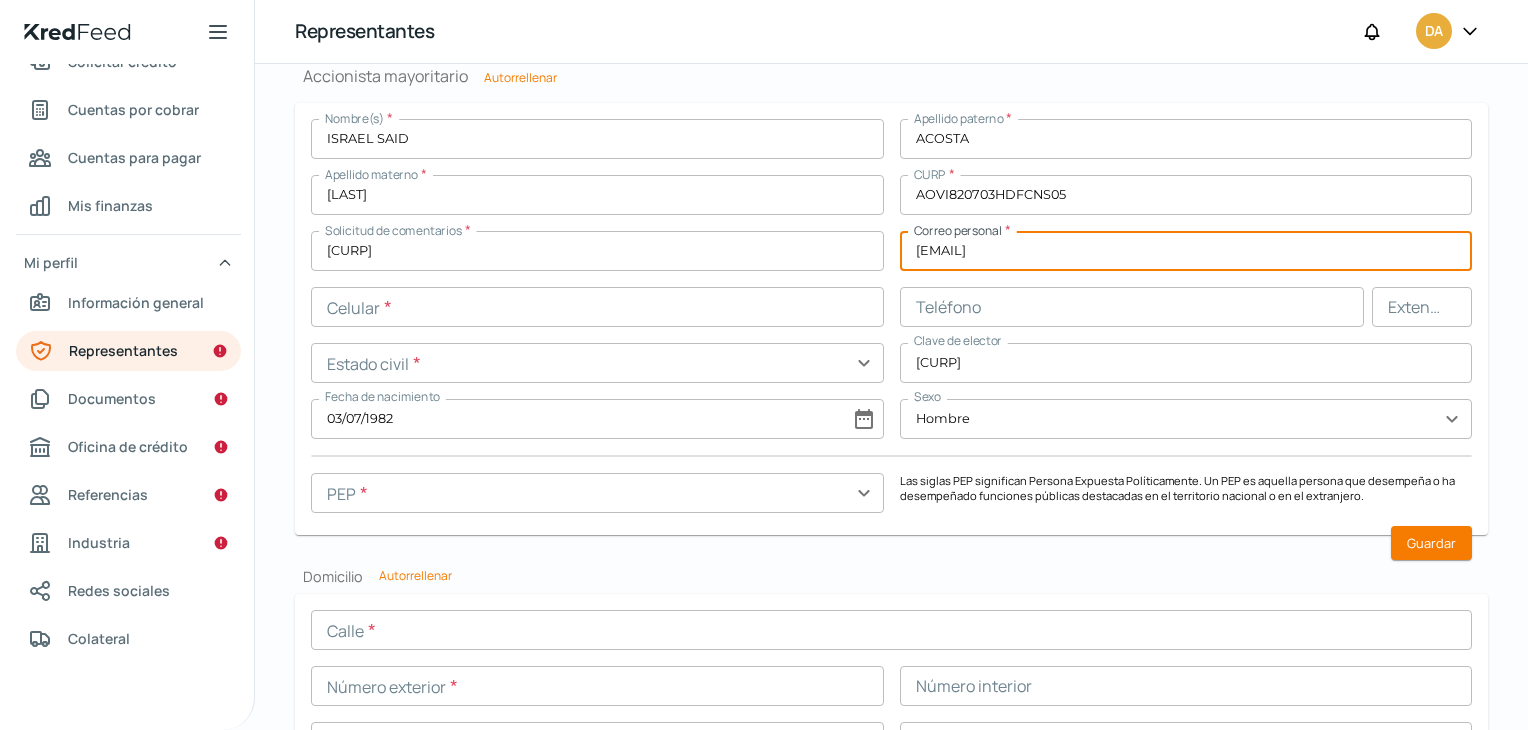 type on "[EMAIL]" 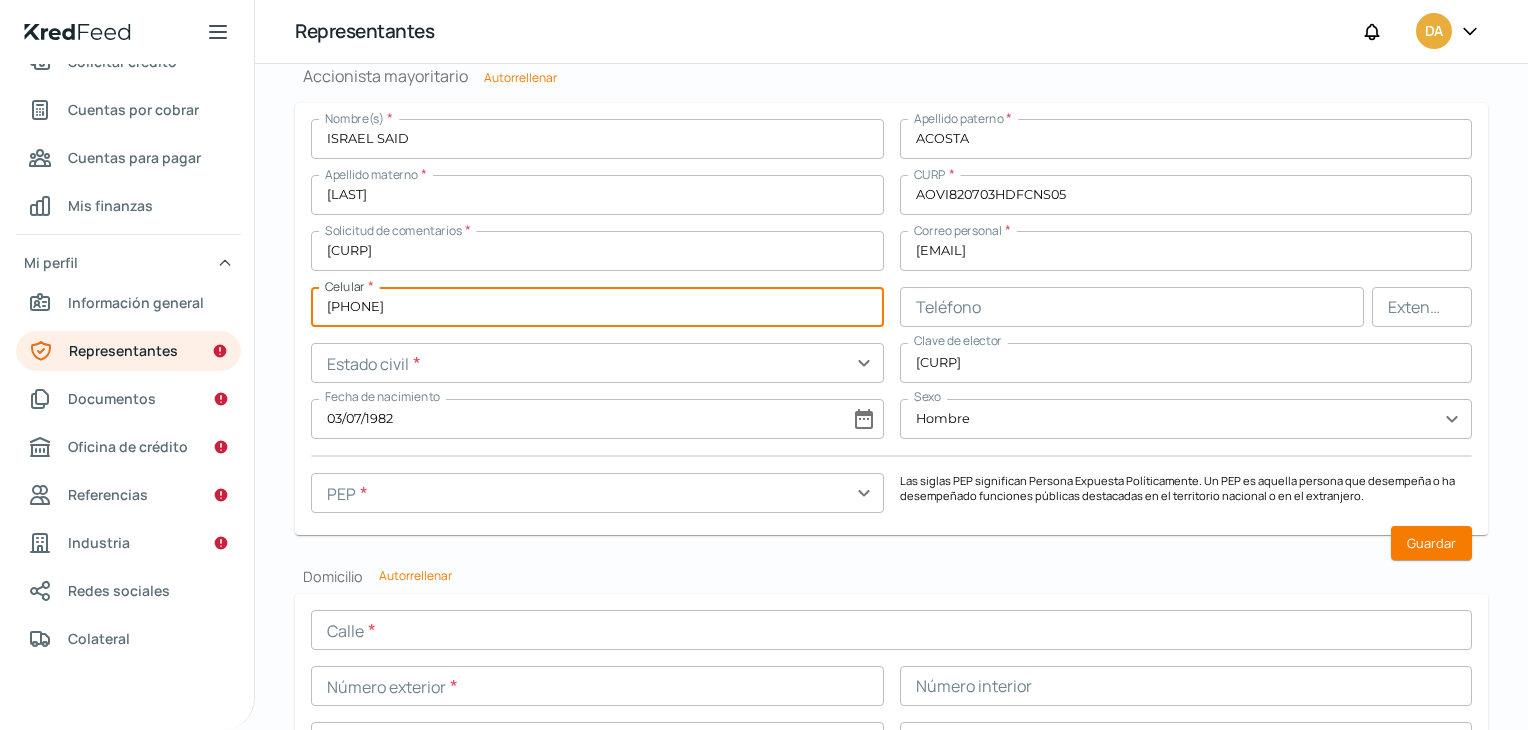 type on "[PHONE]" 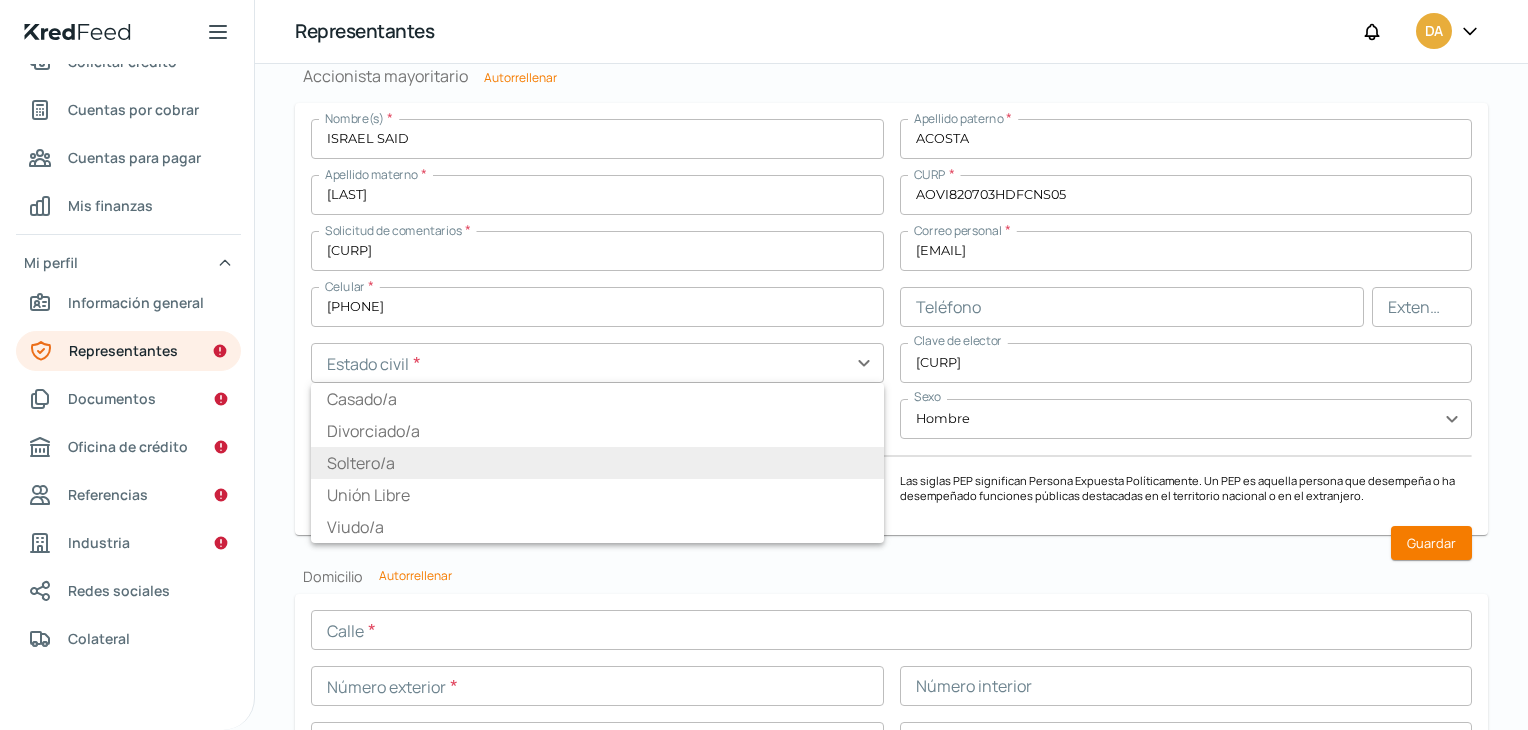 click on "Soltero/a" at bounding box center [361, 463] 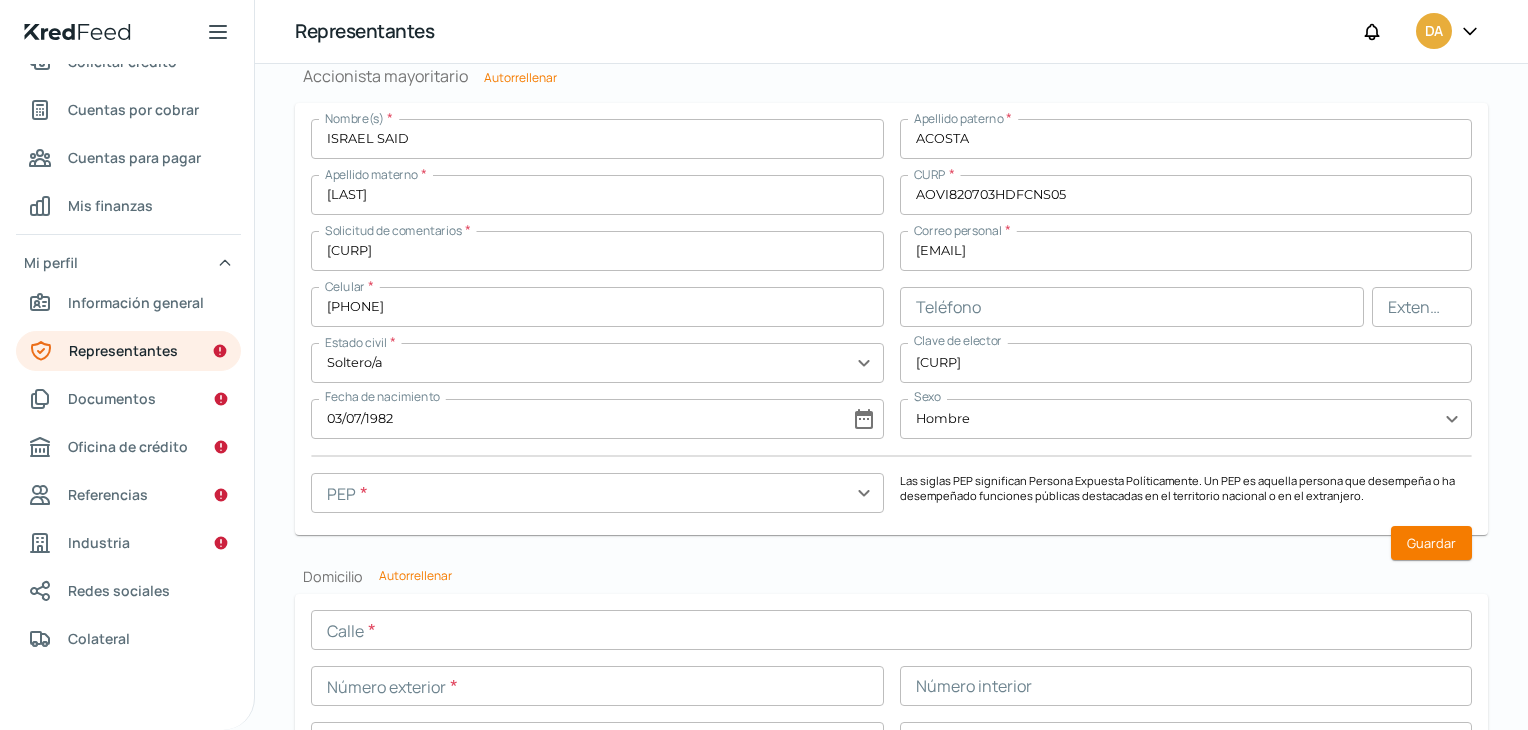 click at bounding box center (597, 493) 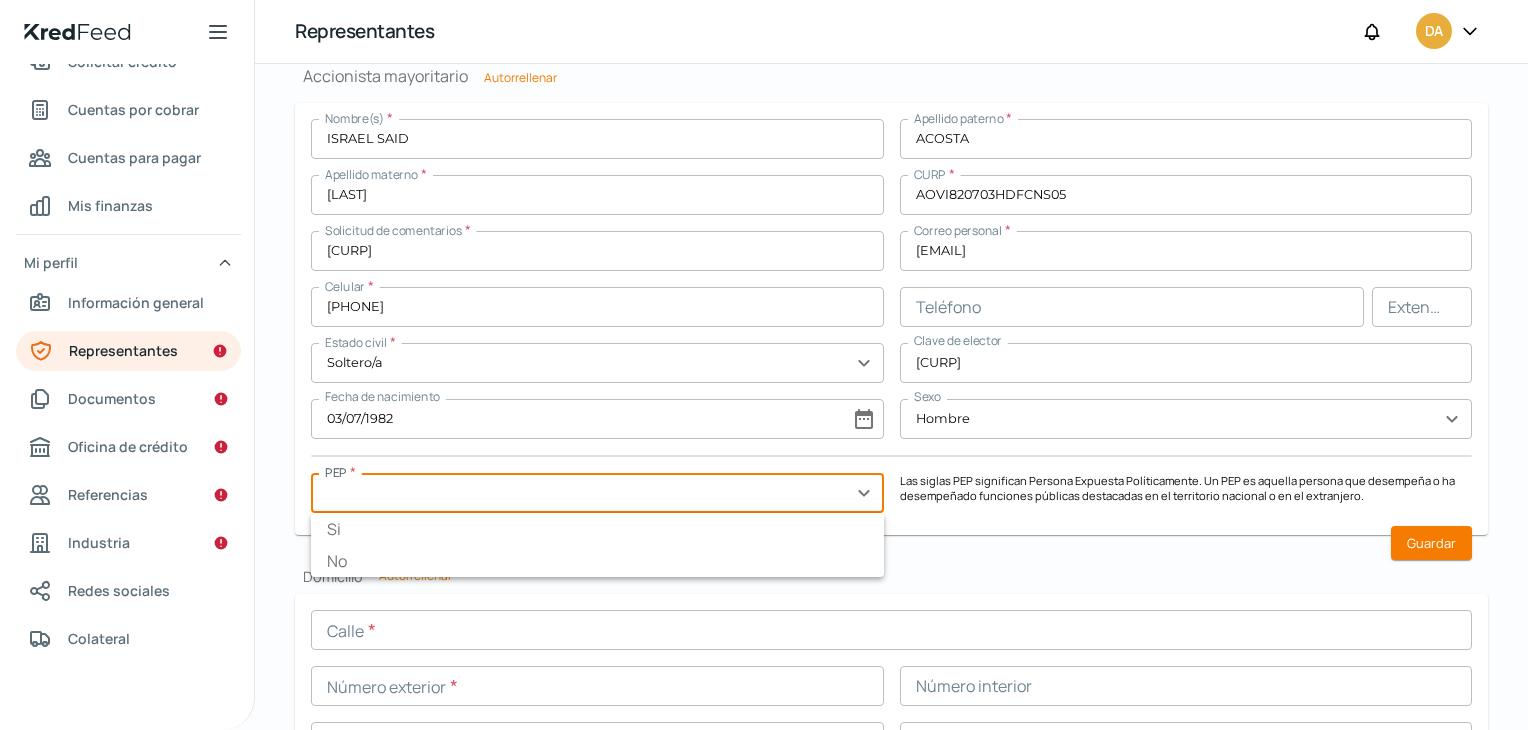 click on "No" at bounding box center (597, 561) 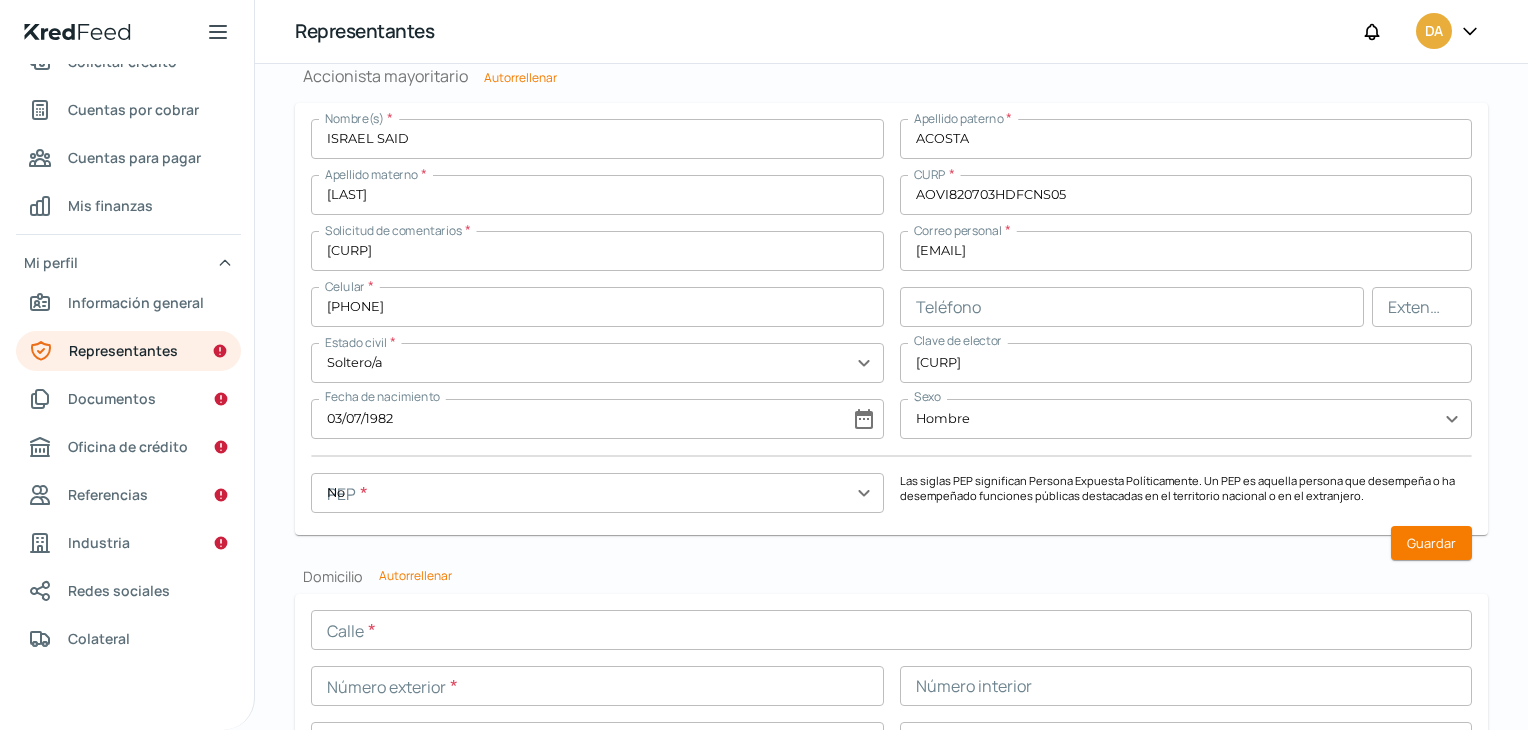 type on "No" 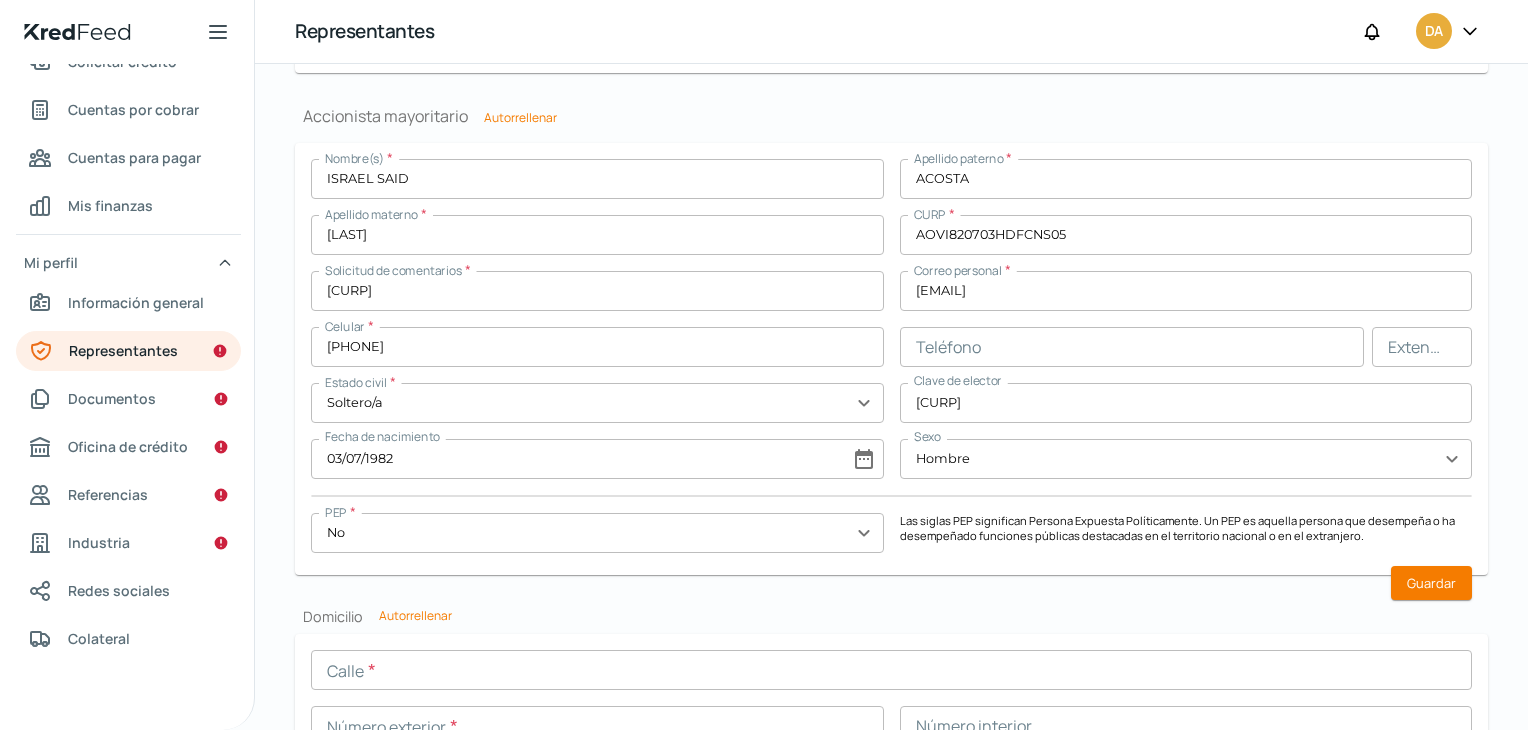 scroll, scrollTop: 1518, scrollLeft: 0, axis: vertical 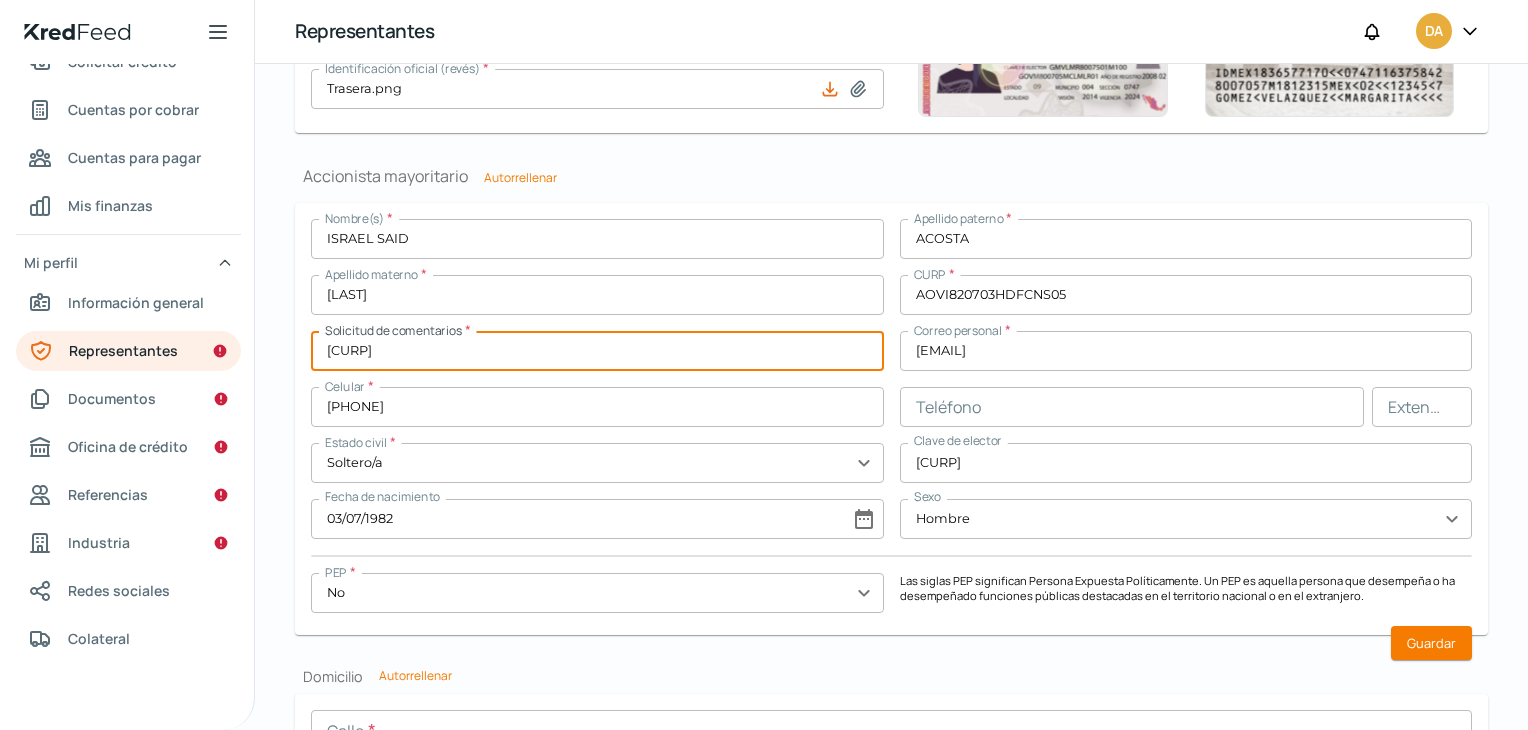 click on "[CURP]" at bounding box center [597, 351] 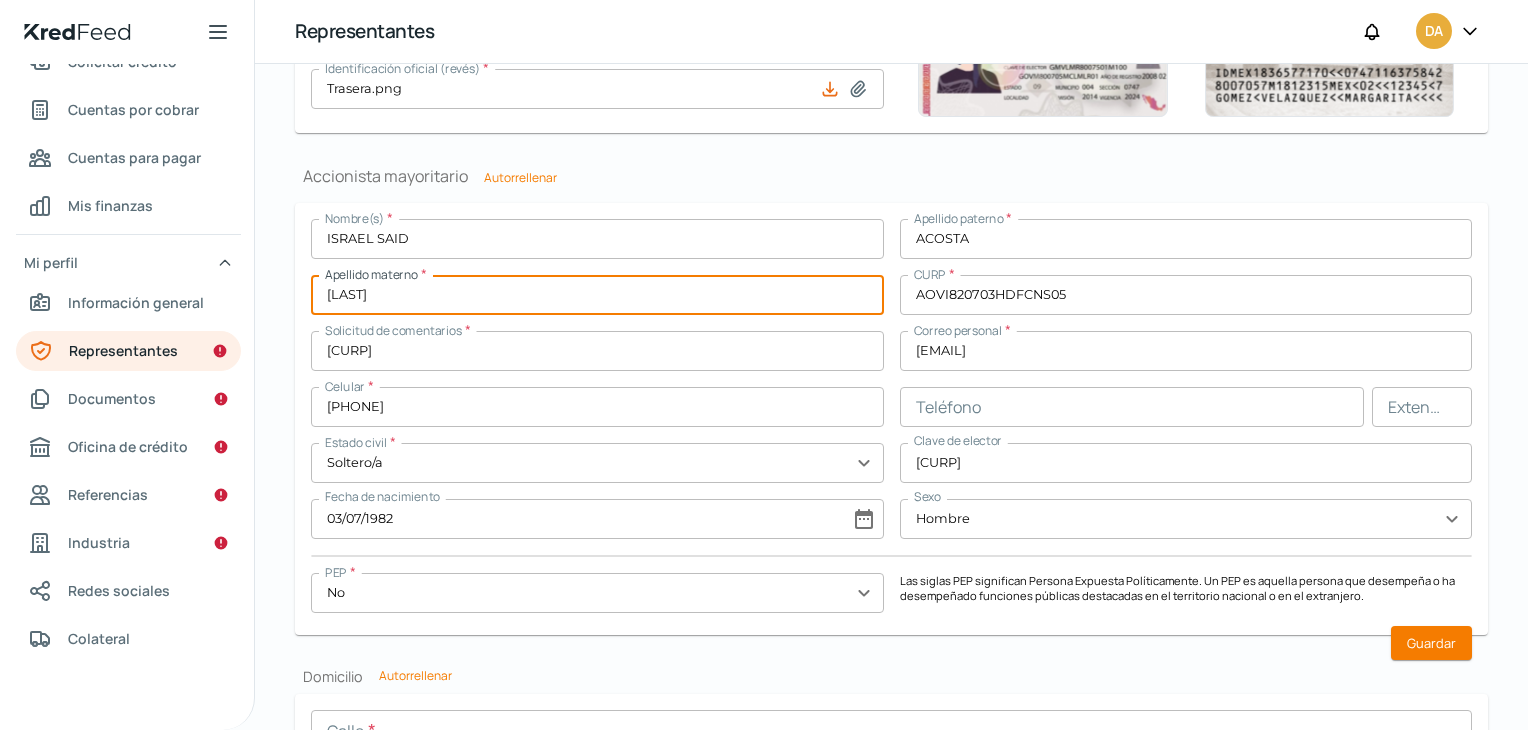 click on "AOVI820703HDFCNS05" at bounding box center (1186, 295) 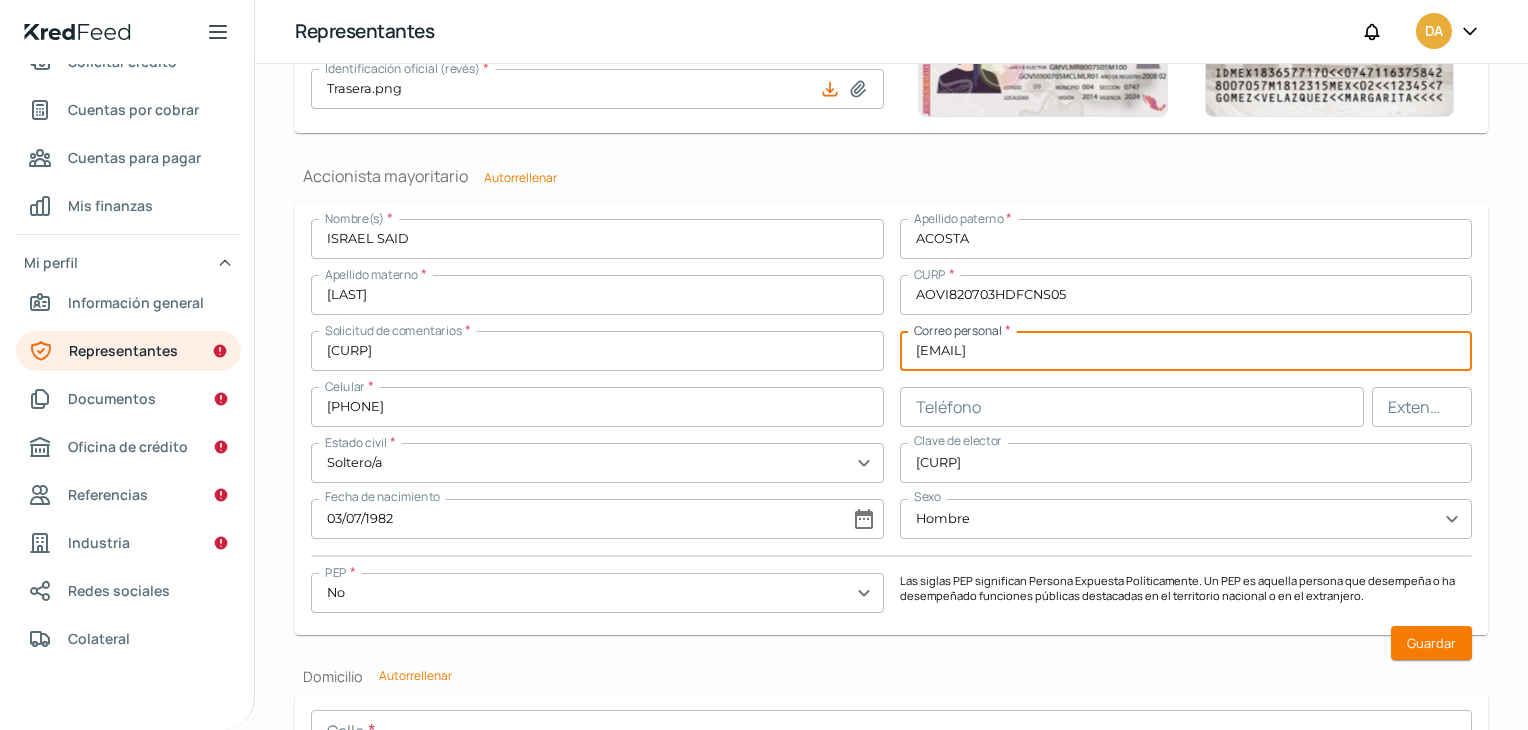 click on "[EMAIL]" at bounding box center [1186, 351] 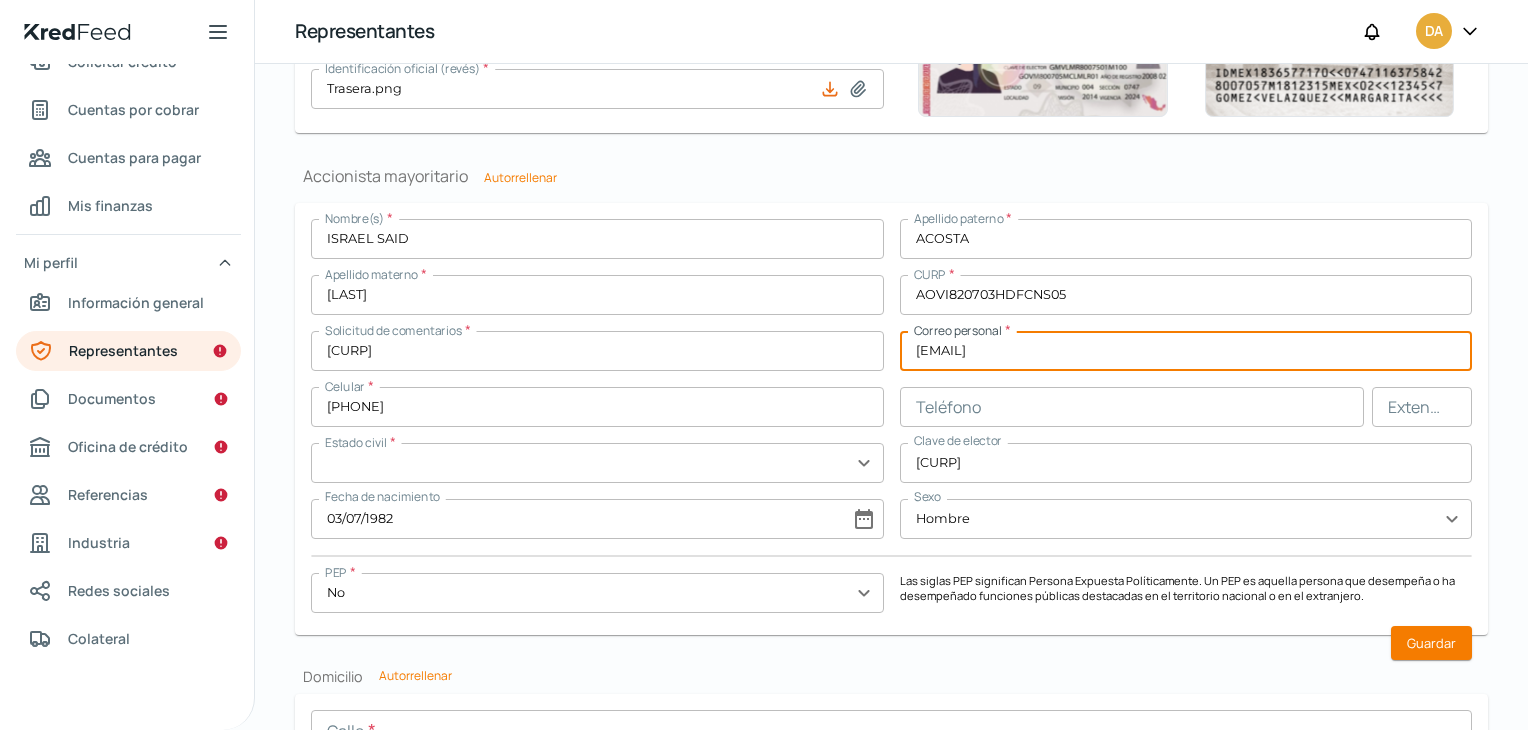 click at bounding box center (597, 463) 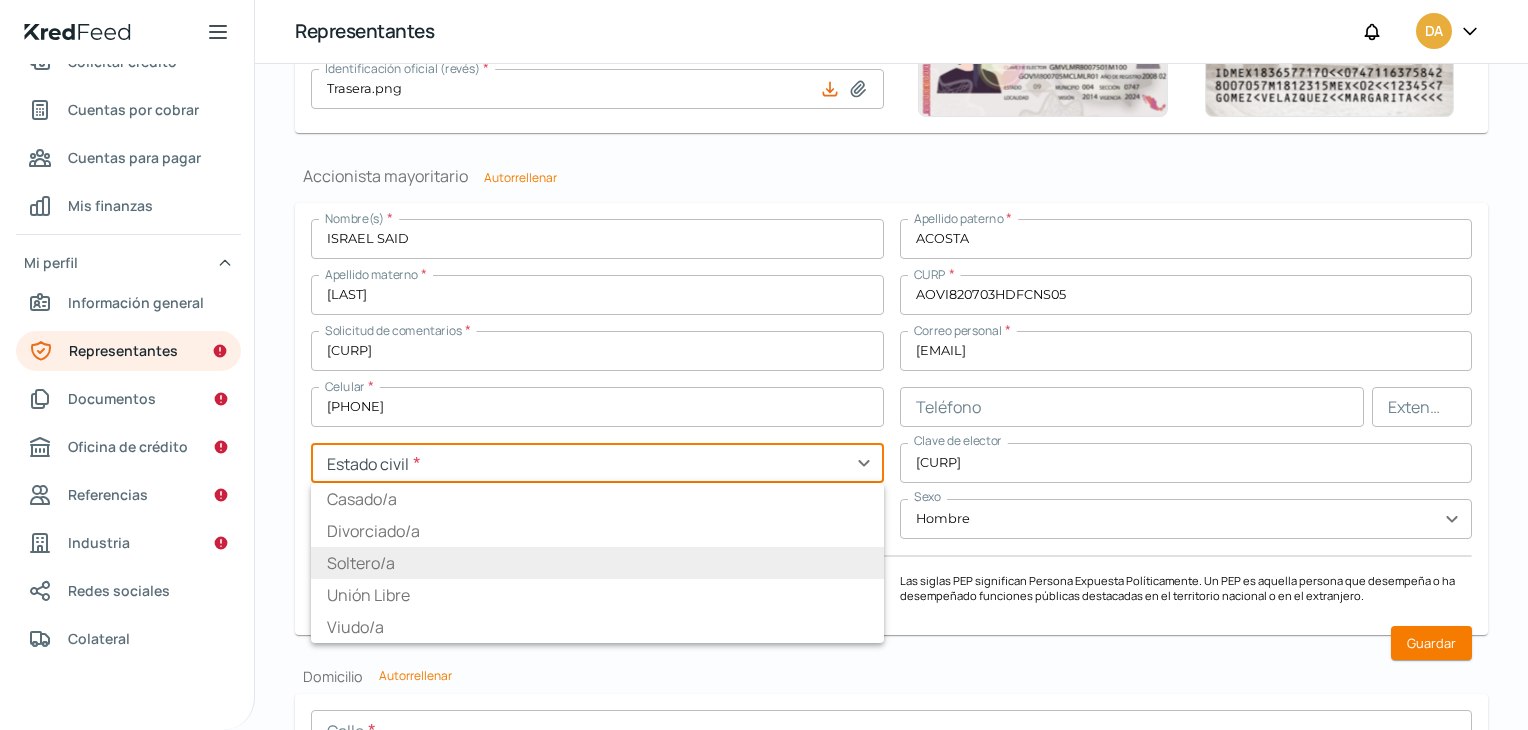 click on "Soltero/a" at bounding box center (361, 563) 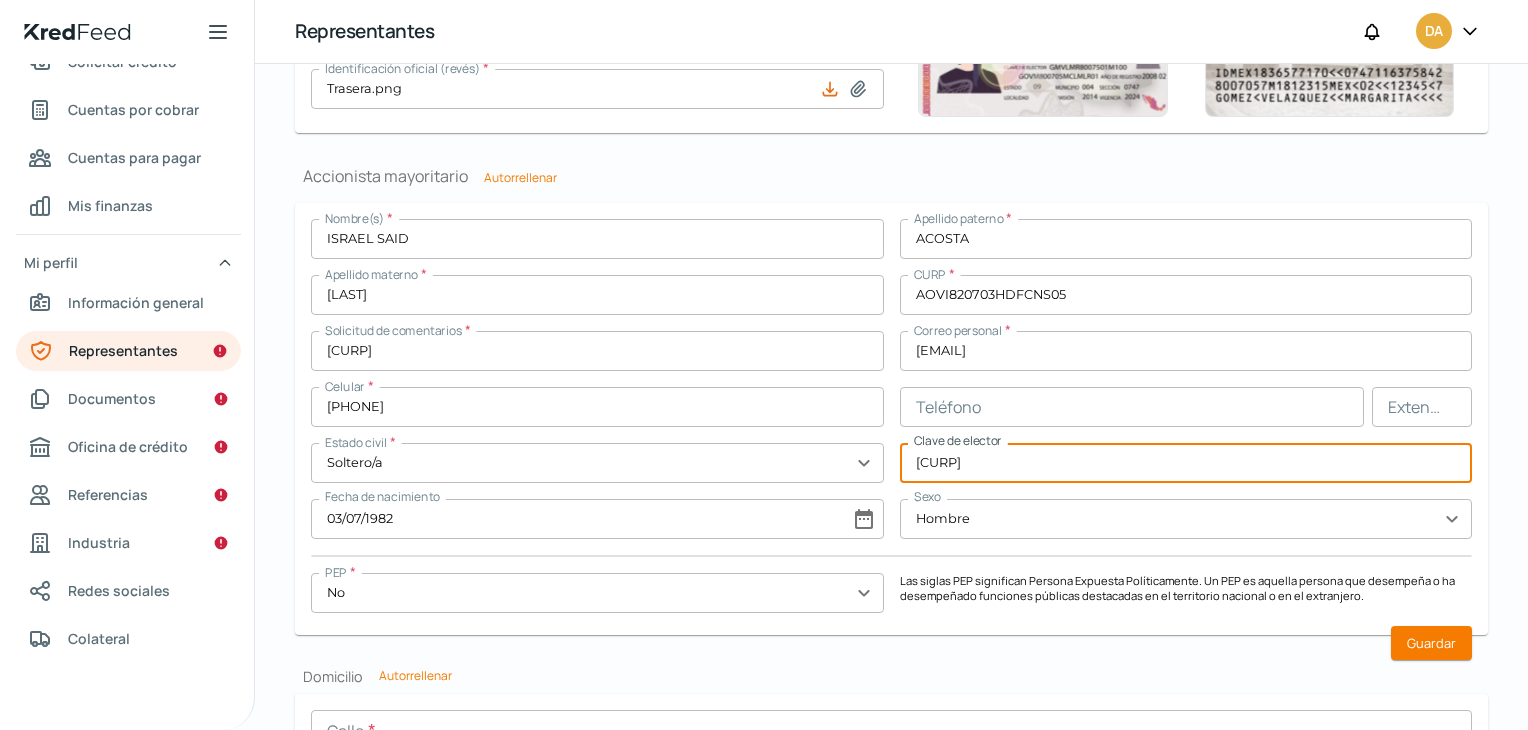 click on "[CURP]" at bounding box center [1186, 463] 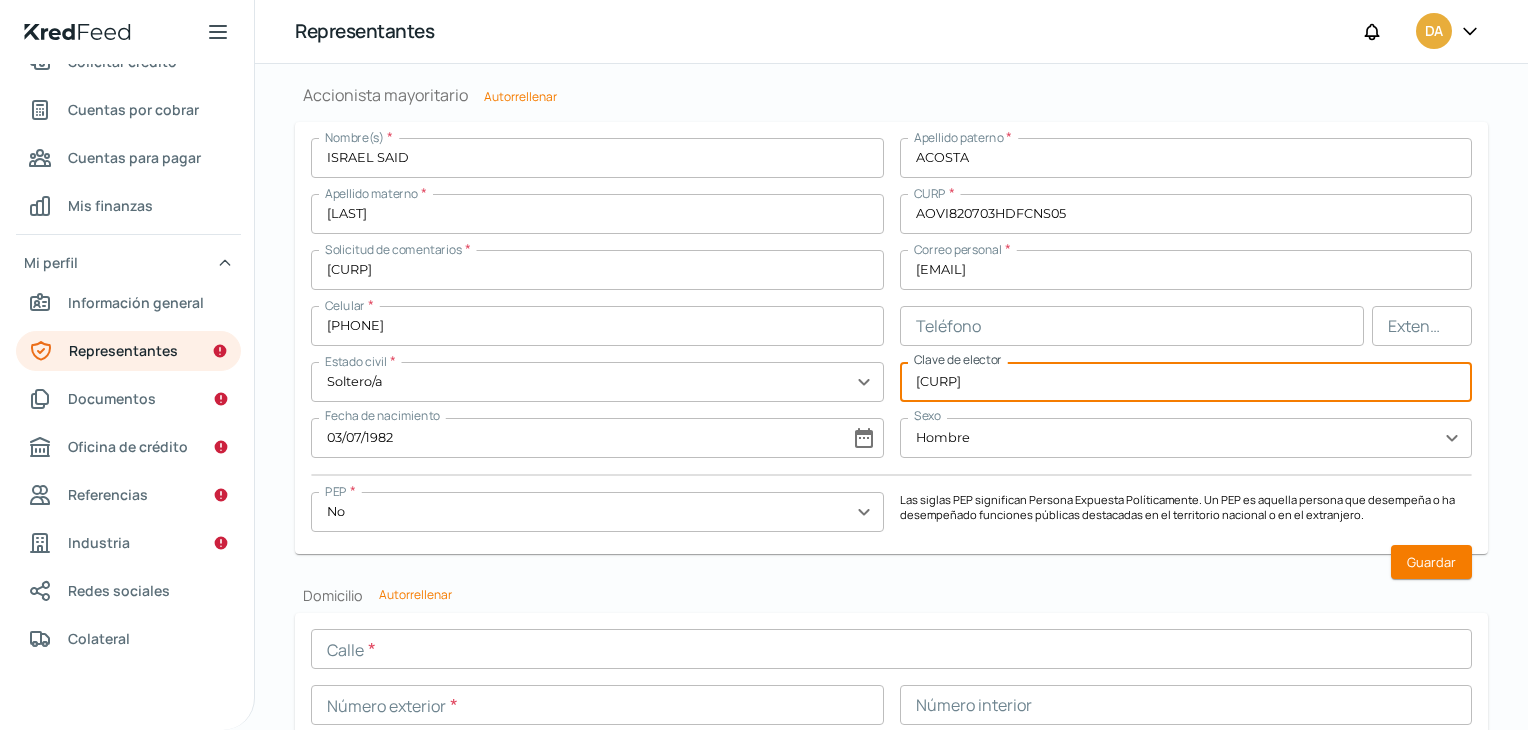 scroll, scrollTop: 1718, scrollLeft: 0, axis: vertical 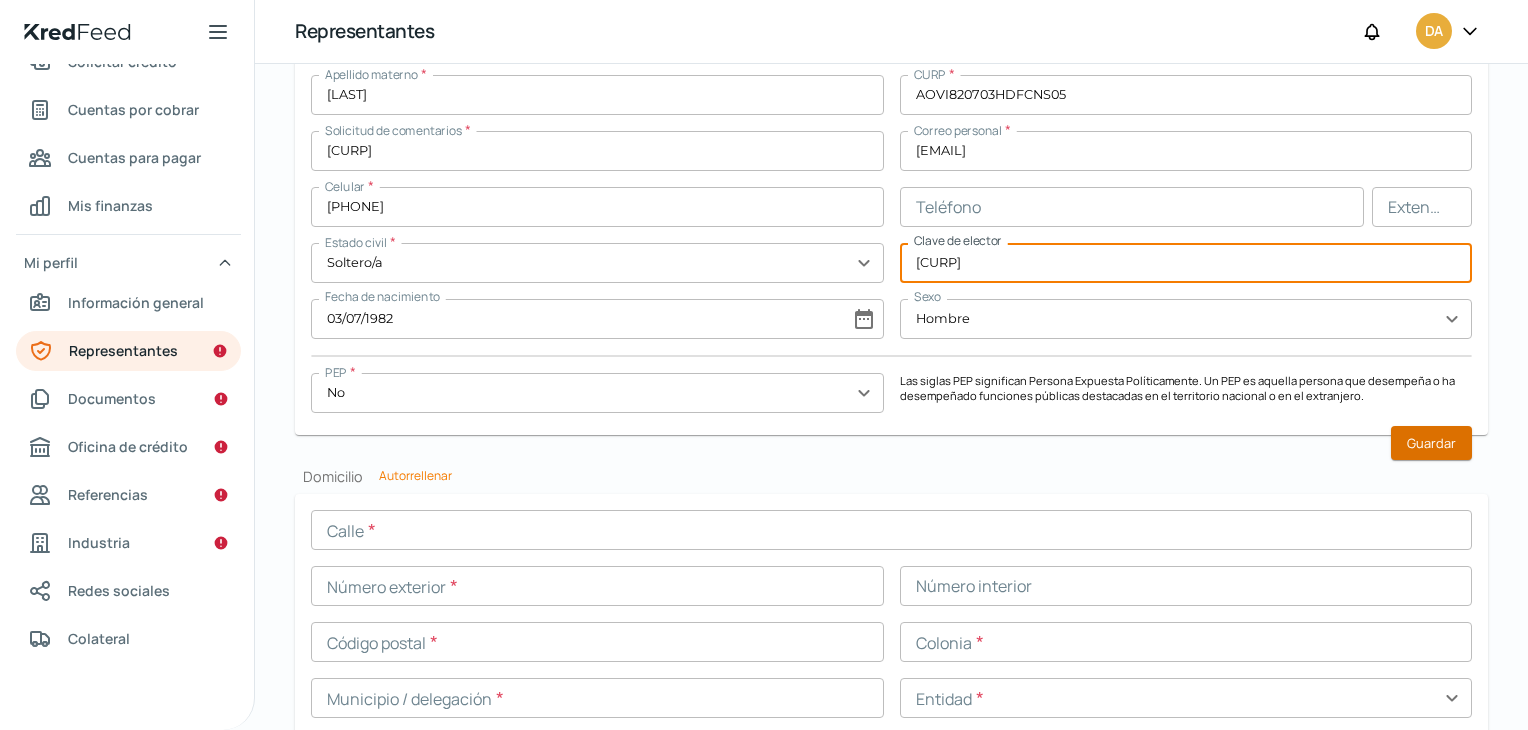 click on "Guardar" at bounding box center [1431, 443] 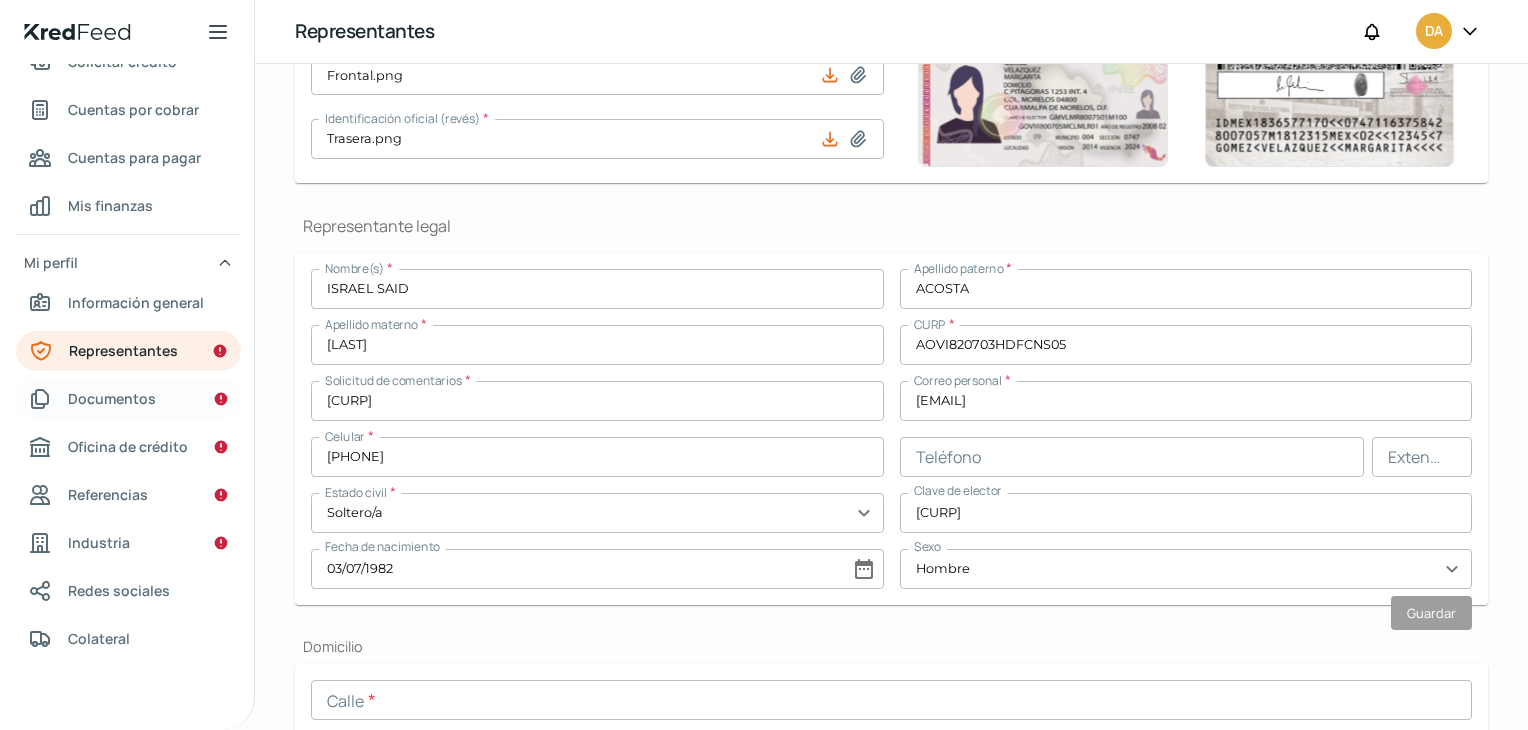 scroll, scrollTop: 312, scrollLeft: 0, axis: vertical 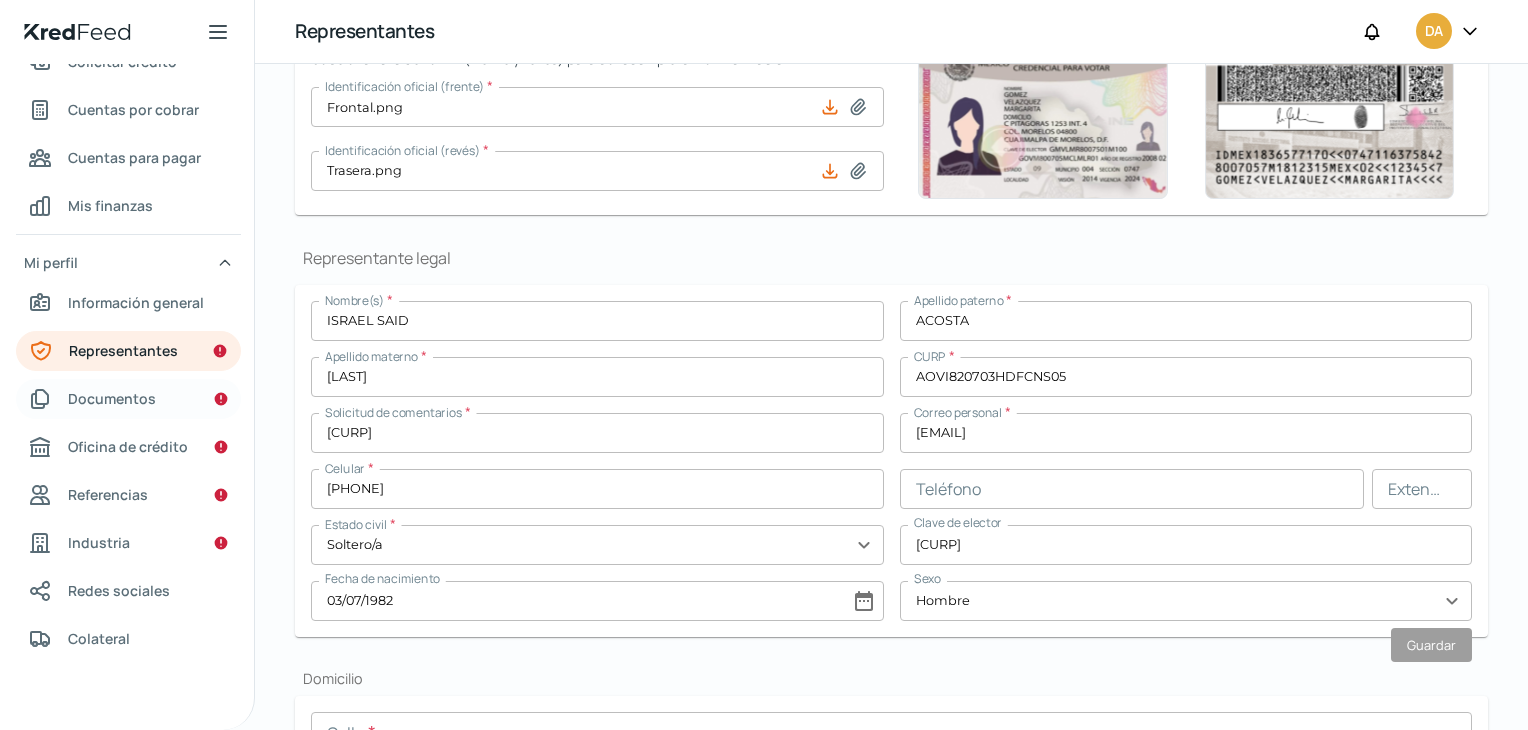 click on "Documentos" at bounding box center [112, 398] 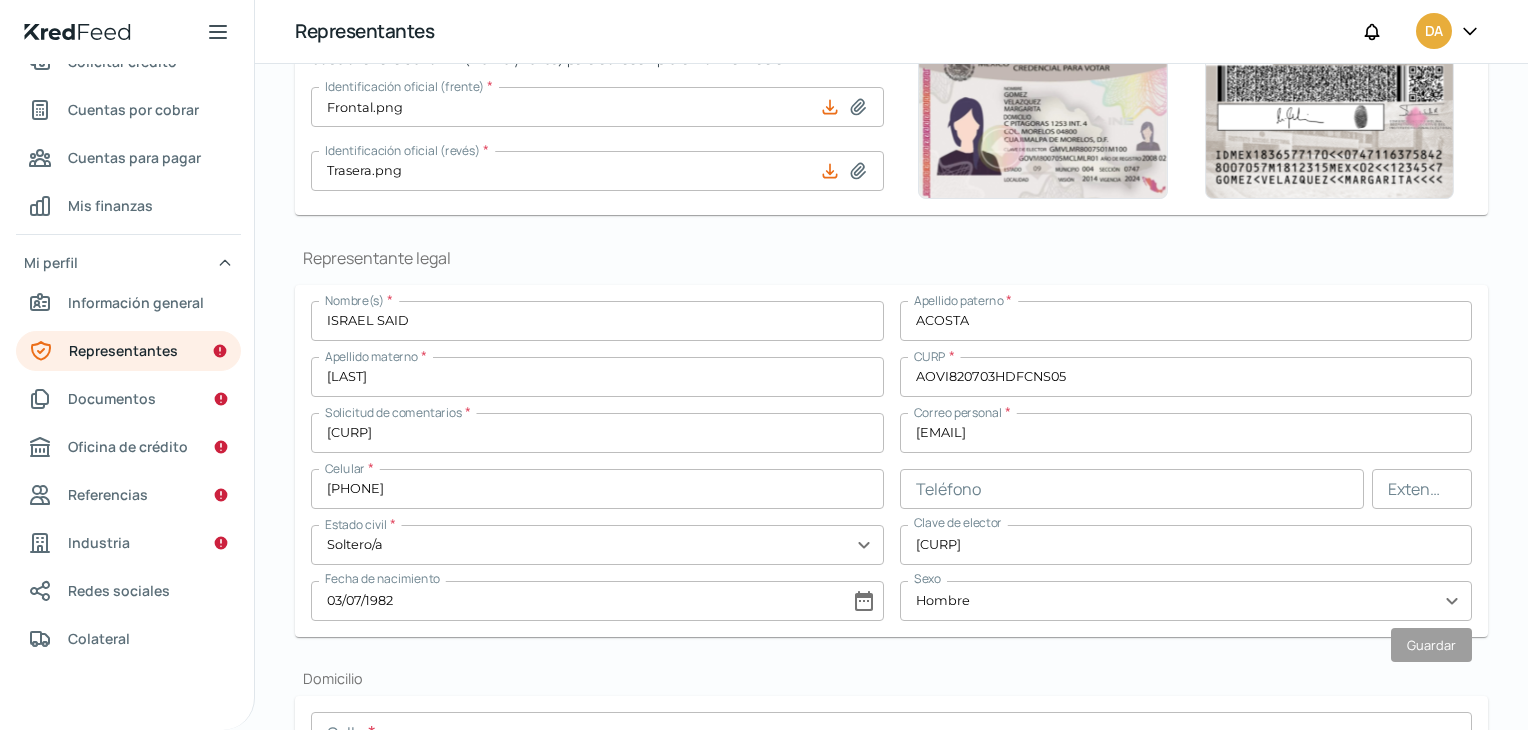 scroll, scrollTop: 0, scrollLeft: 8, axis: horizontal 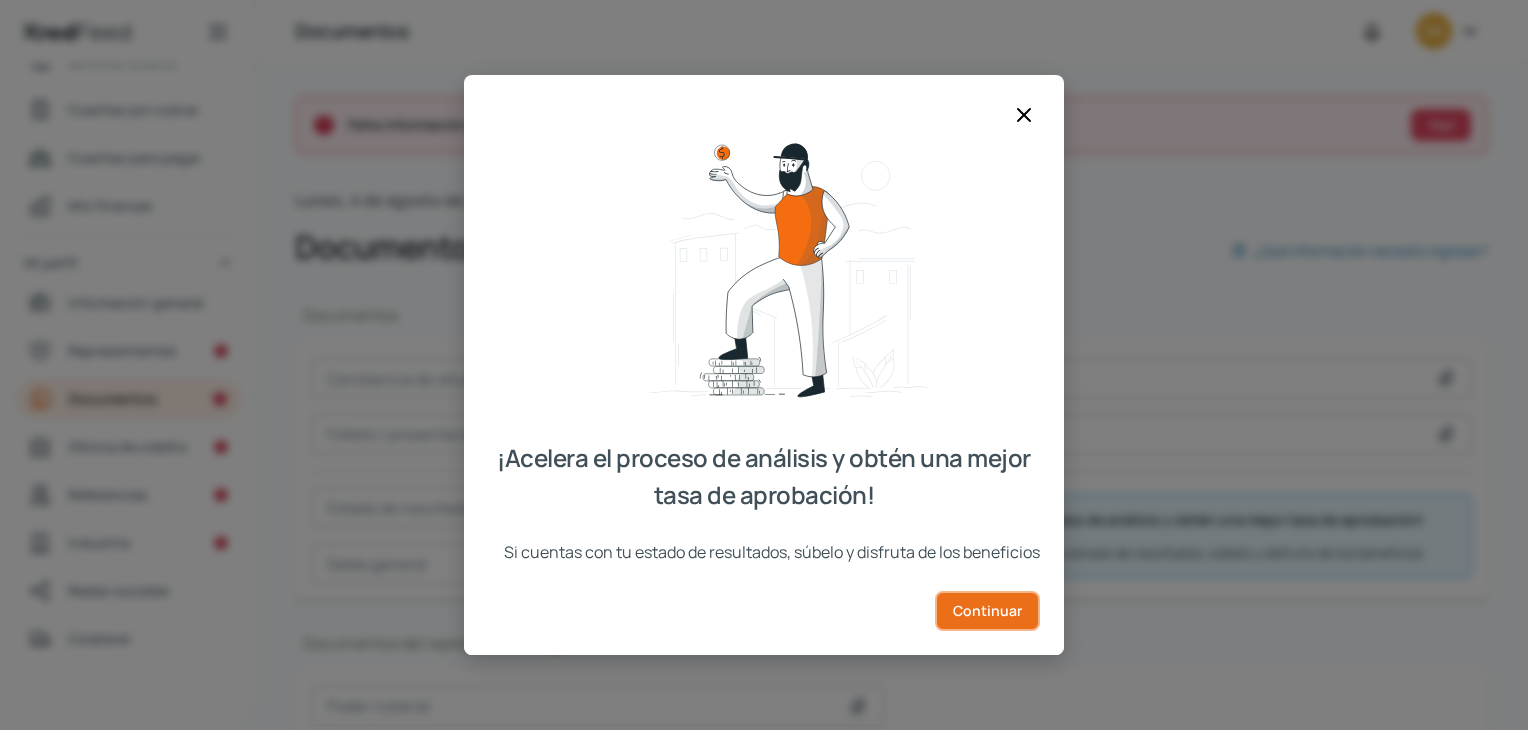 click on "Continuar" at bounding box center [987, 610] 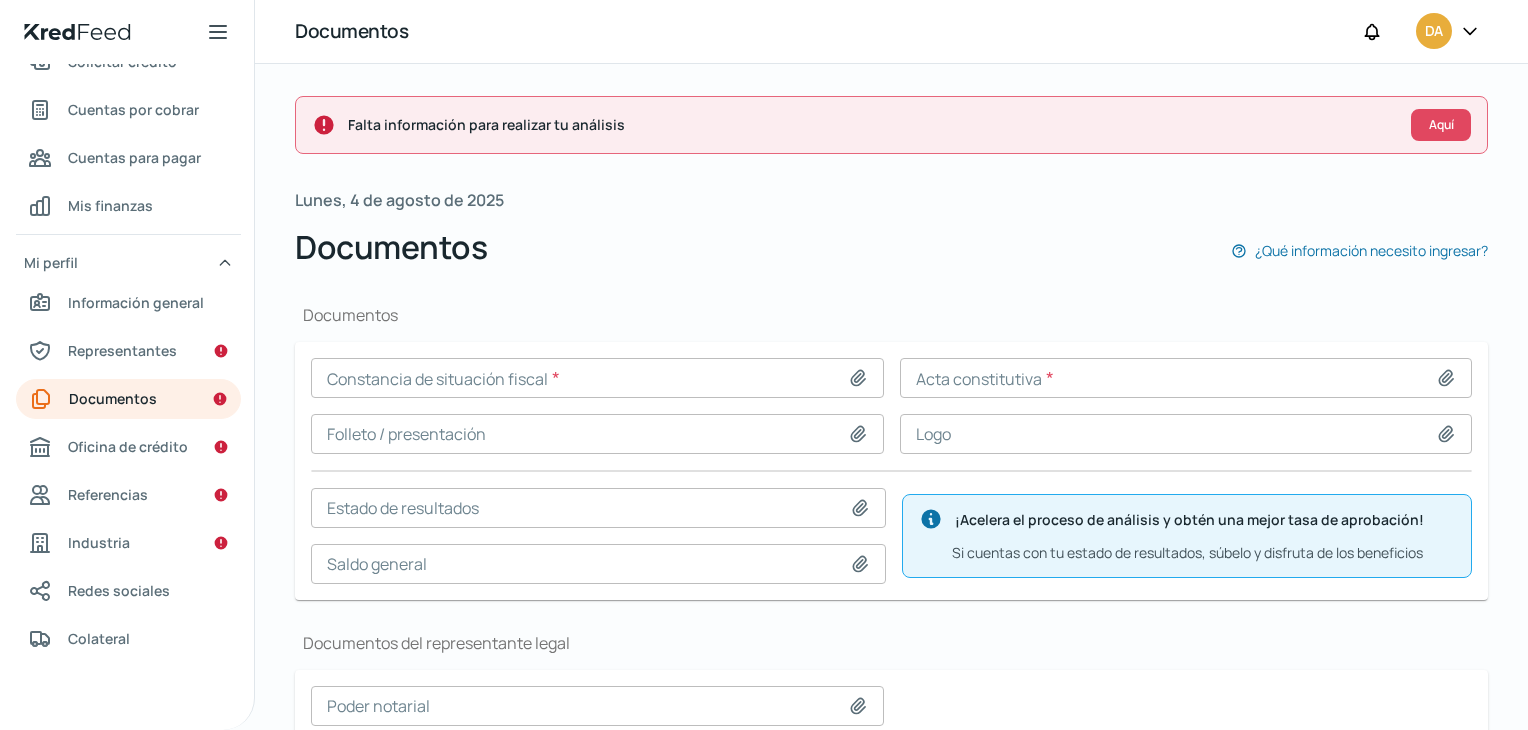 scroll, scrollTop: 288, scrollLeft: 0, axis: vertical 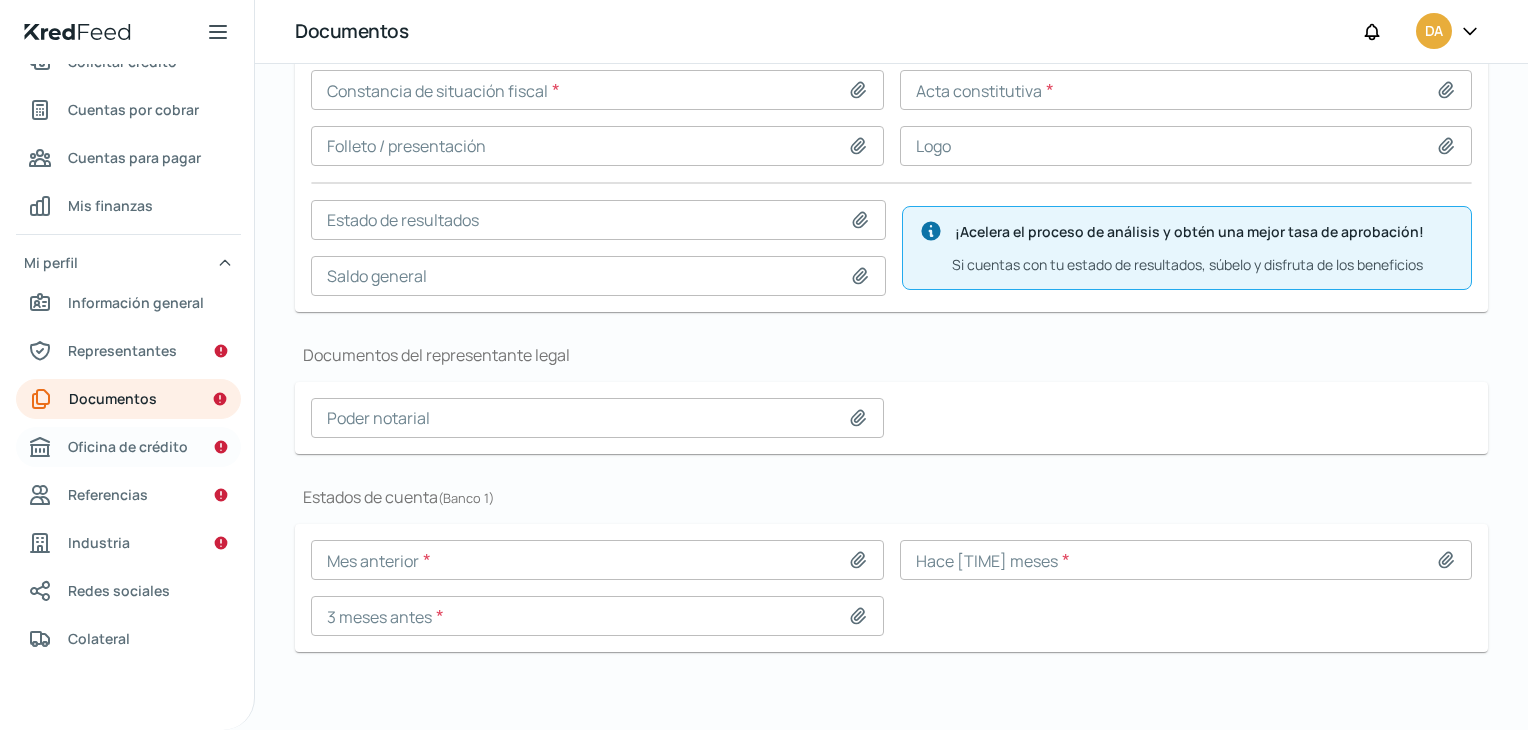 click on "Oficina de crédito" at bounding box center [128, 446] 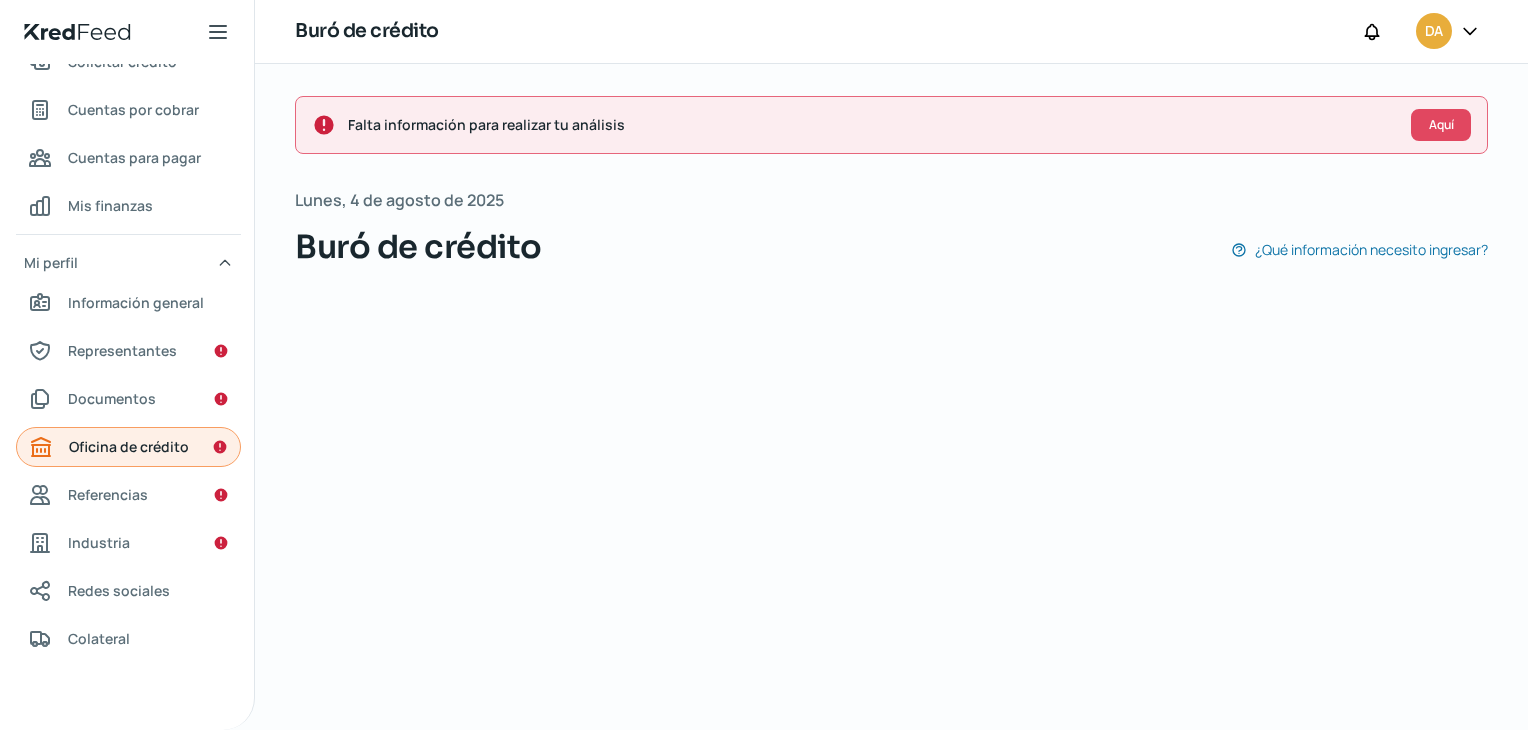 scroll, scrollTop: 0, scrollLeft: 8, axis: horizontal 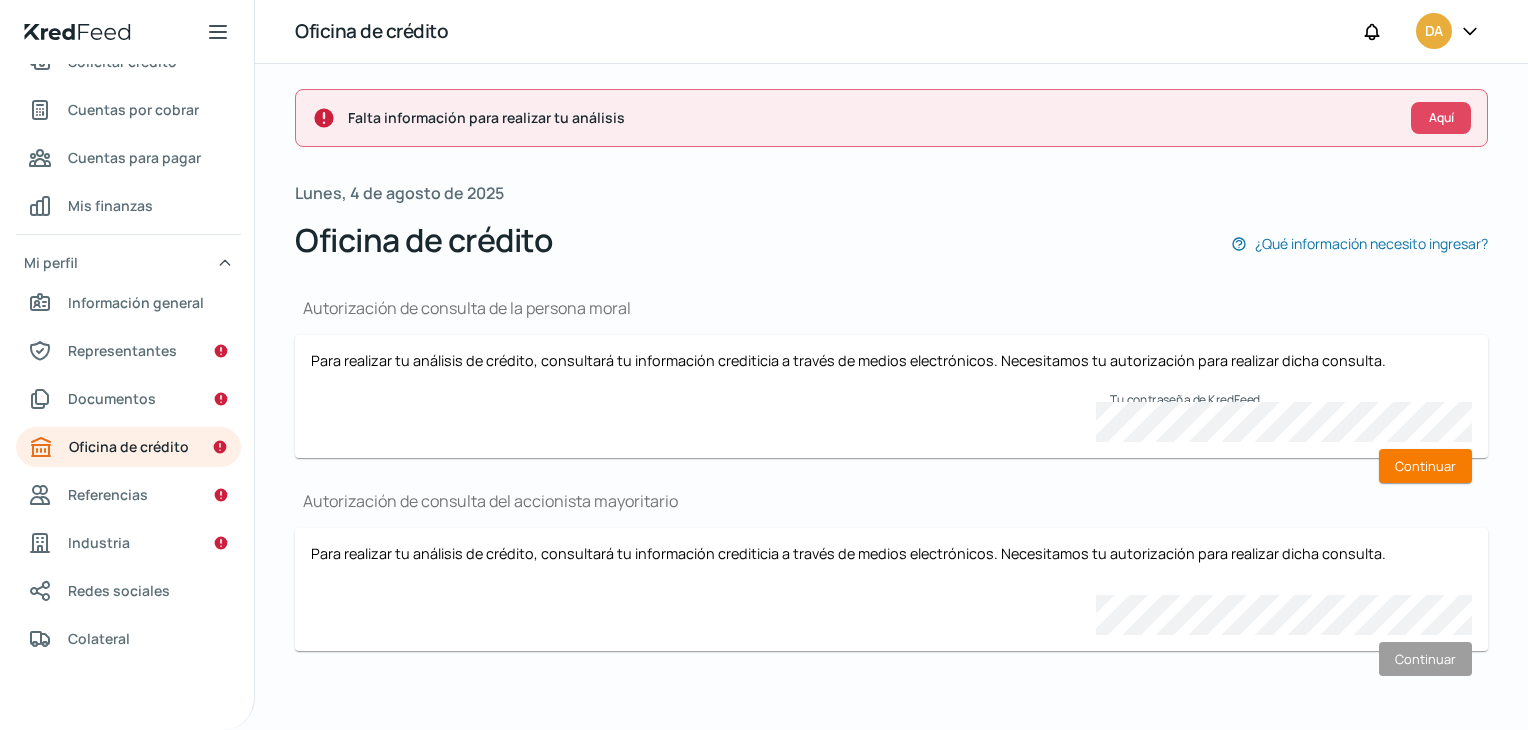 drag, startPoint x: 1401, startPoint y: 470, endPoint x: 1413, endPoint y: 511, distance: 42.72002 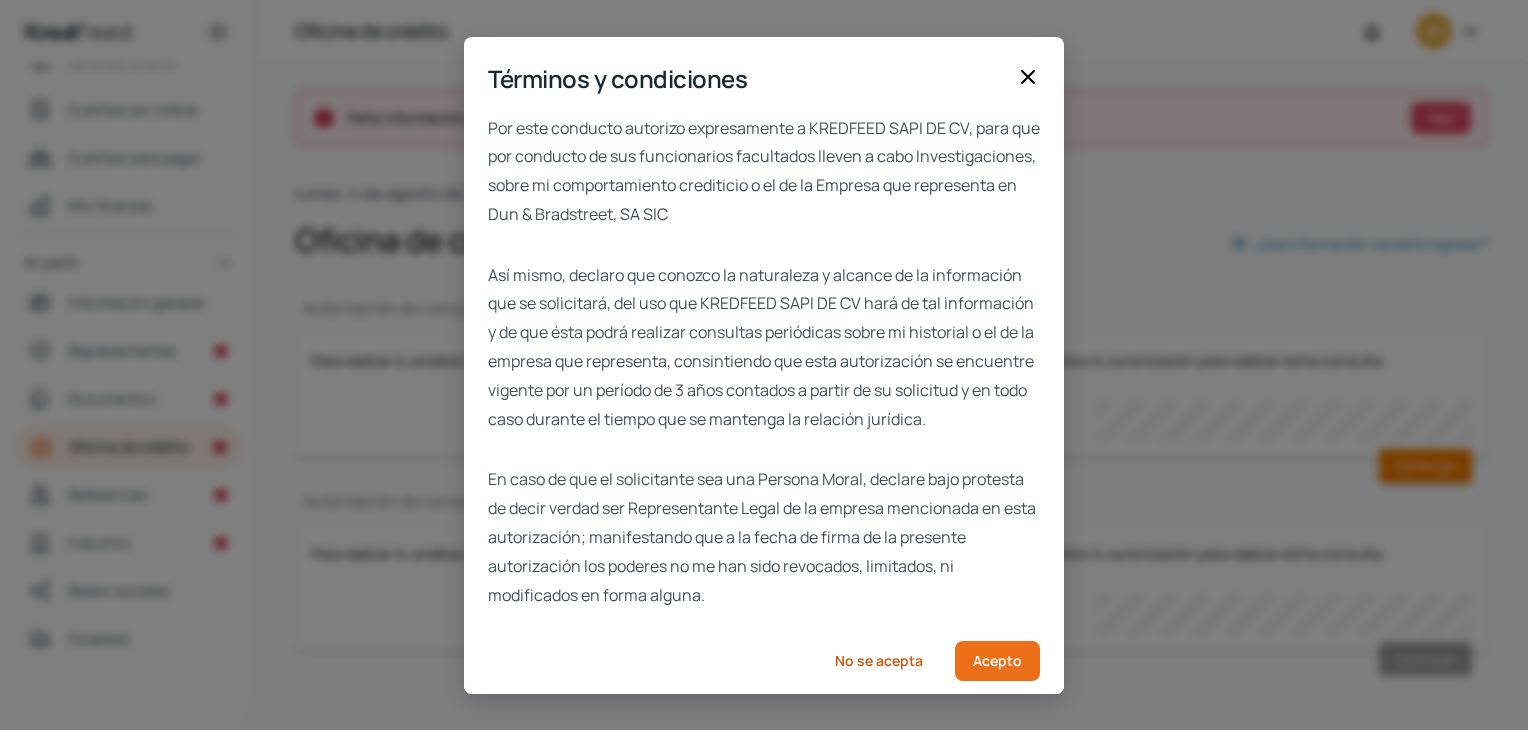 scroll, scrollTop: 40, scrollLeft: 0, axis: vertical 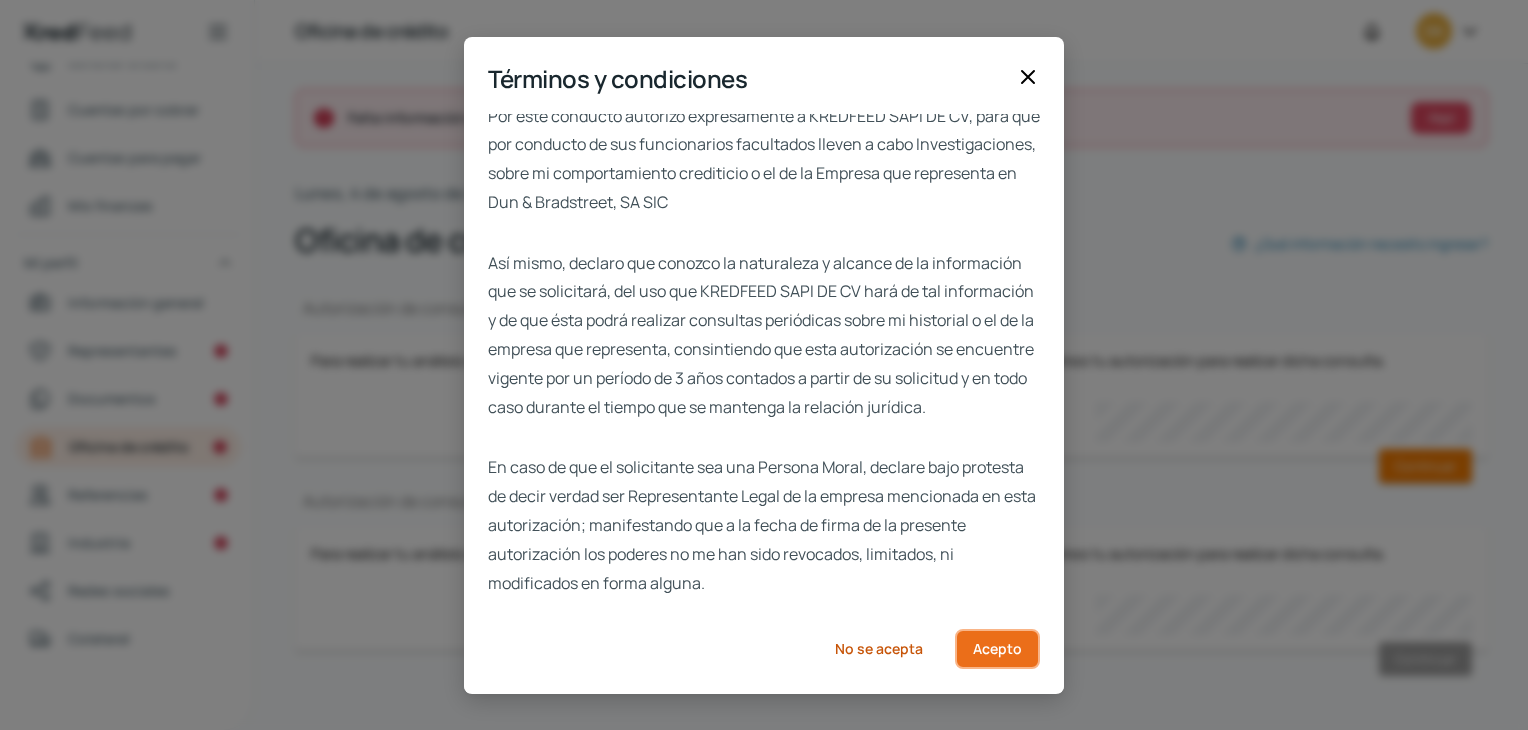 click on "Acepto" at bounding box center [997, 648] 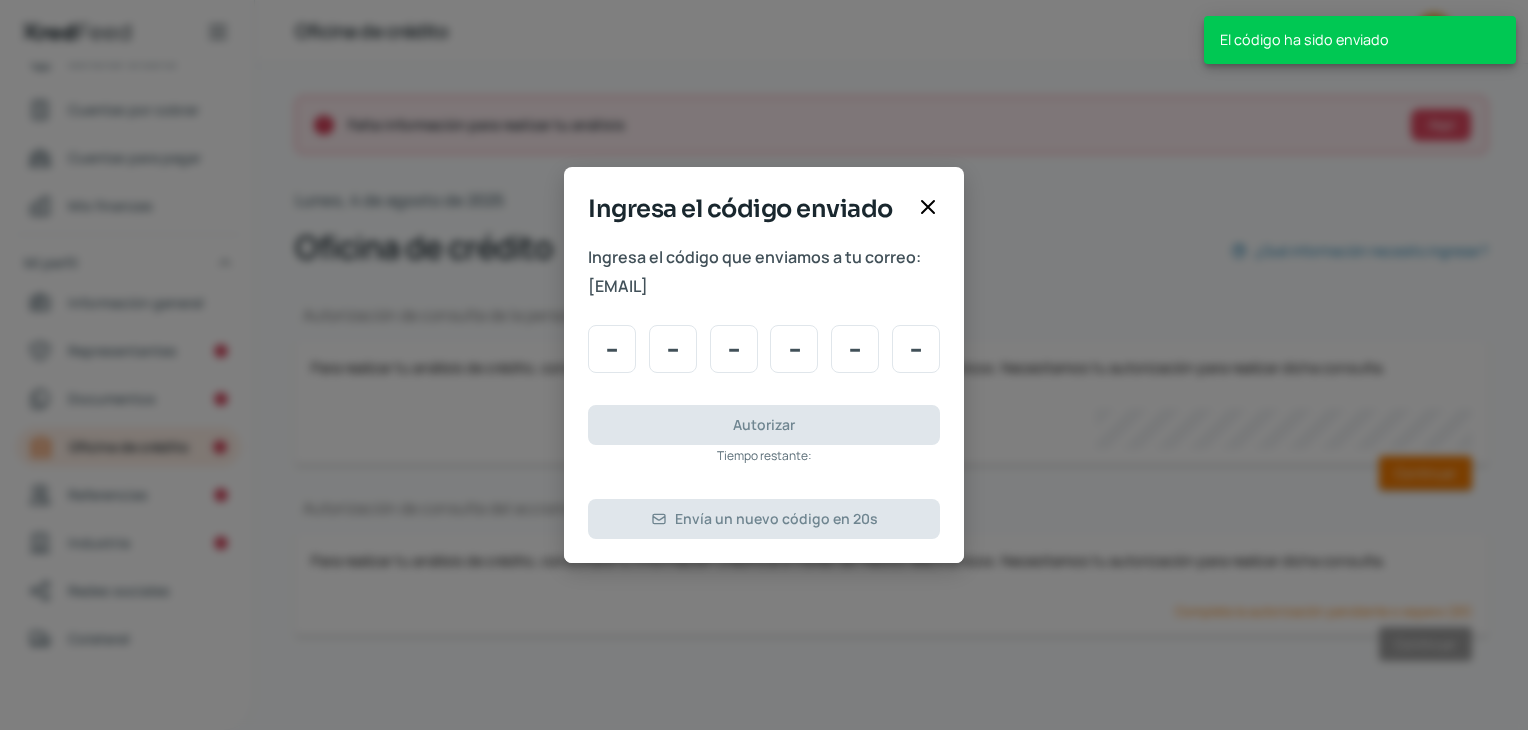 scroll, scrollTop: 0, scrollLeft: 0, axis: both 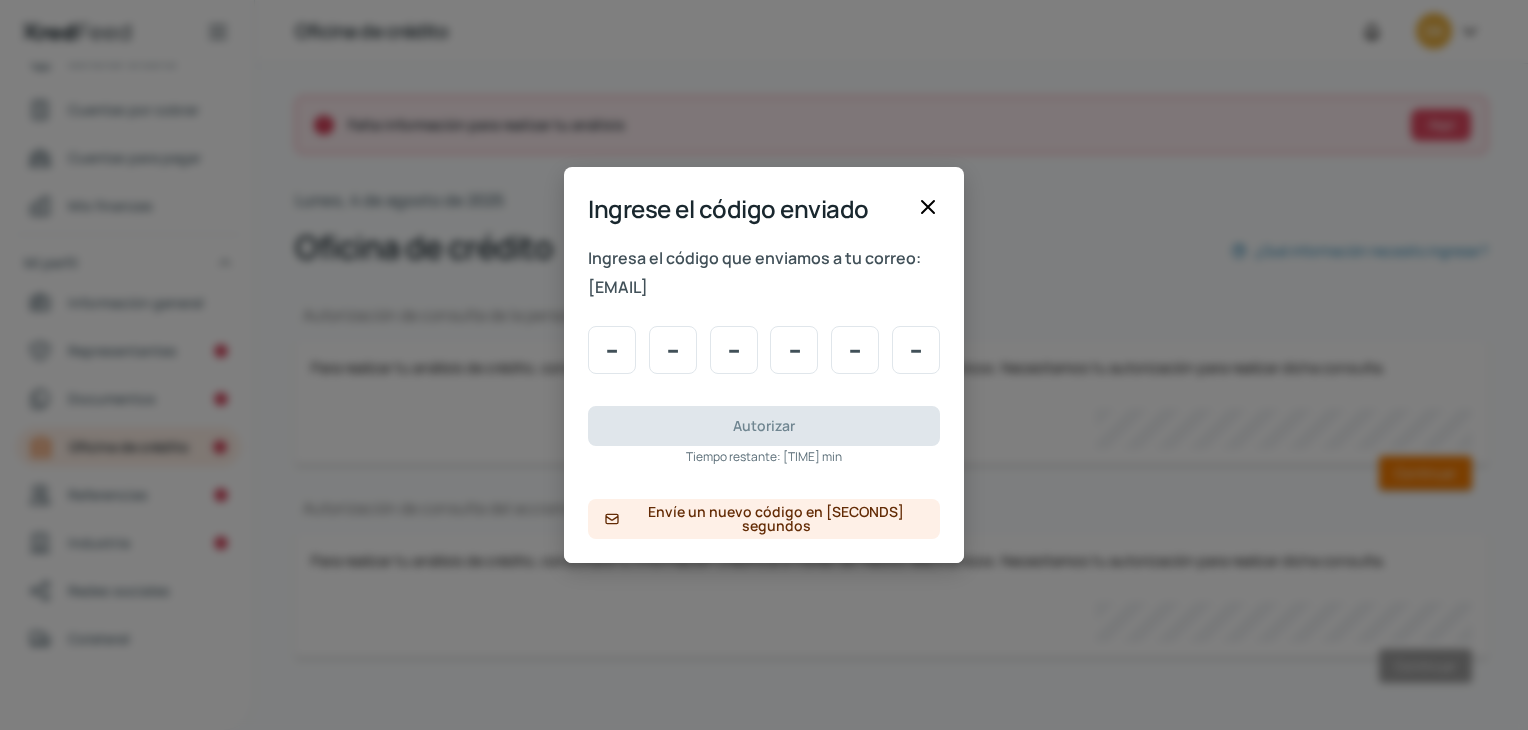 click 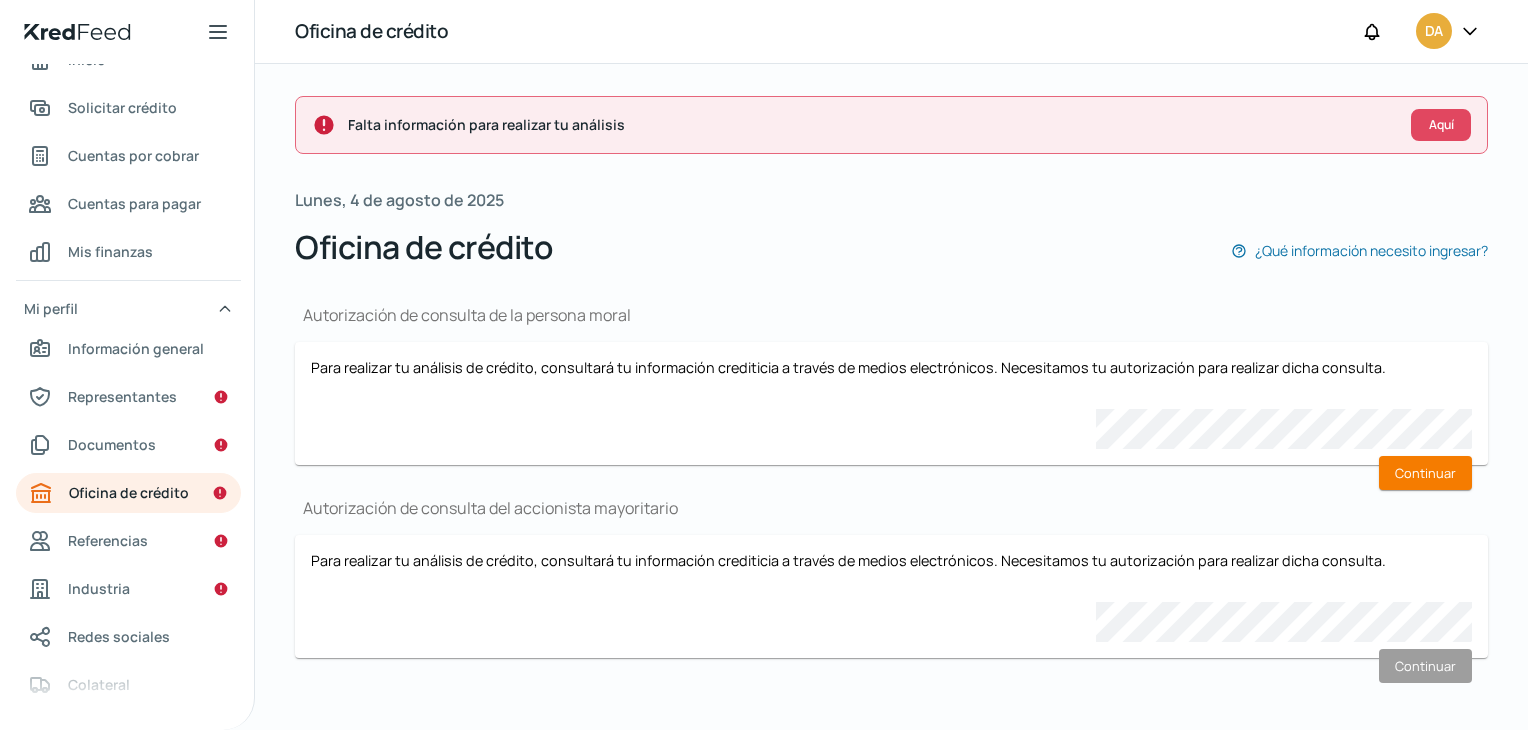 scroll, scrollTop: 0, scrollLeft: 0, axis: both 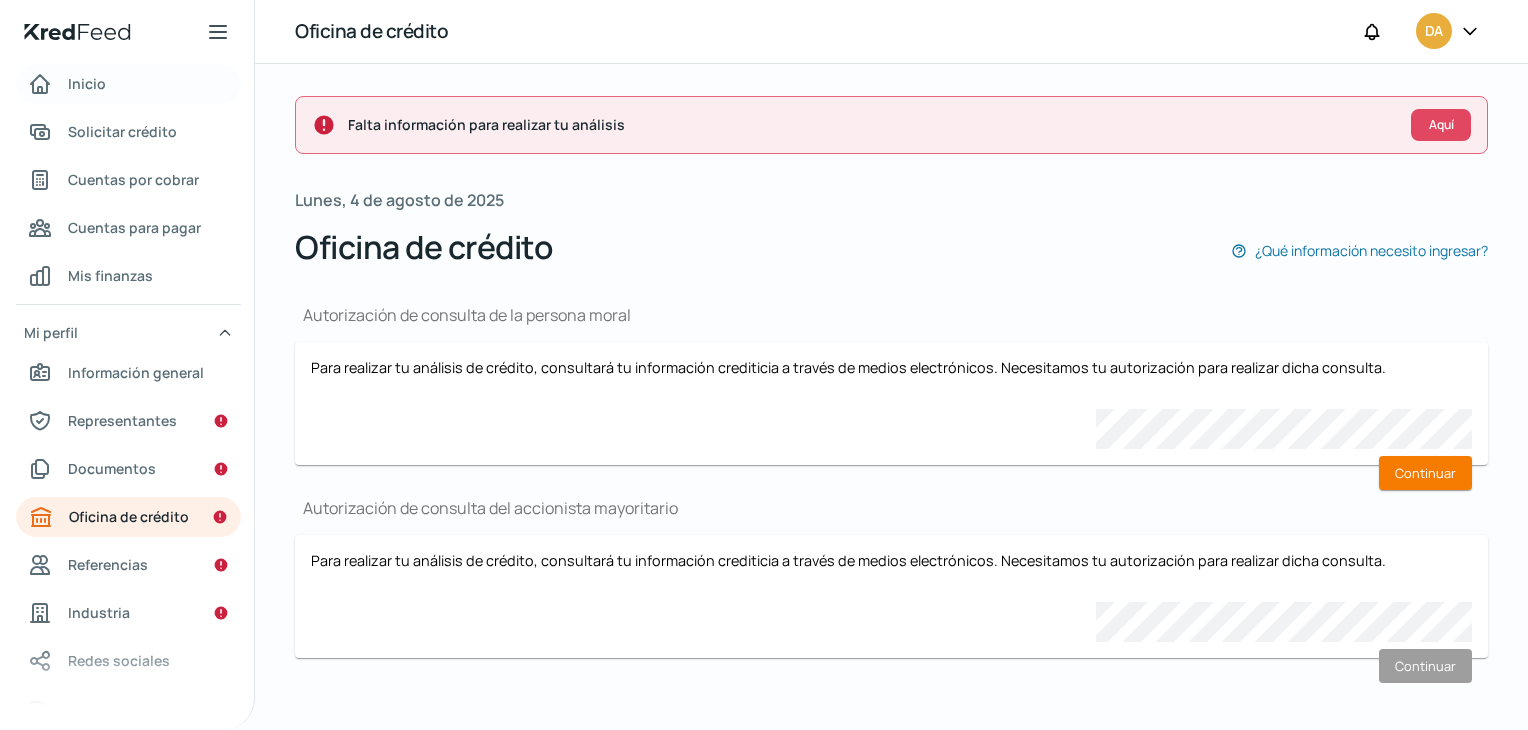click on "Inicio" at bounding box center [128, 84] 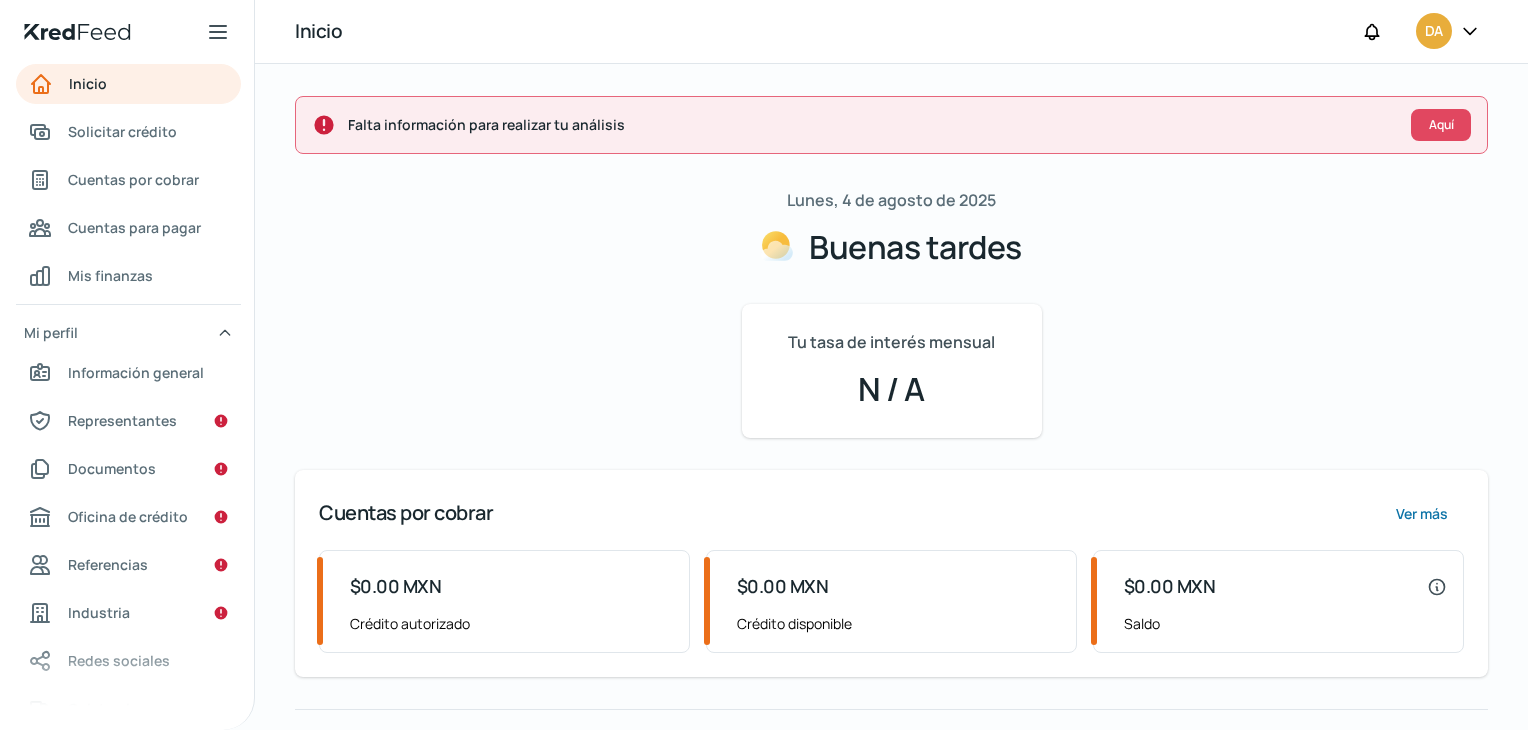 scroll, scrollTop: 250, scrollLeft: 0, axis: vertical 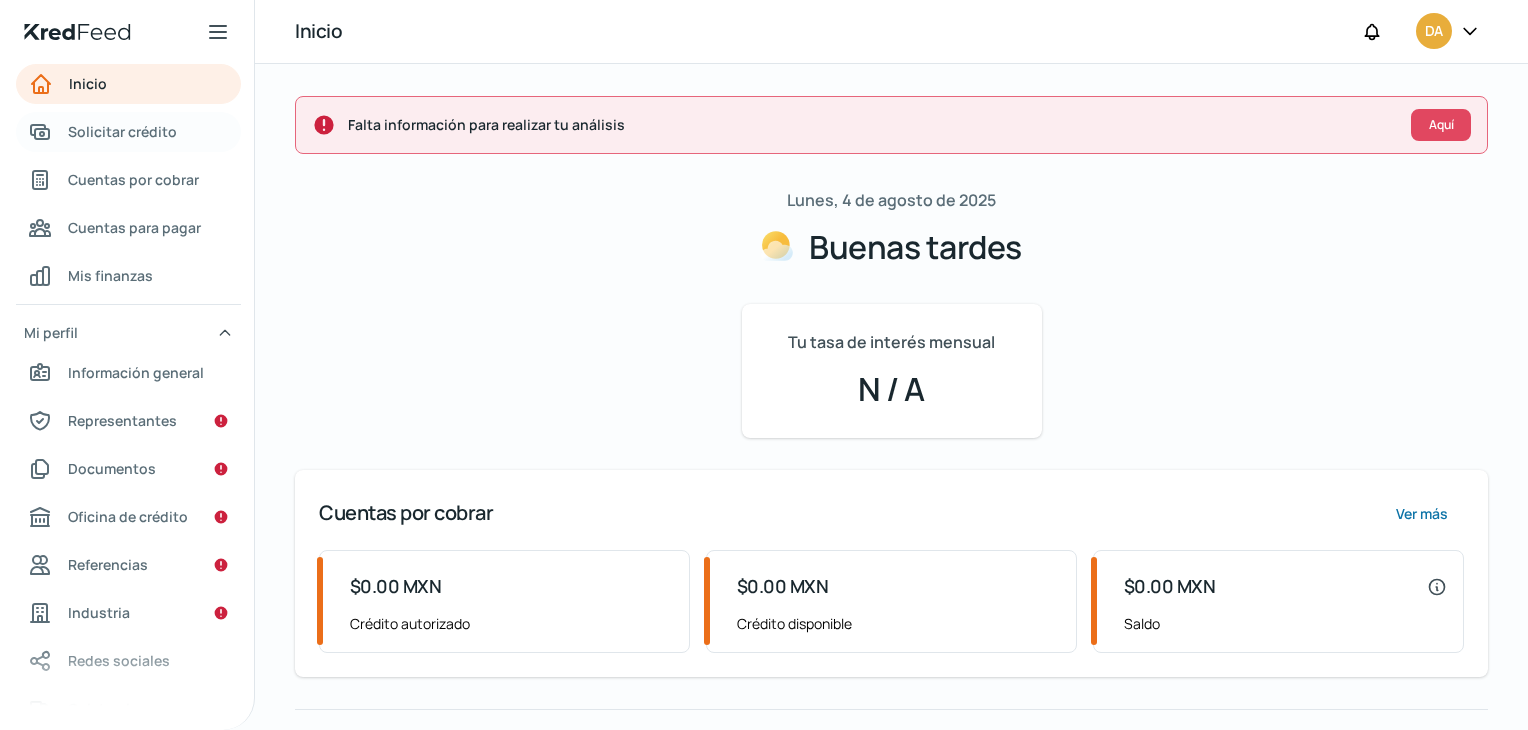 click on "Solicitar crédito" at bounding box center [122, 131] 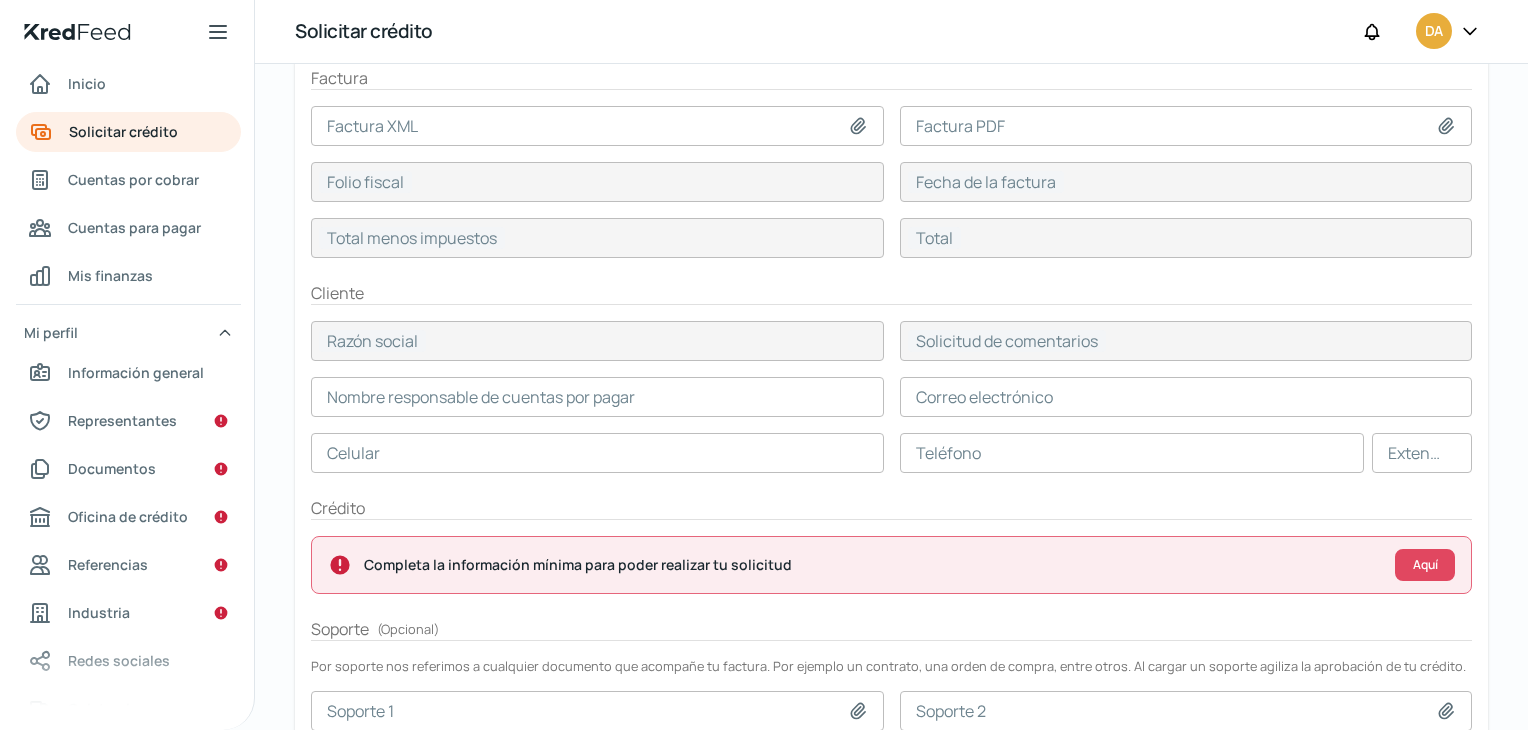 scroll, scrollTop: 200, scrollLeft: 0, axis: vertical 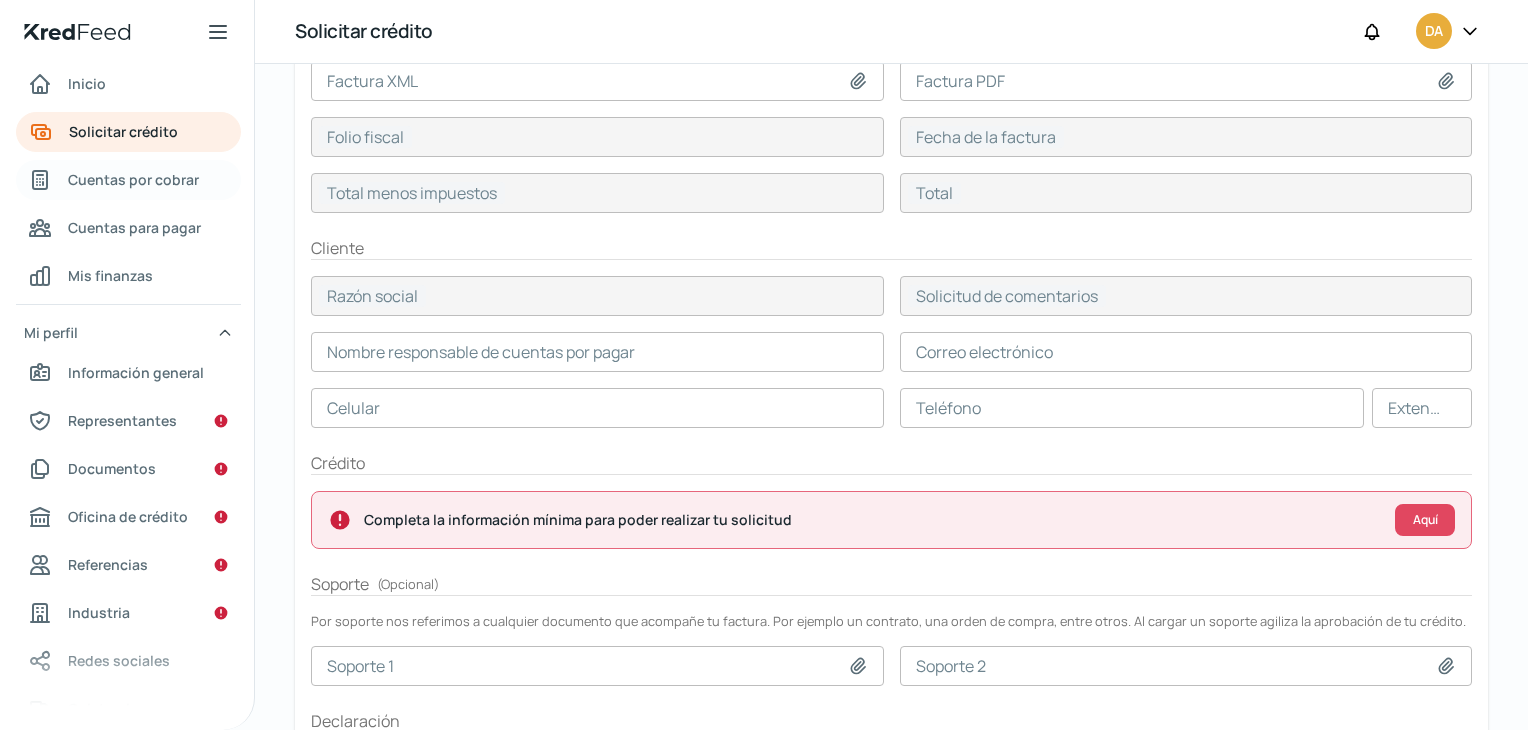 click on "Cuentas por cobrar" at bounding box center [133, 179] 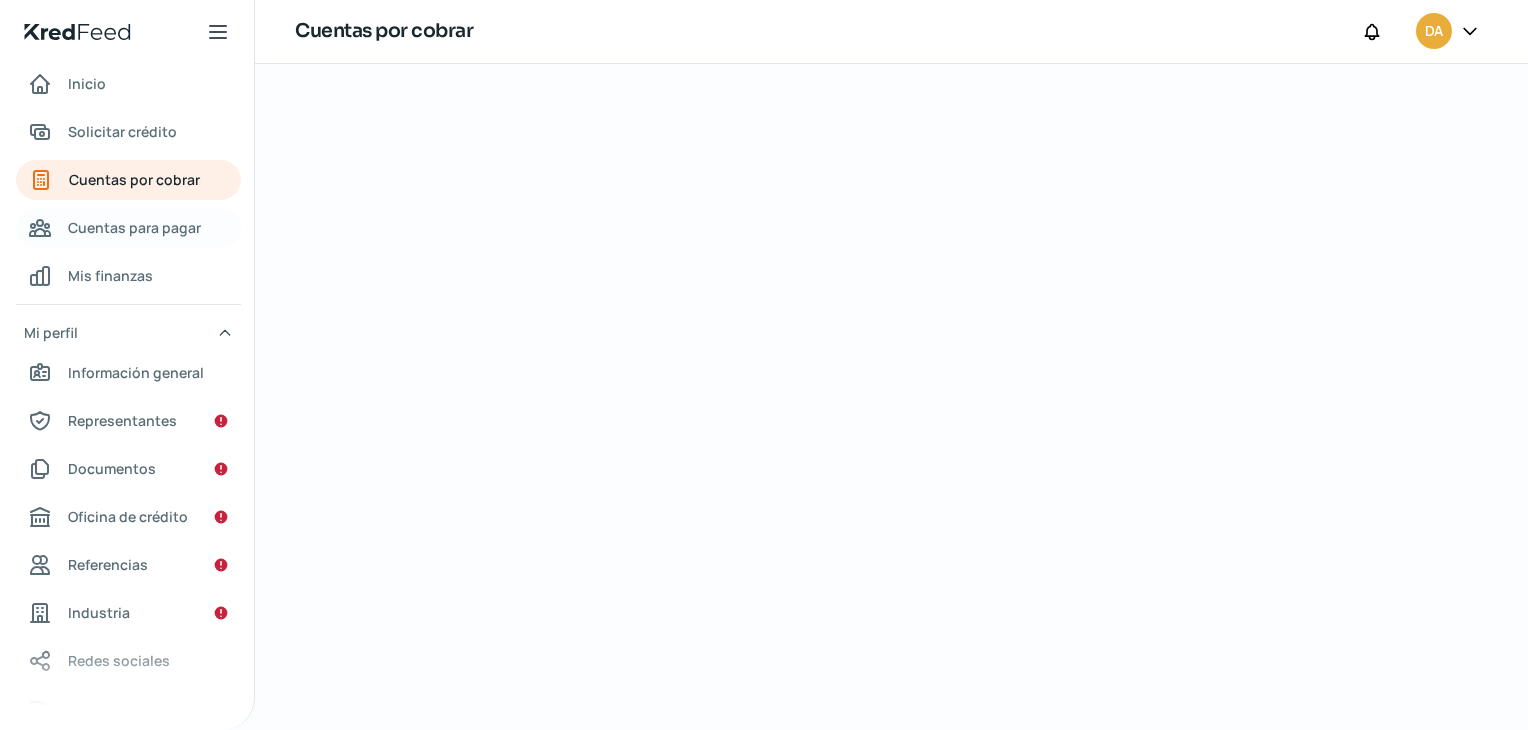 scroll, scrollTop: 0, scrollLeft: 0, axis: both 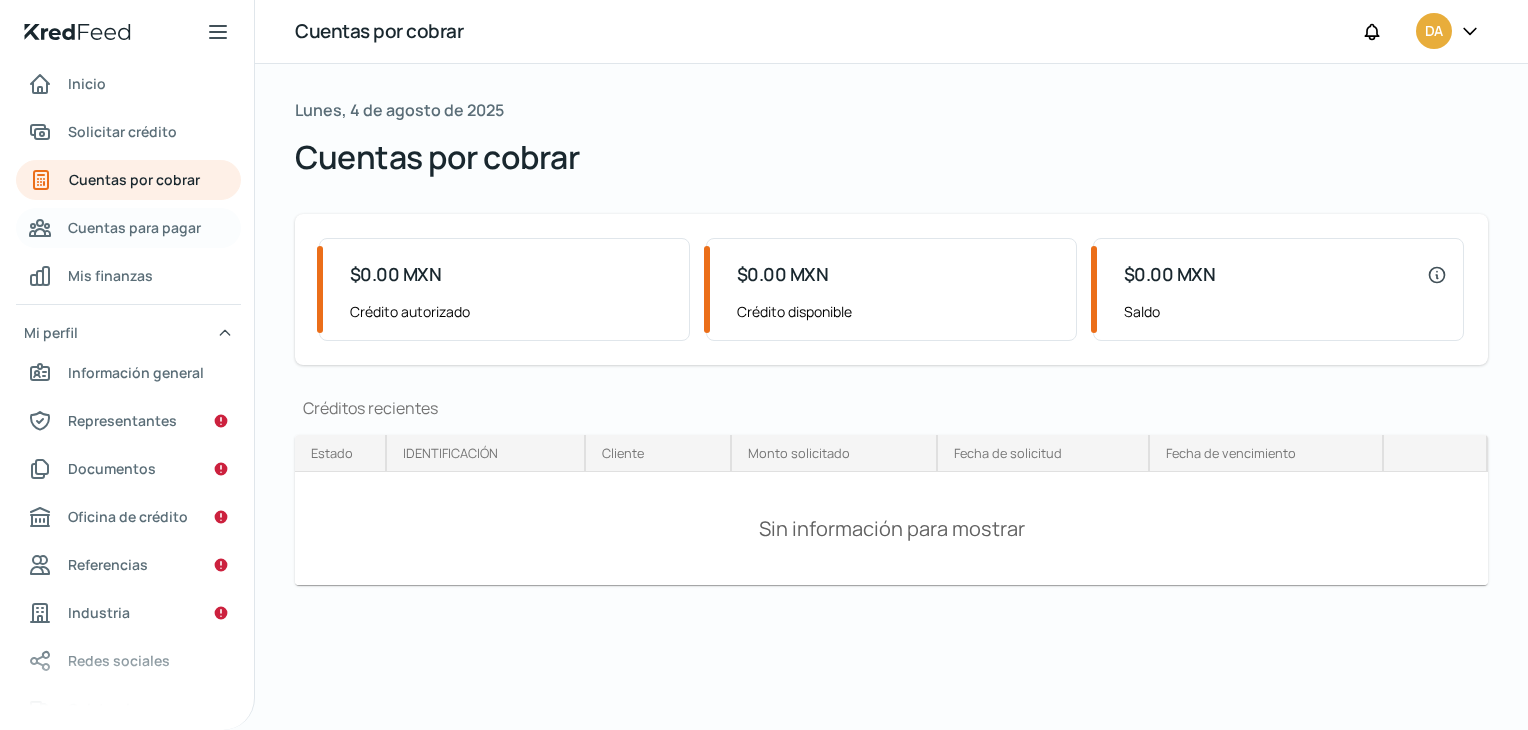 click on "Cuentas para pagar" at bounding box center [134, 227] 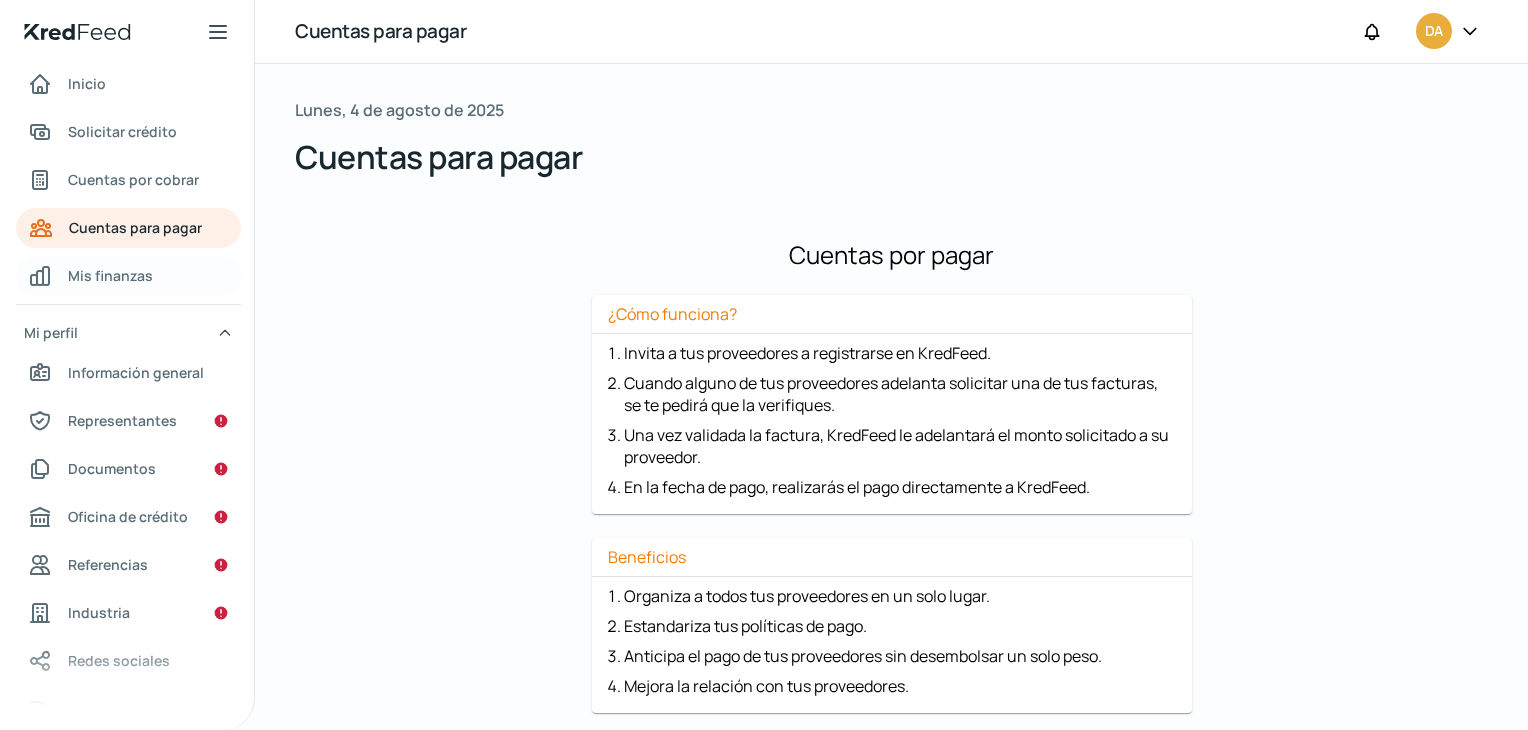 click on "Mis finanzas" at bounding box center (128, 276) 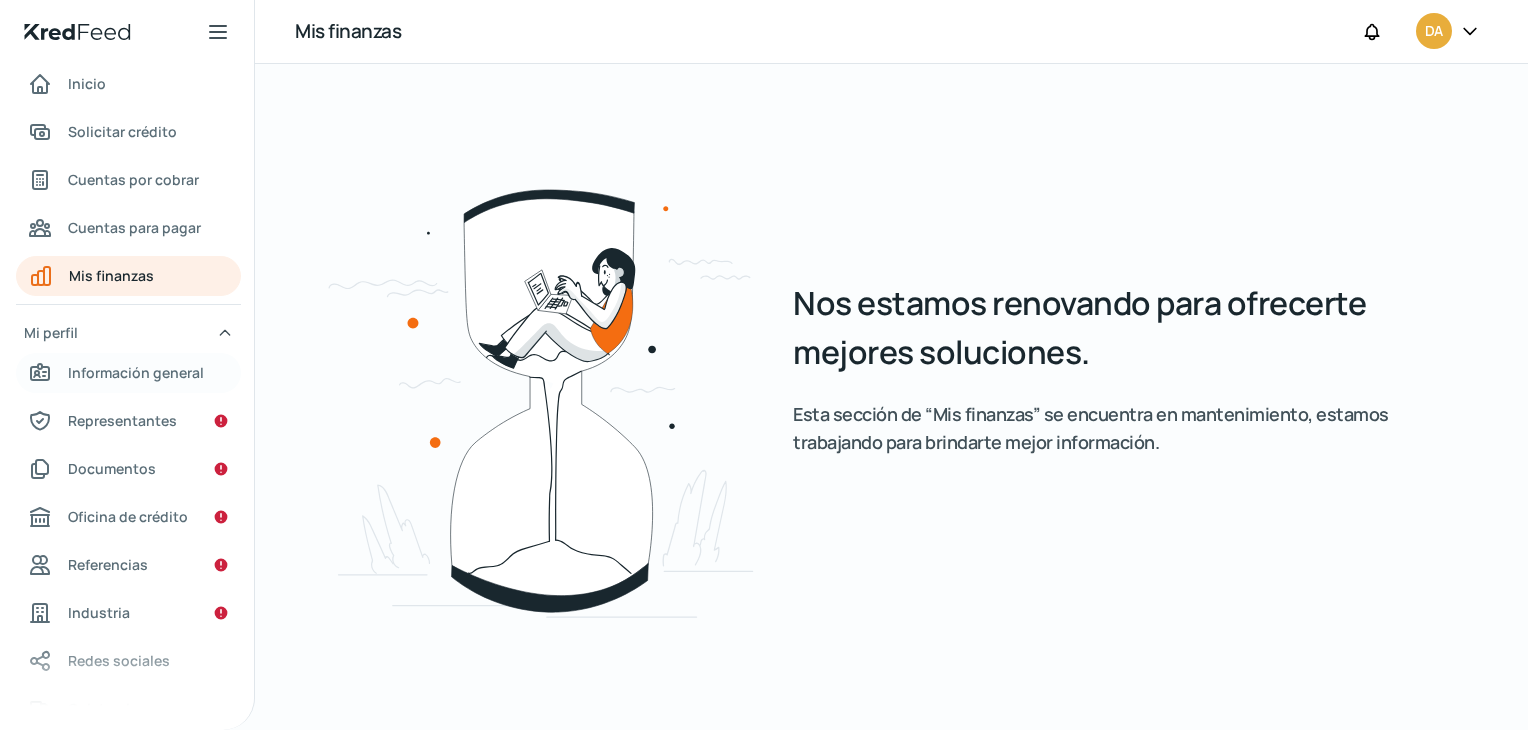 click on "Información general" at bounding box center [136, 372] 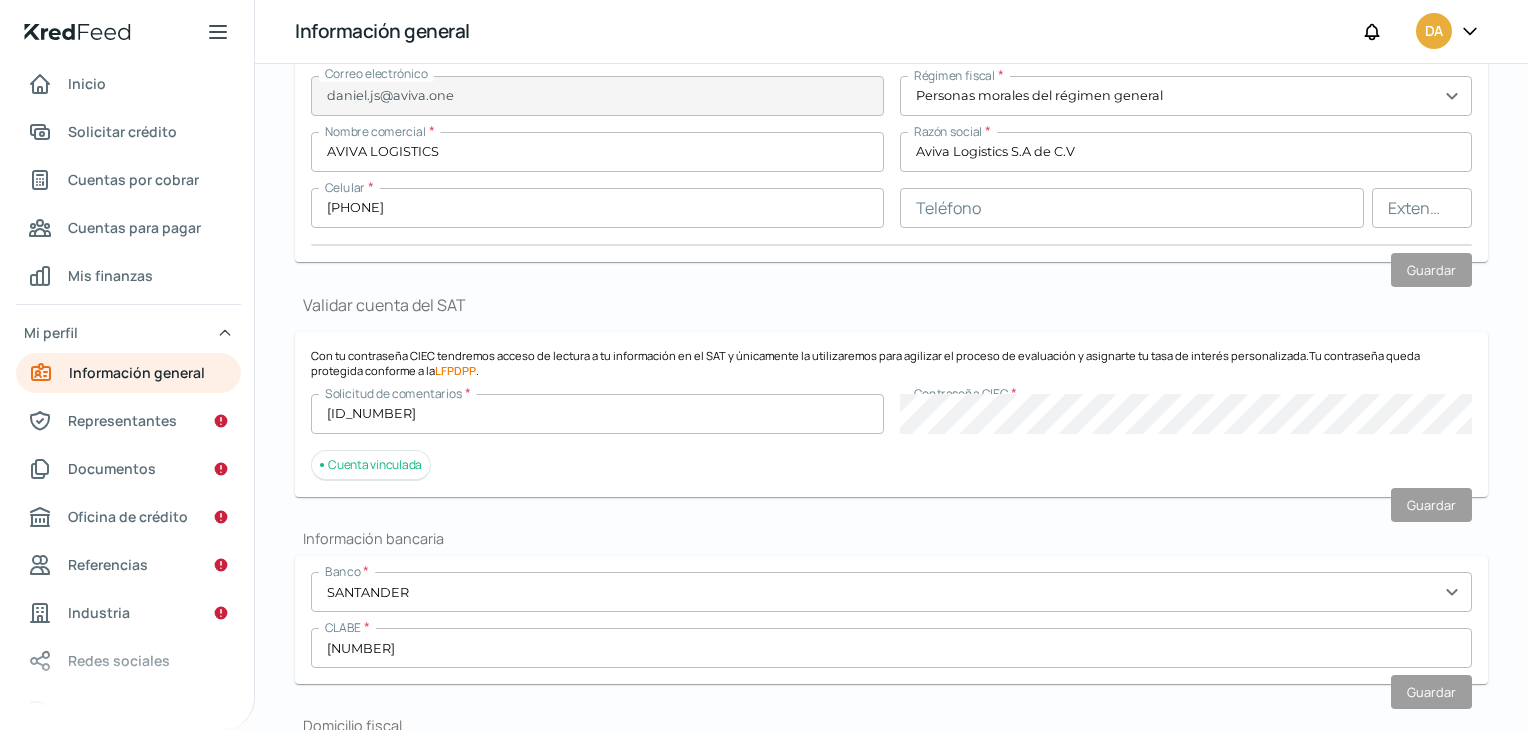 scroll, scrollTop: 300, scrollLeft: 0, axis: vertical 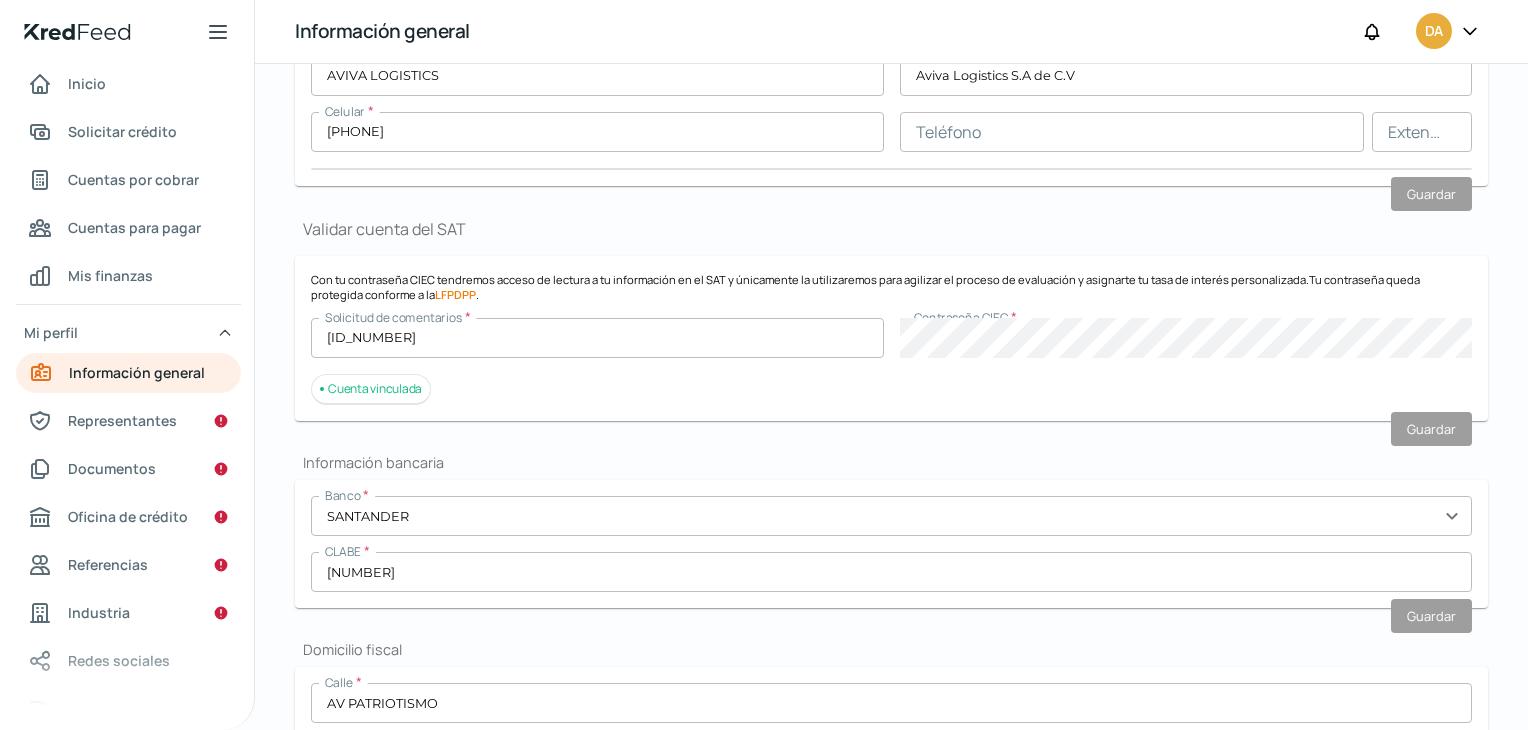 click on "DA" at bounding box center (1434, 31) 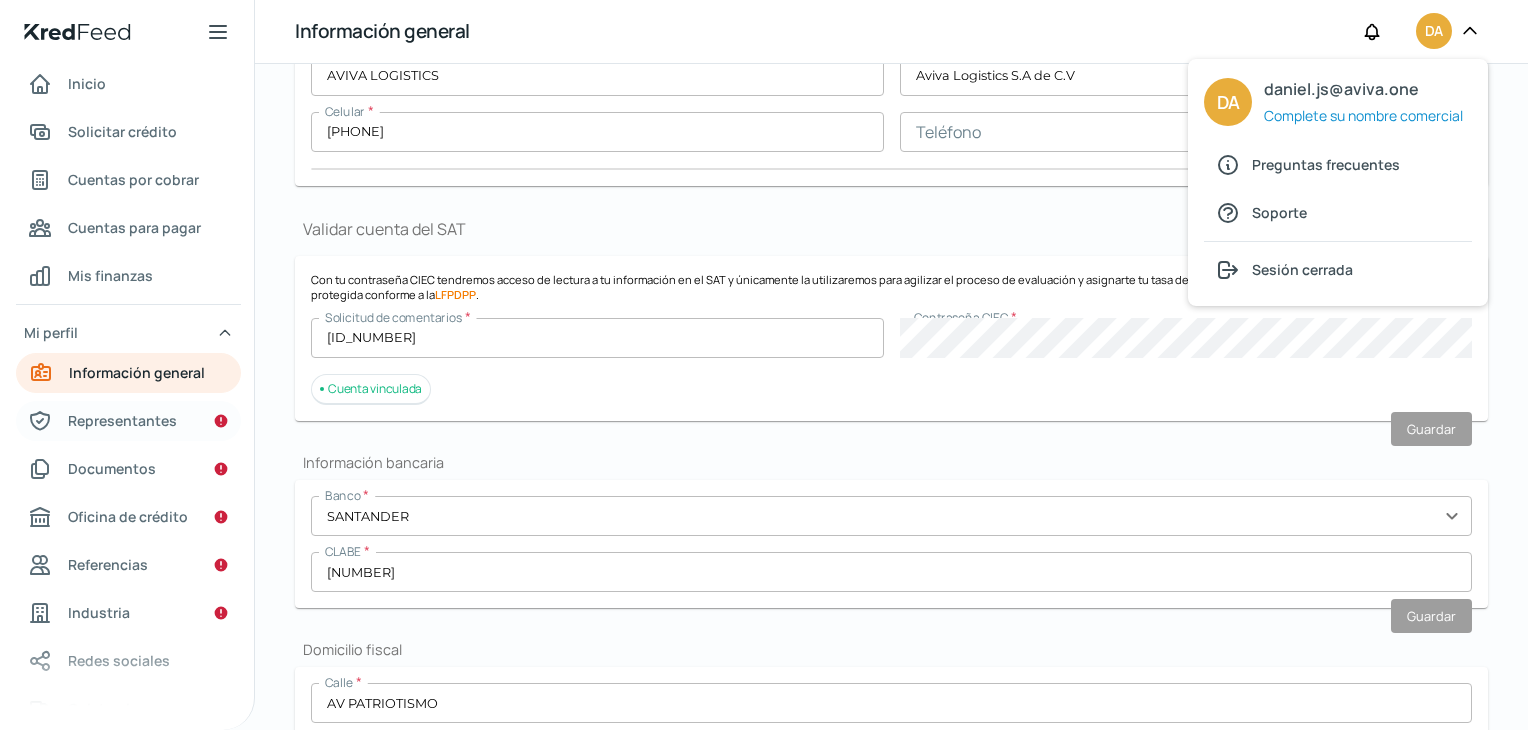 click on "Representantes" at bounding box center [122, 420] 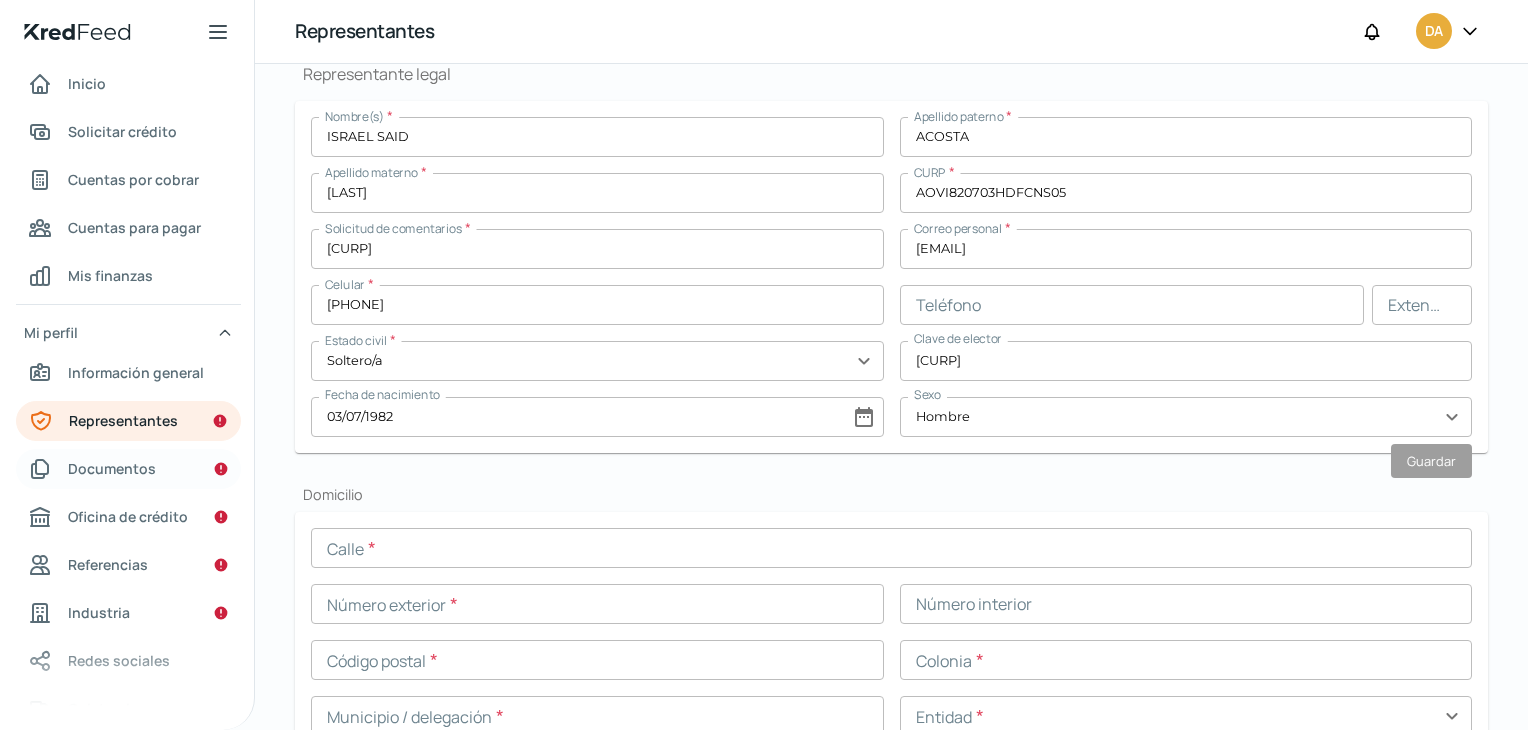 scroll, scrollTop: 500, scrollLeft: 0, axis: vertical 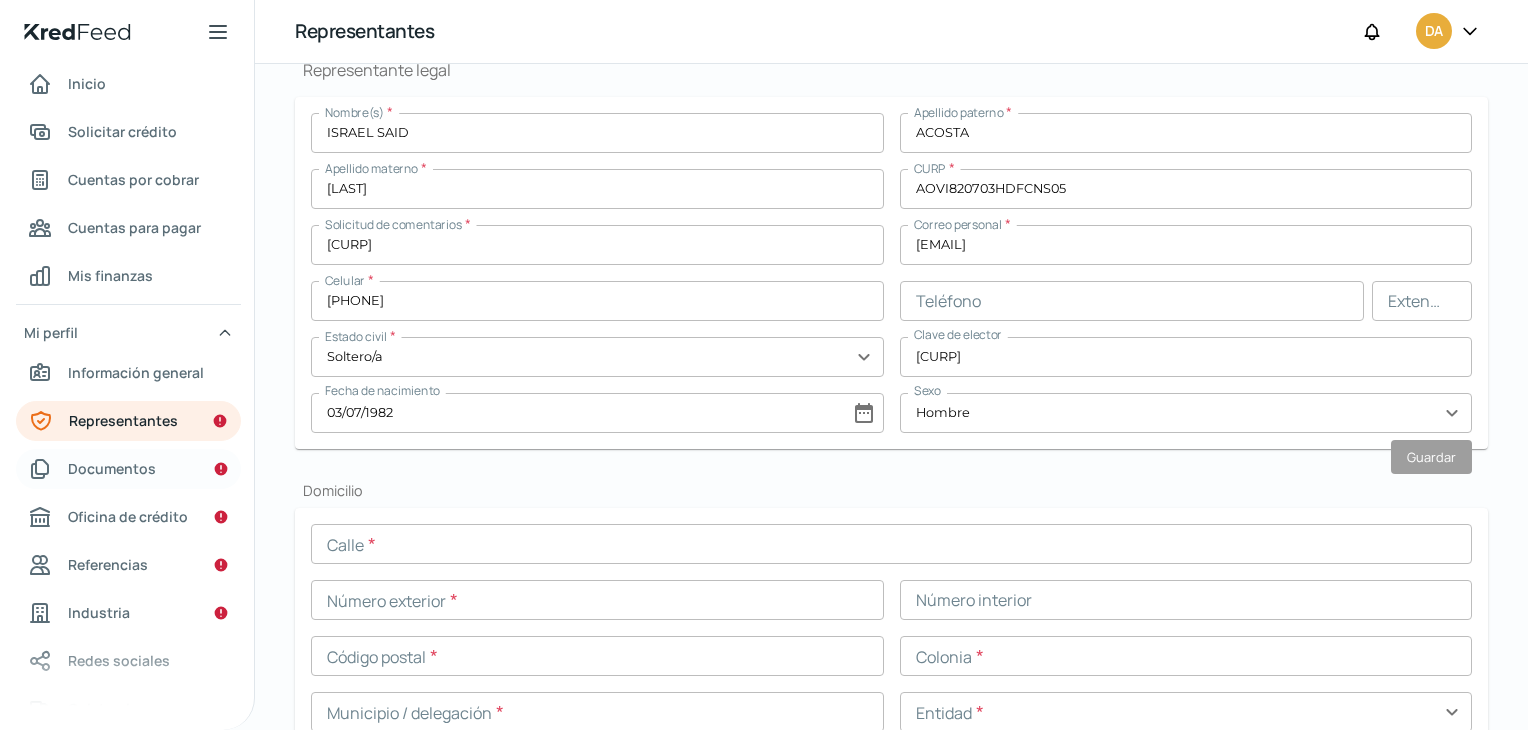 click on "Documentos" at bounding box center [112, 468] 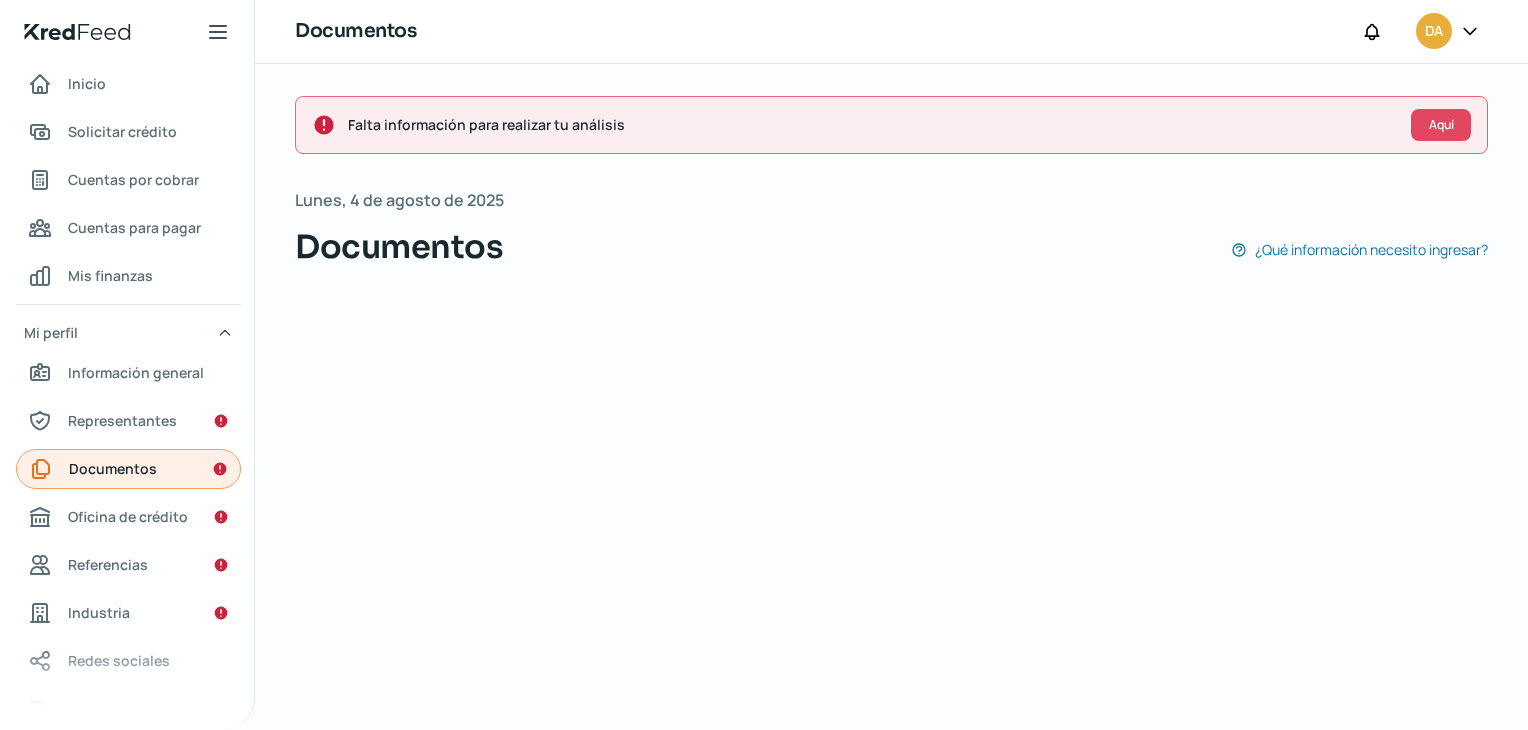 scroll, scrollTop: 0, scrollLeft: 0, axis: both 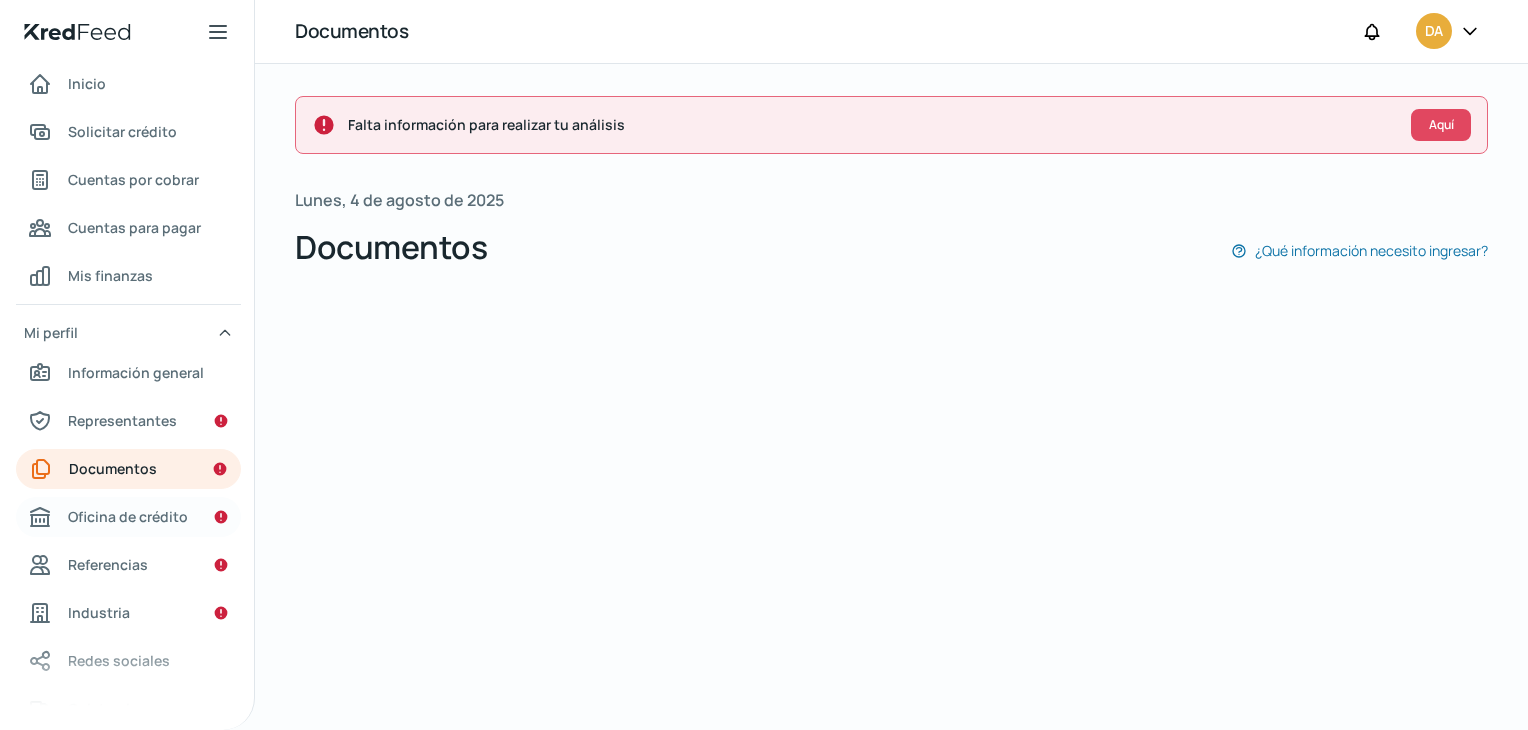click on "Oficina de crédito" at bounding box center [128, 517] 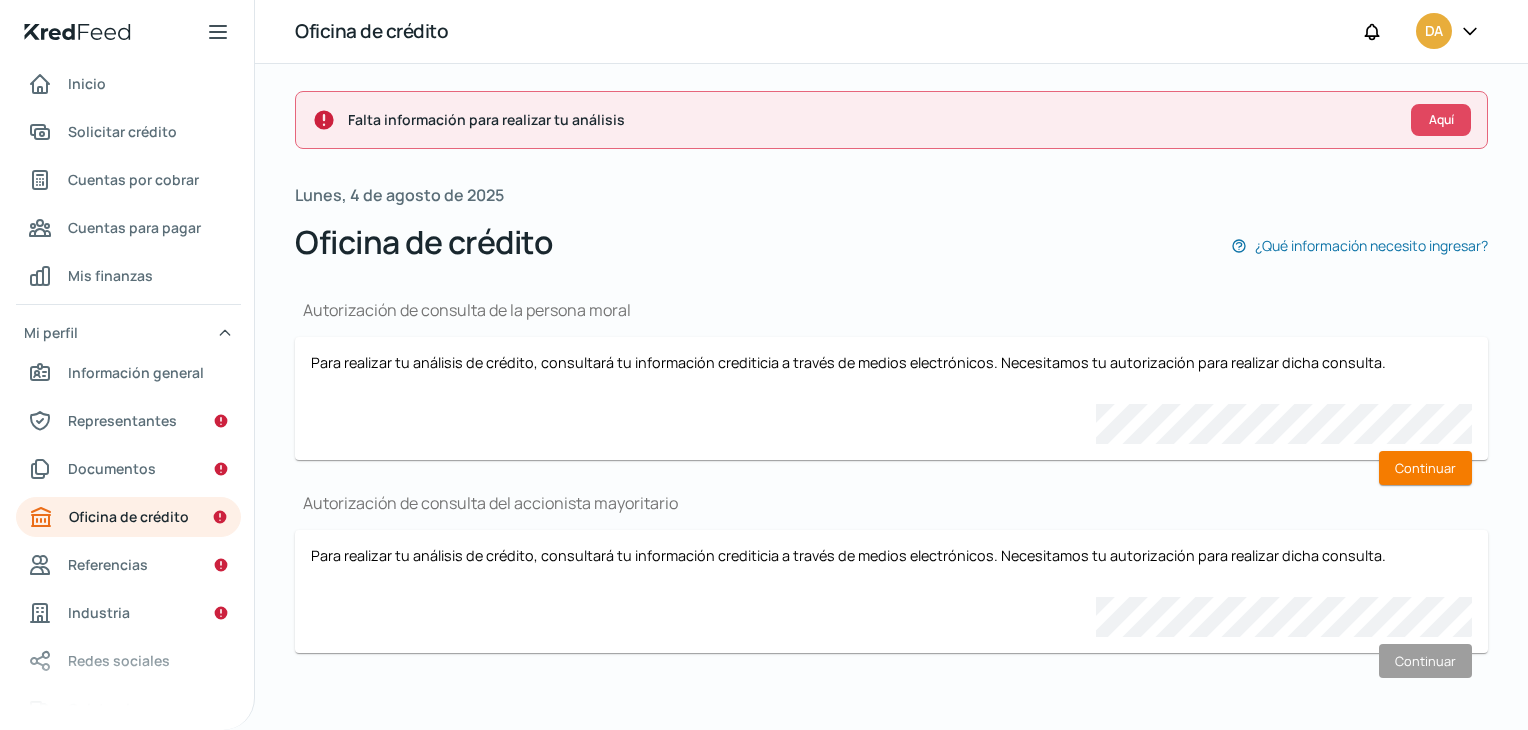 scroll, scrollTop: 7, scrollLeft: 0, axis: vertical 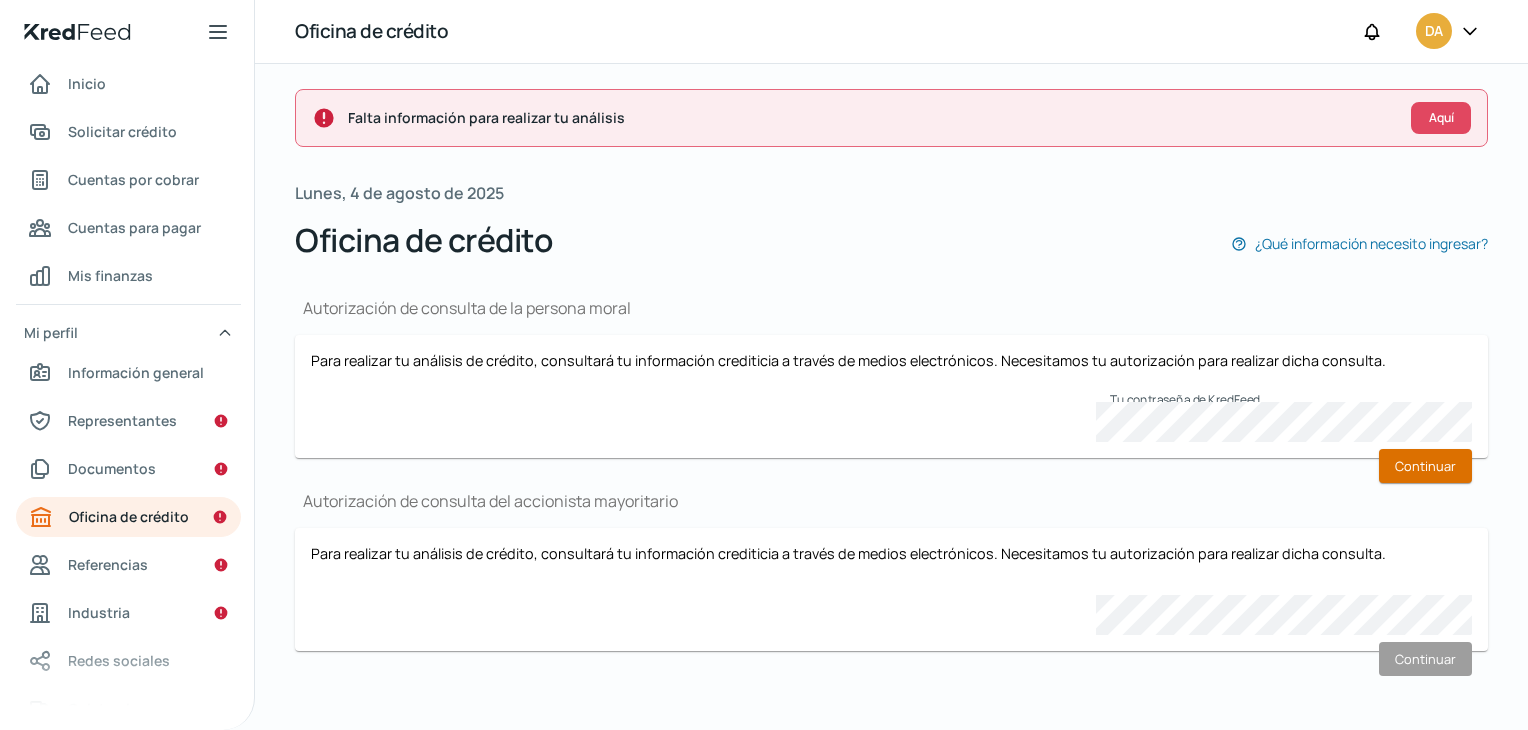 click on "Continuar" at bounding box center [1425, 466] 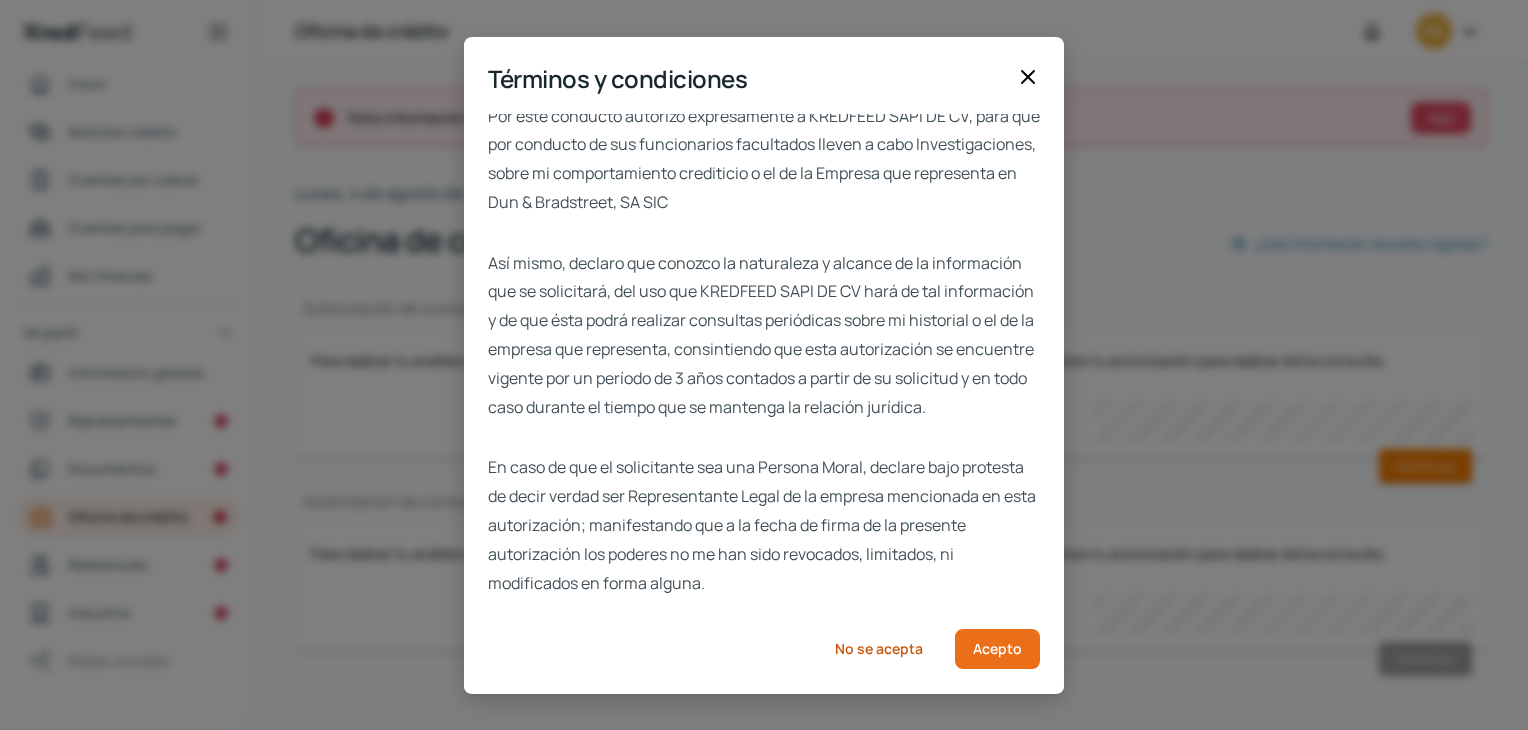 scroll, scrollTop: 40, scrollLeft: 0, axis: vertical 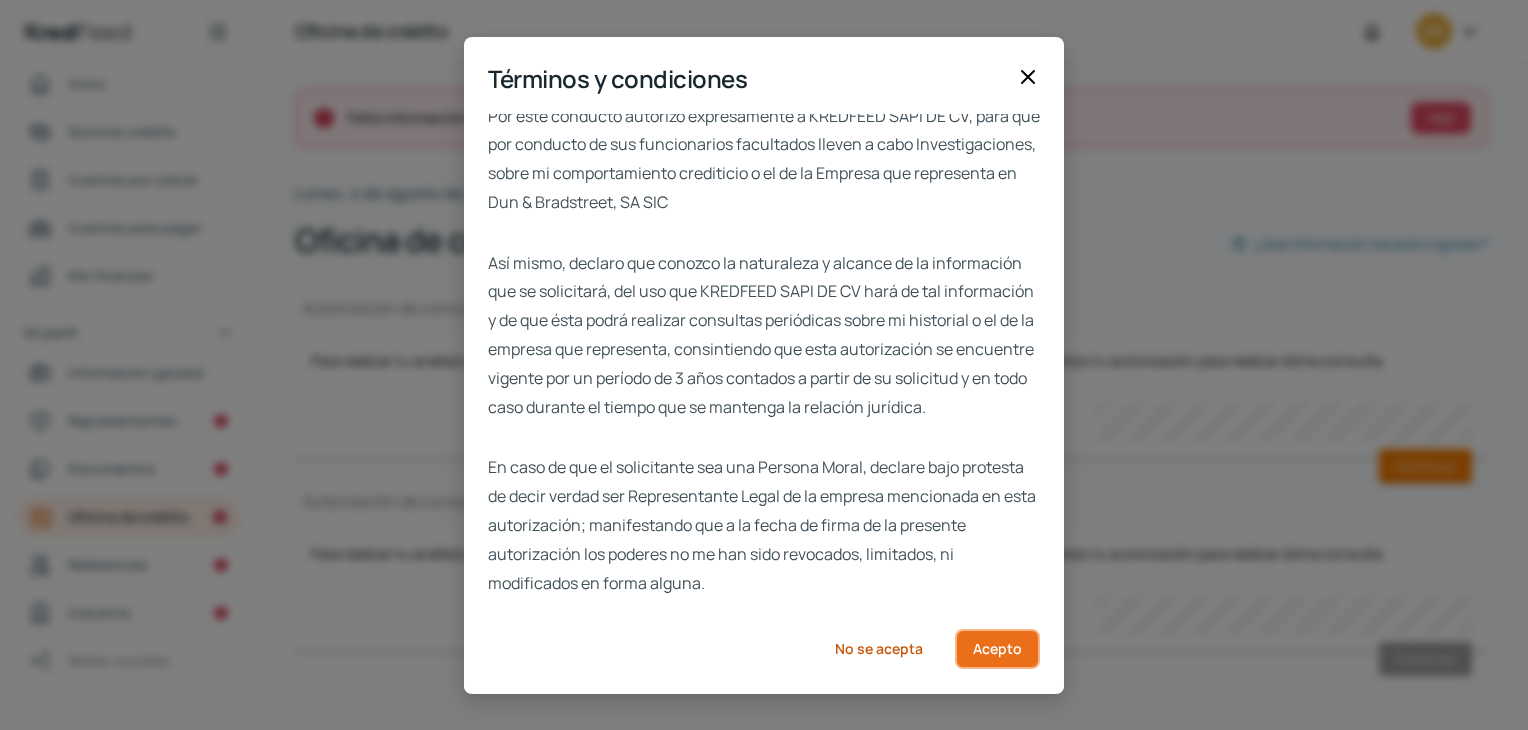 click on "Acepto" at bounding box center [997, 648] 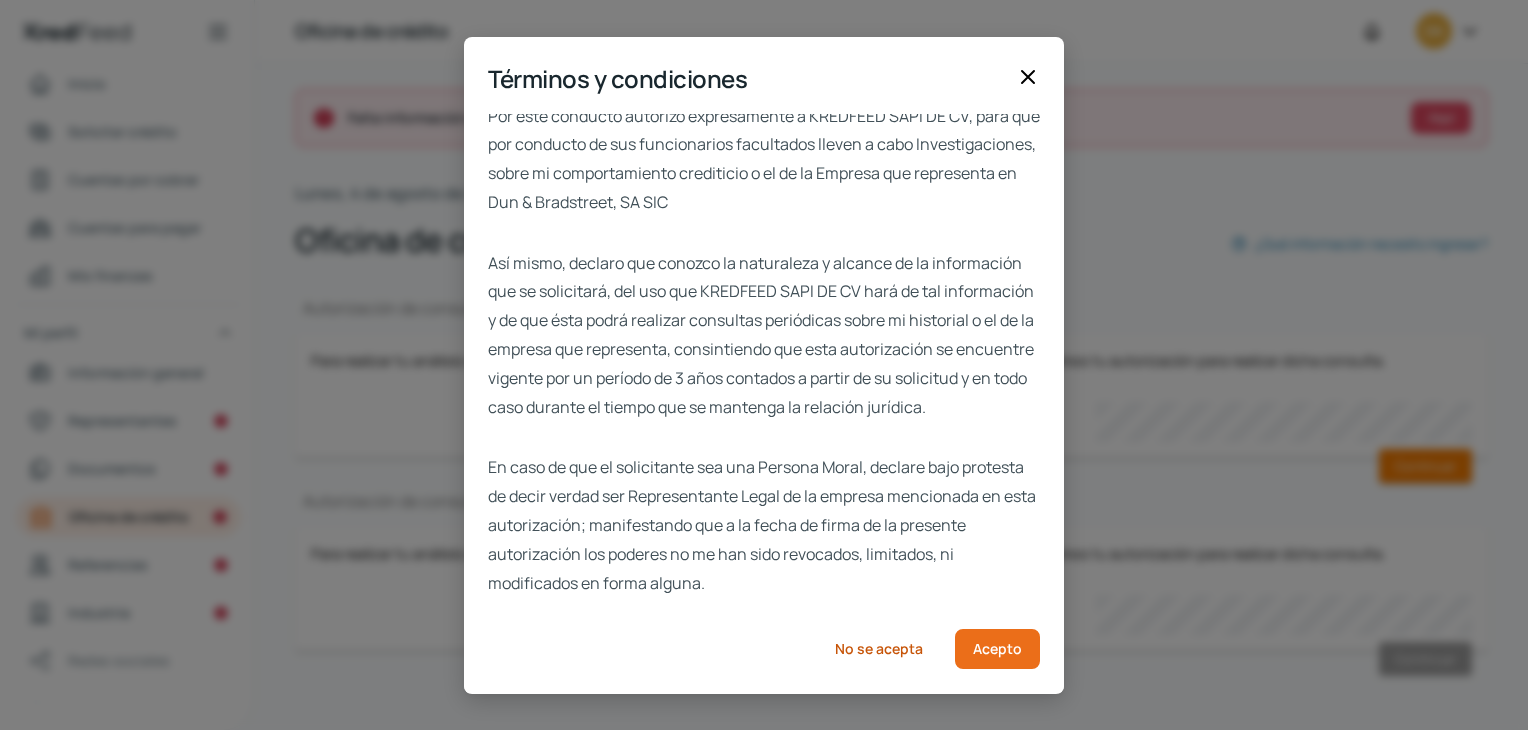 scroll, scrollTop: 0, scrollLeft: 0, axis: both 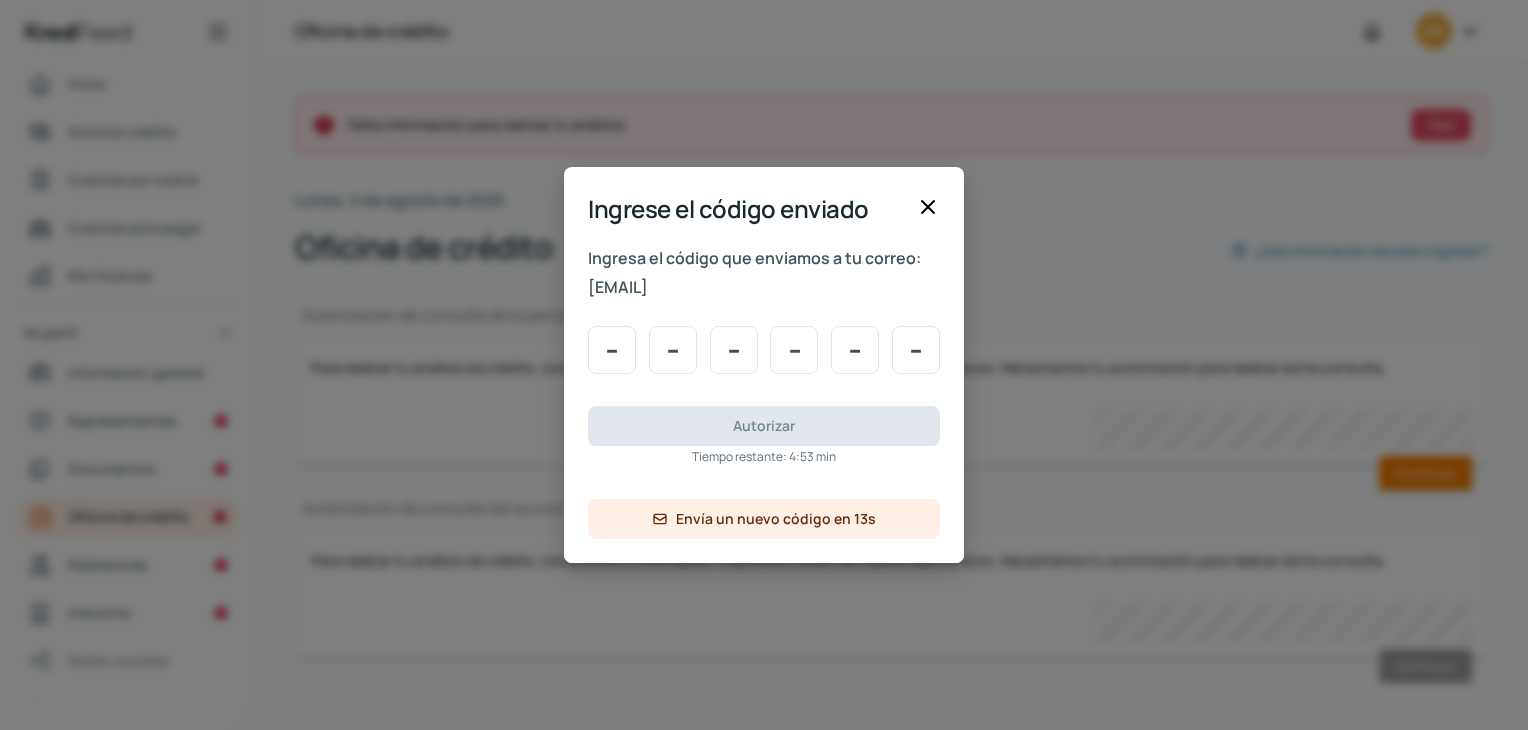 click 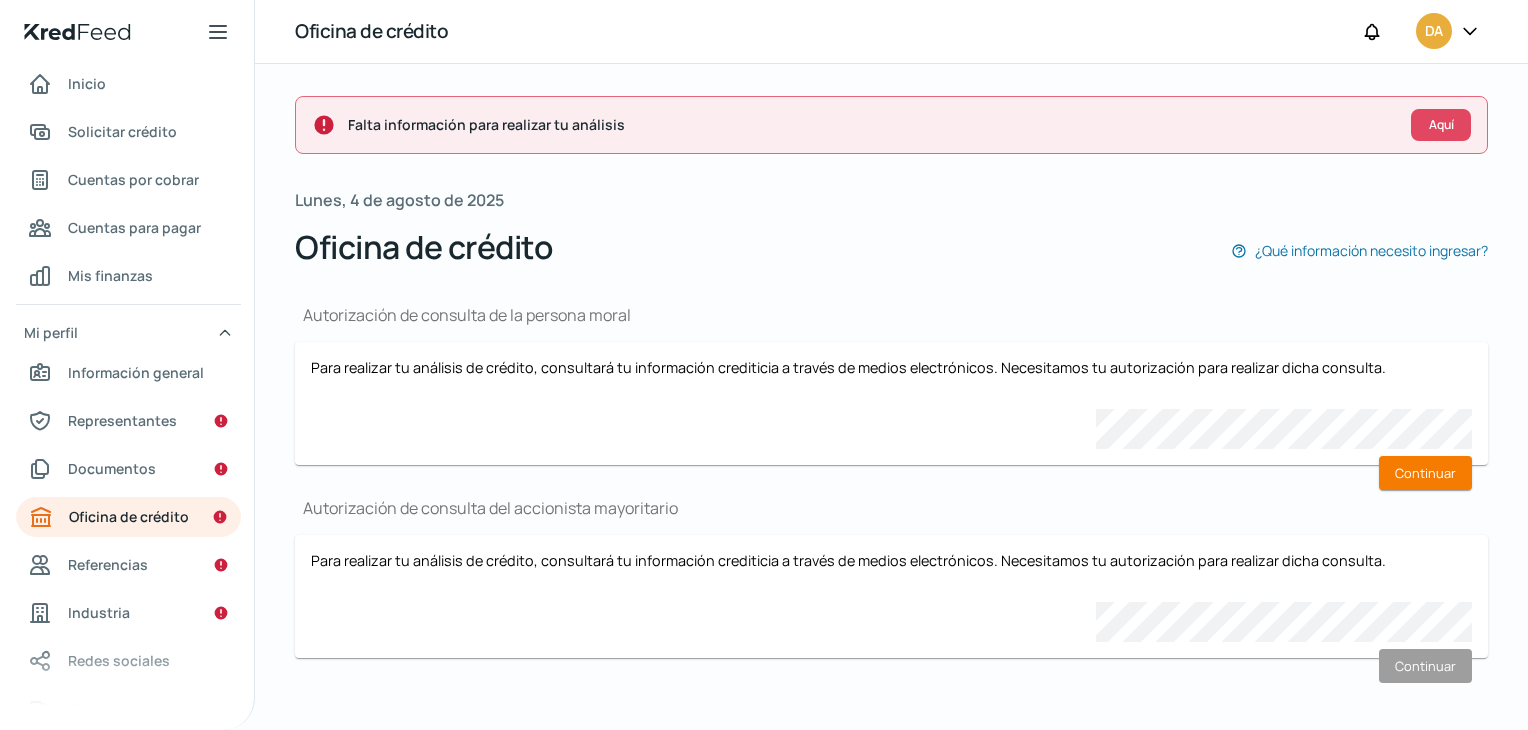 click at bounding box center [1470, 32] 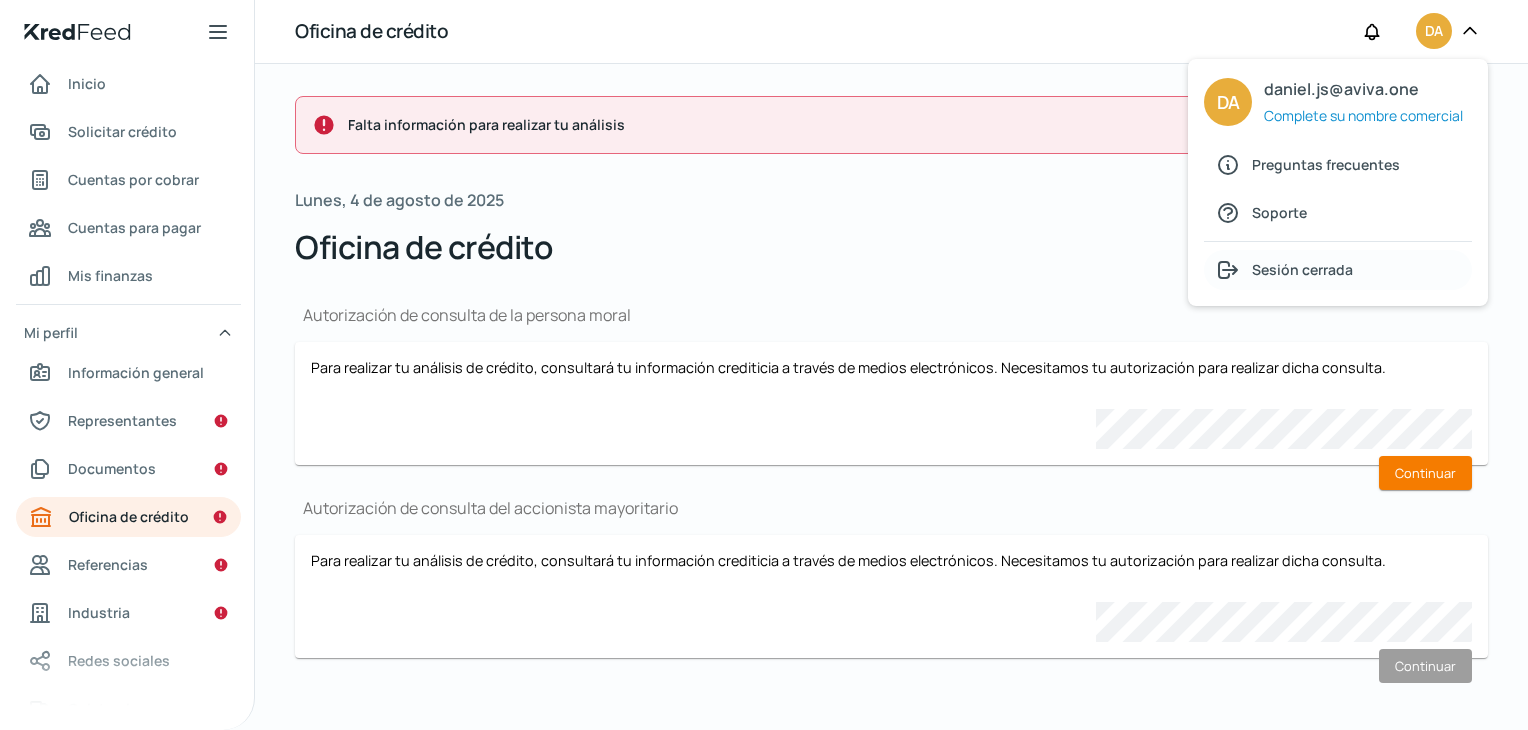 click on "Sesión cerrada" at bounding box center [1302, 269] 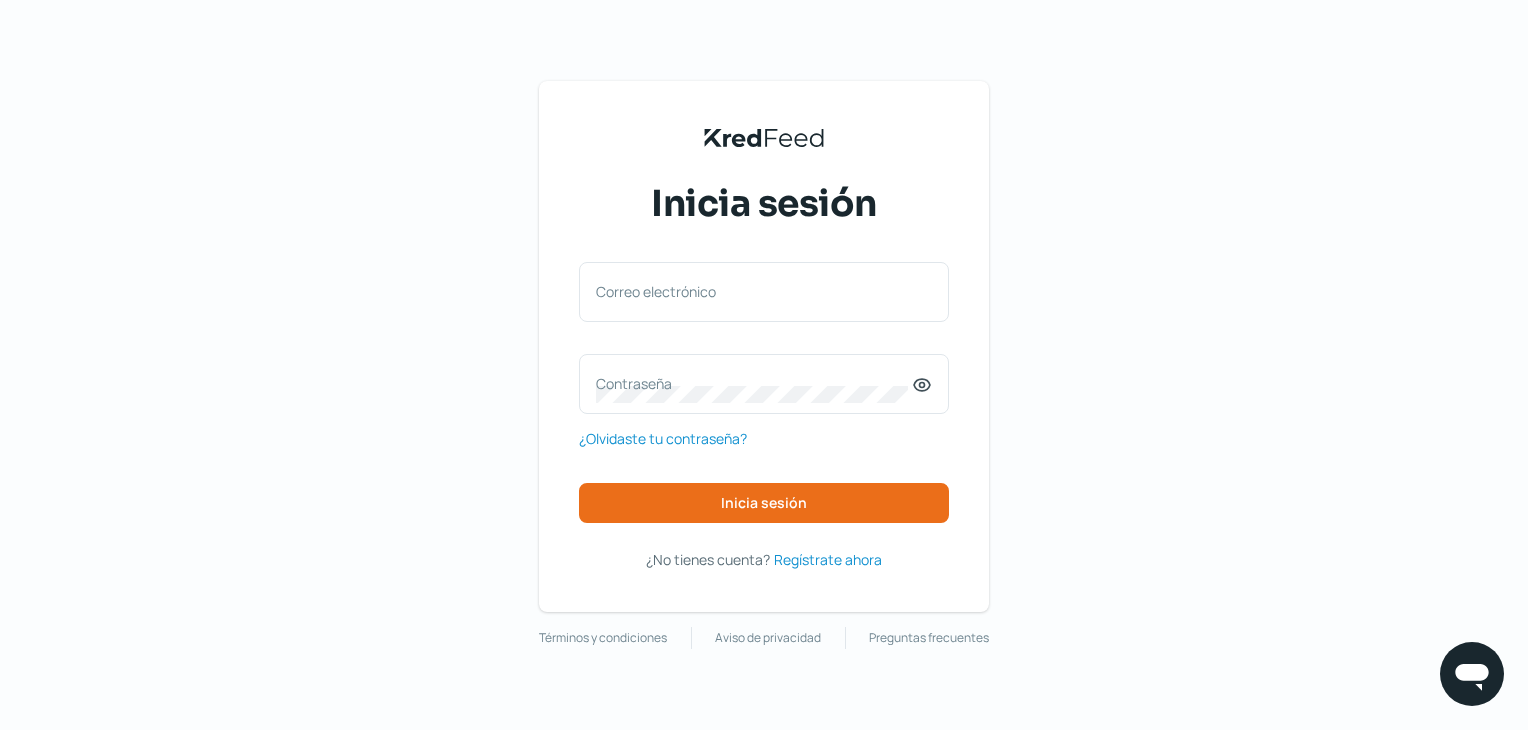 scroll, scrollTop: 0, scrollLeft: 8, axis: horizontal 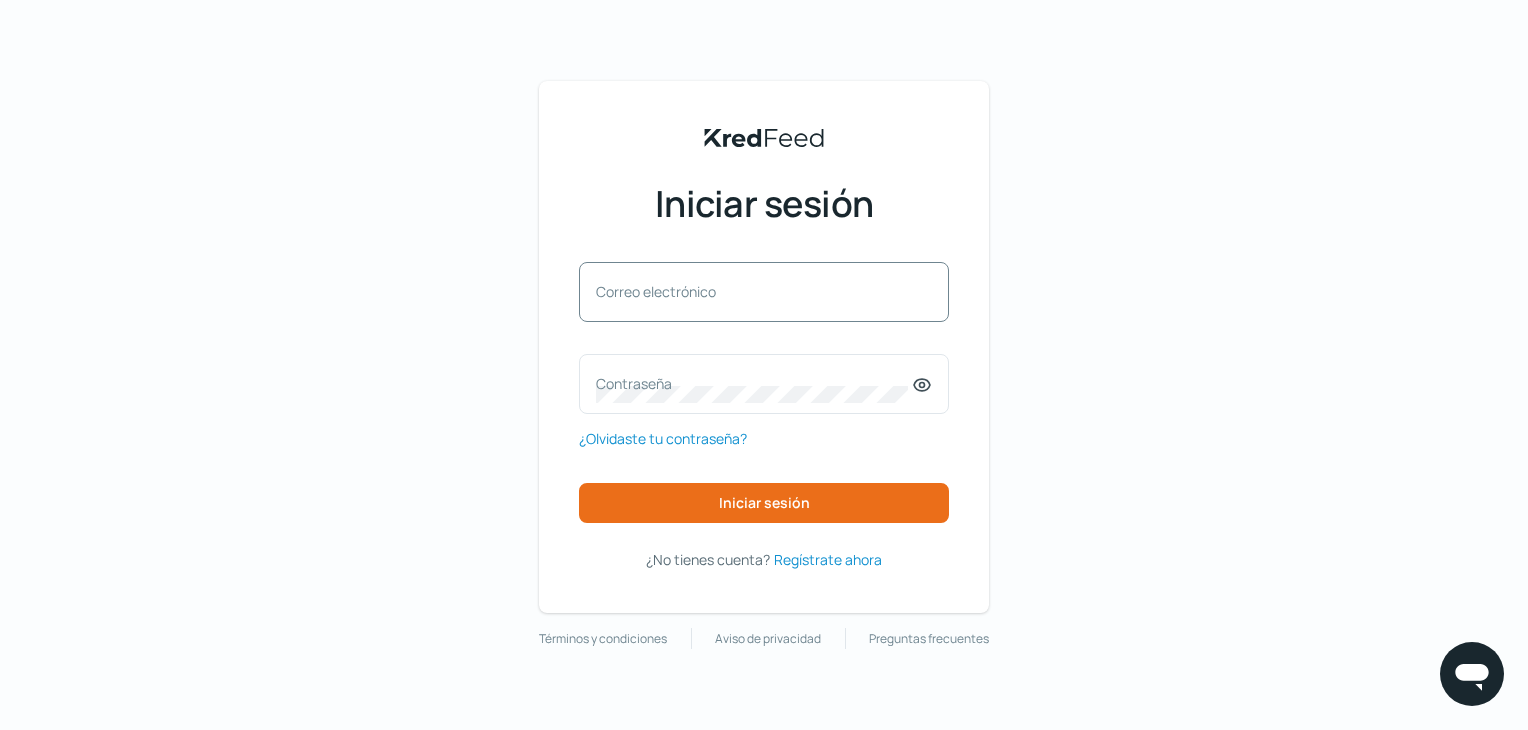 click on "Correo electrónico" at bounding box center [754, 291] 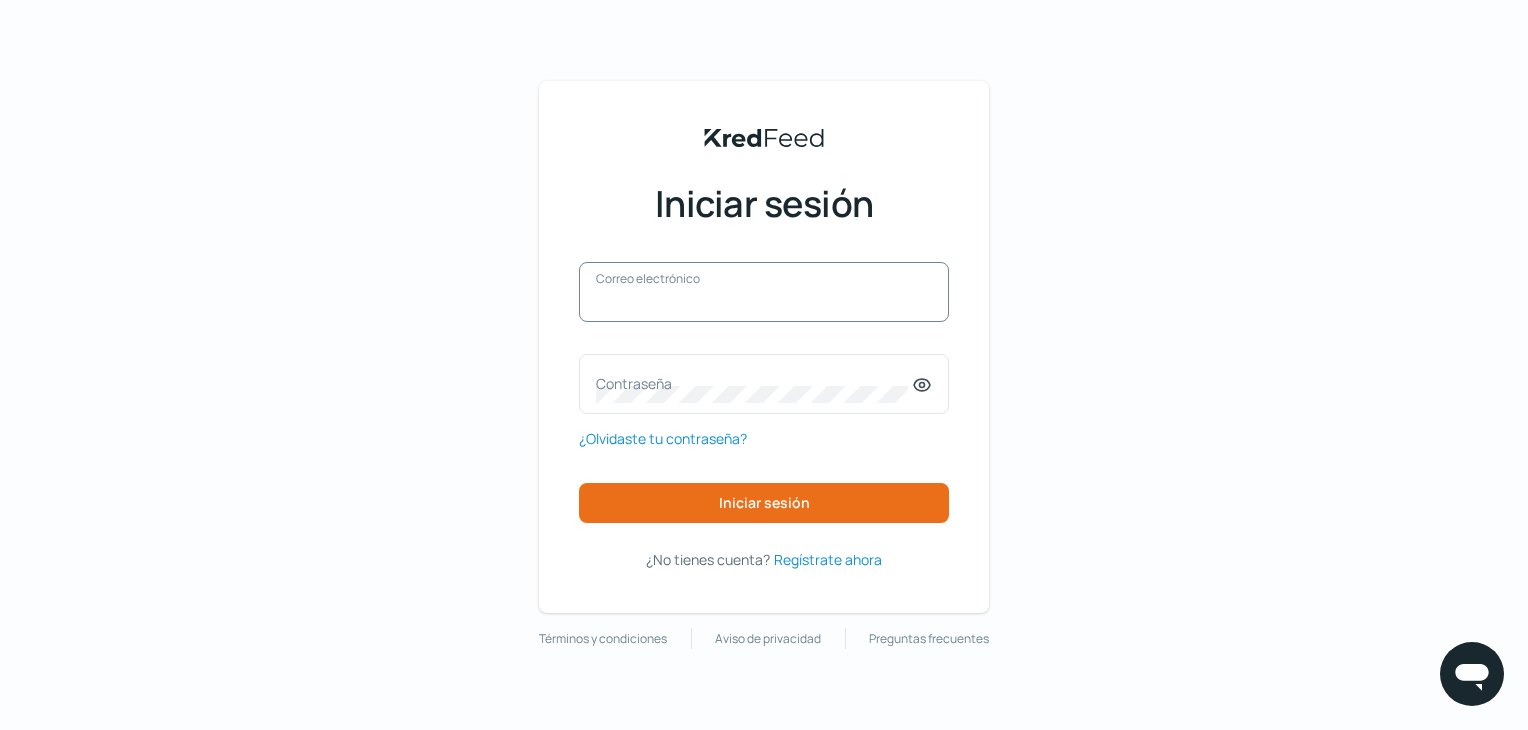 click on "Correo electrónico" at bounding box center [764, 302] 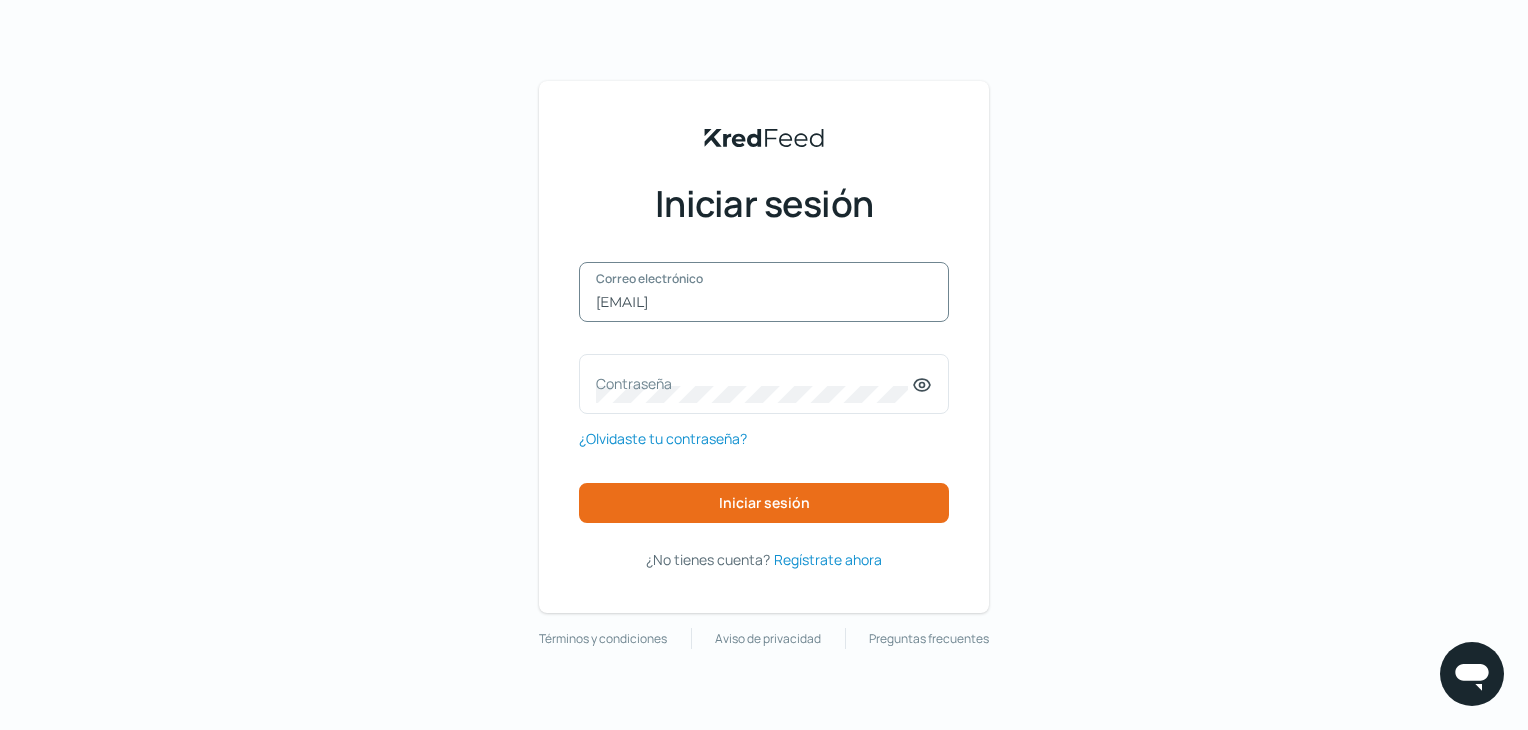 type on "daniel.js@aviva.one" 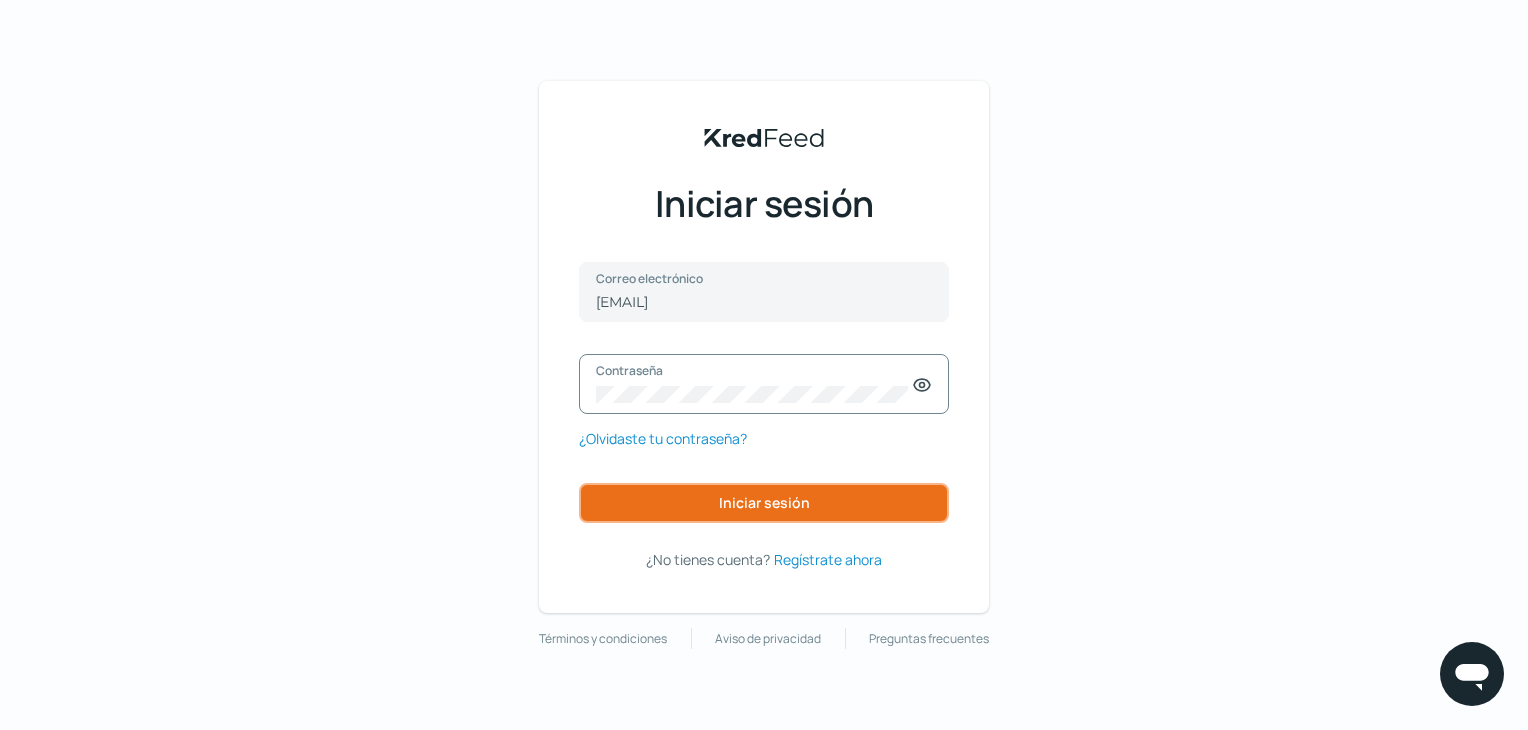 click on "Iniciar sesión" at bounding box center [764, 502] 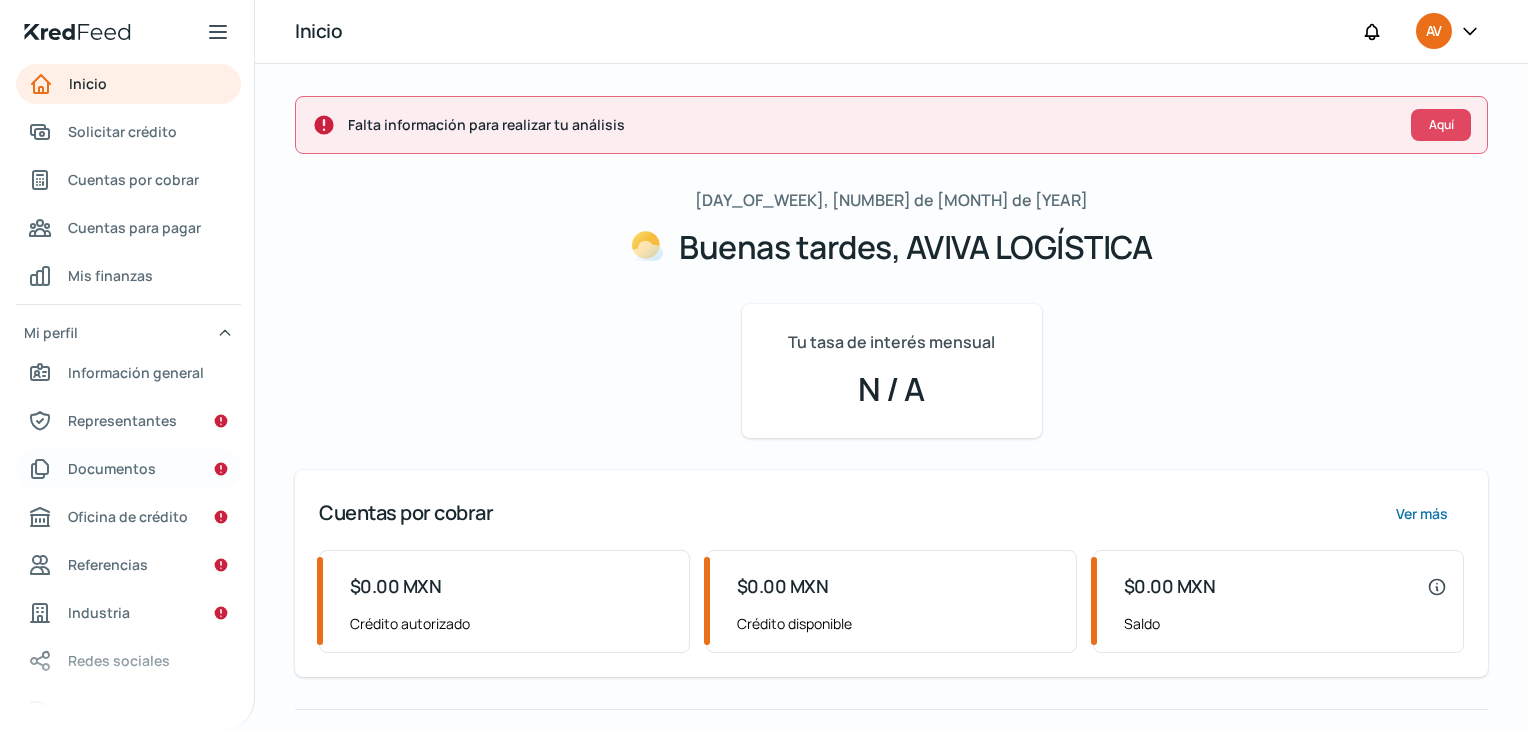 click on "Documentos" at bounding box center (112, 468) 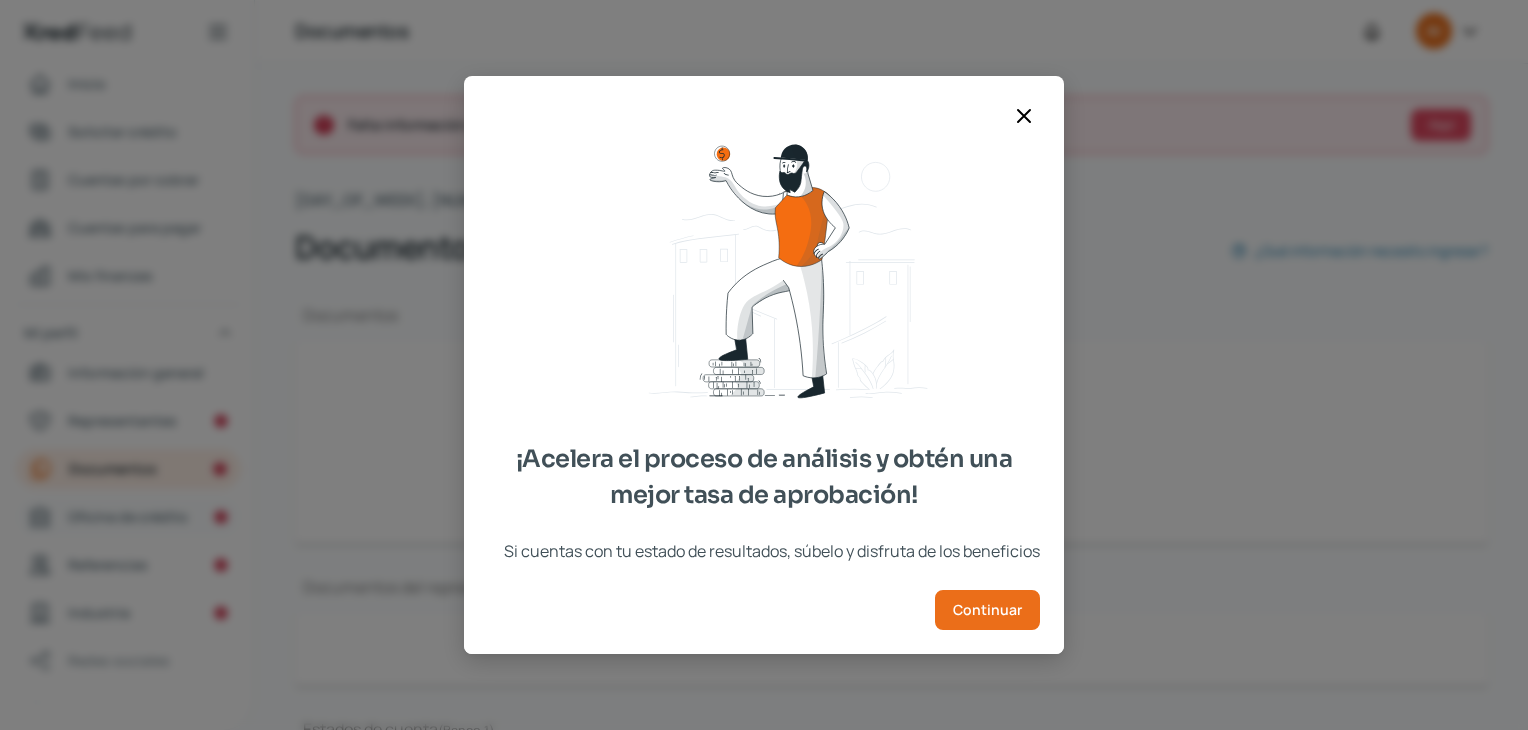 click on "¡Acelera el proceso de análisis y obtén una mejor tasa de aprobación! Si cuentas con tu estado de resultados, súbelo y disfruta de los beneficios Continuar" at bounding box center (764, 365) 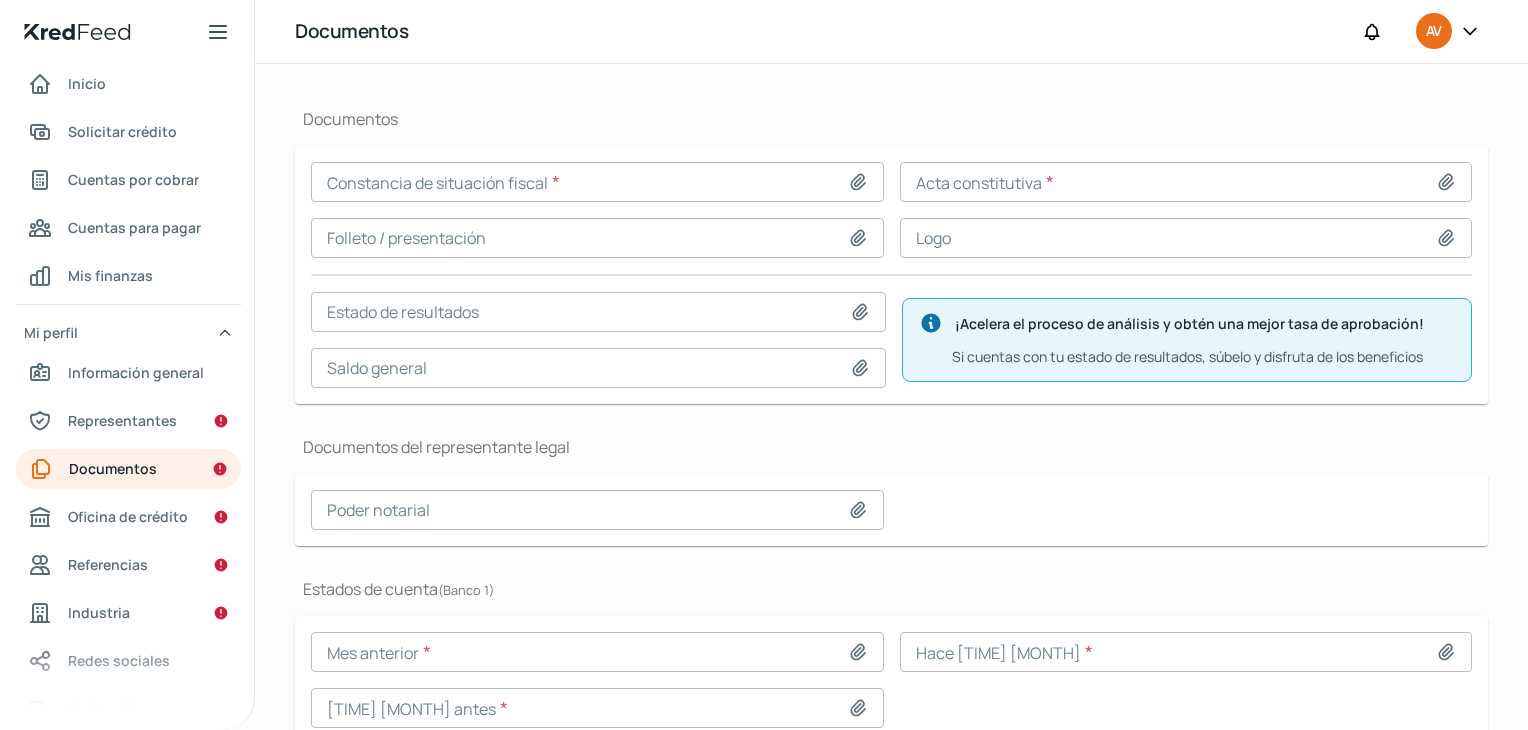 scroll, scrollTop: 200, scrollLeft: 0, axis: vertical 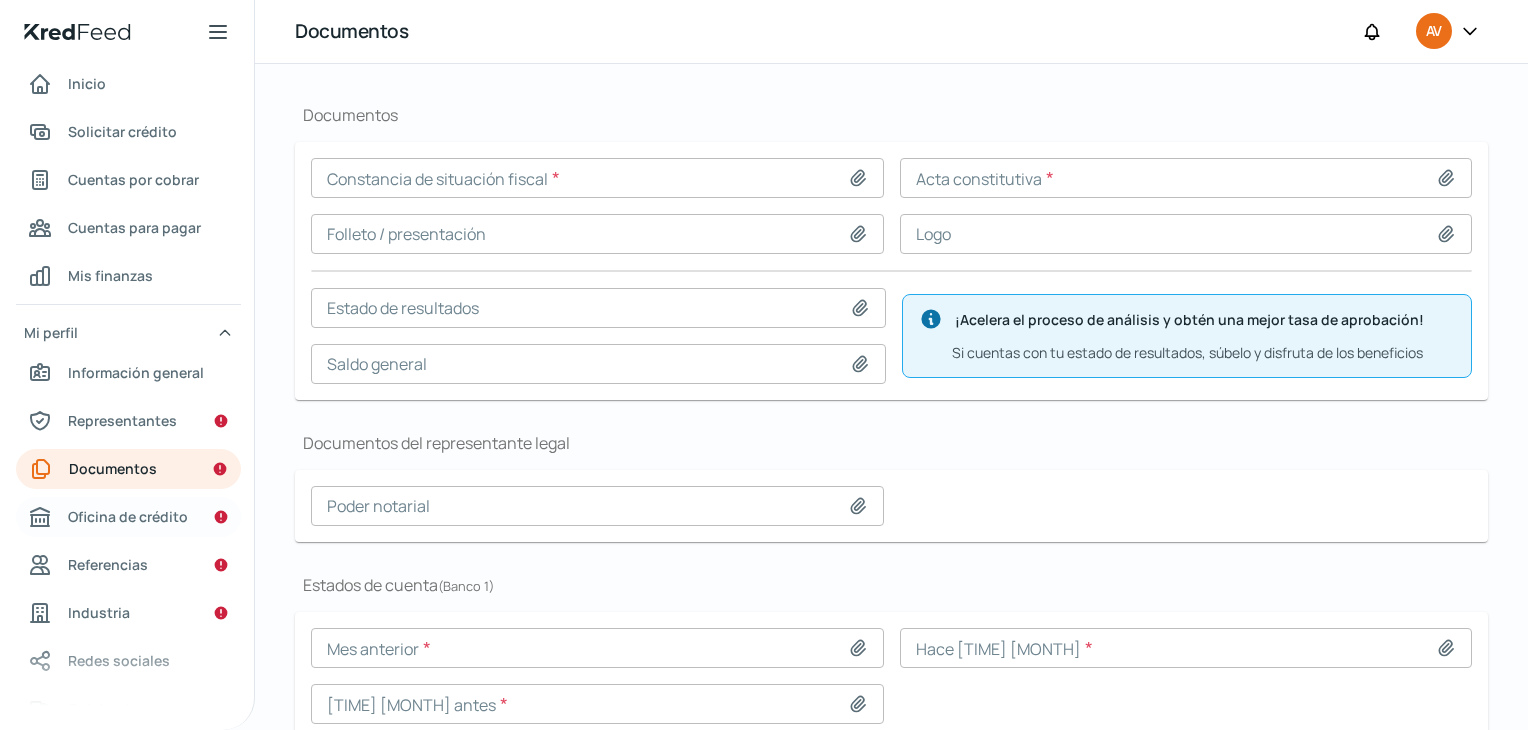 click on "Oficina de crédito" at bounding box center [128, 516] 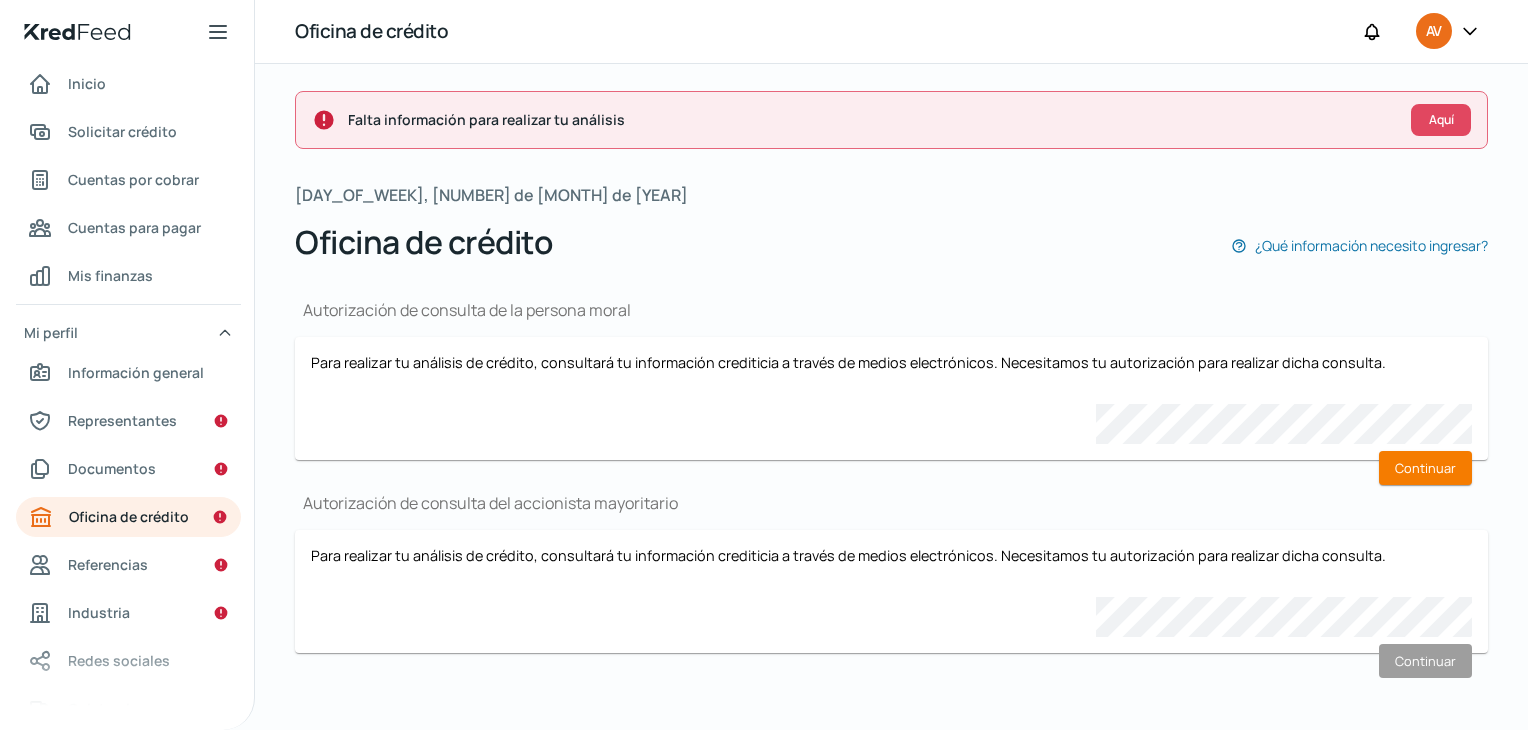 scroll, scrollTop: 7, scrollLeft: 0, axis: vertical 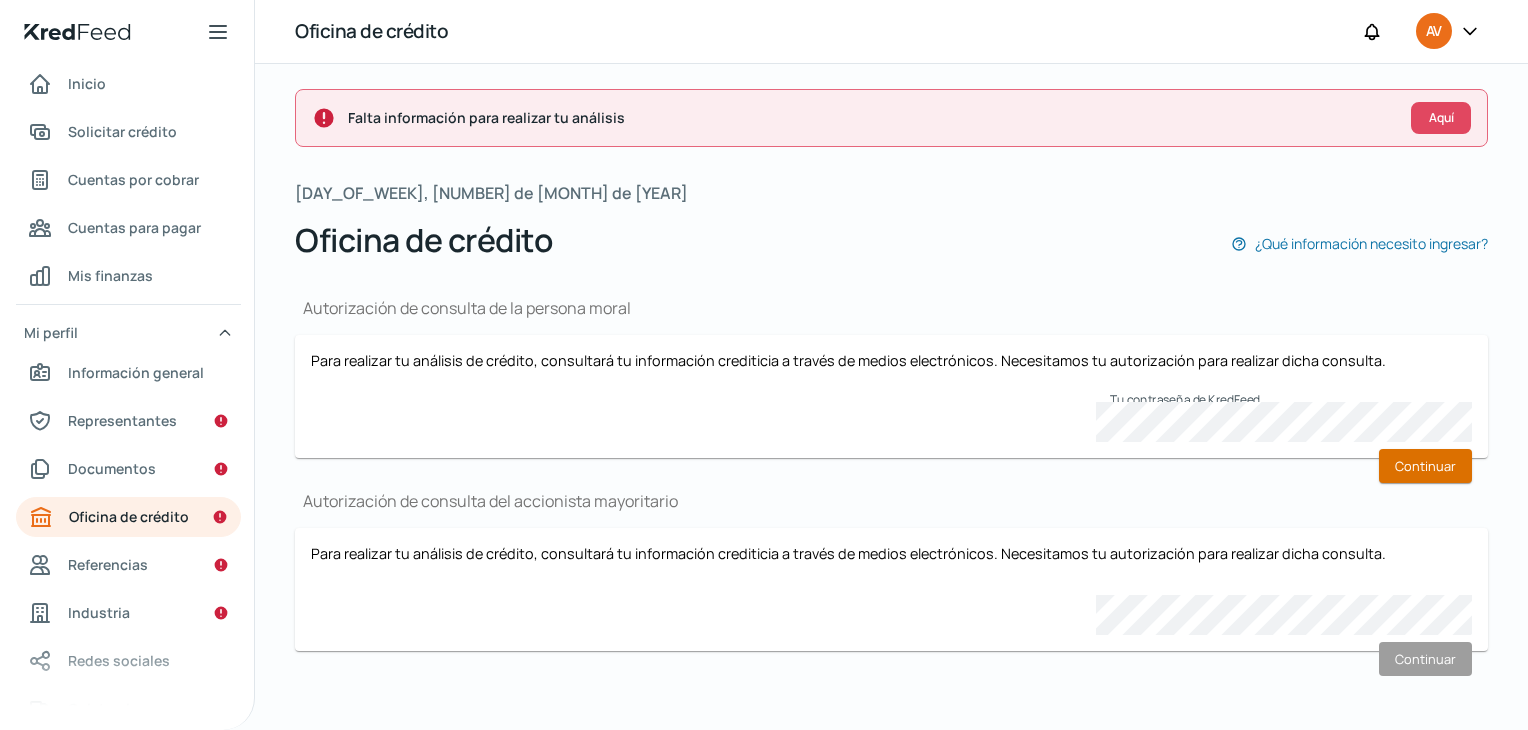 click on "Continuar" at bounding box center [1425, 466] 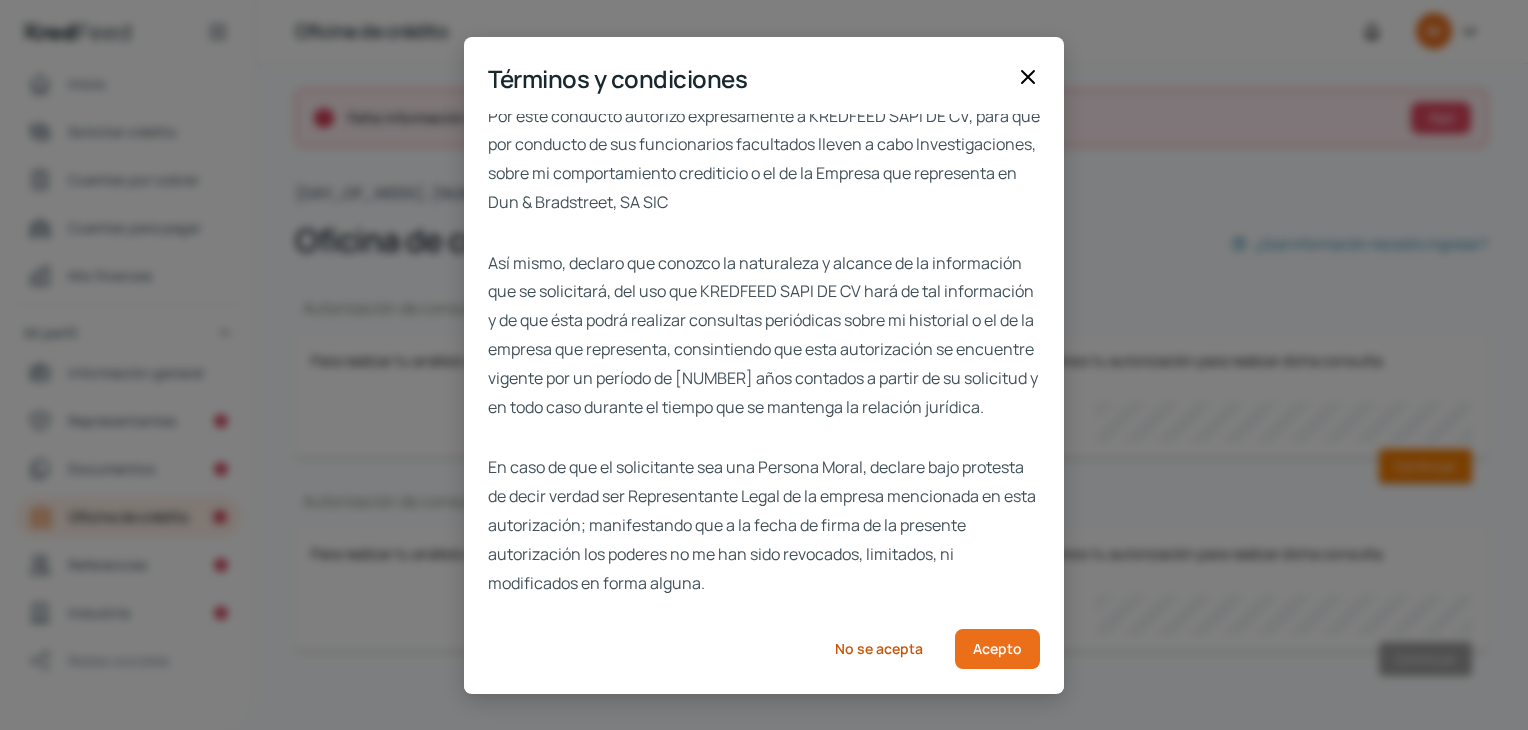 scroll, scrollTop: 40, scrollLeft: 0, axis: vertical 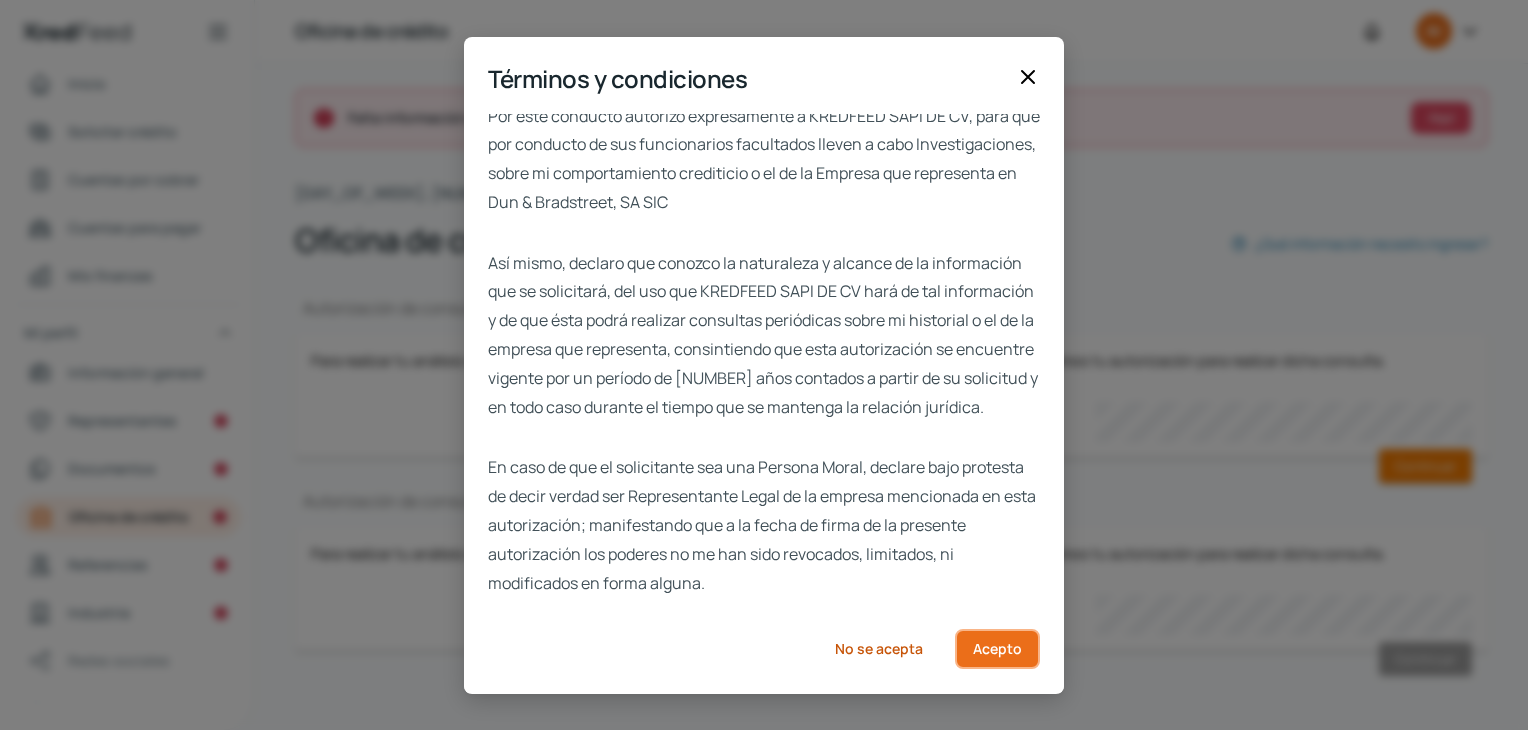 click on "Acepto" at bounding box center (997, 649) 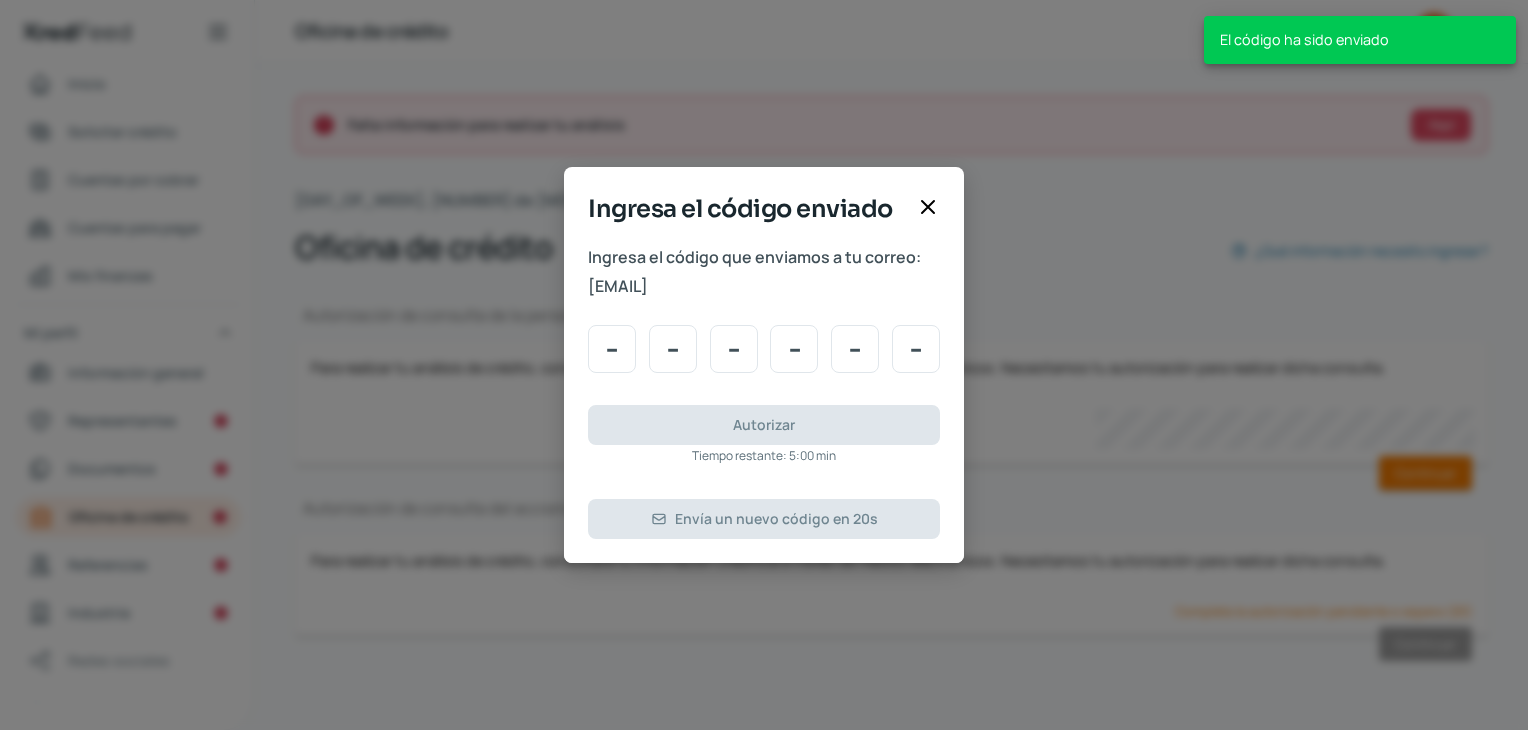scroll, scrollTop: 0, scrollLeft: 0, axis: both 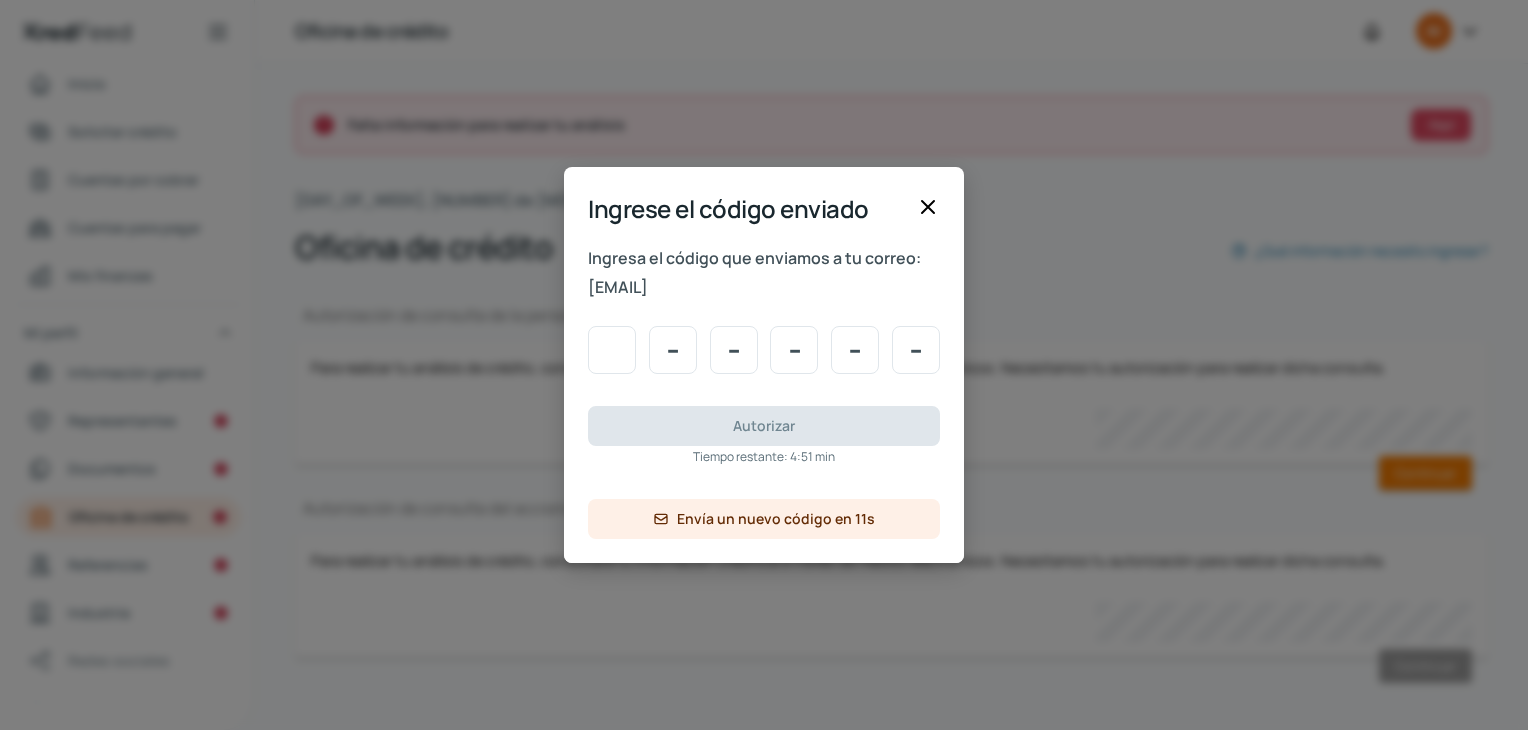 type on "3" 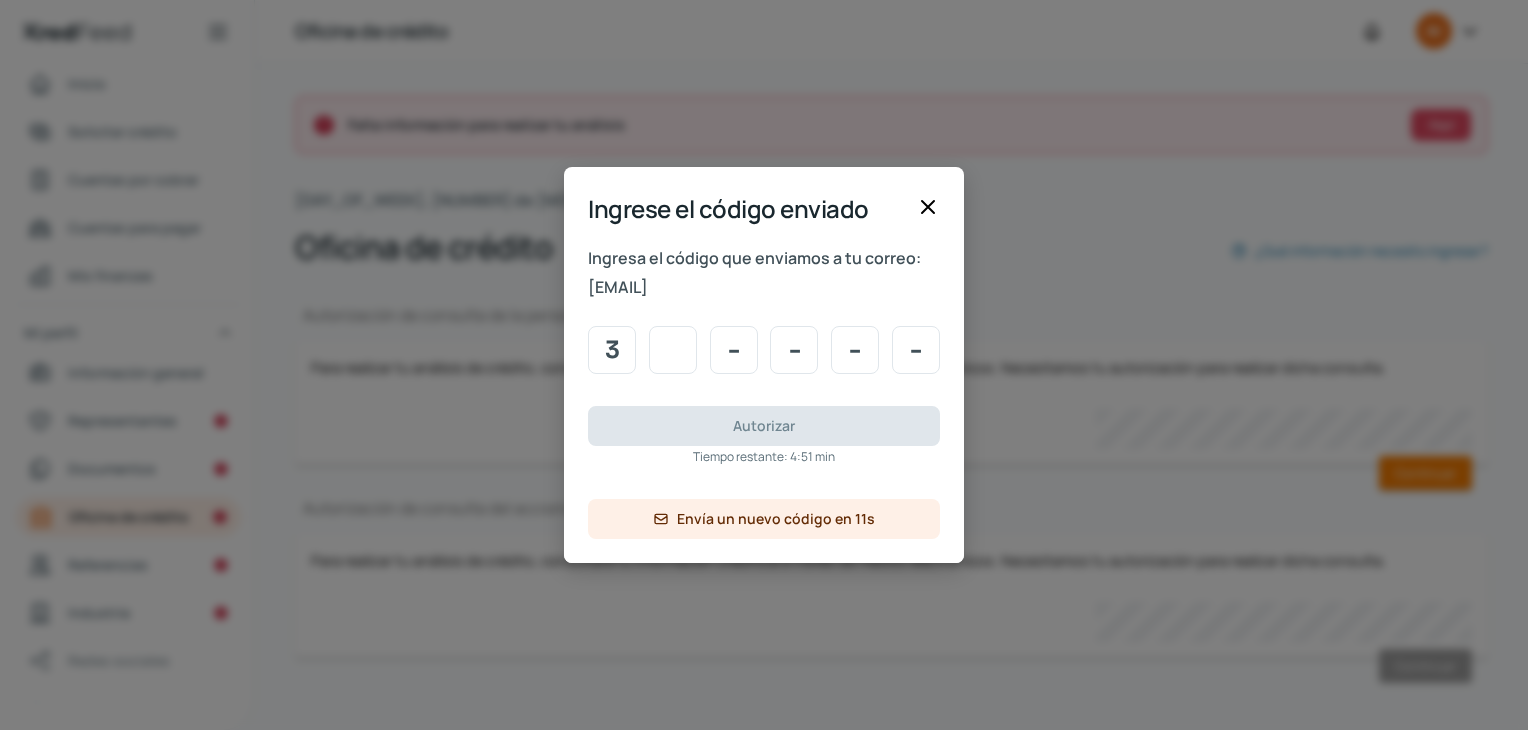 type on "7" 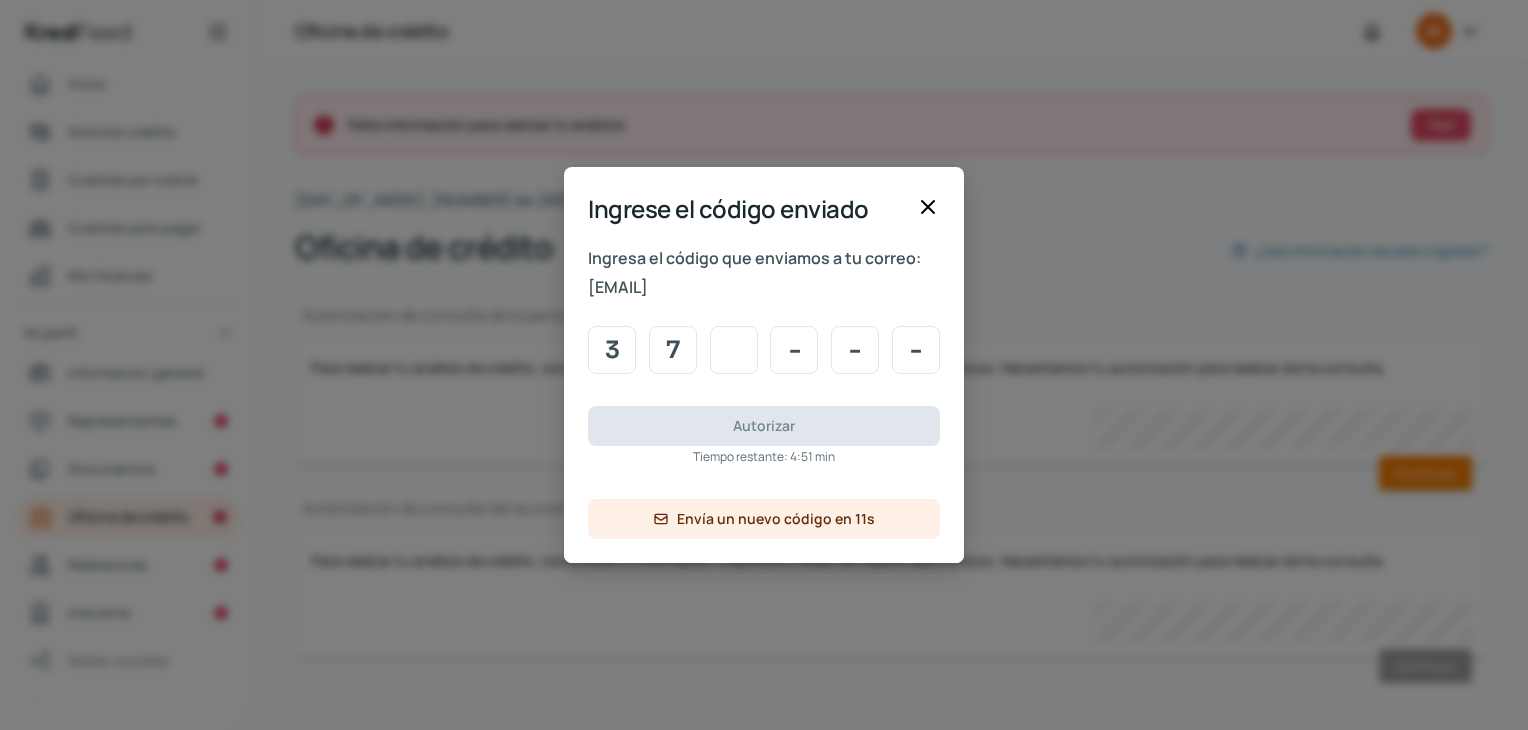 type on "1" 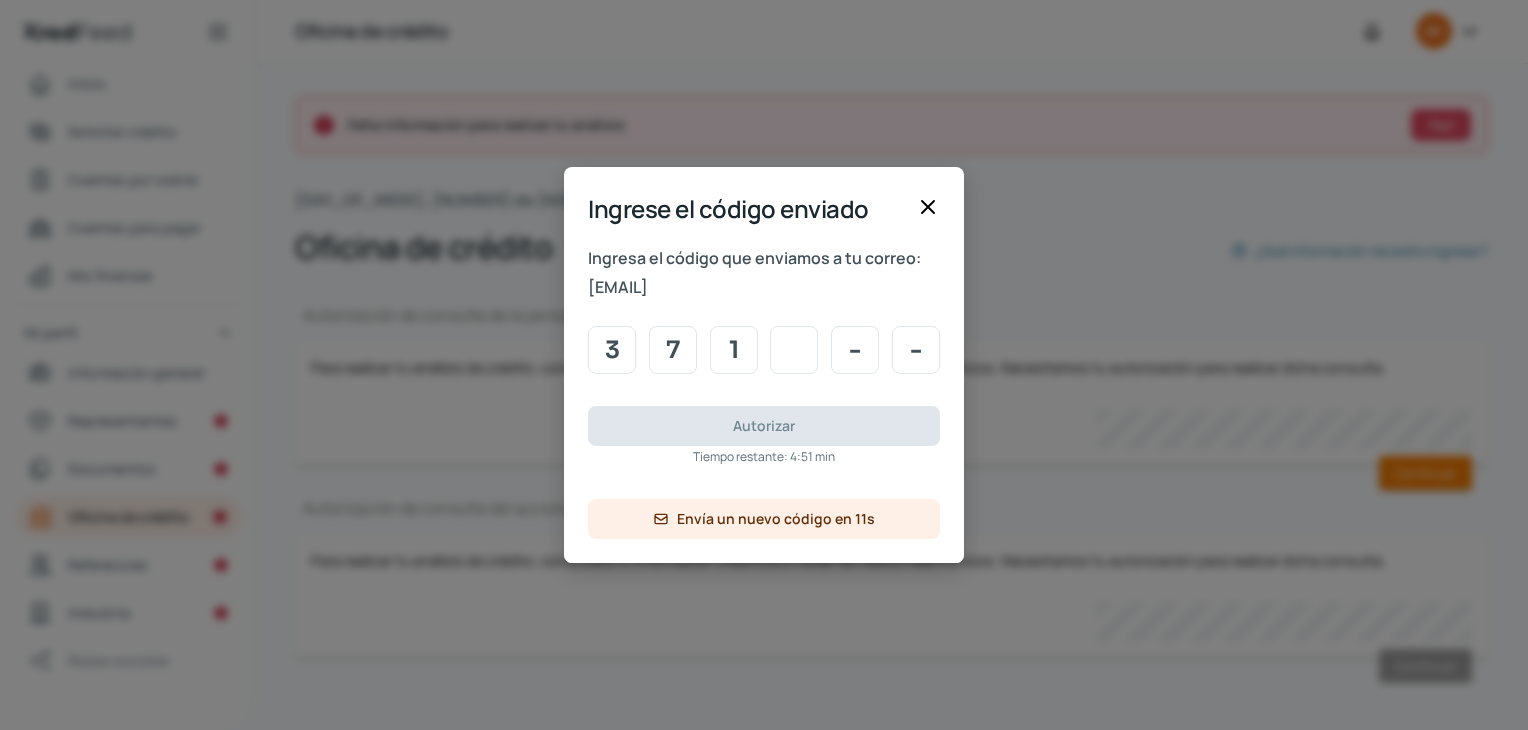 type on "4" 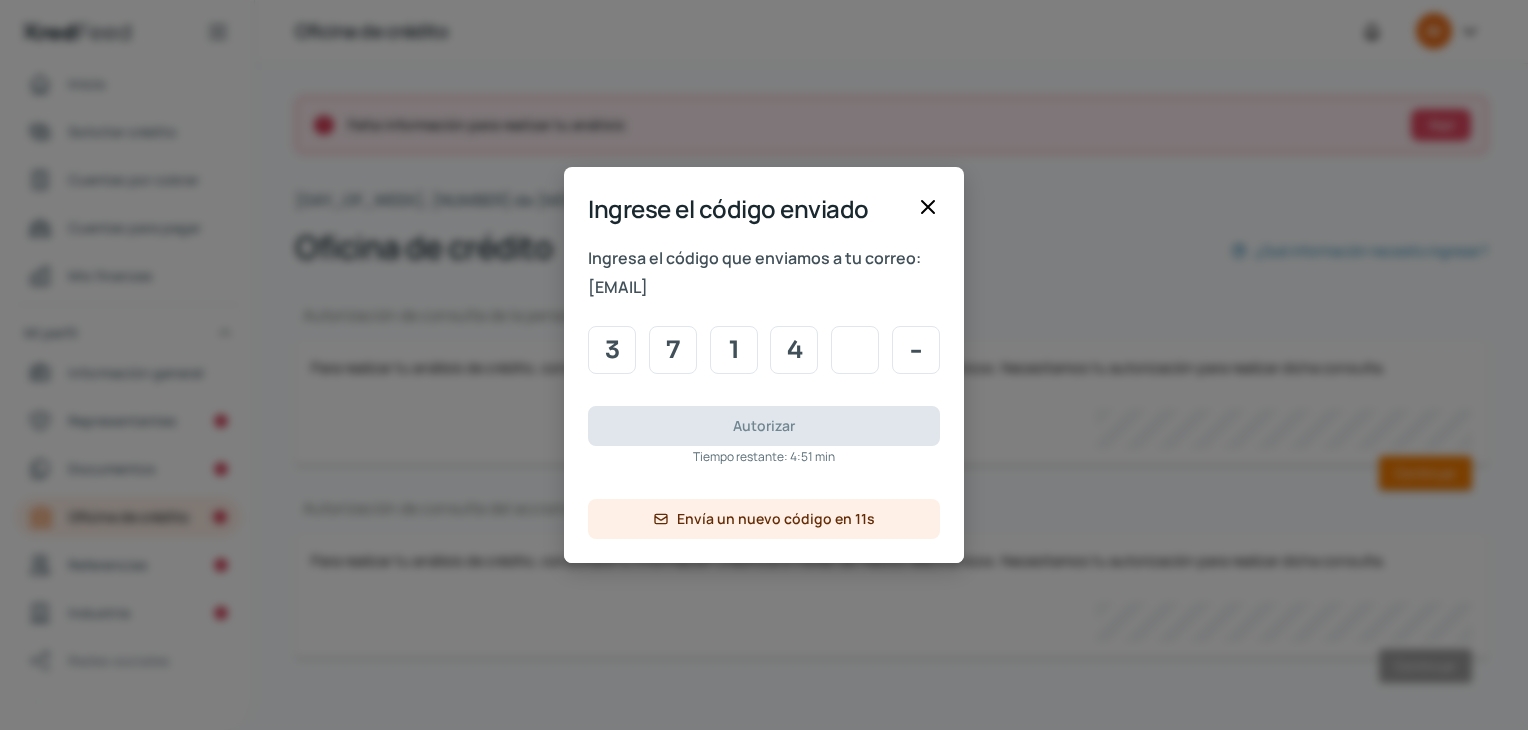 type on "9" 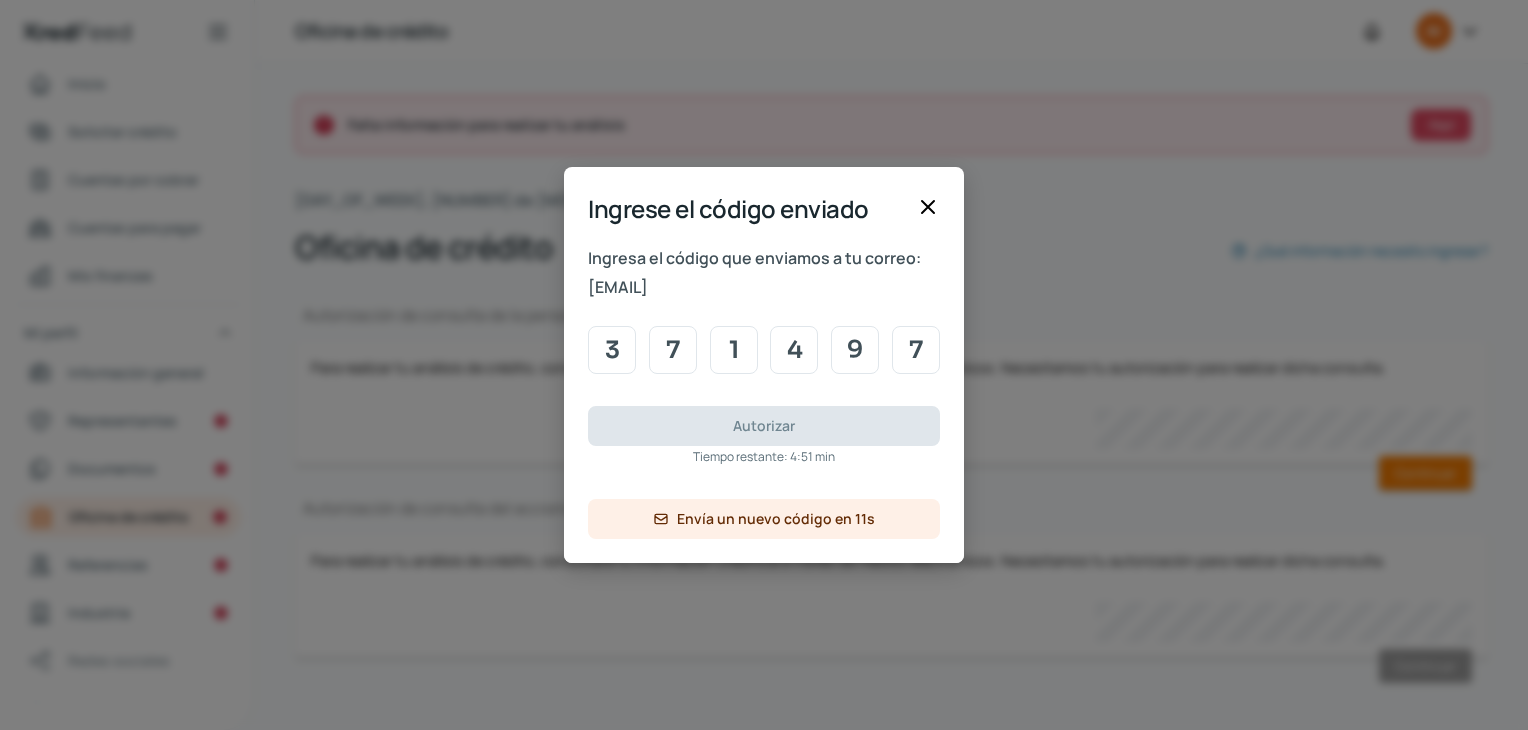 type on "7" 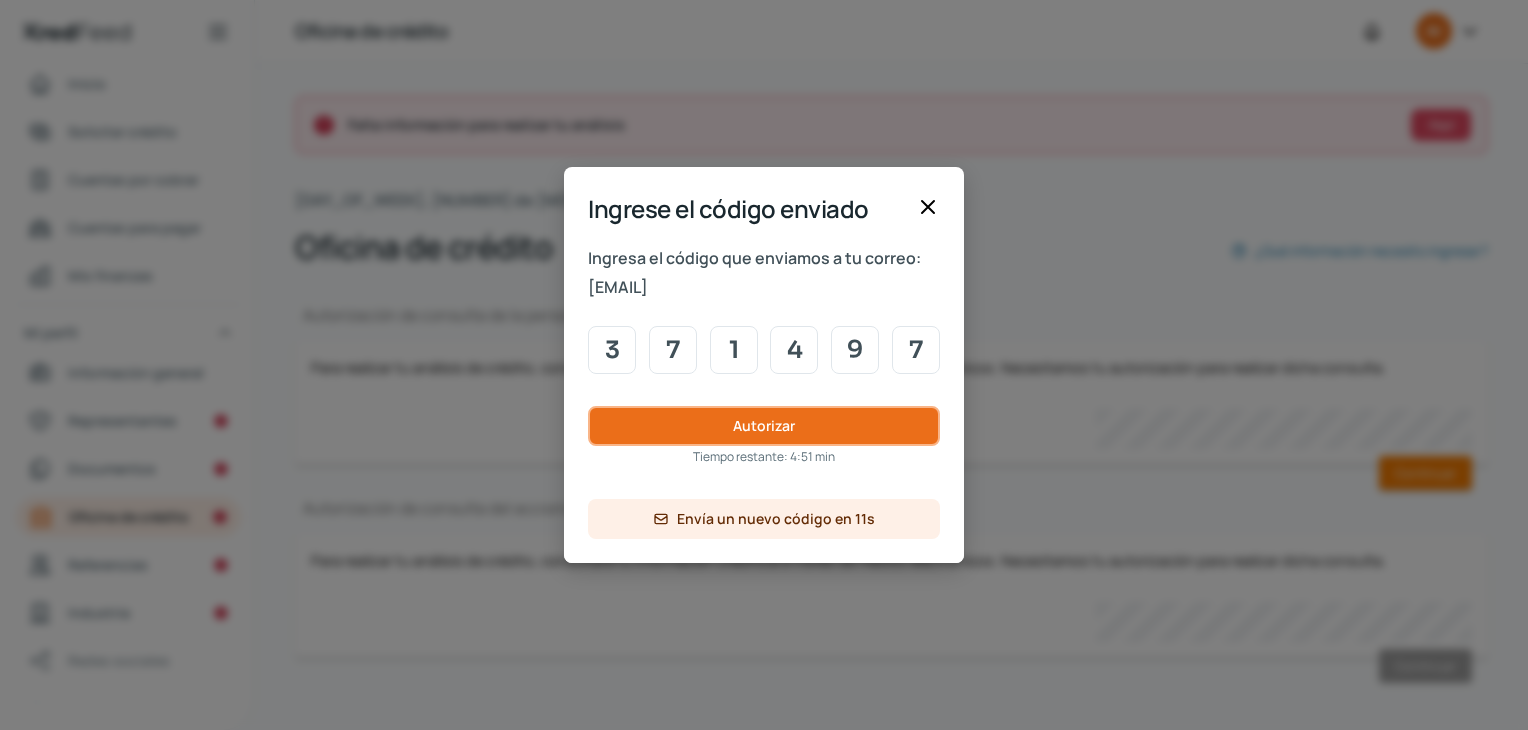 click on "Autorizar" at bounding box center (764, 426) 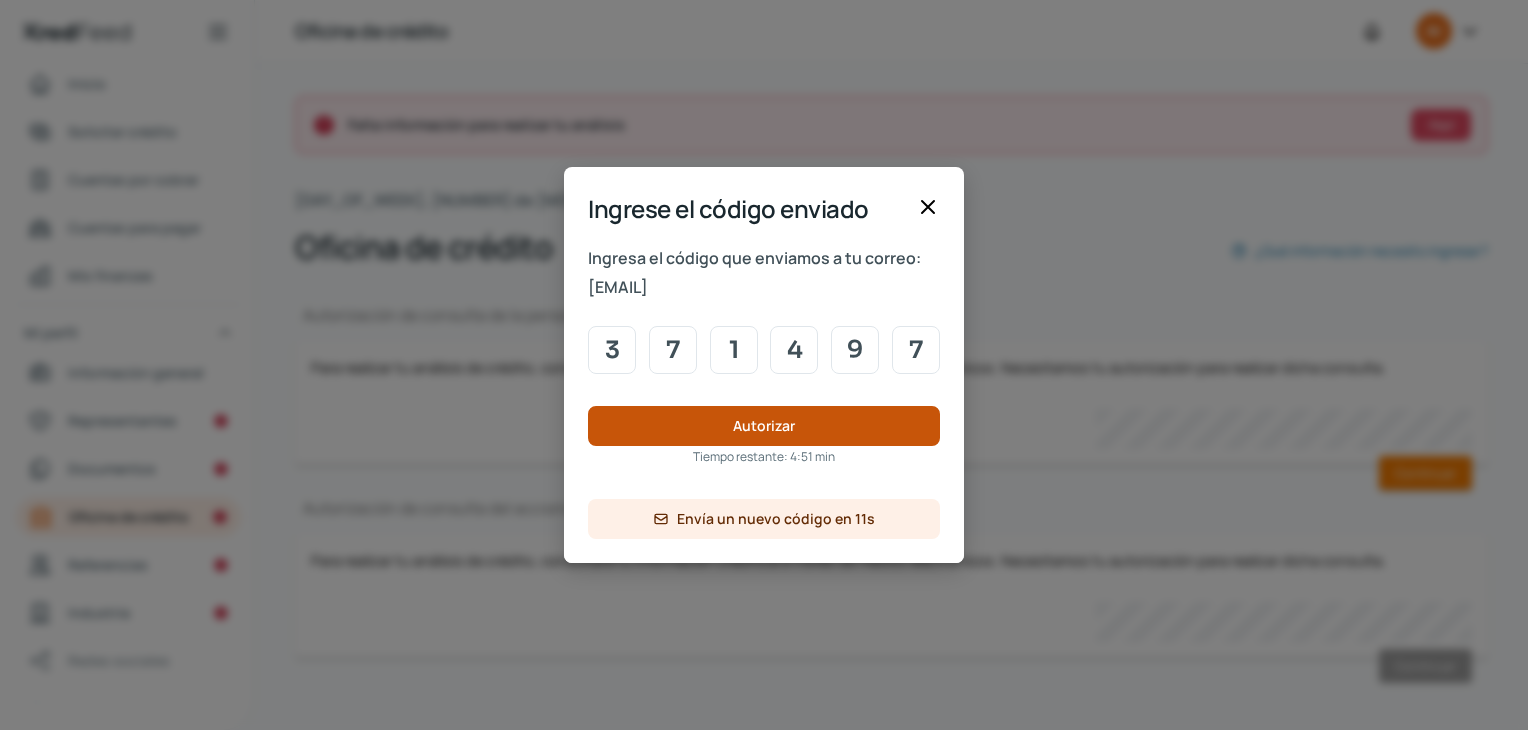 type 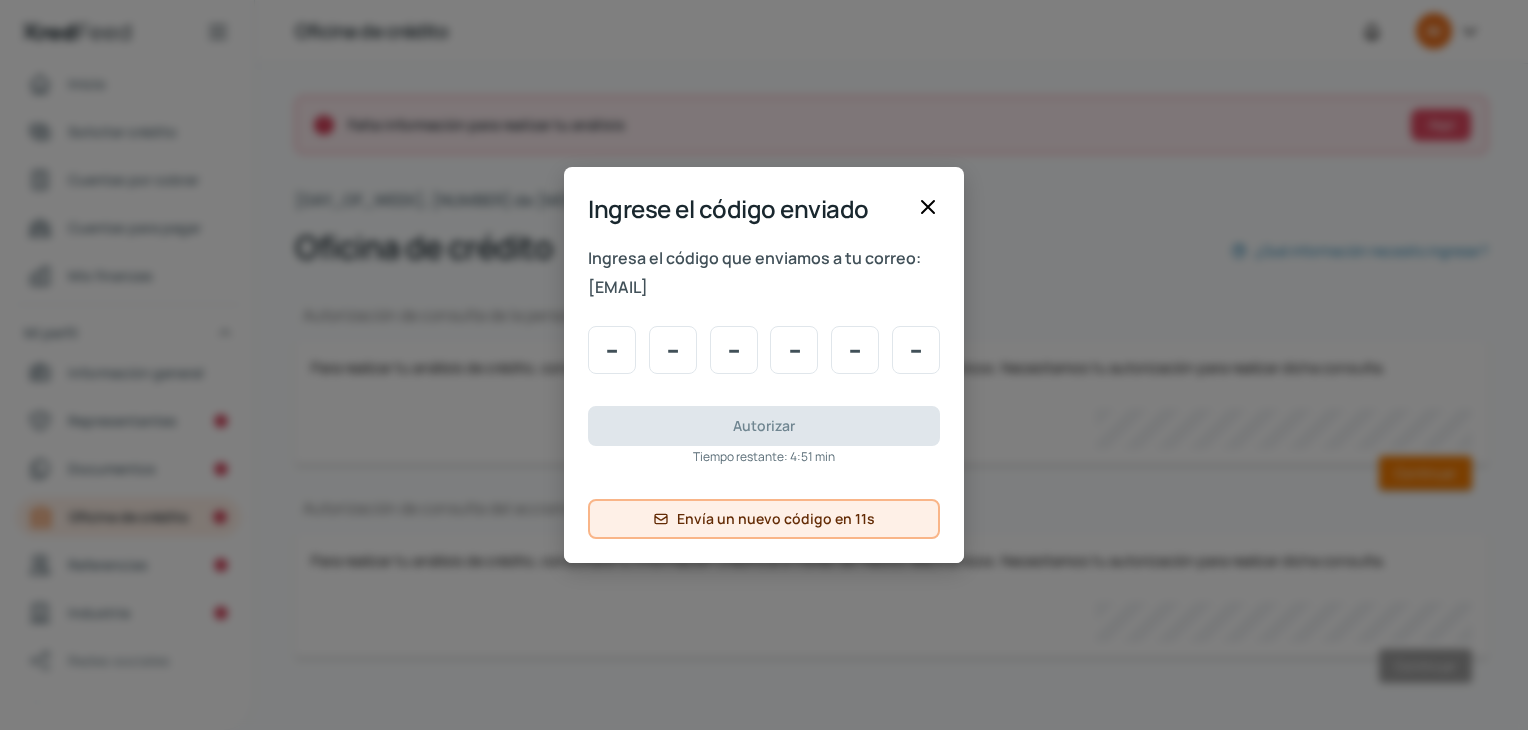 click on "Envía un nuevo código en 11s" at bounding box center [776, 518] 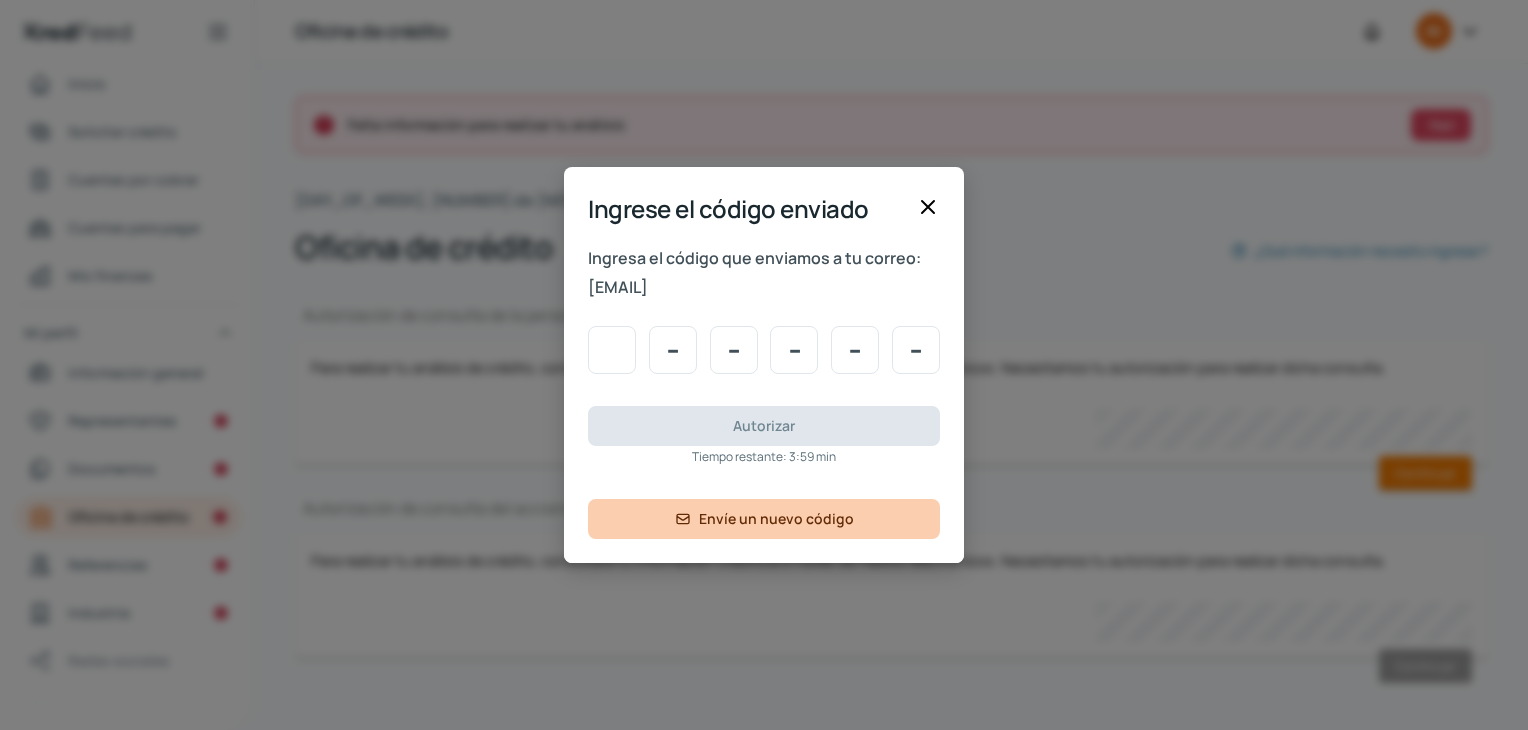 type on "9" 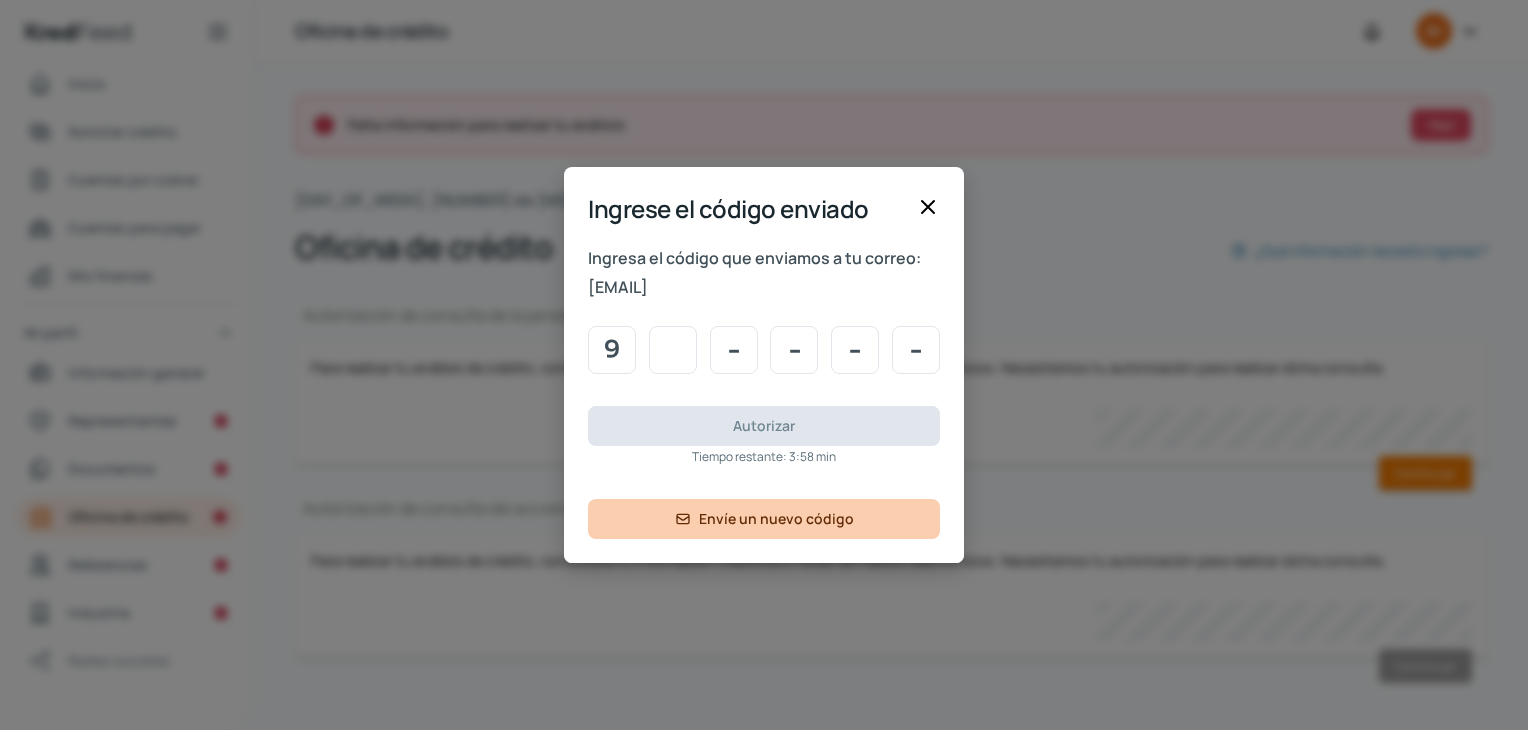 type on "9" 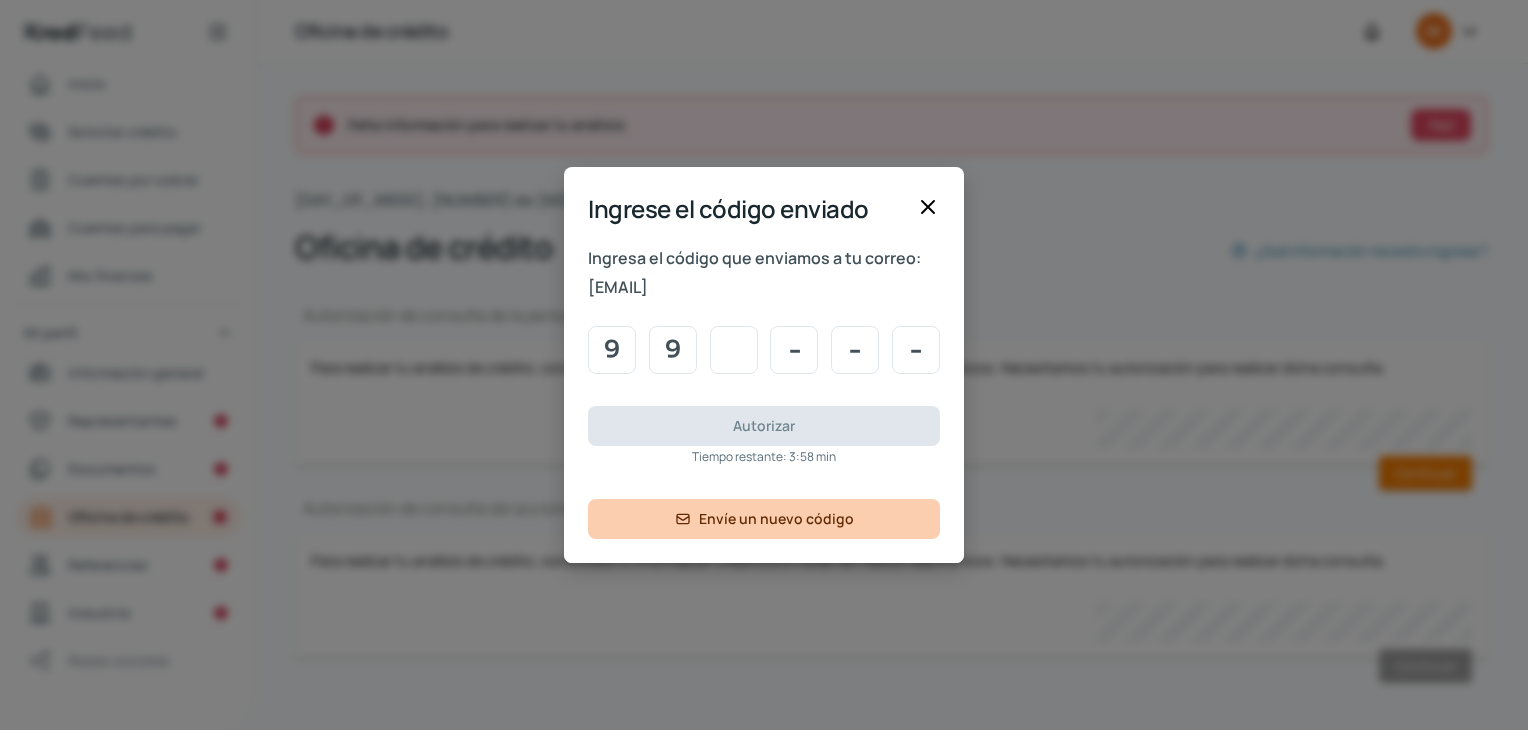 type on "2" 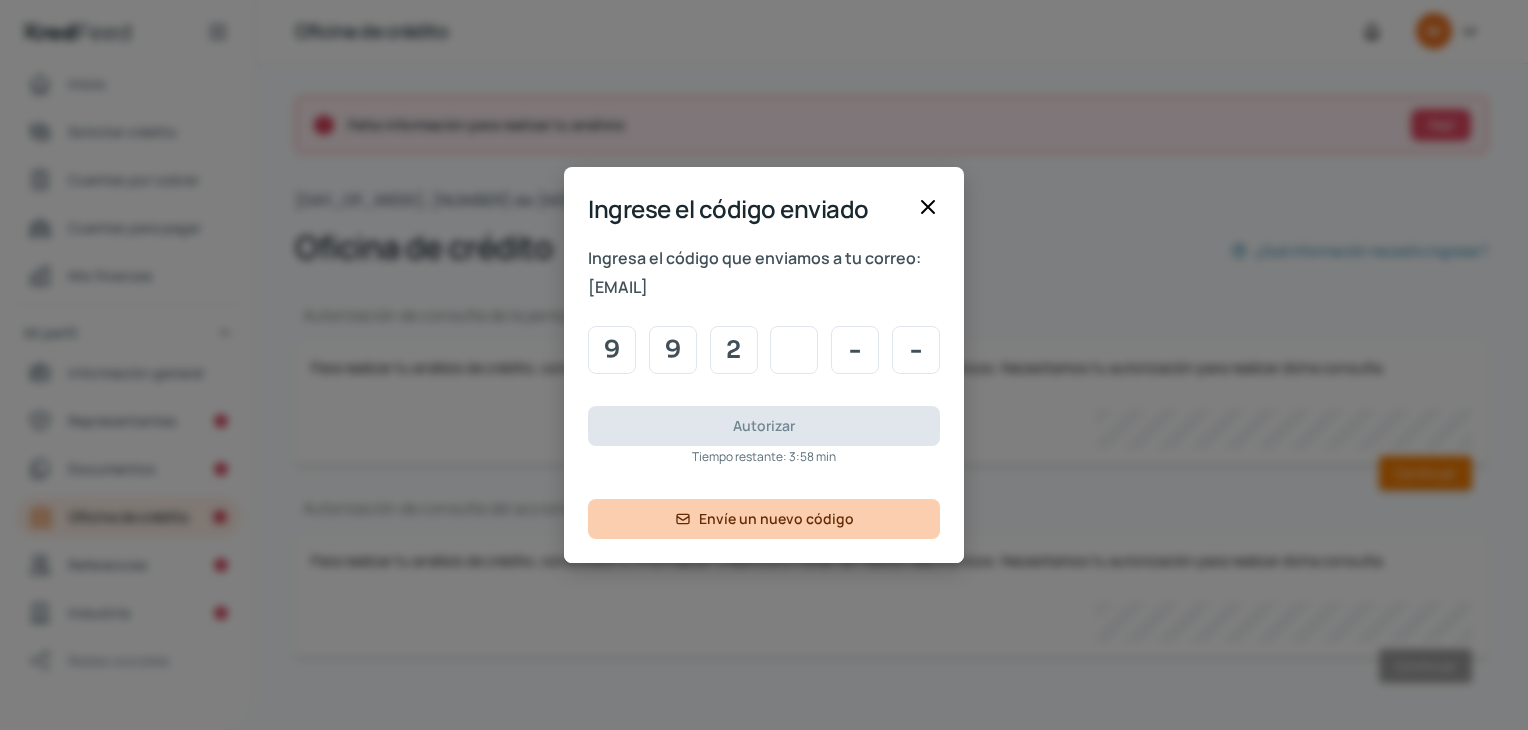type on "9" 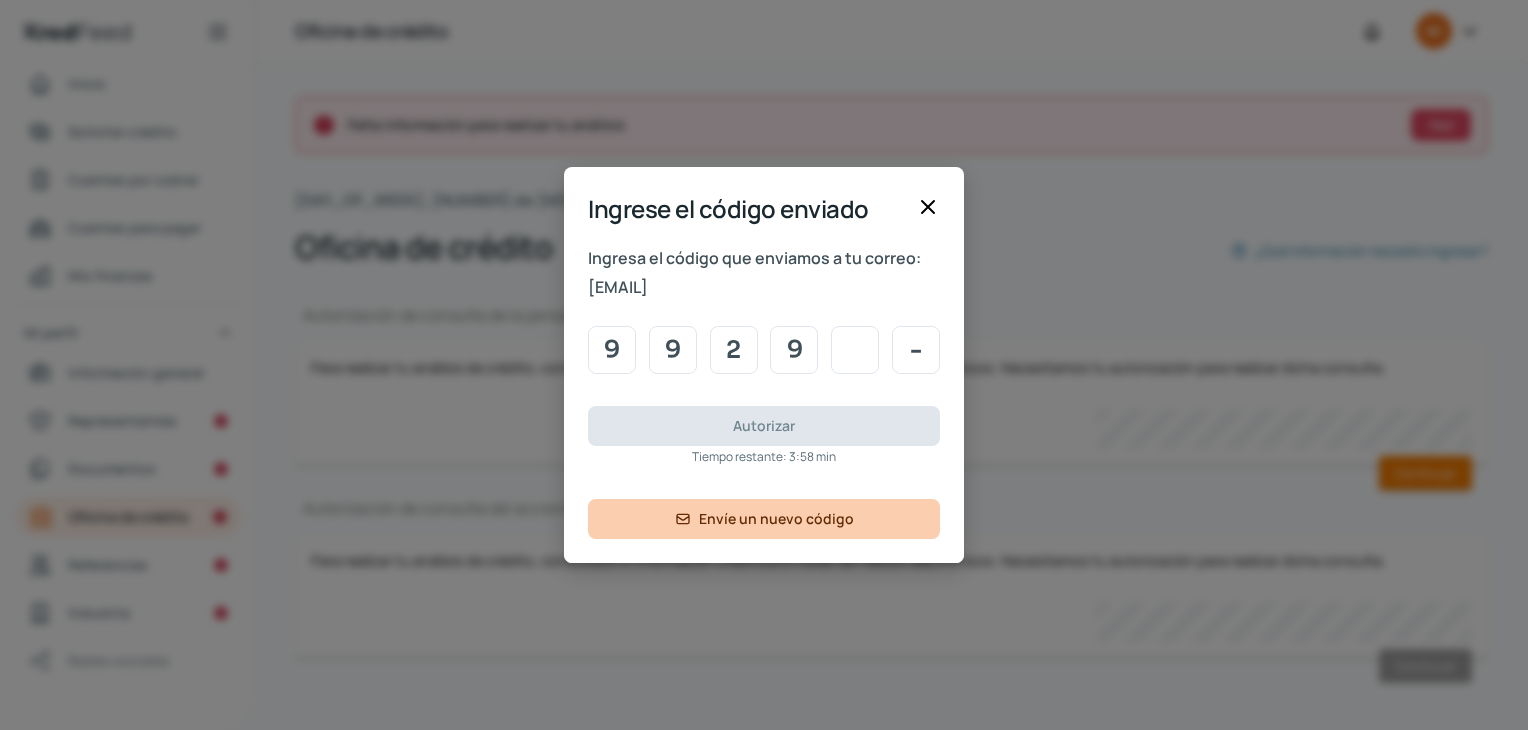 type on "0" 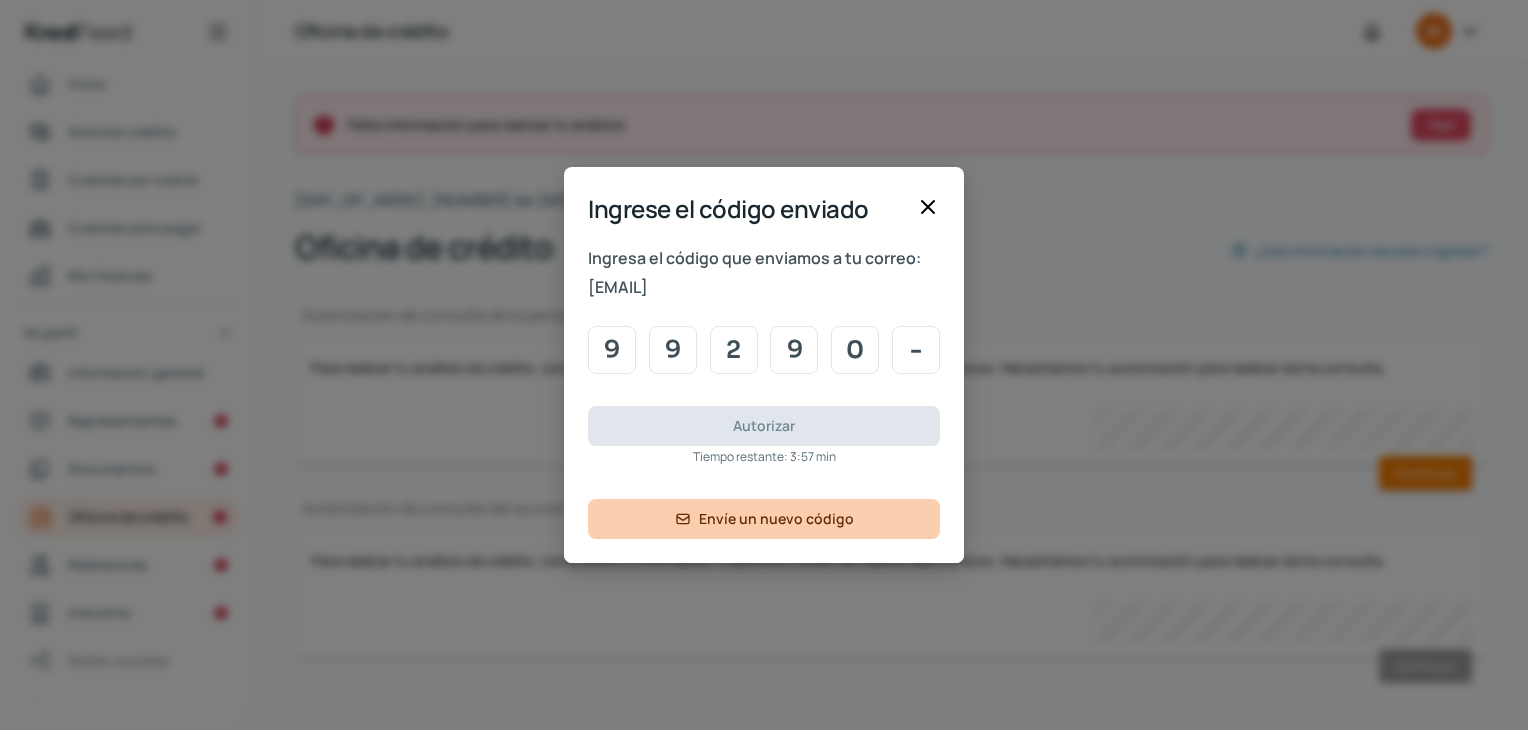 type 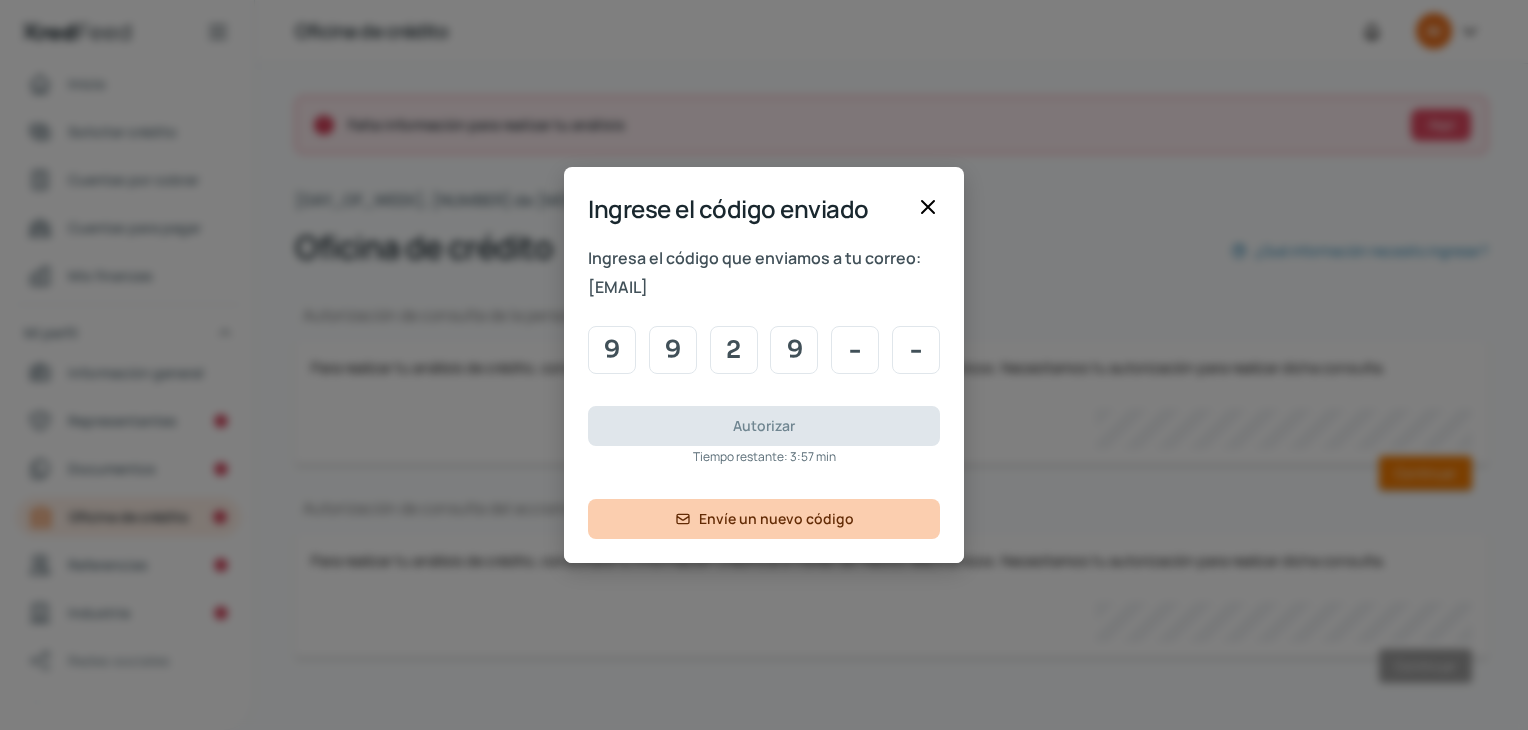 type 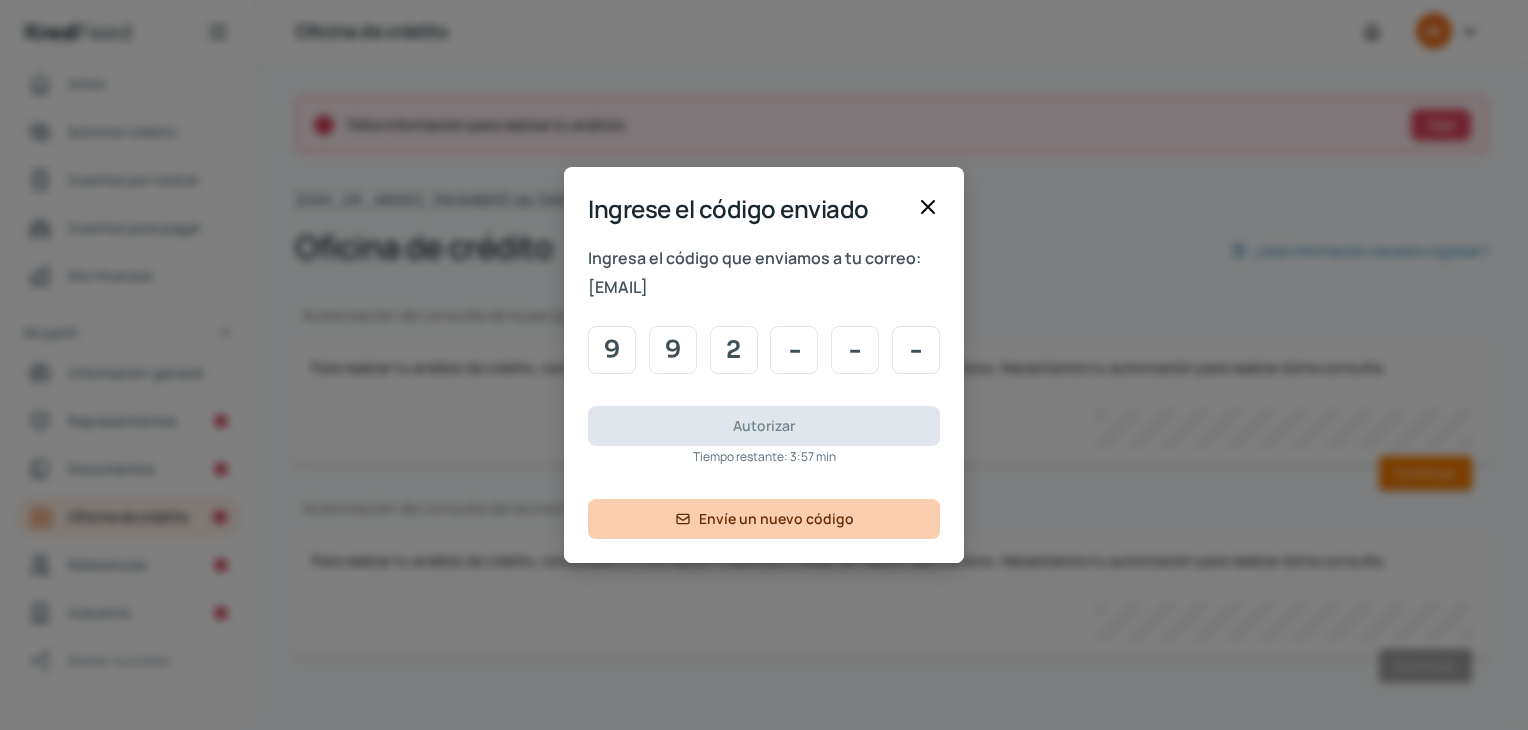 type 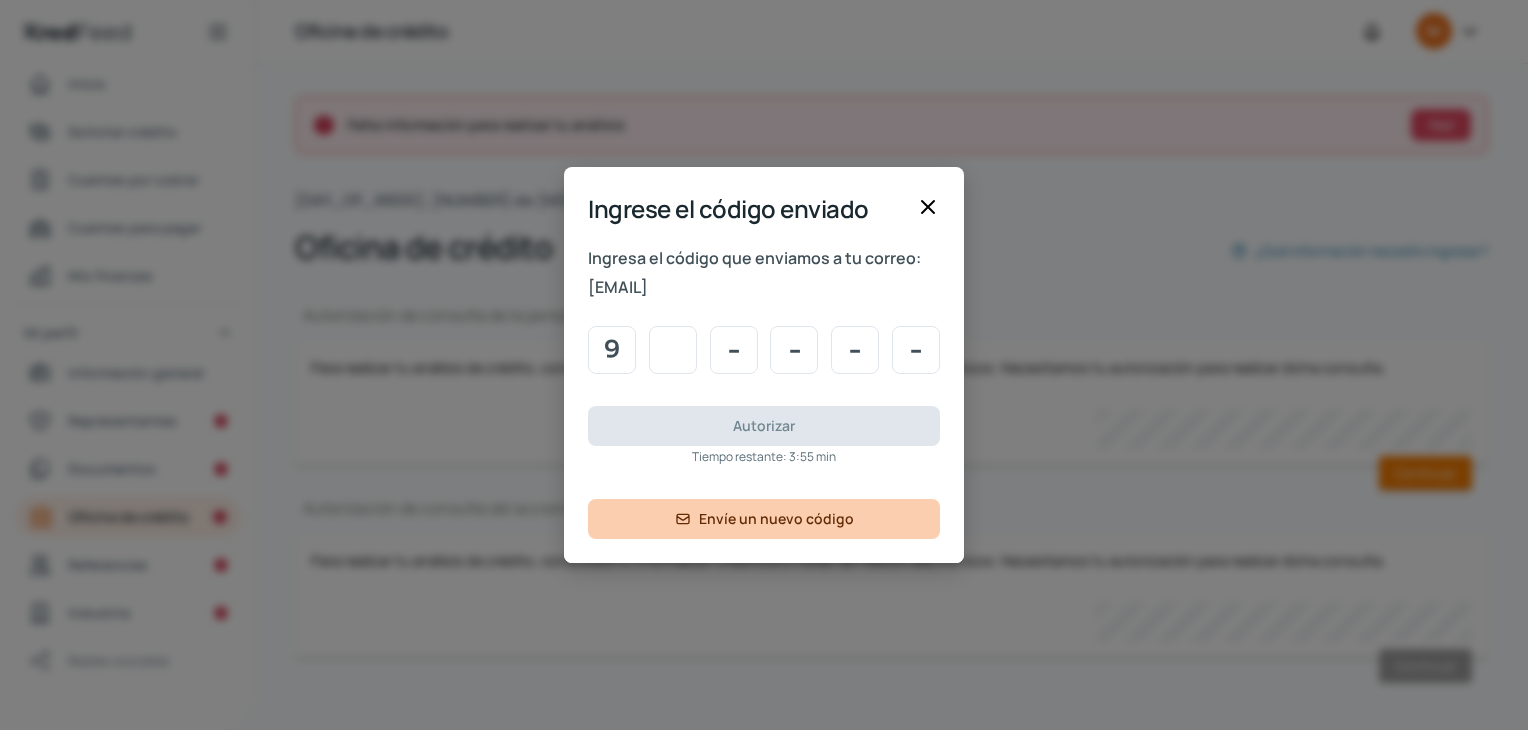 type on "9" 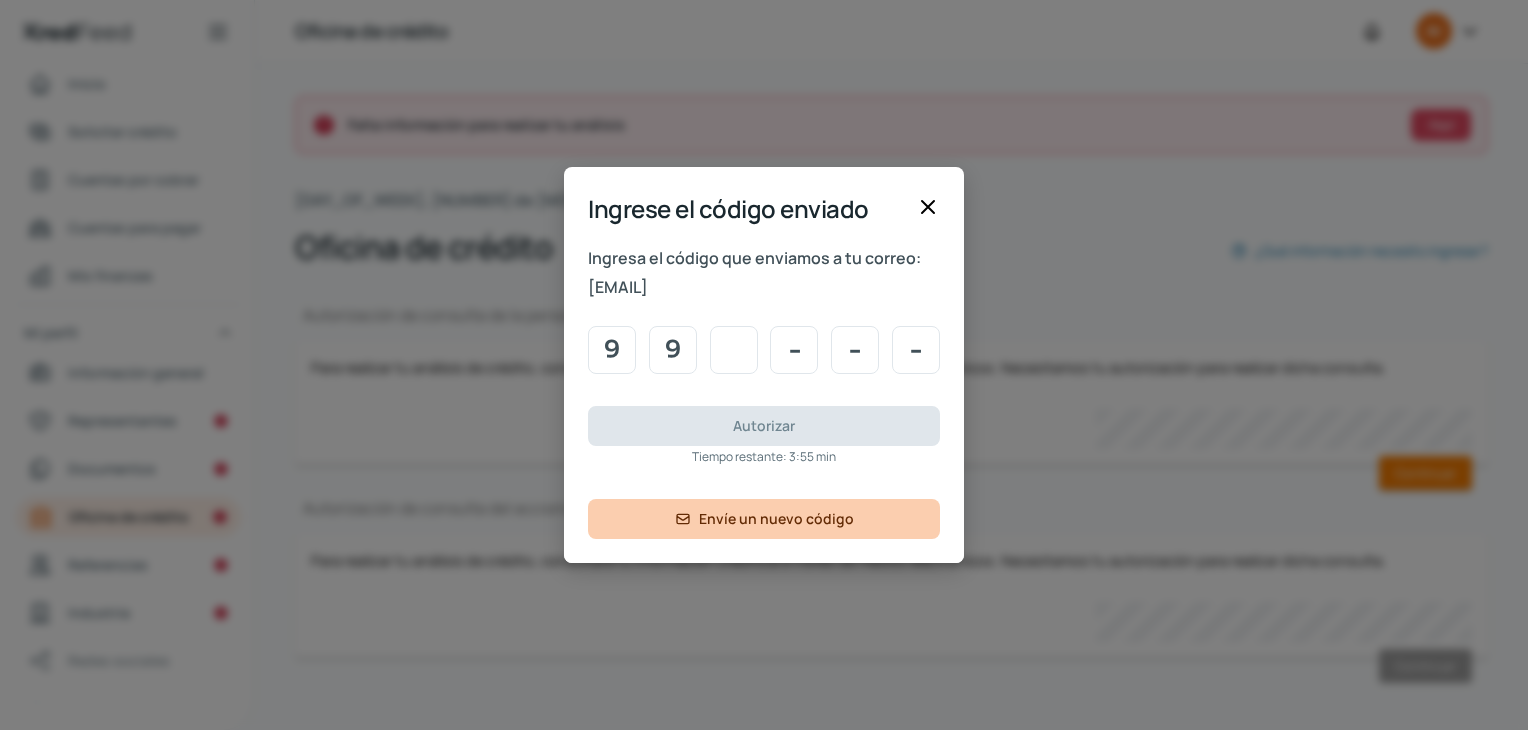 type on "9" 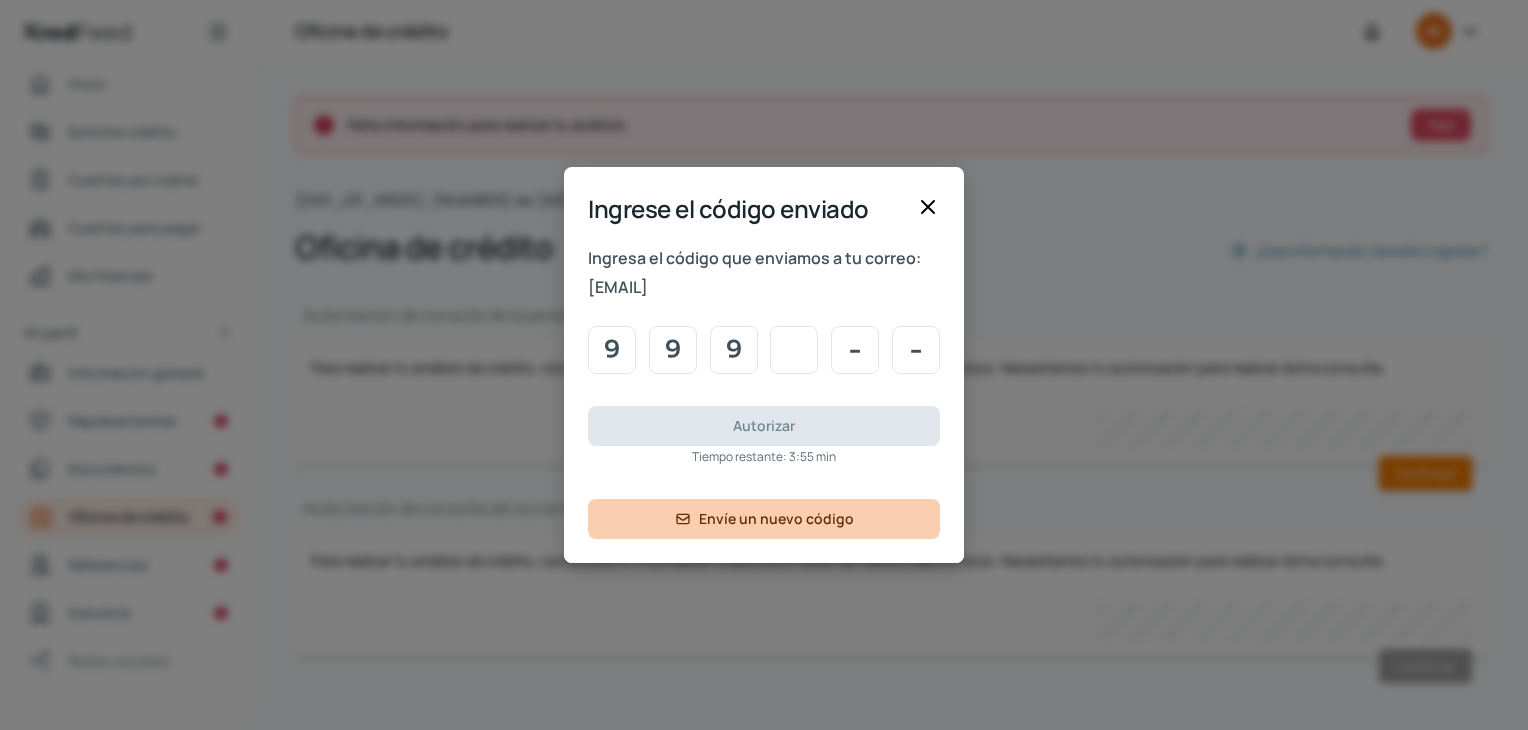 type on "2" 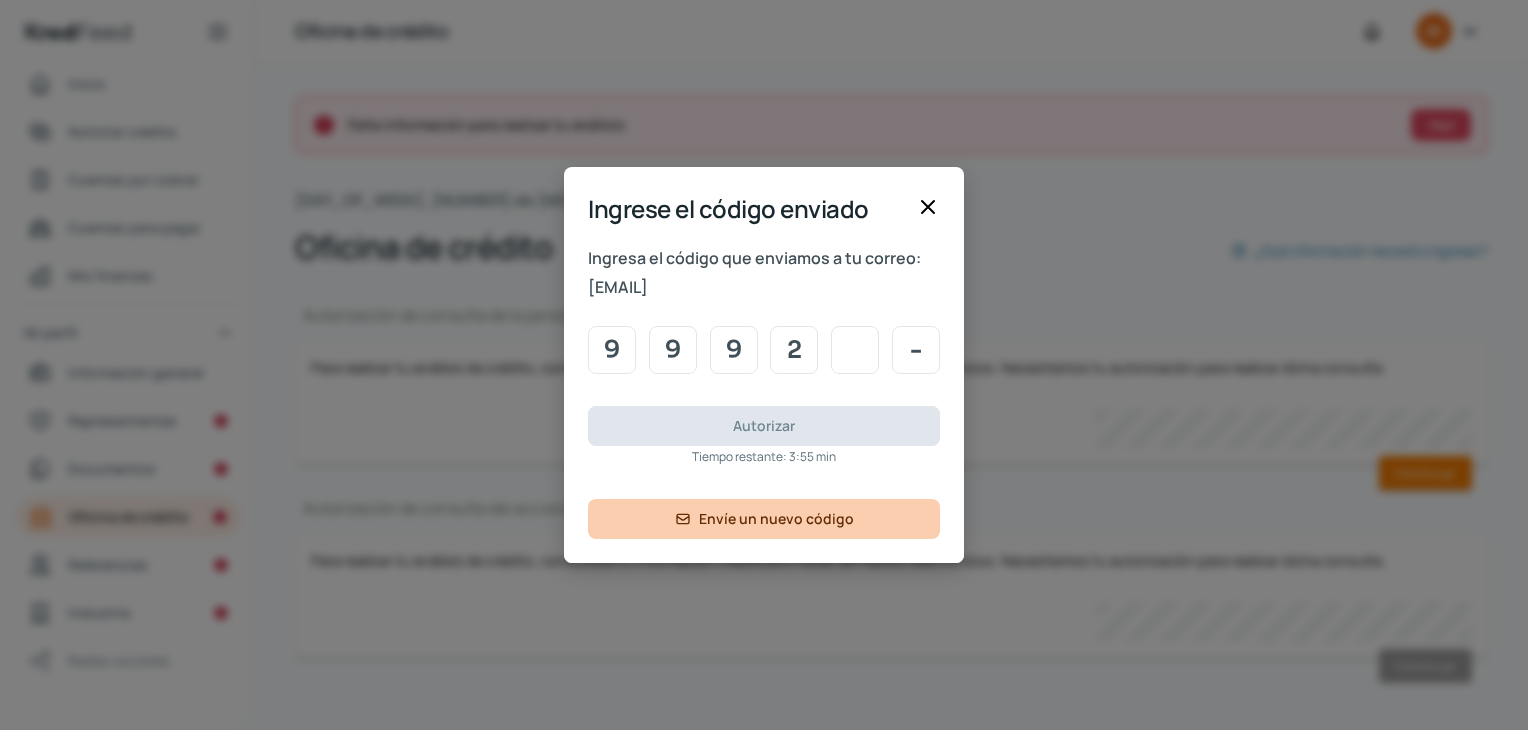 type on "9" 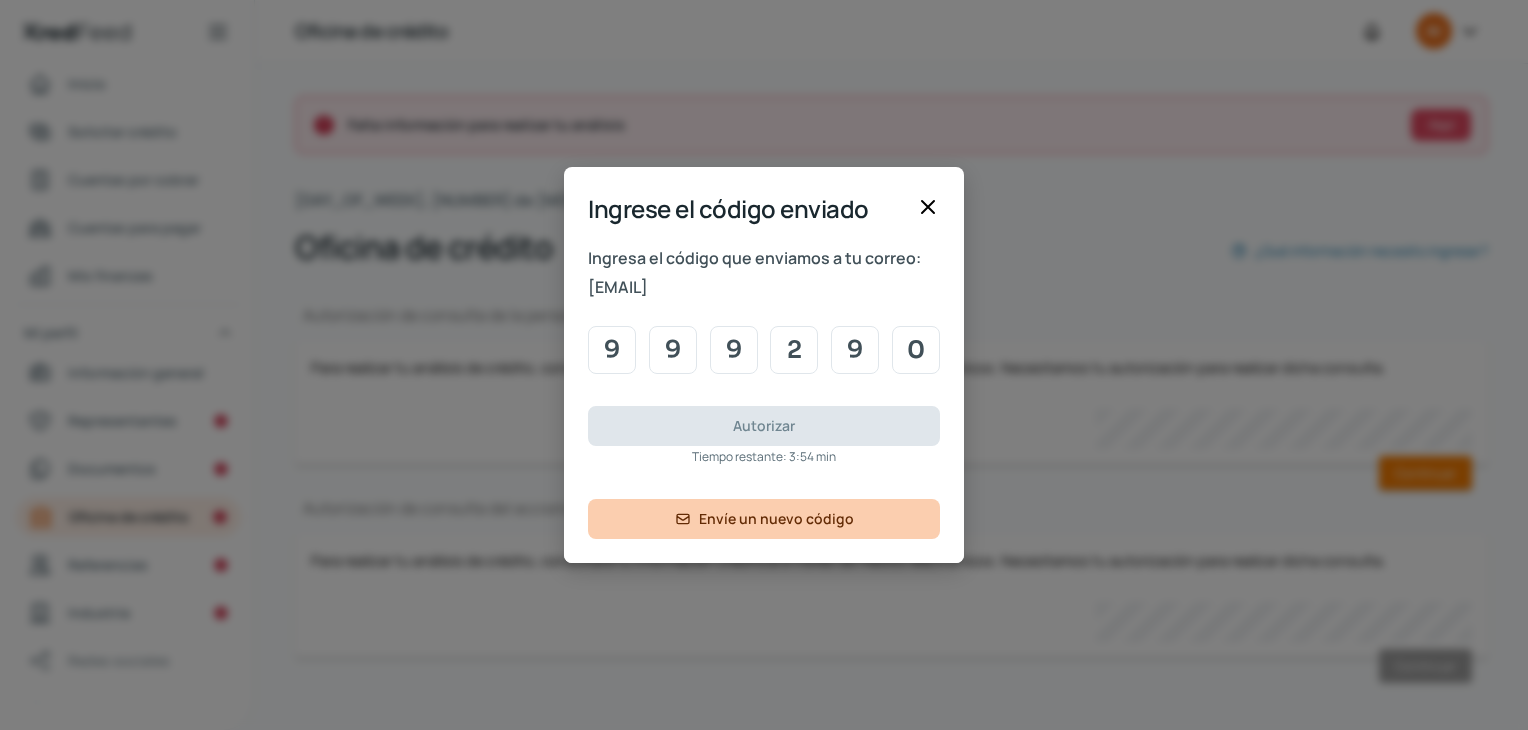 type on "0" 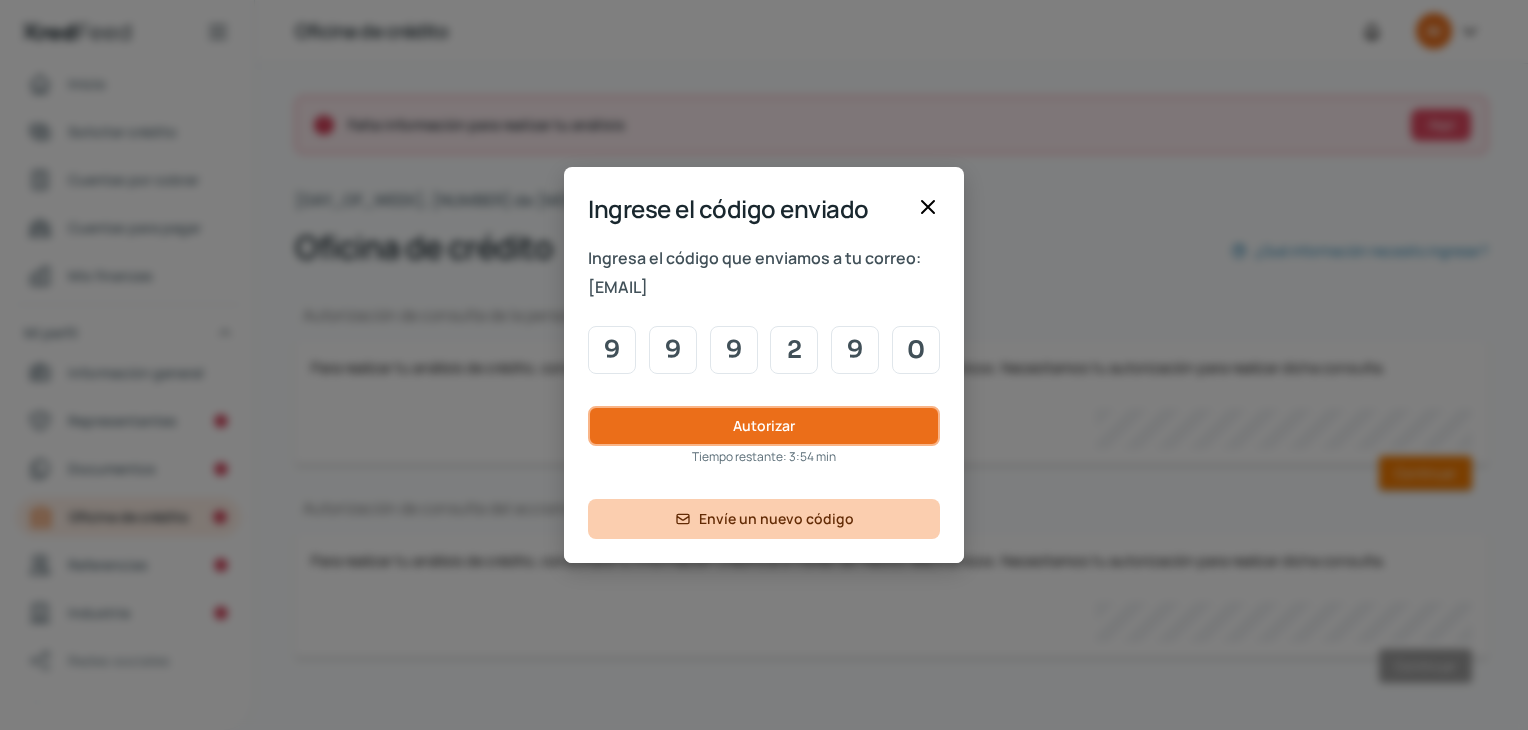 click on "Autorizar" at bounding box center [764, 426] 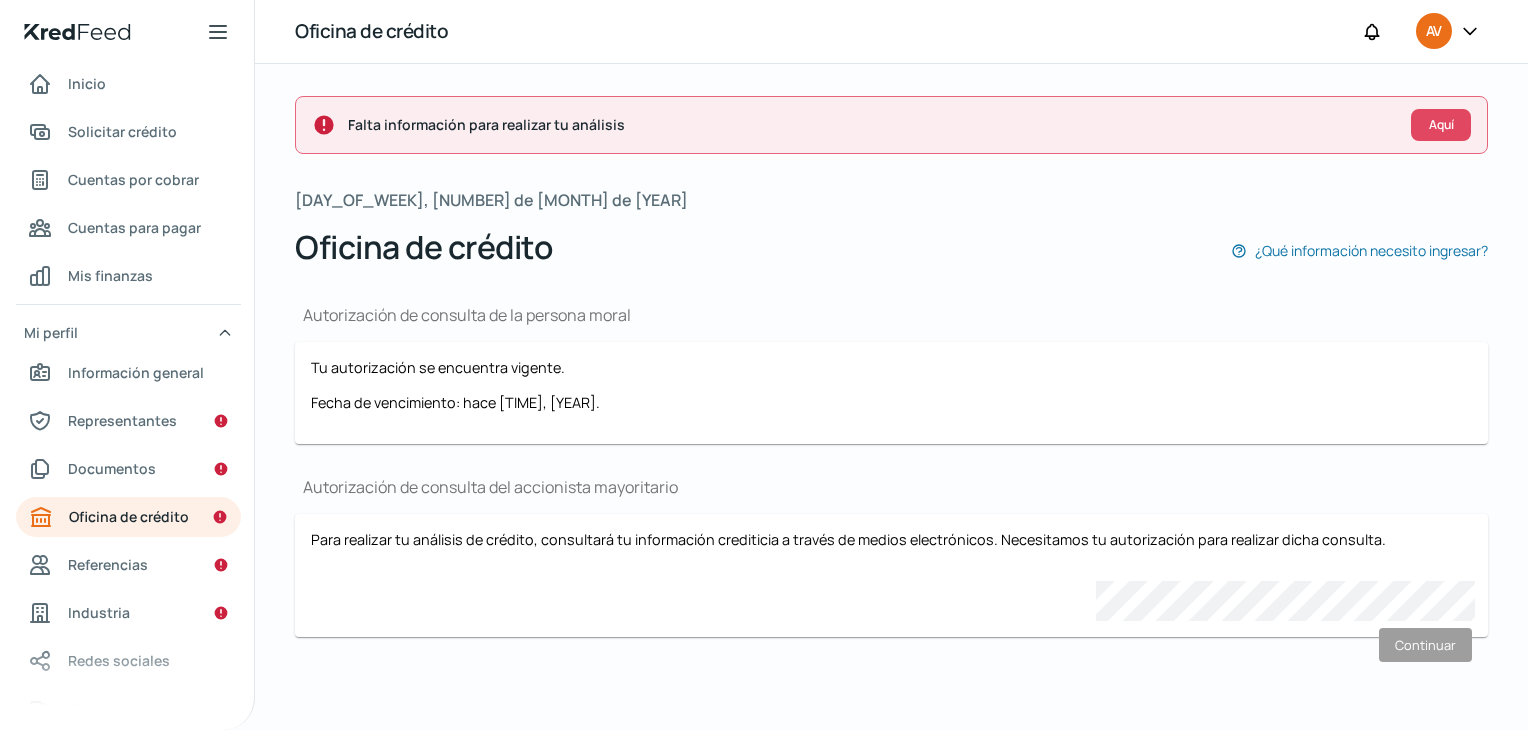 scroll, scrollTop: 0, scrollLeft: 8, axis: horizontal 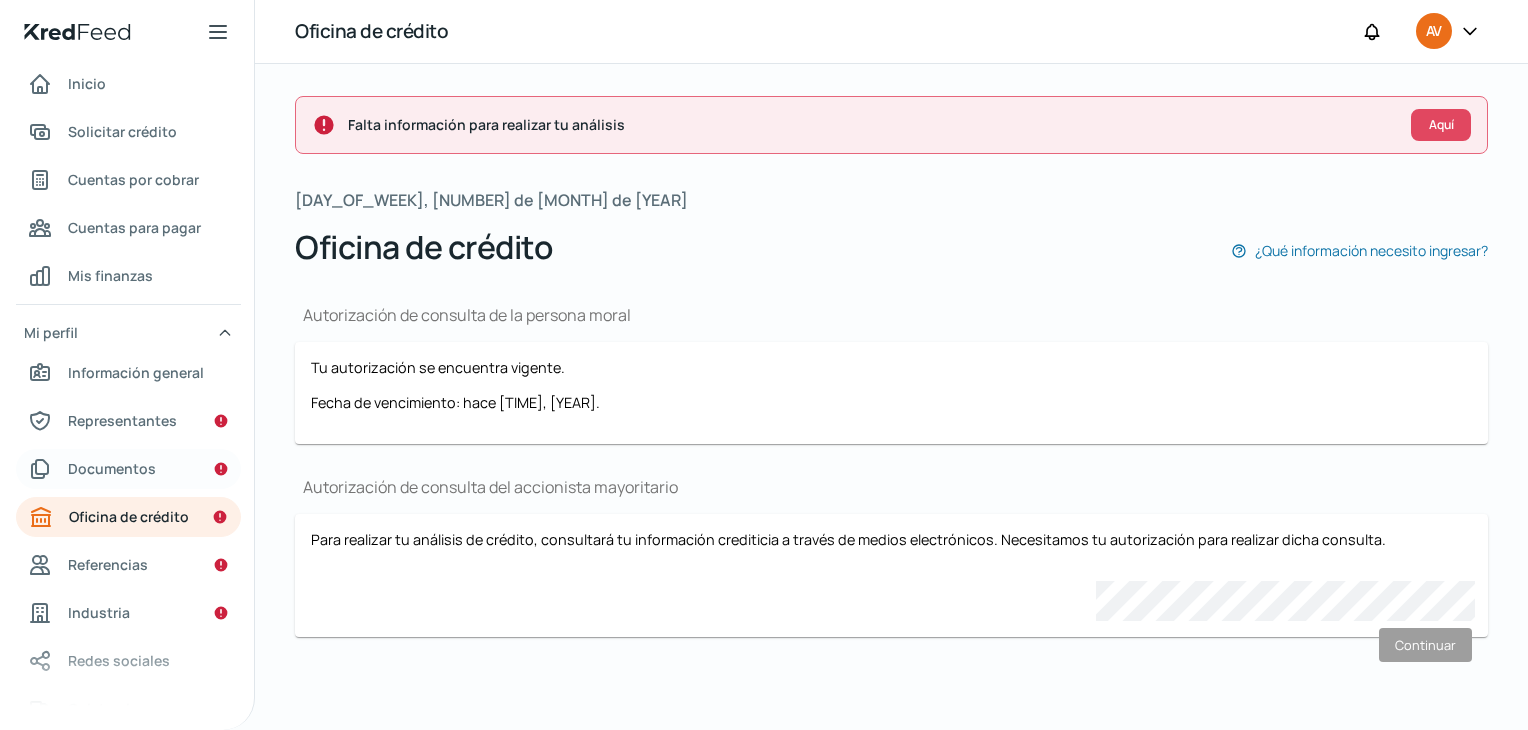 click on "Documentos" at bounding box center (112, 468) 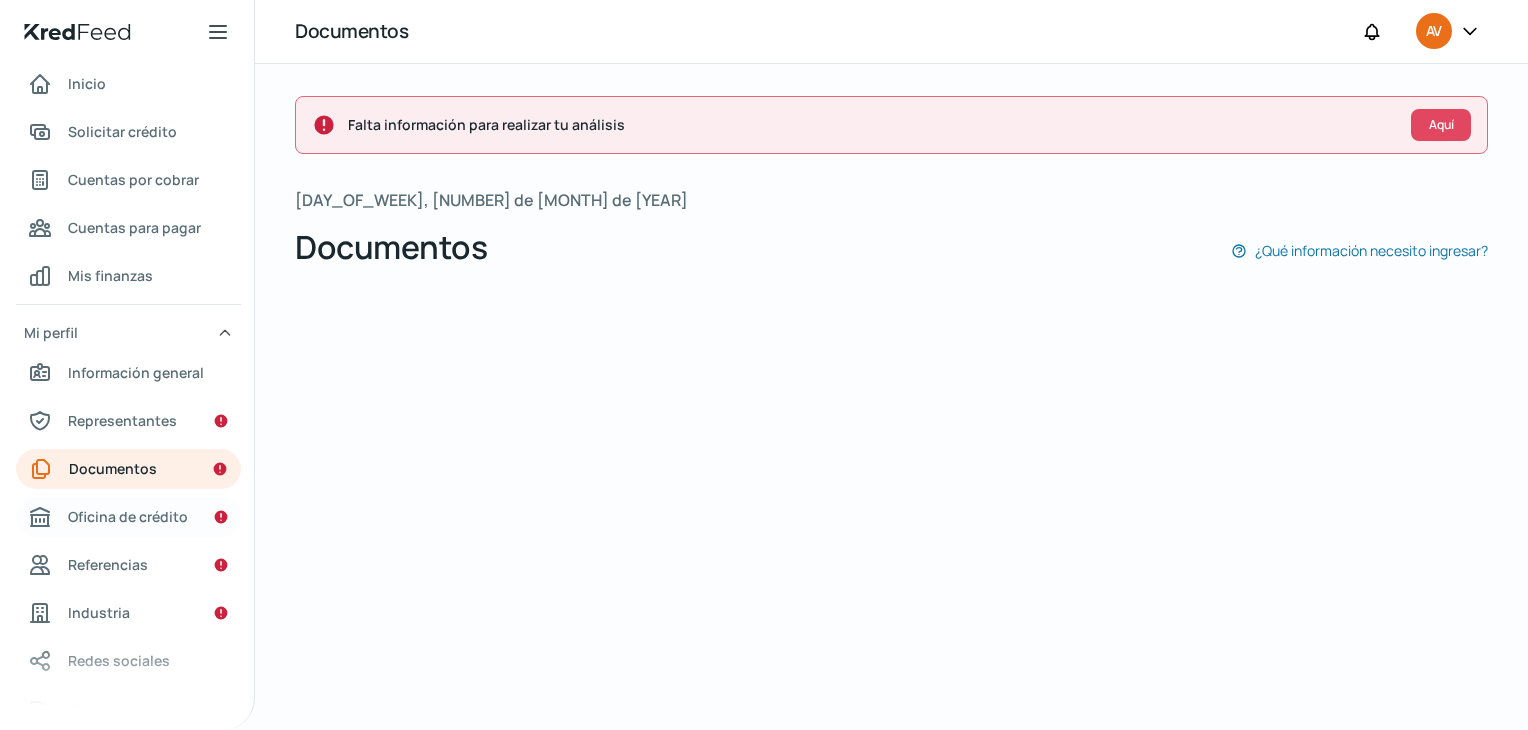 click on "Oficina de crédito" at bounding box center [128, 516] 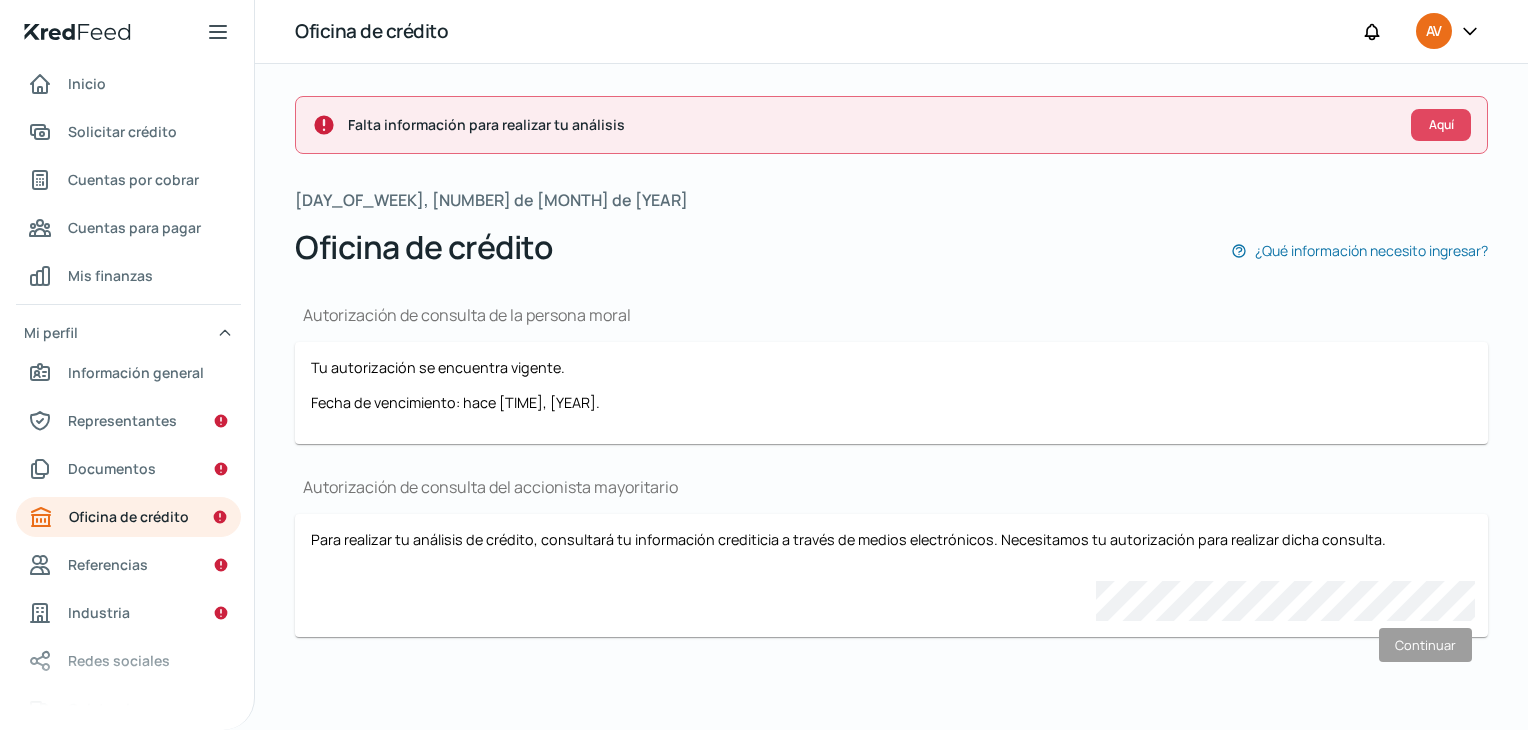scroll, scrollTop: 0, scrollLeft: 8, axis: horizontal 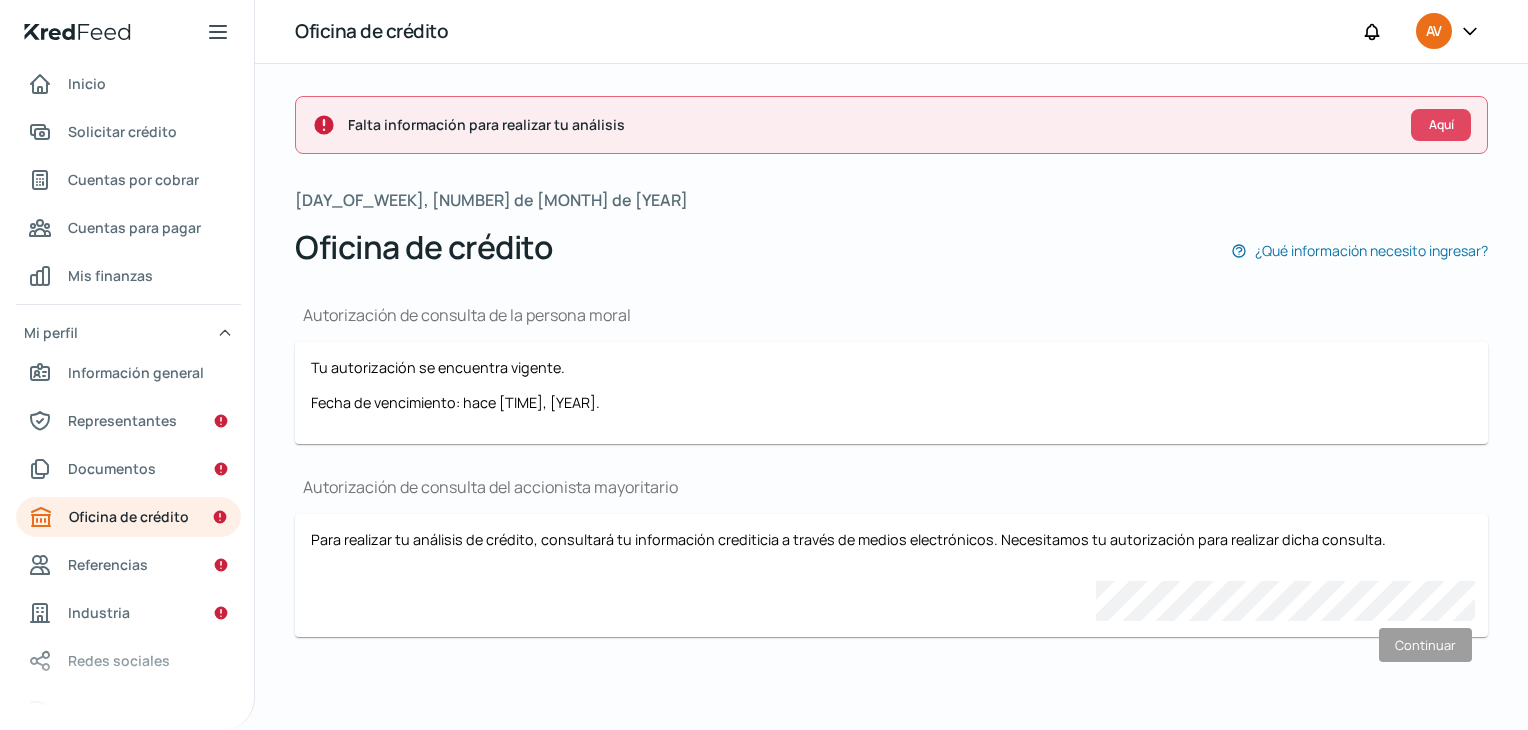drag, startPoint x: 460, startPoint y: 484, endPoint x: 775, endPoint y: 484, distance: 315 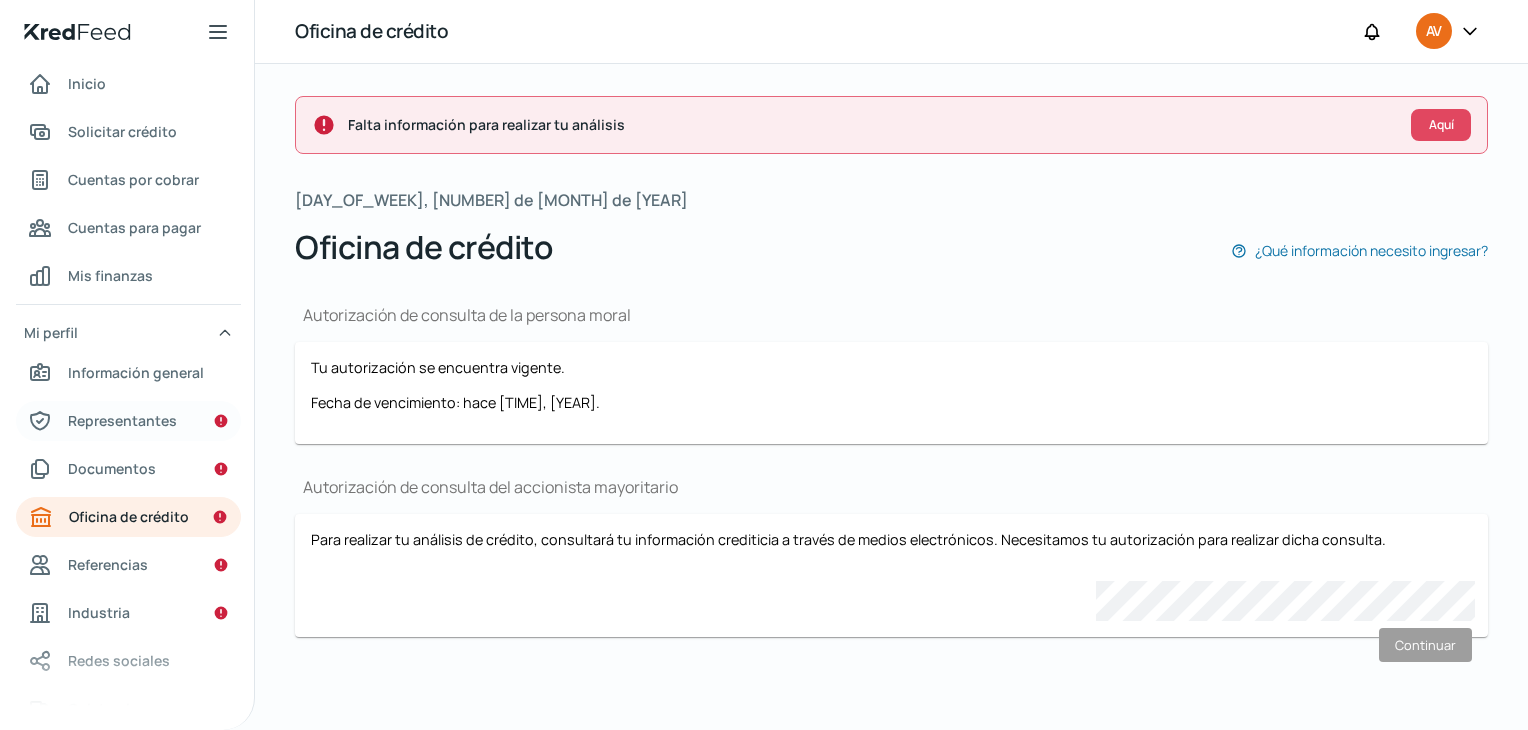 click on "Representantes" at bounding box center (122, 420) 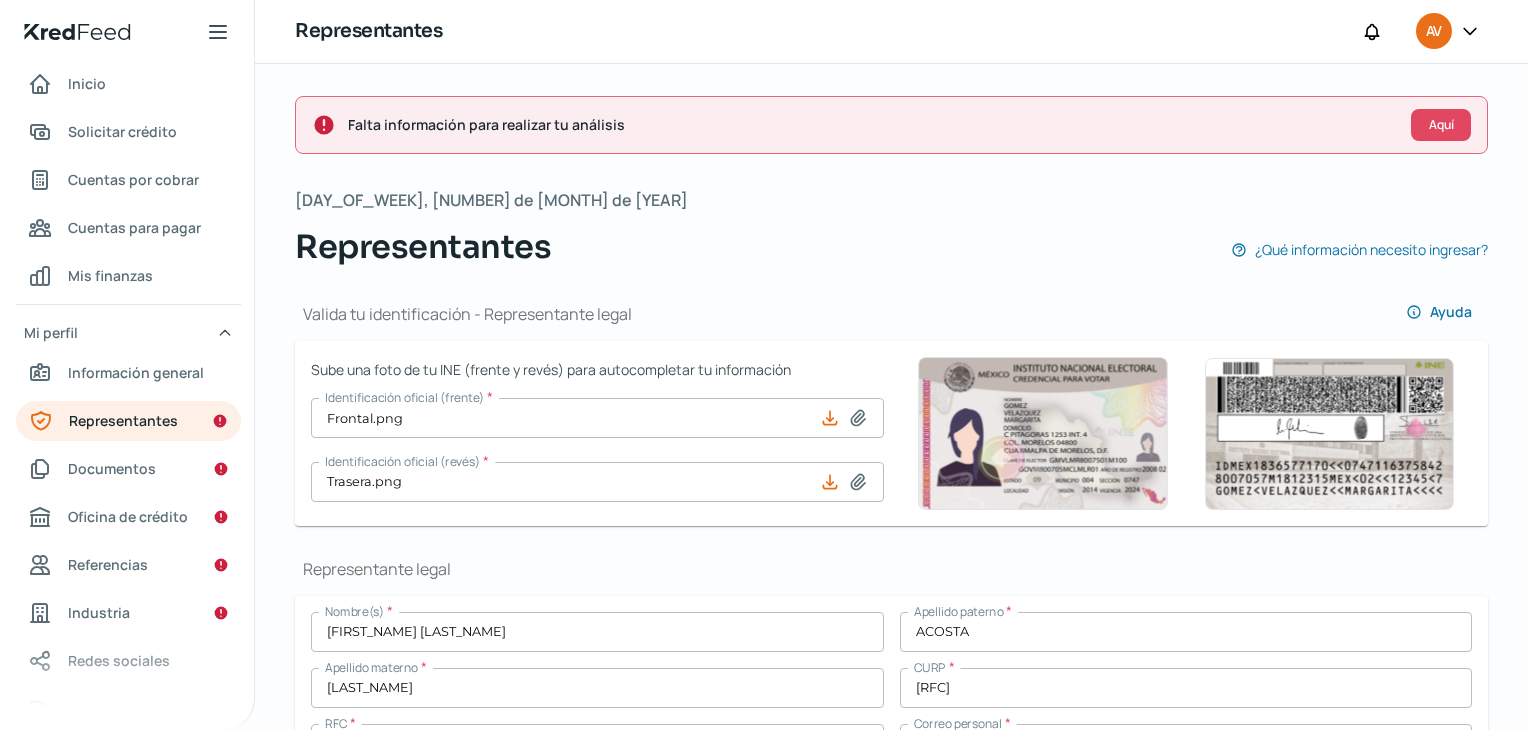 scroll, scrollTop: 0, scrollLeft: 8, axis: horizontal 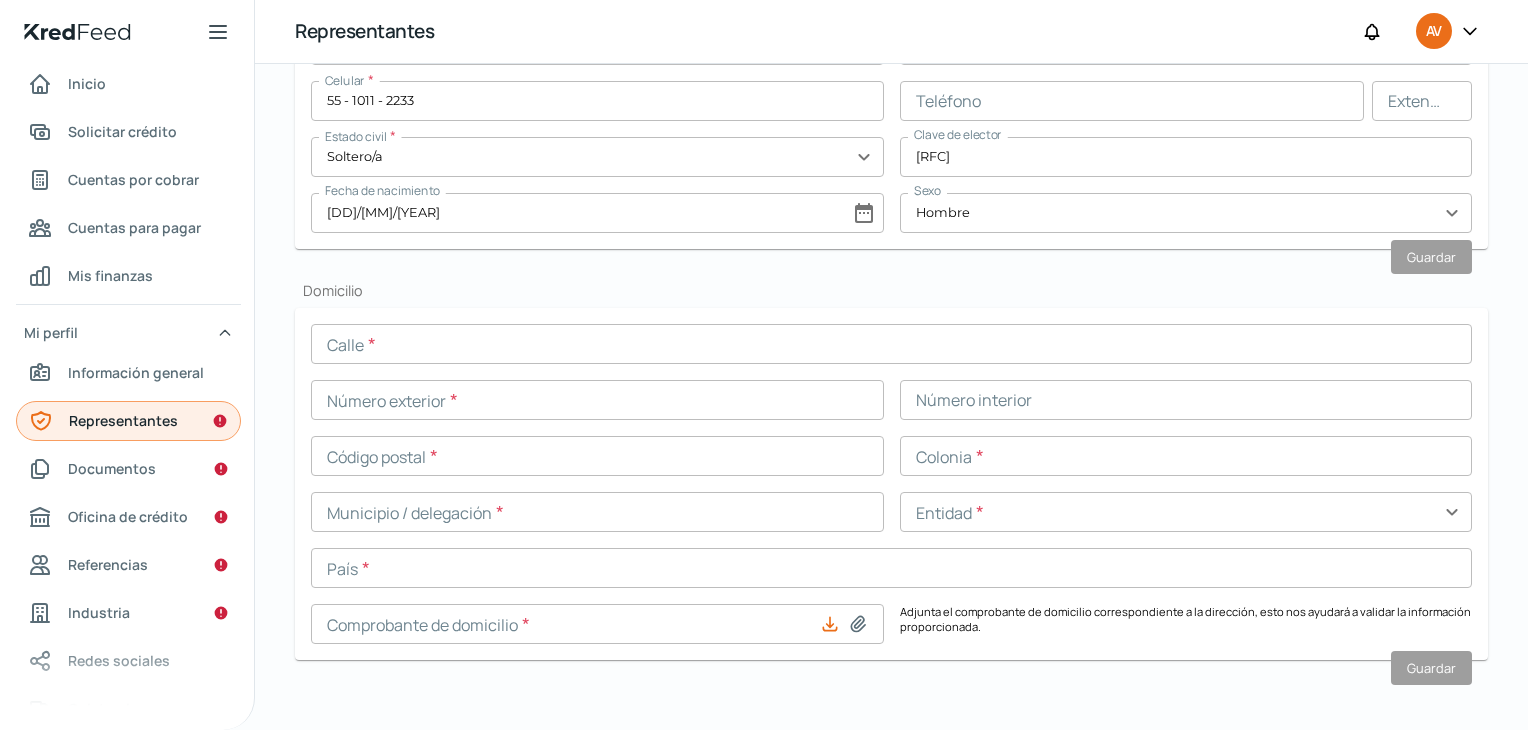 click on "Representantes" at bounding box center [123, 420] 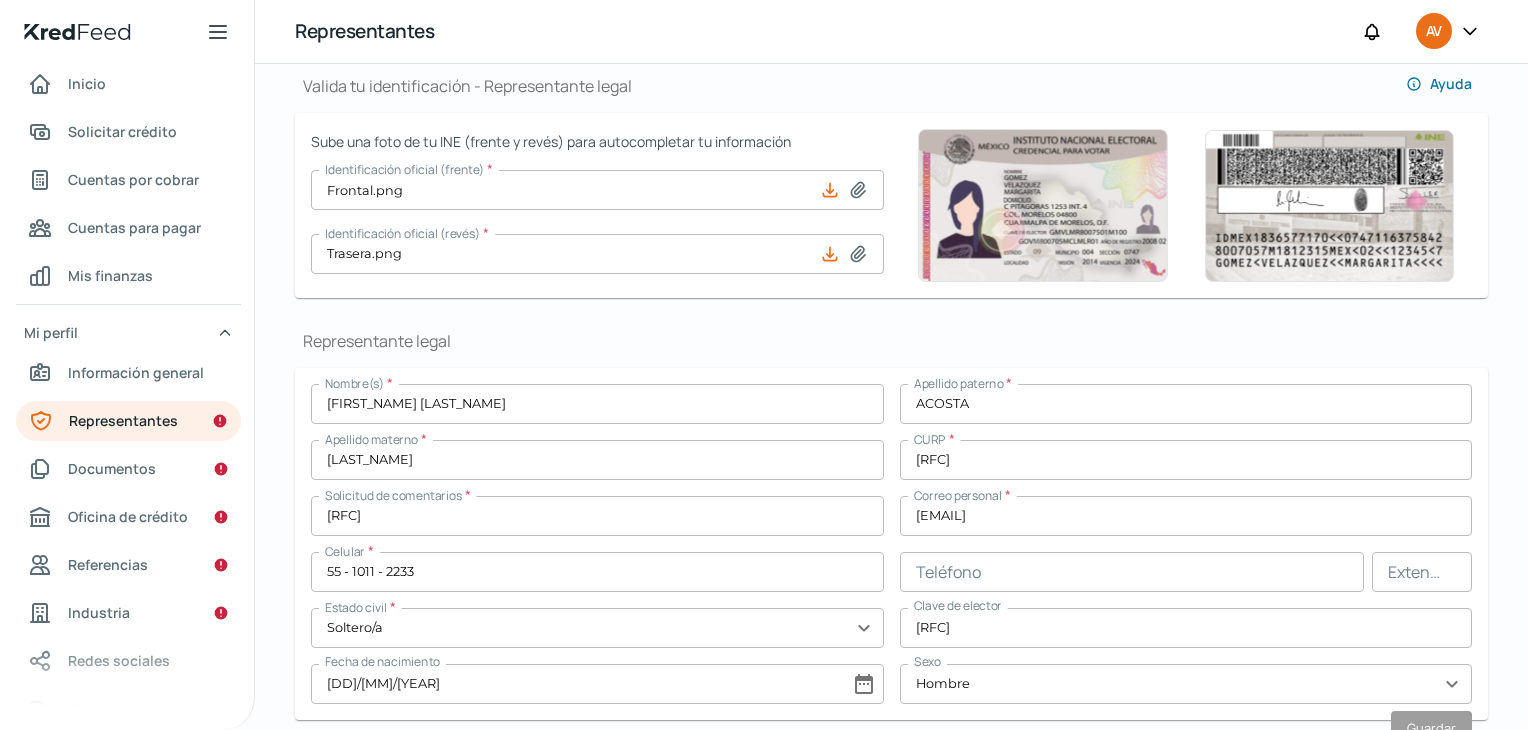 scroll, scrollTop: 200, scrollLeft: 0, axis: vertical 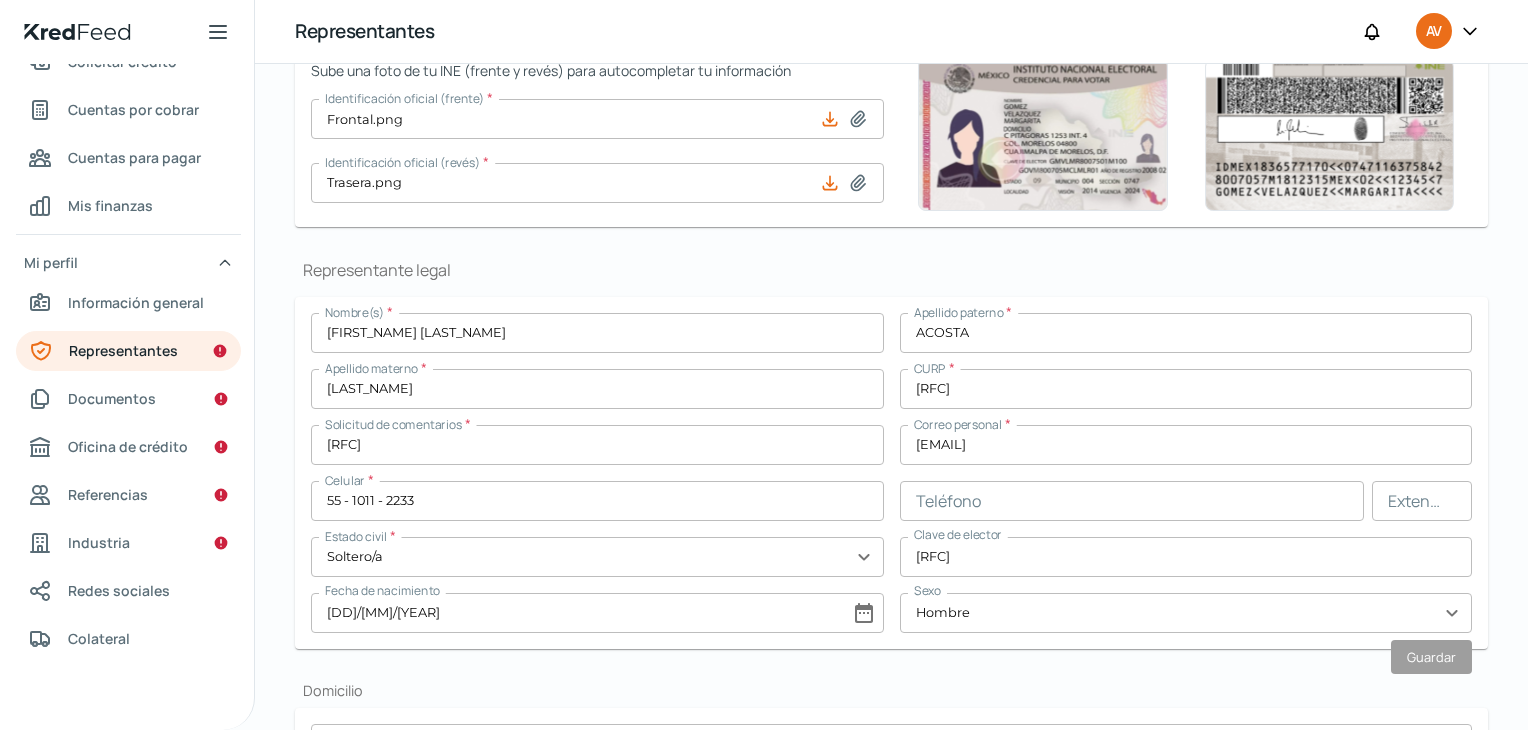 click on "AV" at bounding box center (1434, 31) 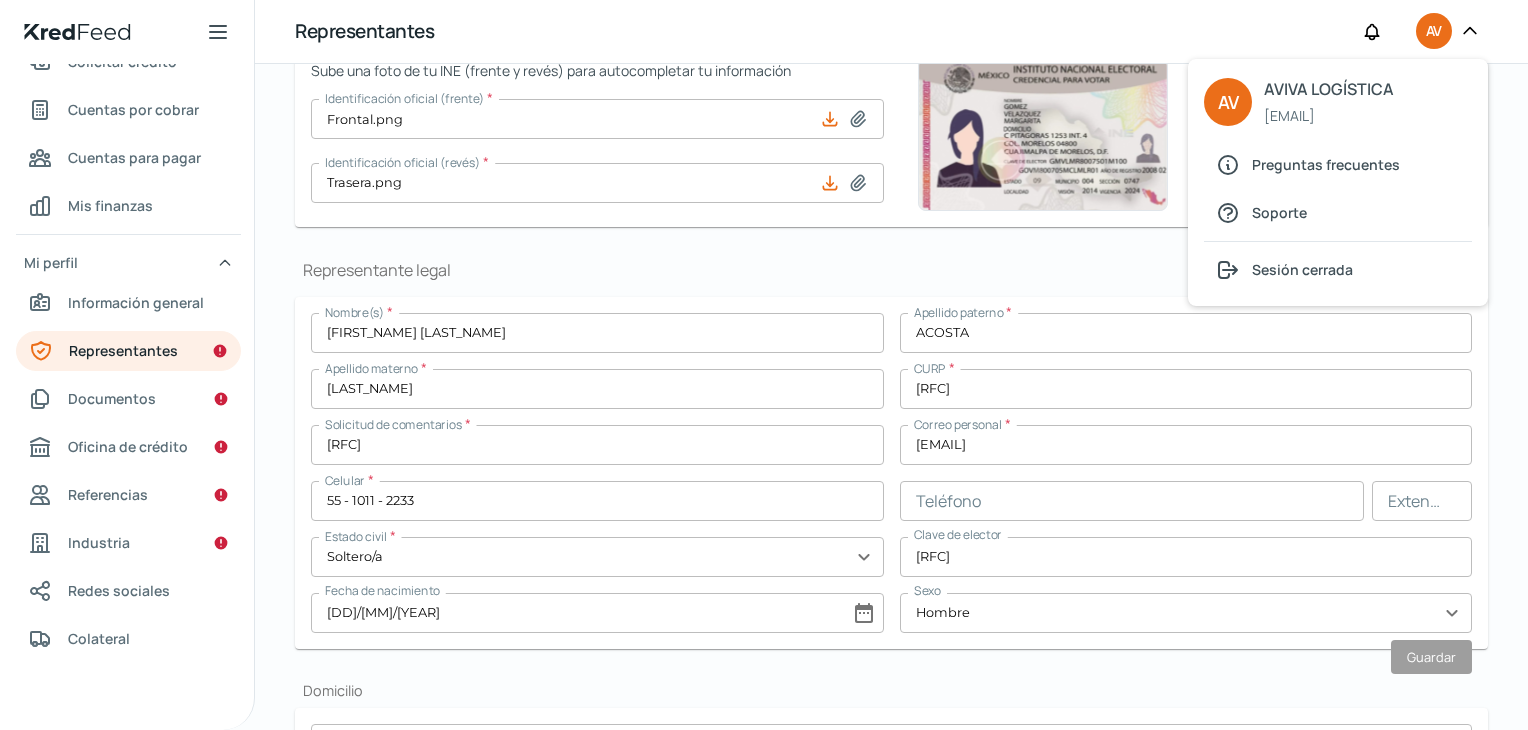 click on "Representantes AV AV AVIVA LOGÍSTICA daniel.js@aviva.one Preguntas frecuentes Soporte Sesión cerrada" at bounding box center (891, 32) 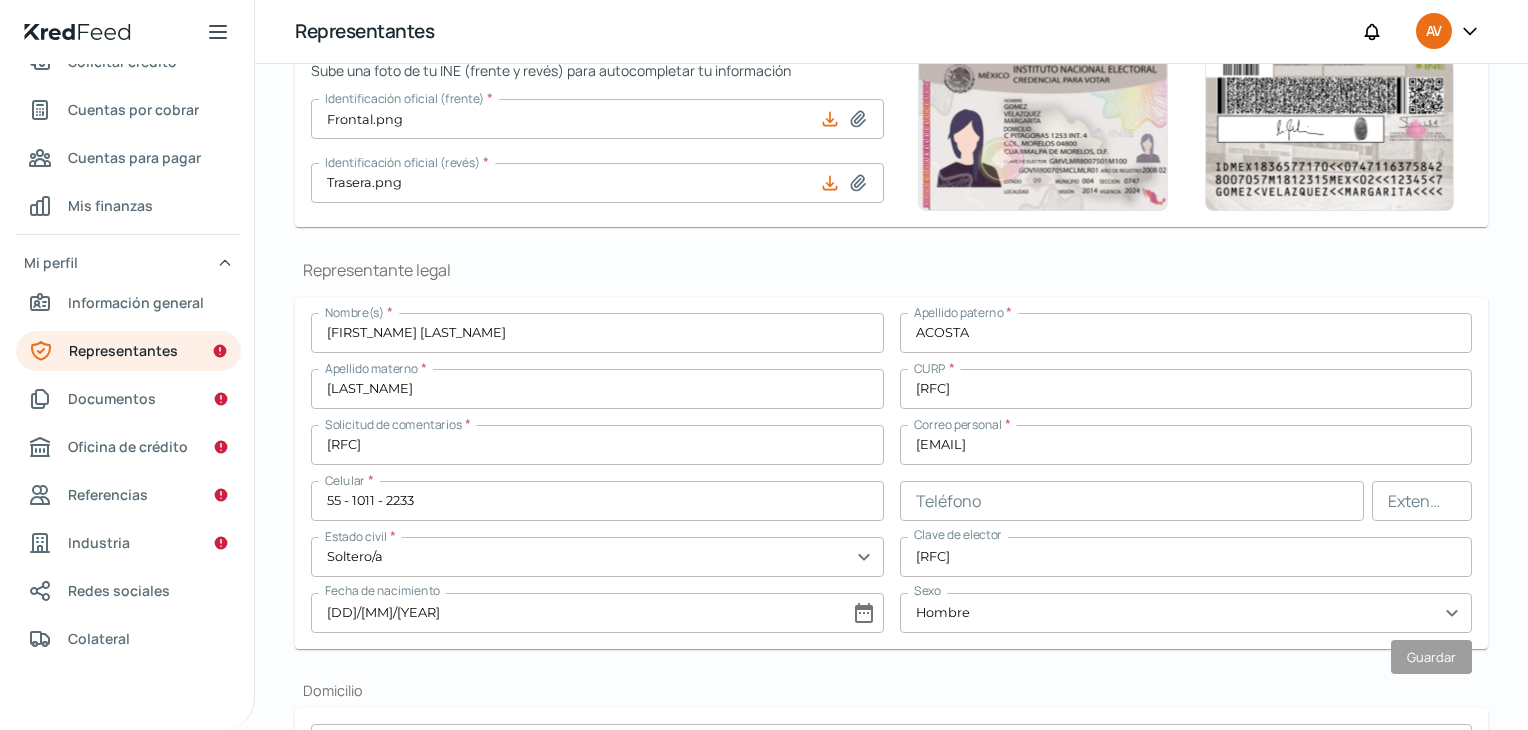 scroll, scrollTop: 0, scrollLeft: 8, axis: horizontal 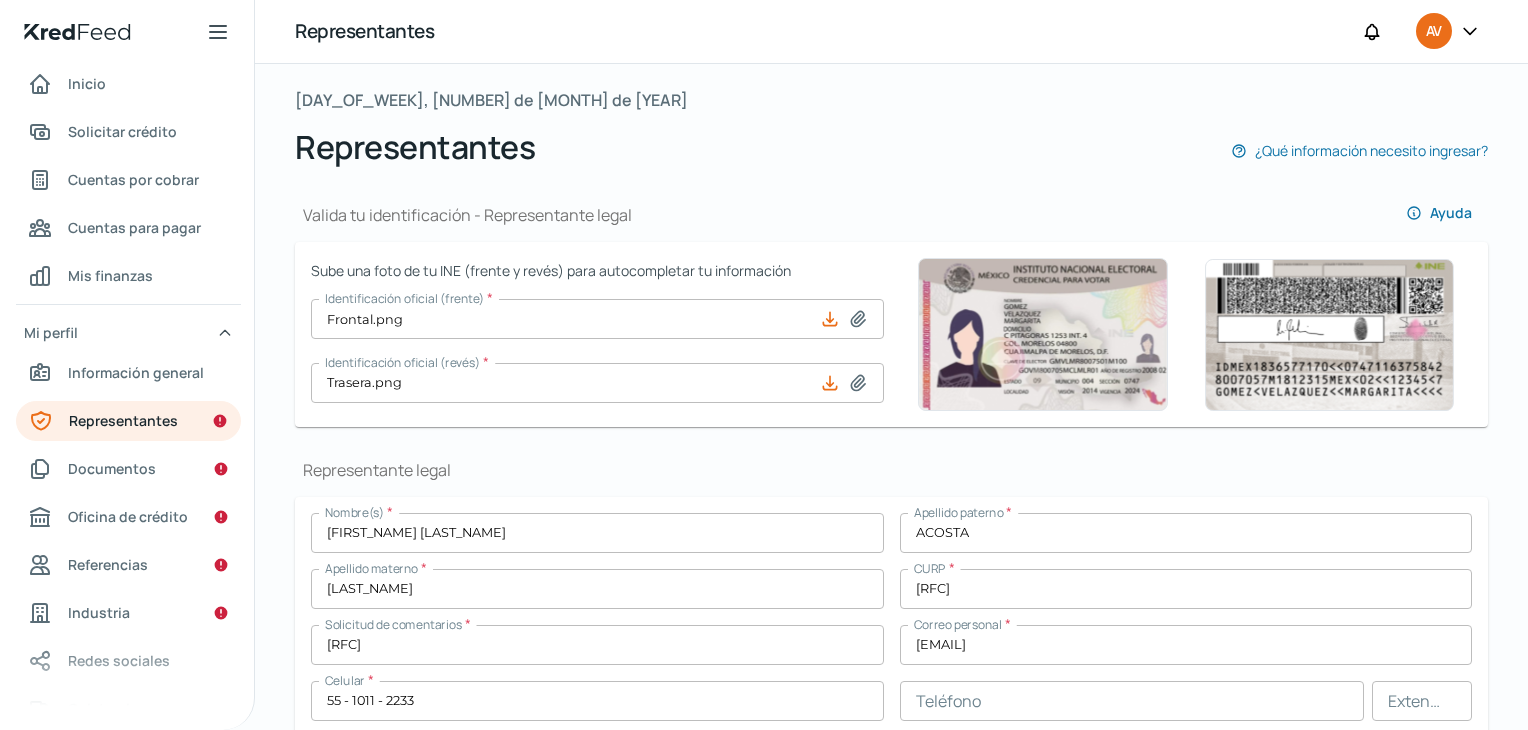 click at bounding box center (1470, 32) 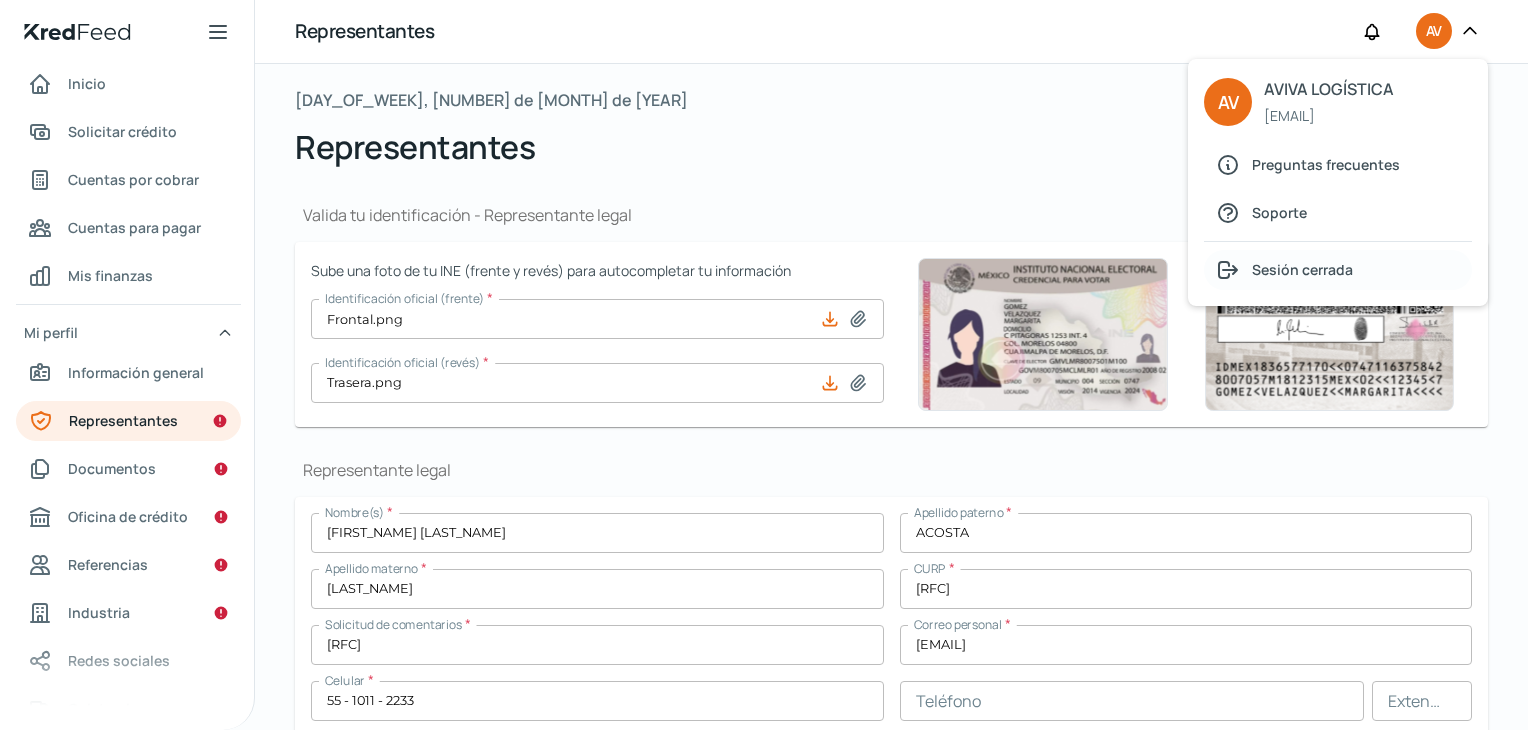 click on "Sesión cerrada" at bounding box center [1302, 269] 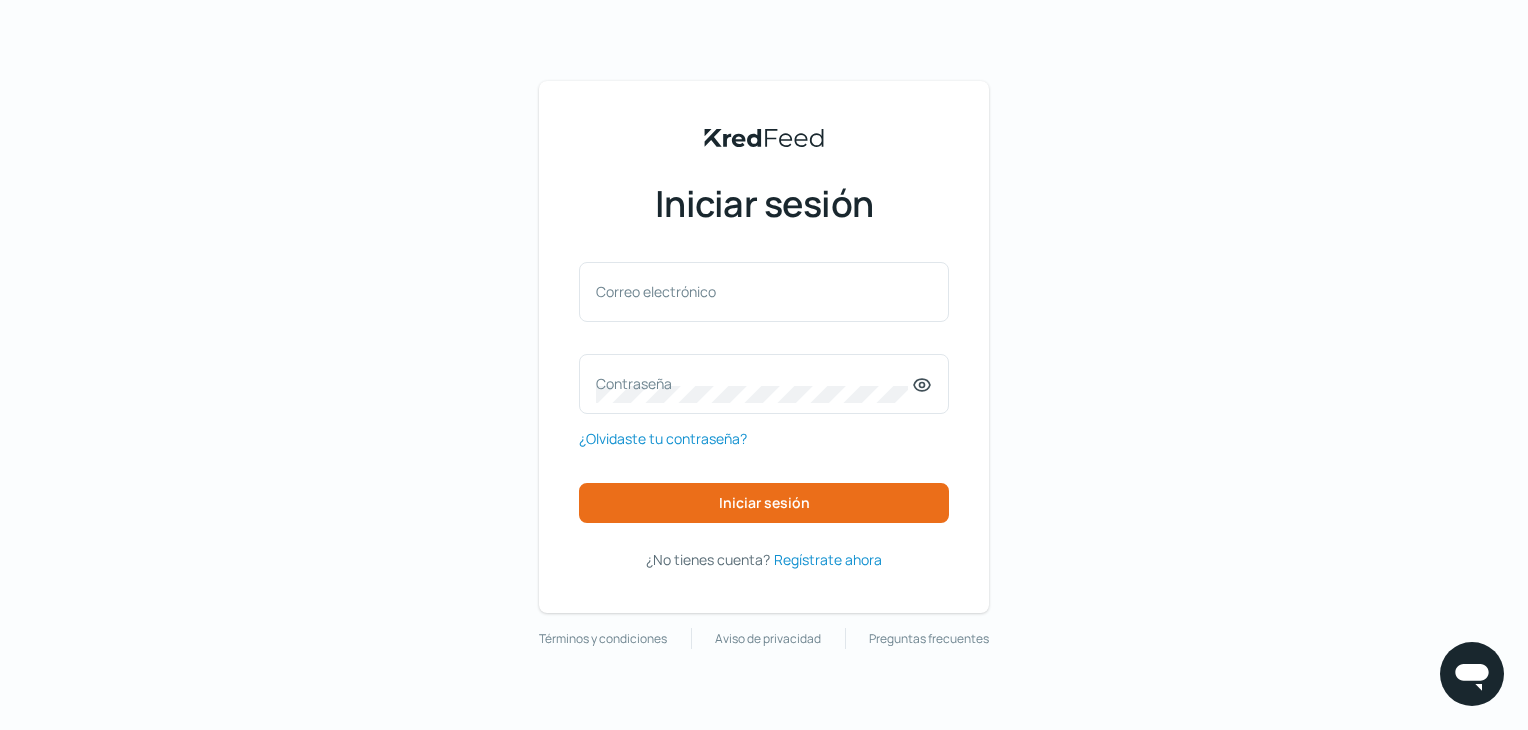 scroll, scrollTop: 0, scrollLeft: 8, axis: horizontal 